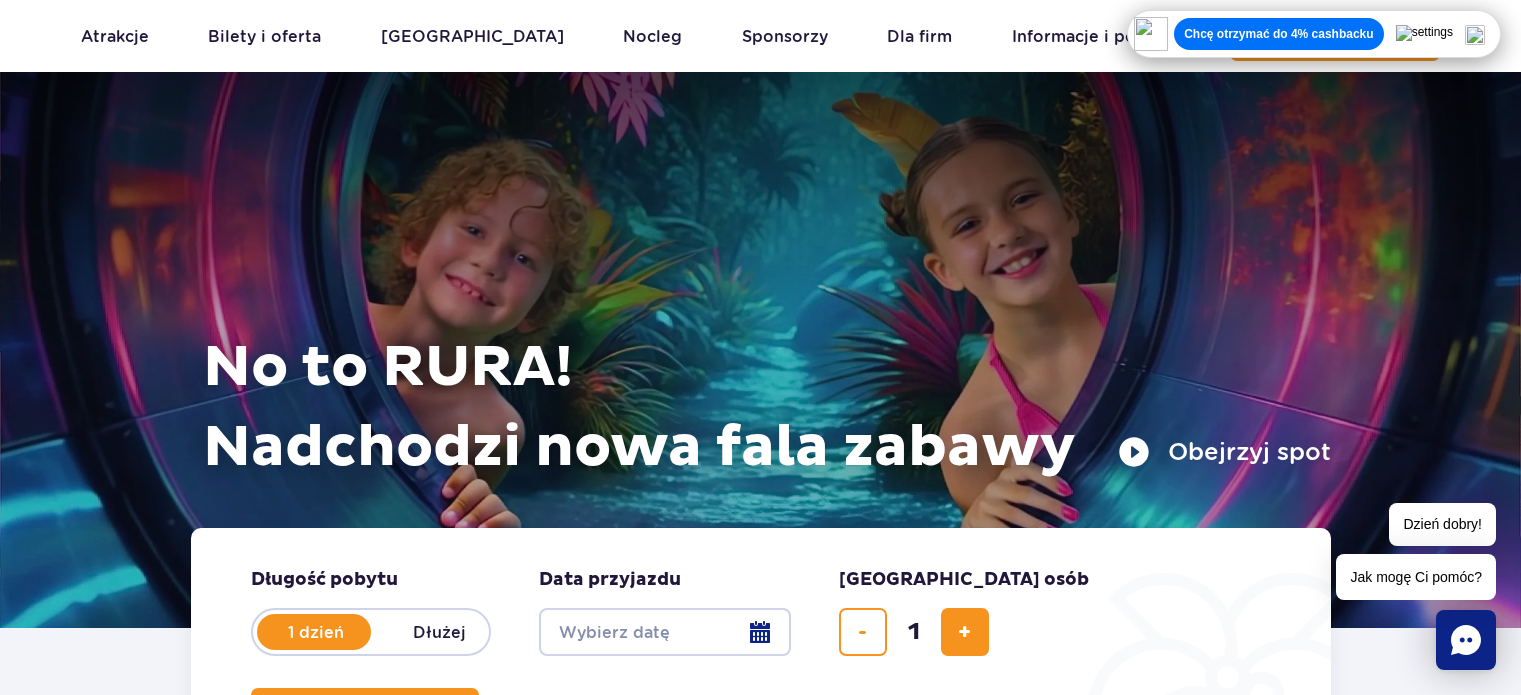 scroll, scrollTop: 3200, scrollLeft: 0, axis: vertical 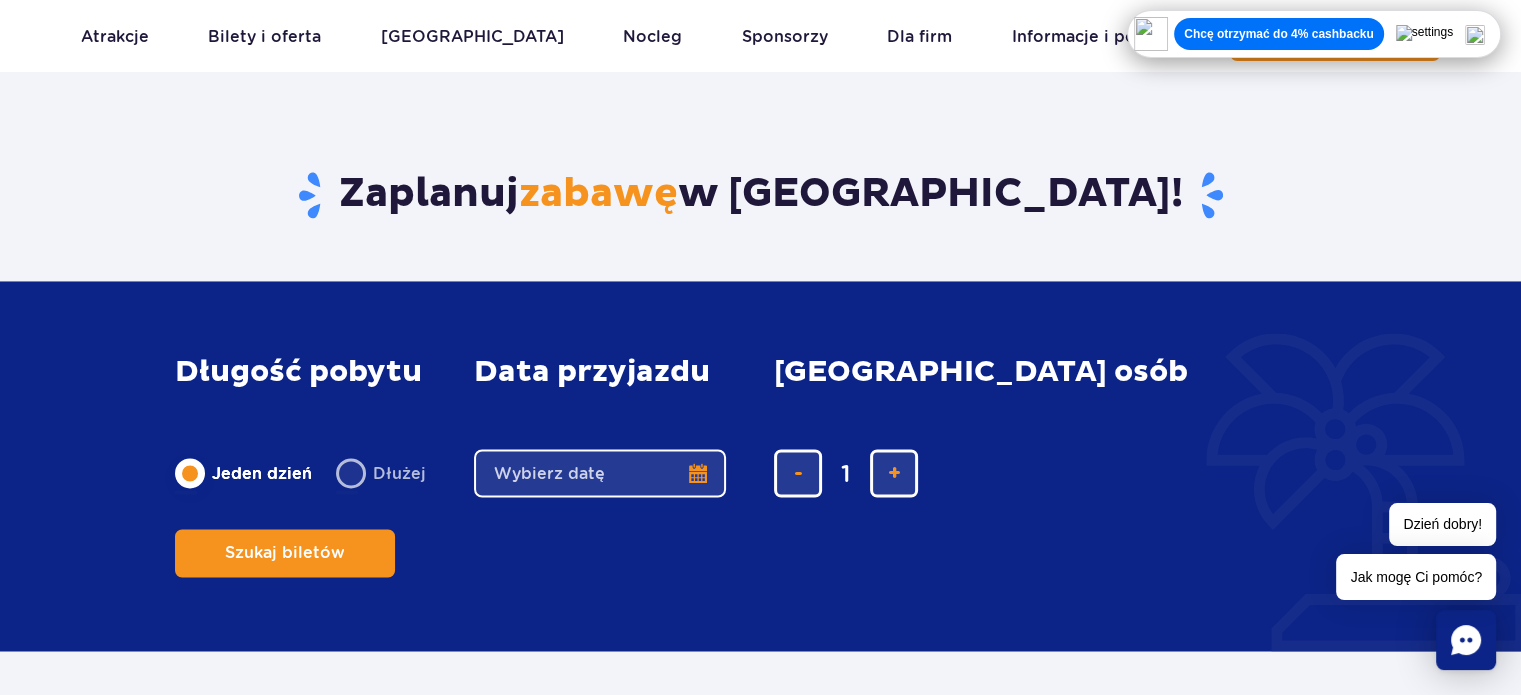 click on "Date from" at bounding box center [600, 473] 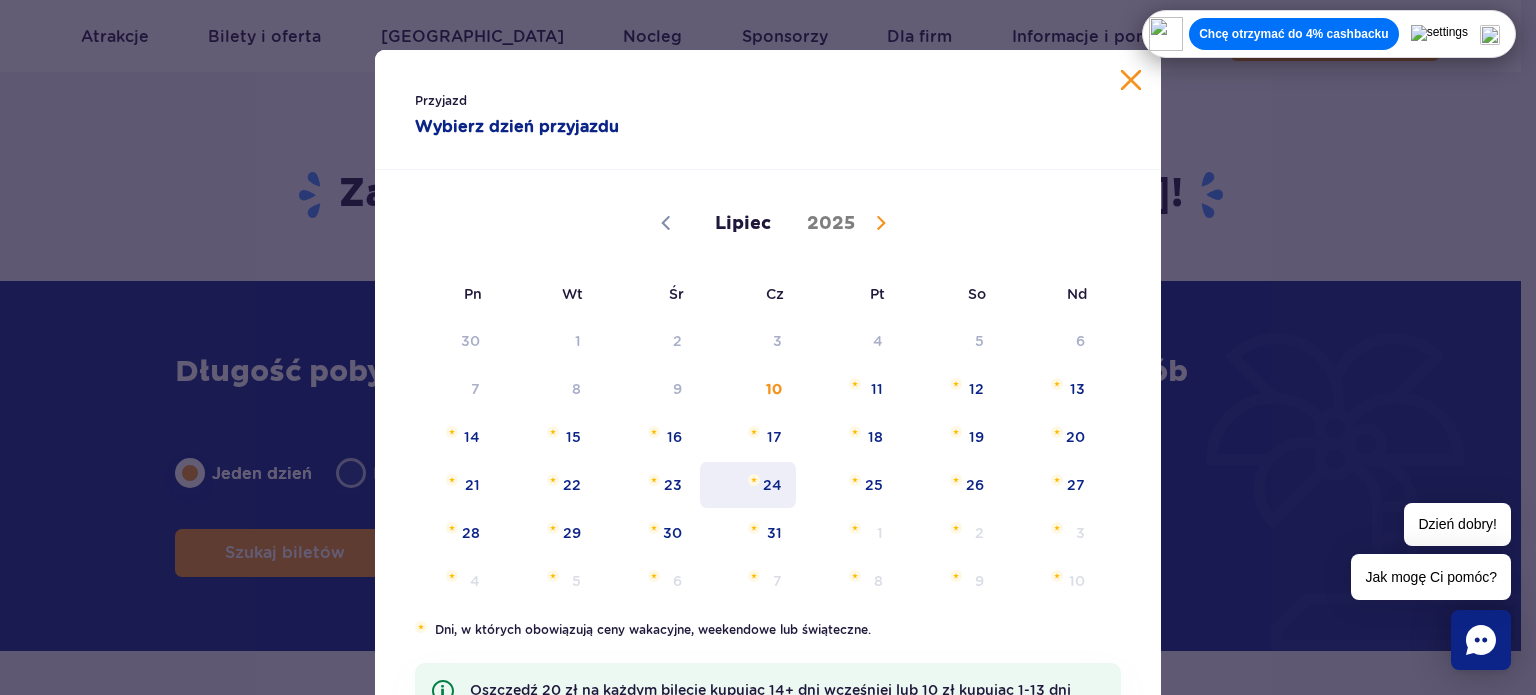 click on "24" at bounding box center (748, 485) 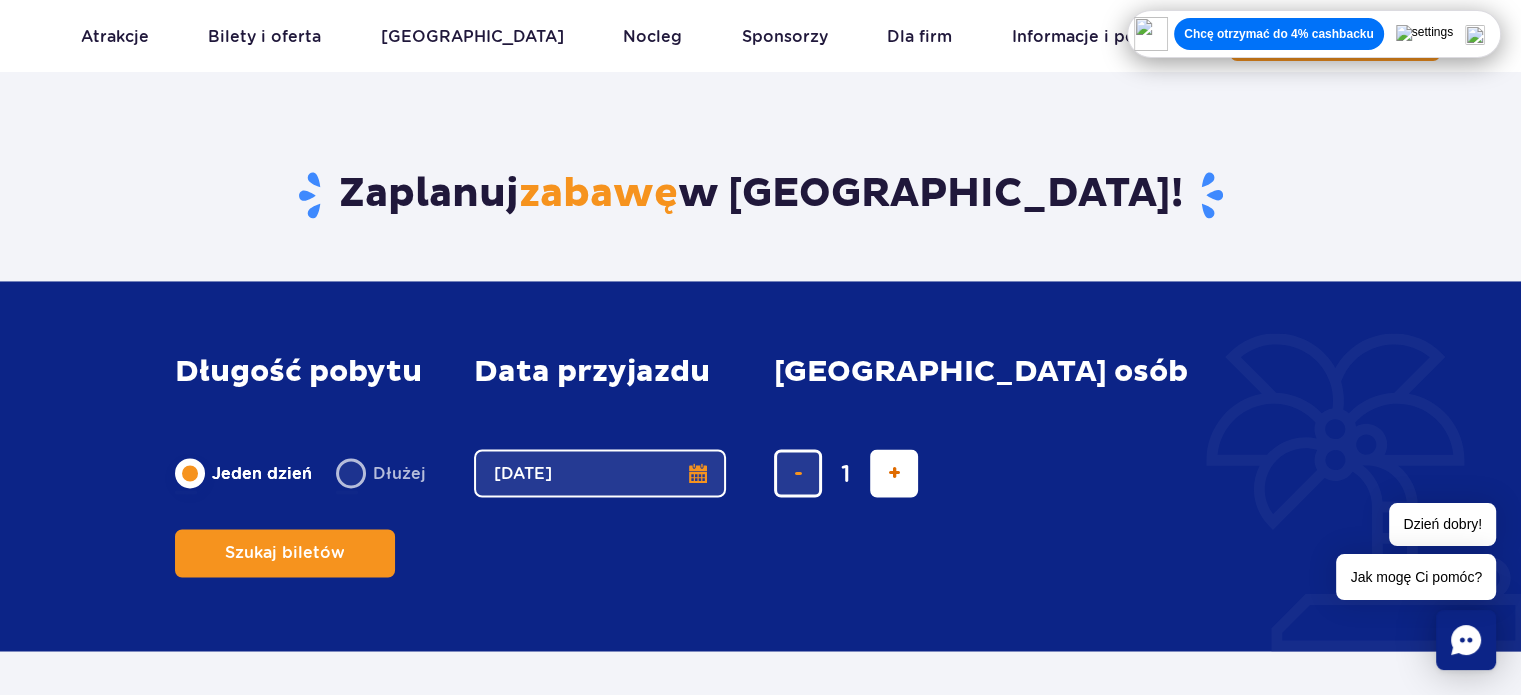click at bounding box center [894, 473] 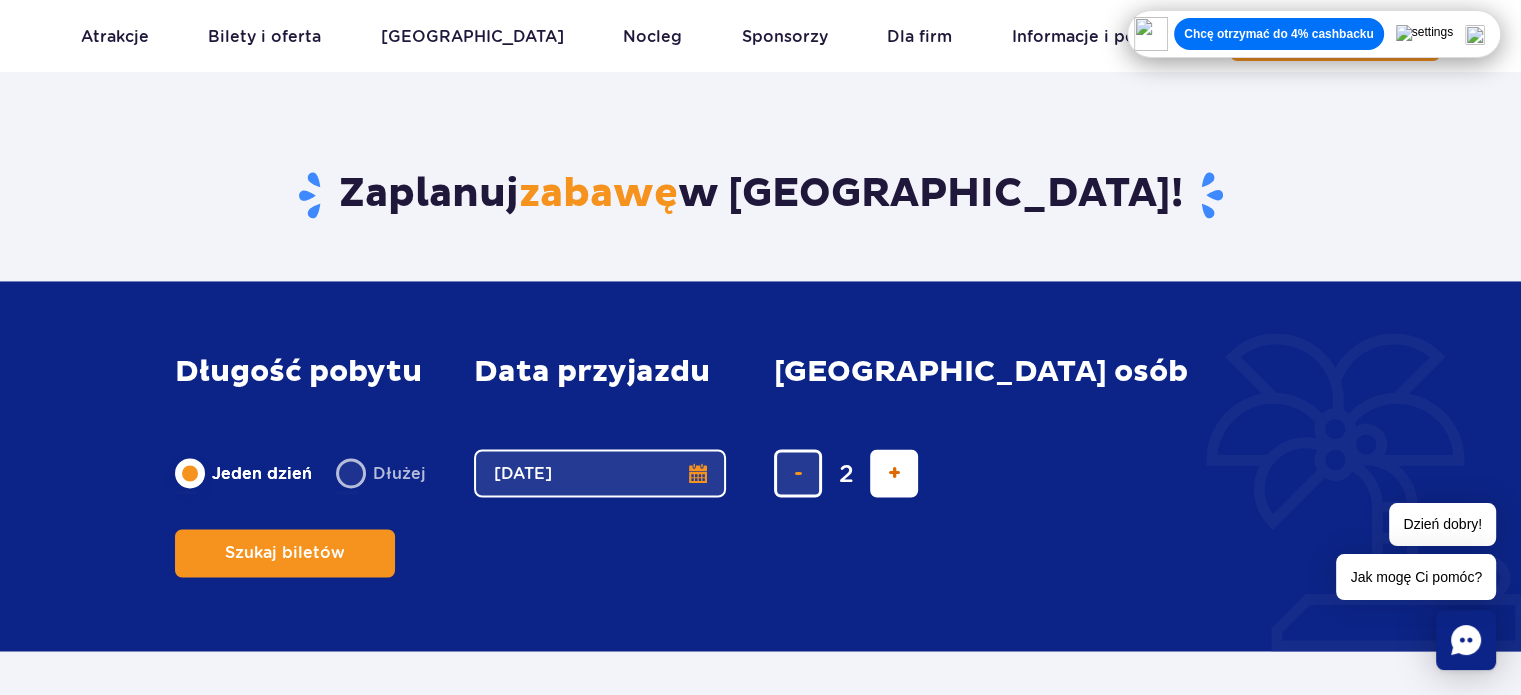 click at bounding box center [894, 473] 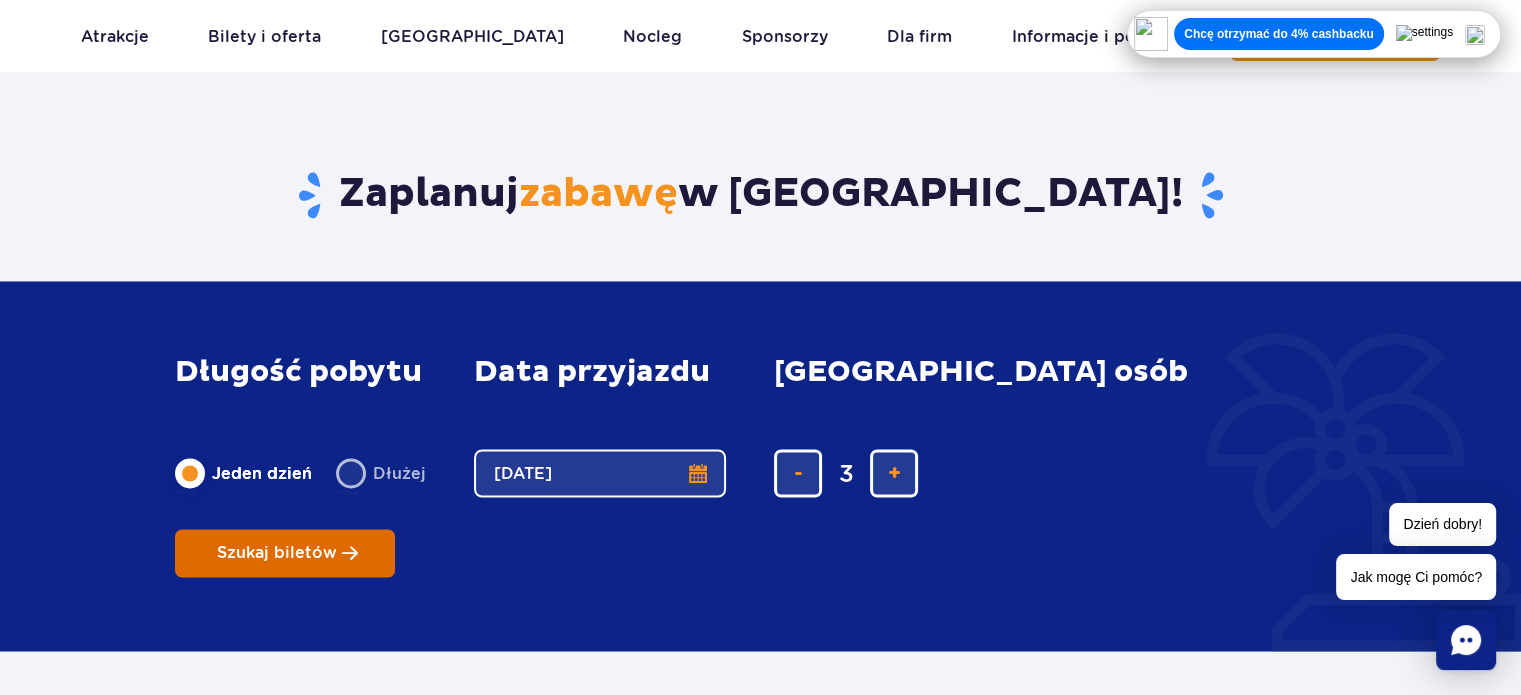 click on "Szukaj biletów" at bounding box center [285, 553] 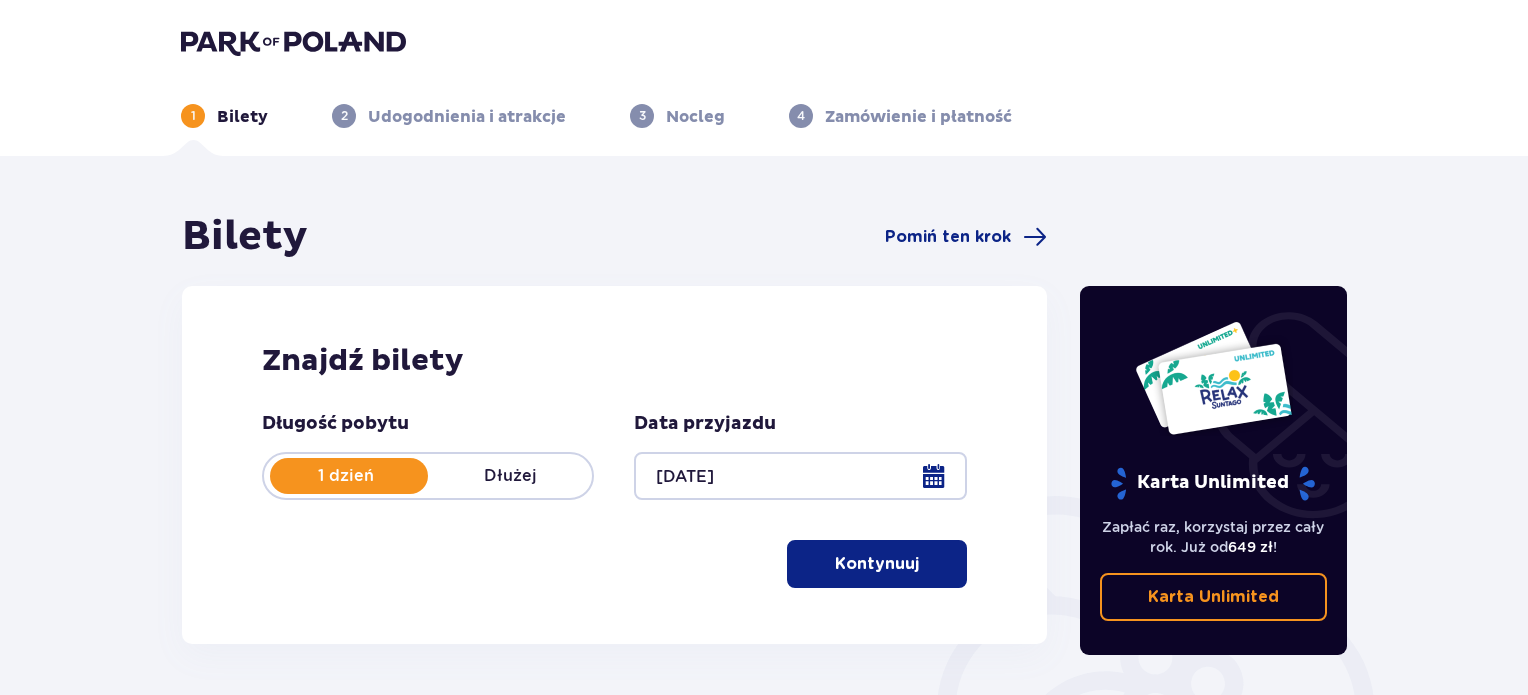 scroll, scrollTop: 0, scrollLeft: 0, axis: both 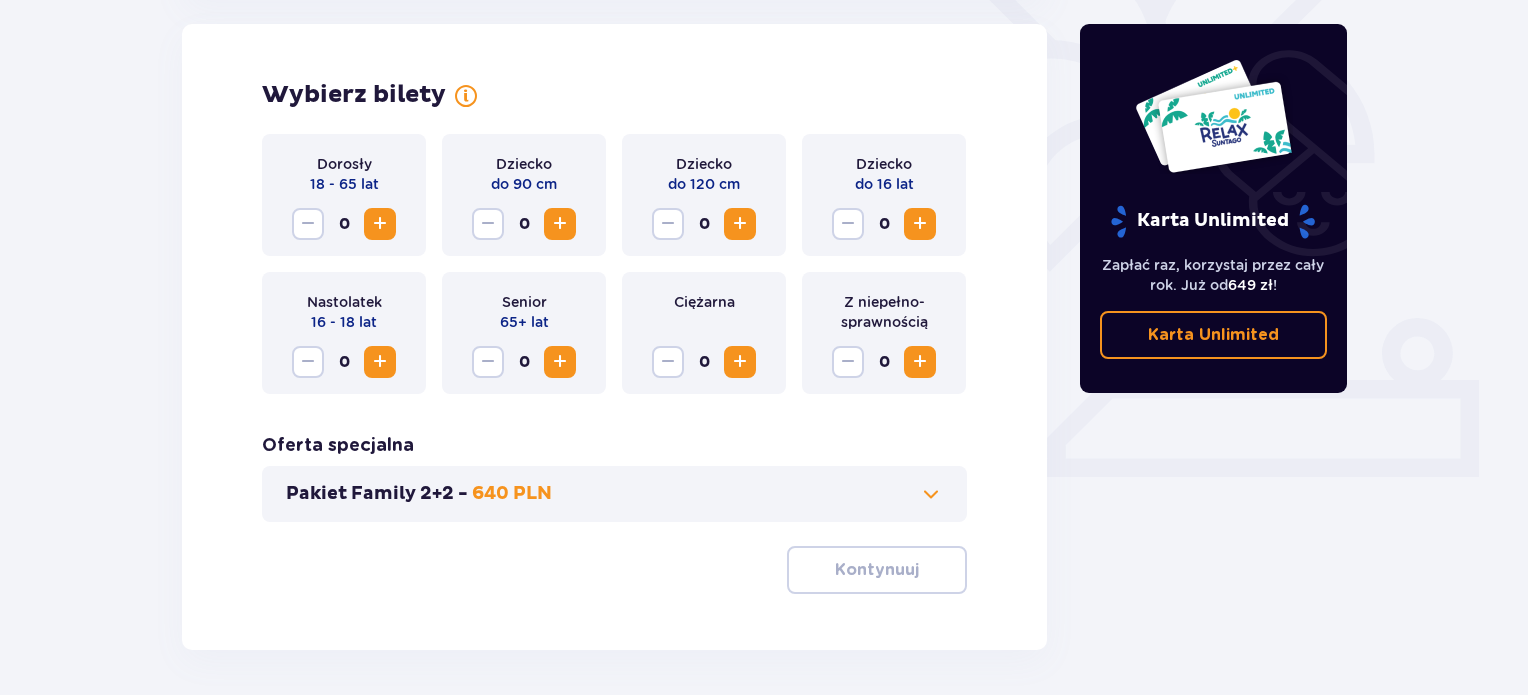 click at bounding box center [380, 224] 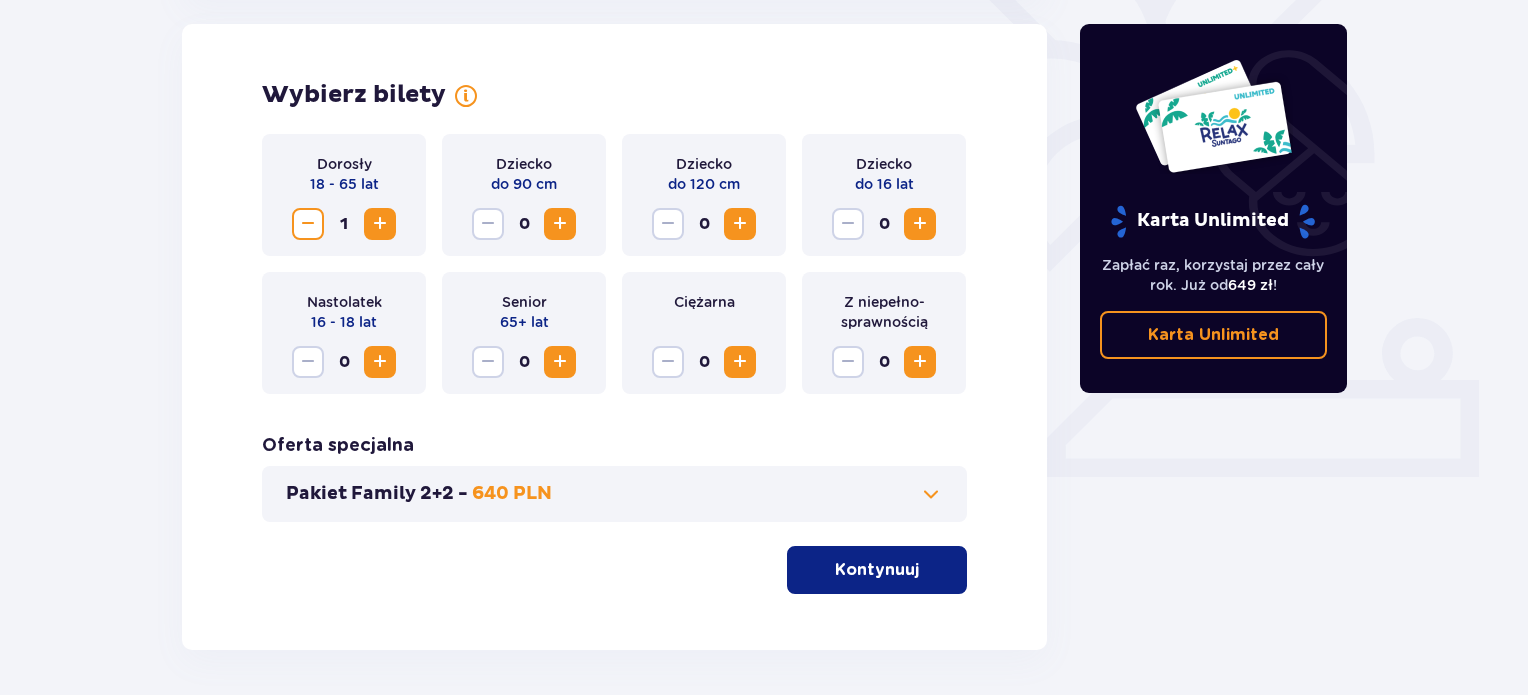 click at bounding box center (380, 224) 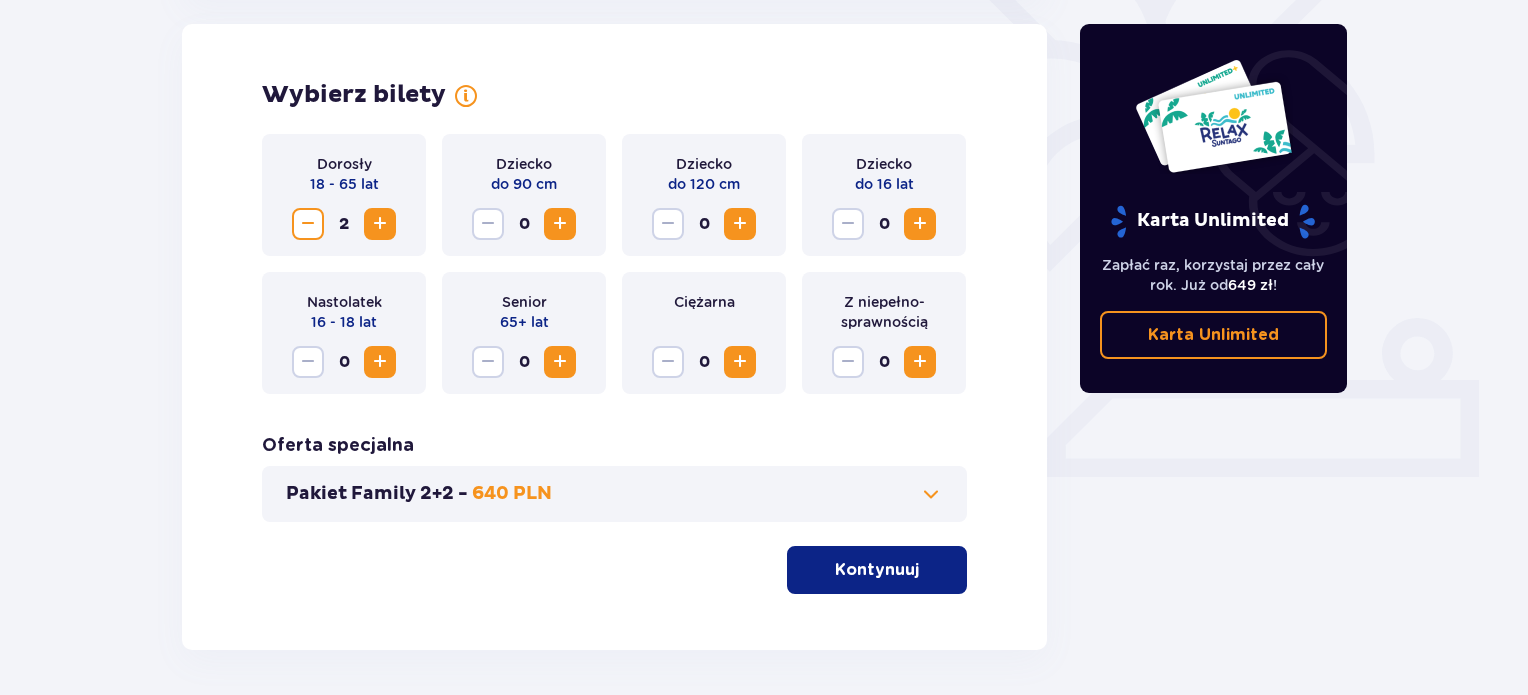 click at bounding box center [920, 224] 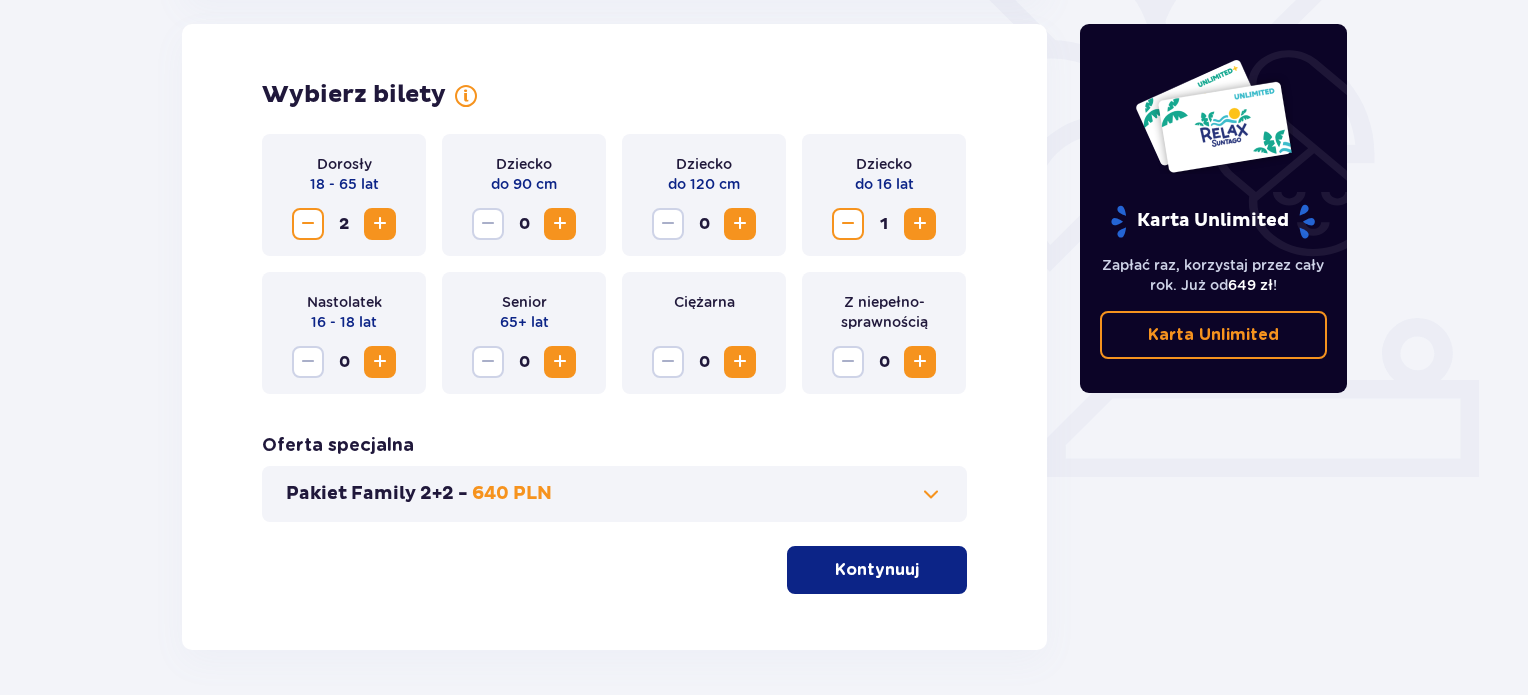 click on "Kontynuuj" at bounding box center [877, 570] 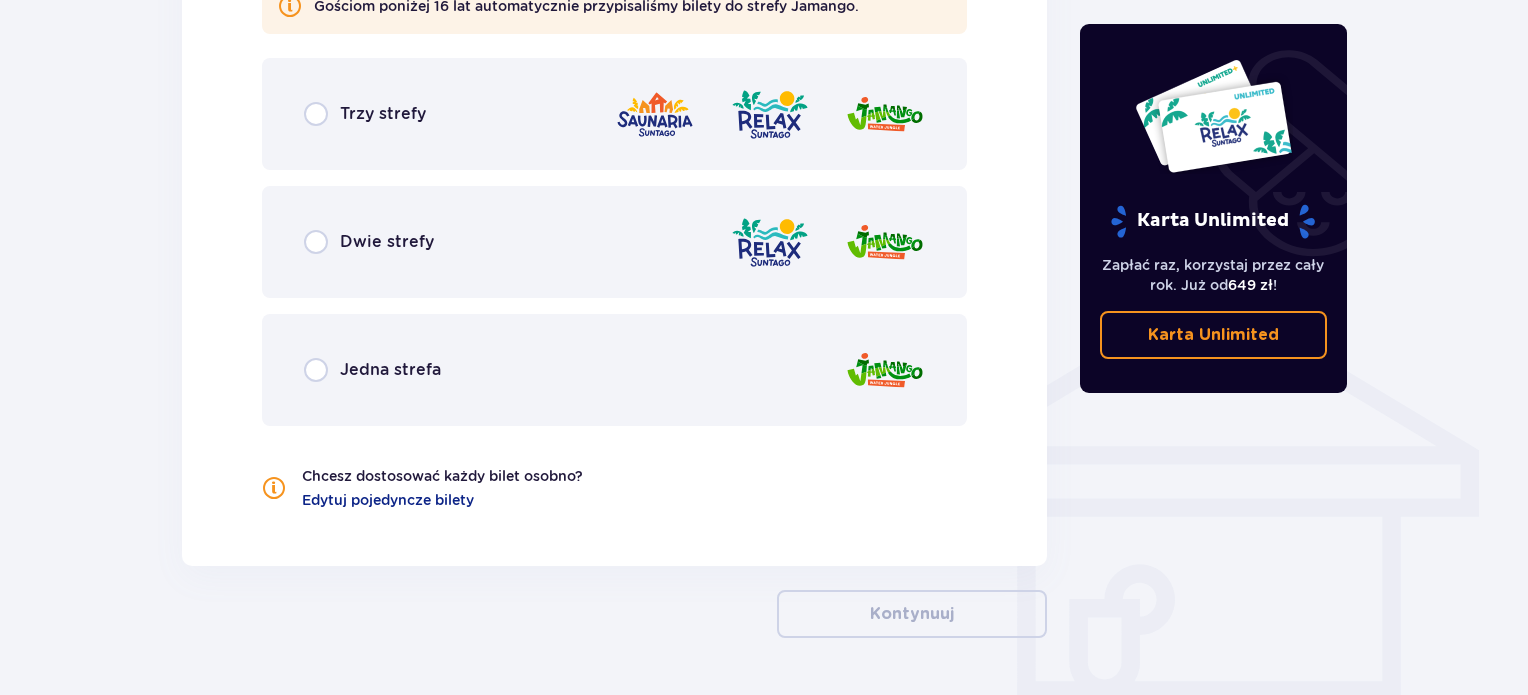 scroll, scrollTop: 1399, scrollLeft: 0, axis: vertical 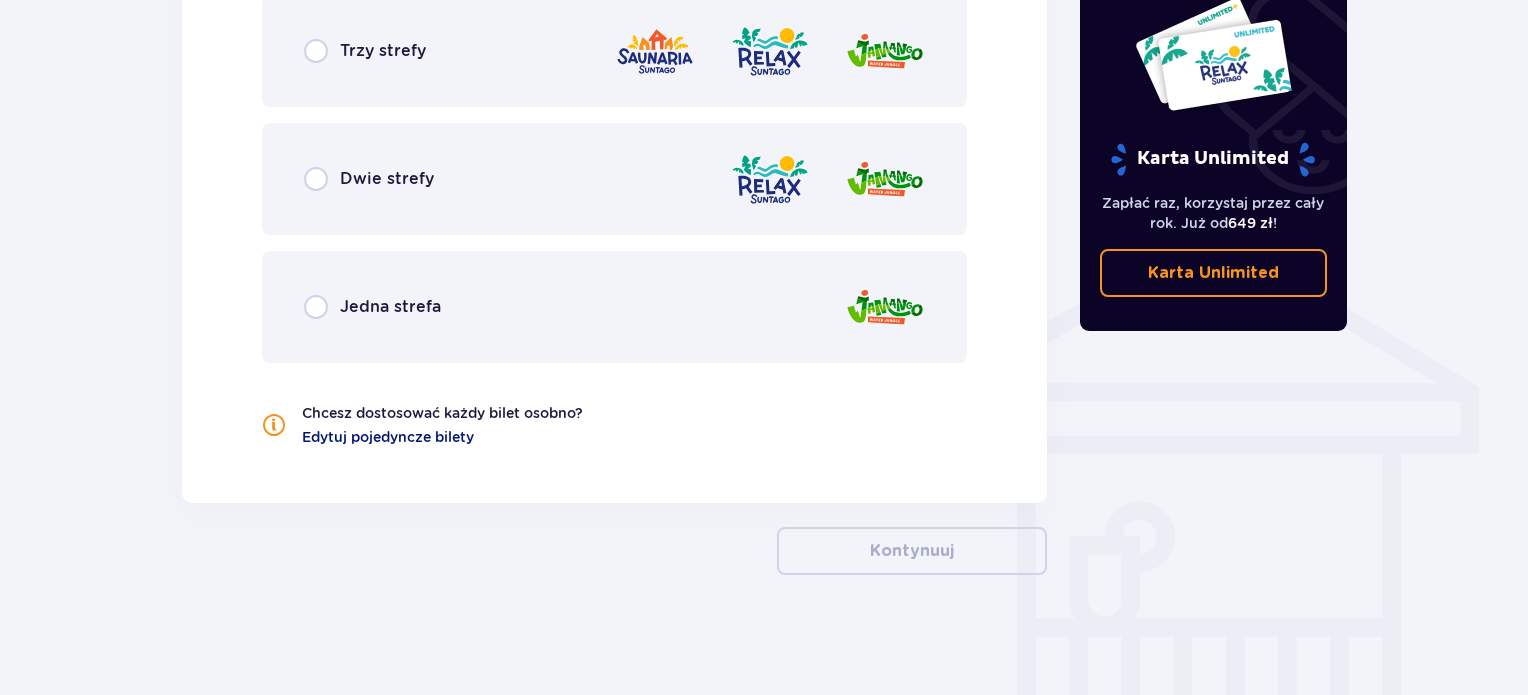 click on "Edytuj pojedyncze bilety" at bounding box center [388, 437] 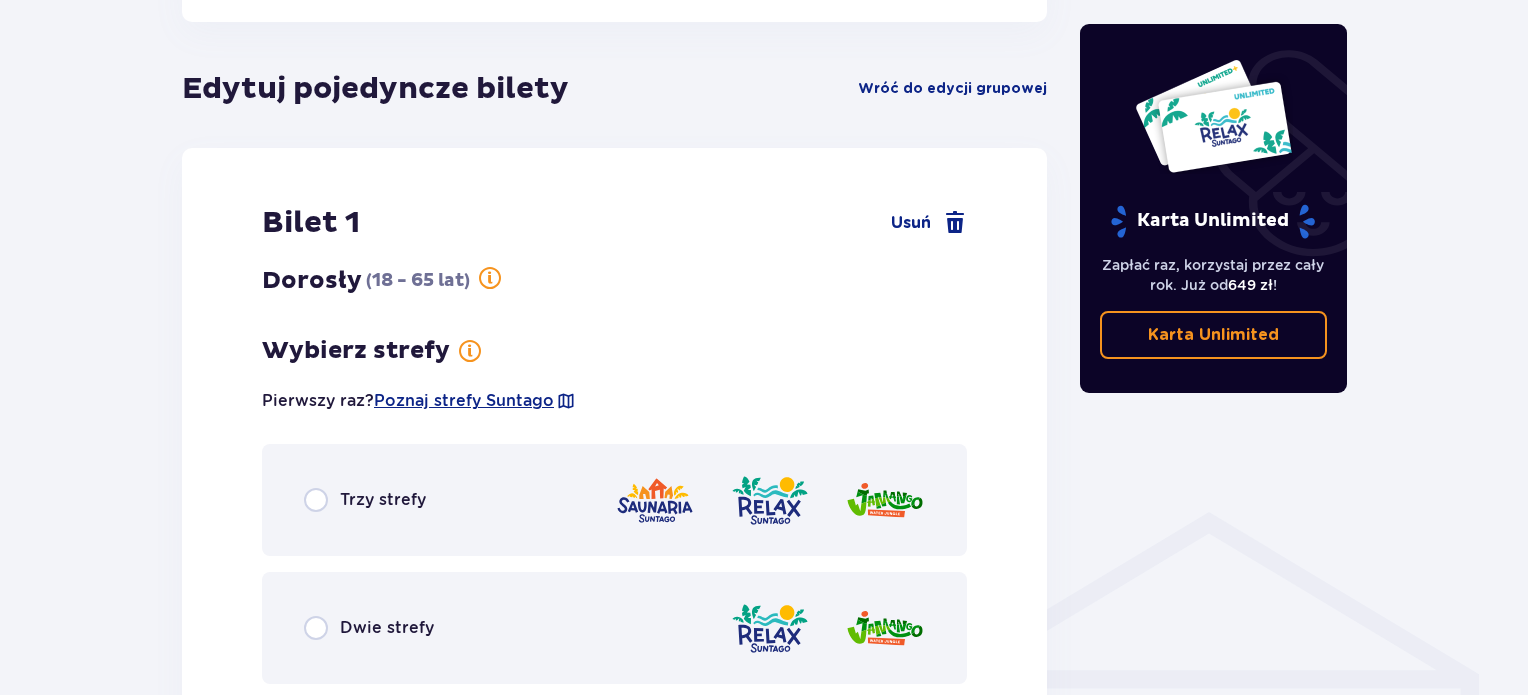 scroll, scrollTop: 1110, scrollLeft: 0, axis: vertical 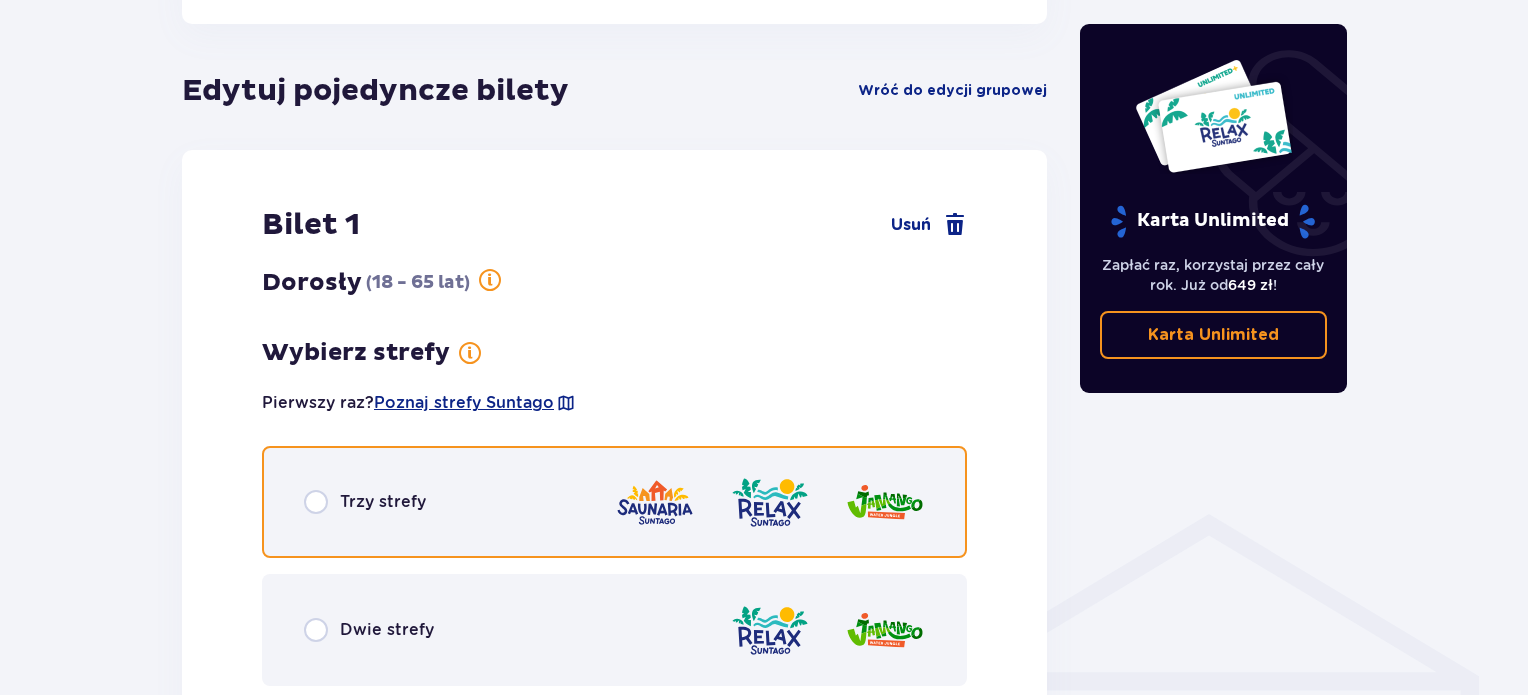 click at bounding box center [316, 502] 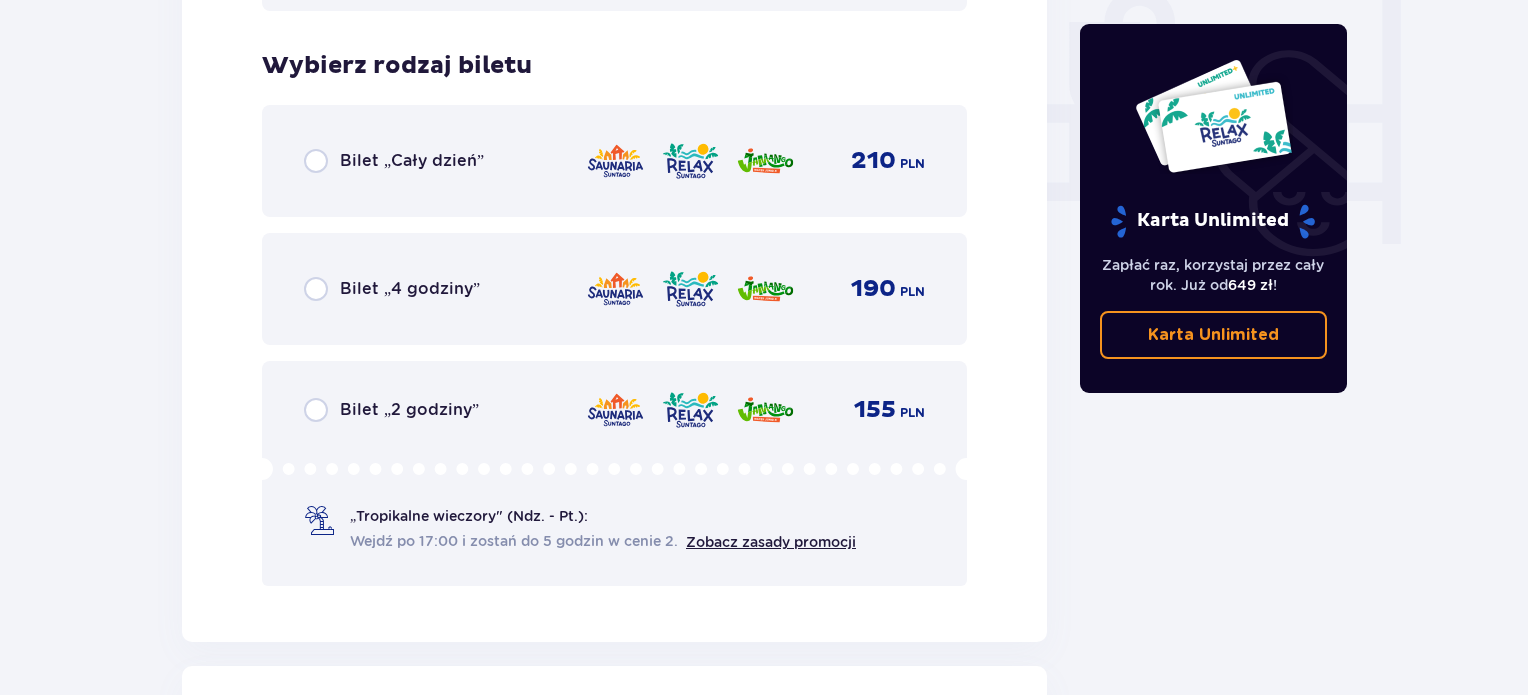 scroll, scrollTop: 1940, scrollLeft: 0, axis: vertical 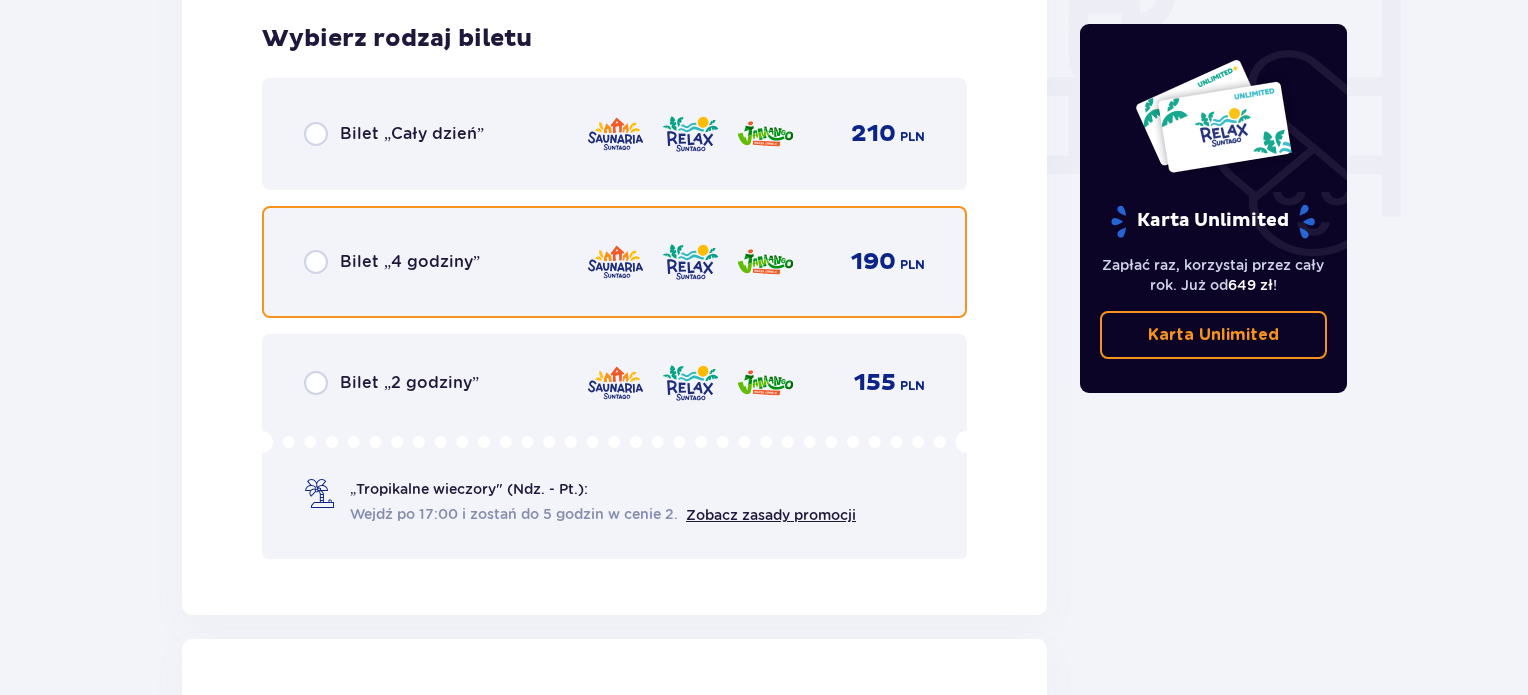 click at bounding box center [316, 262] 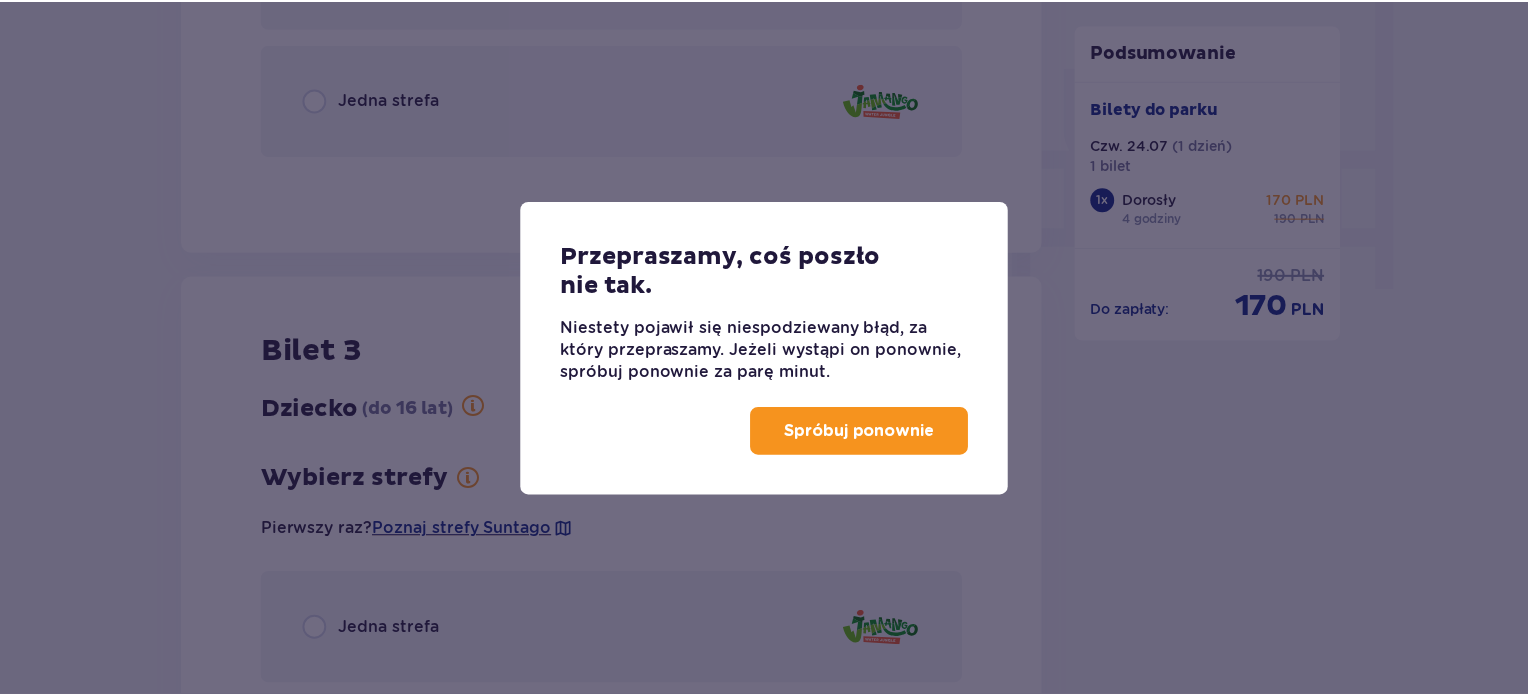 scroll, scrollTop: 1236, scrollLeft: 0, axis: vertical 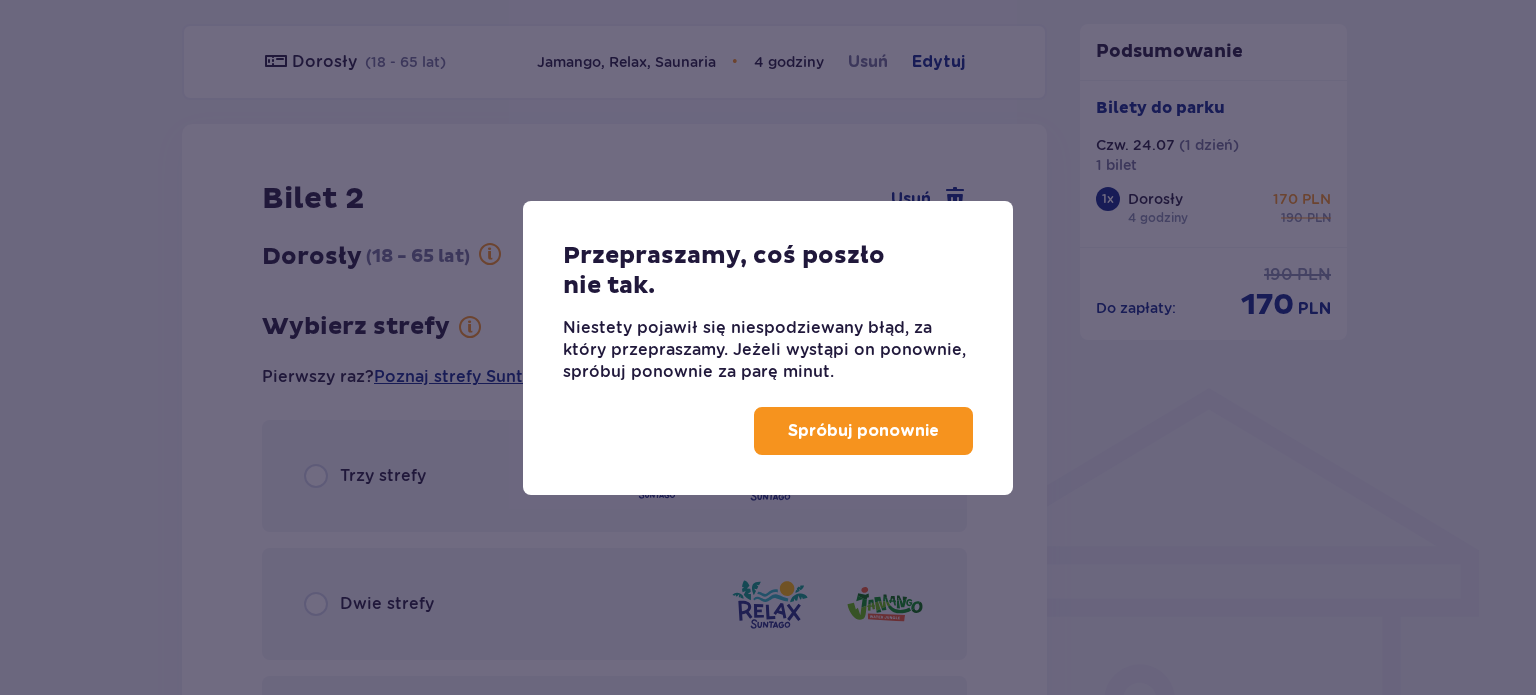 click on "Spróbuj ponownie" at bounding box center [863, 431] 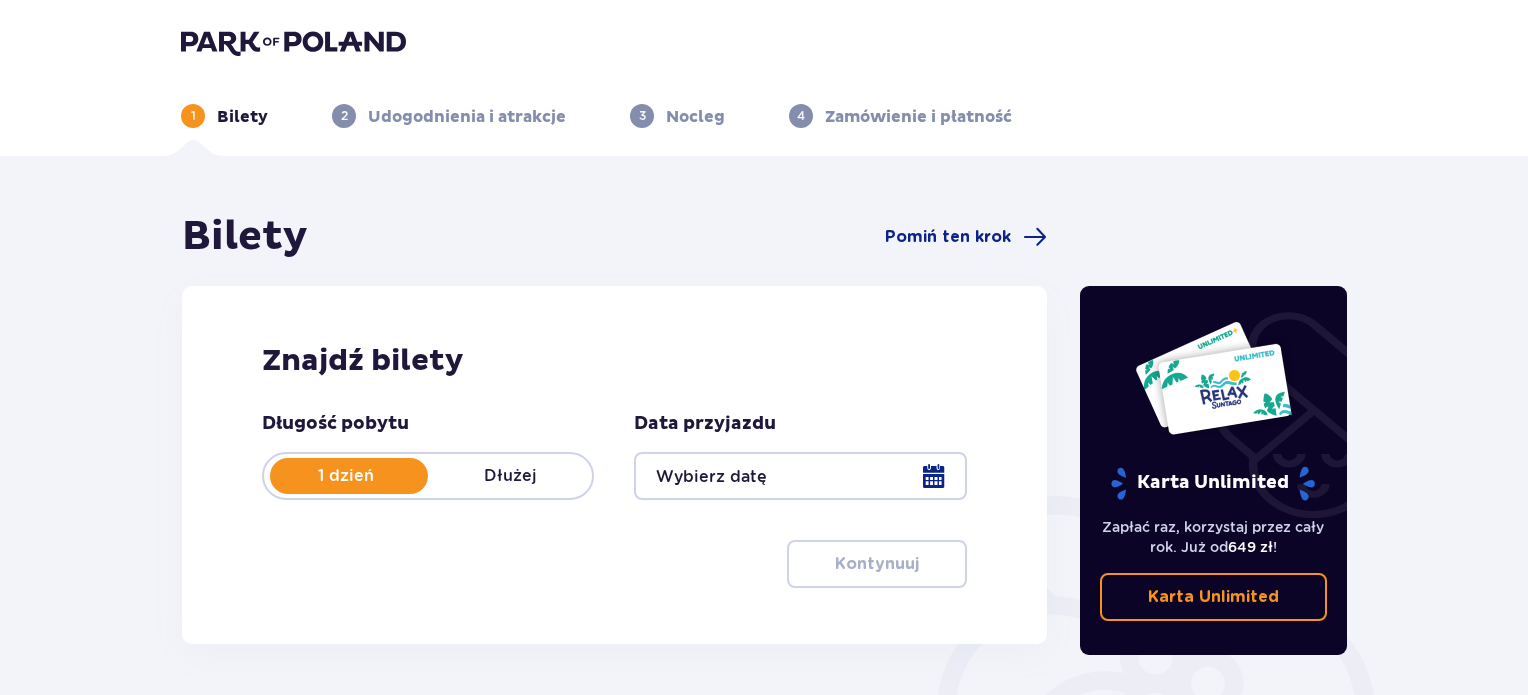 scroll, scrollTop: 0, scrollLeft: 0, axis: both 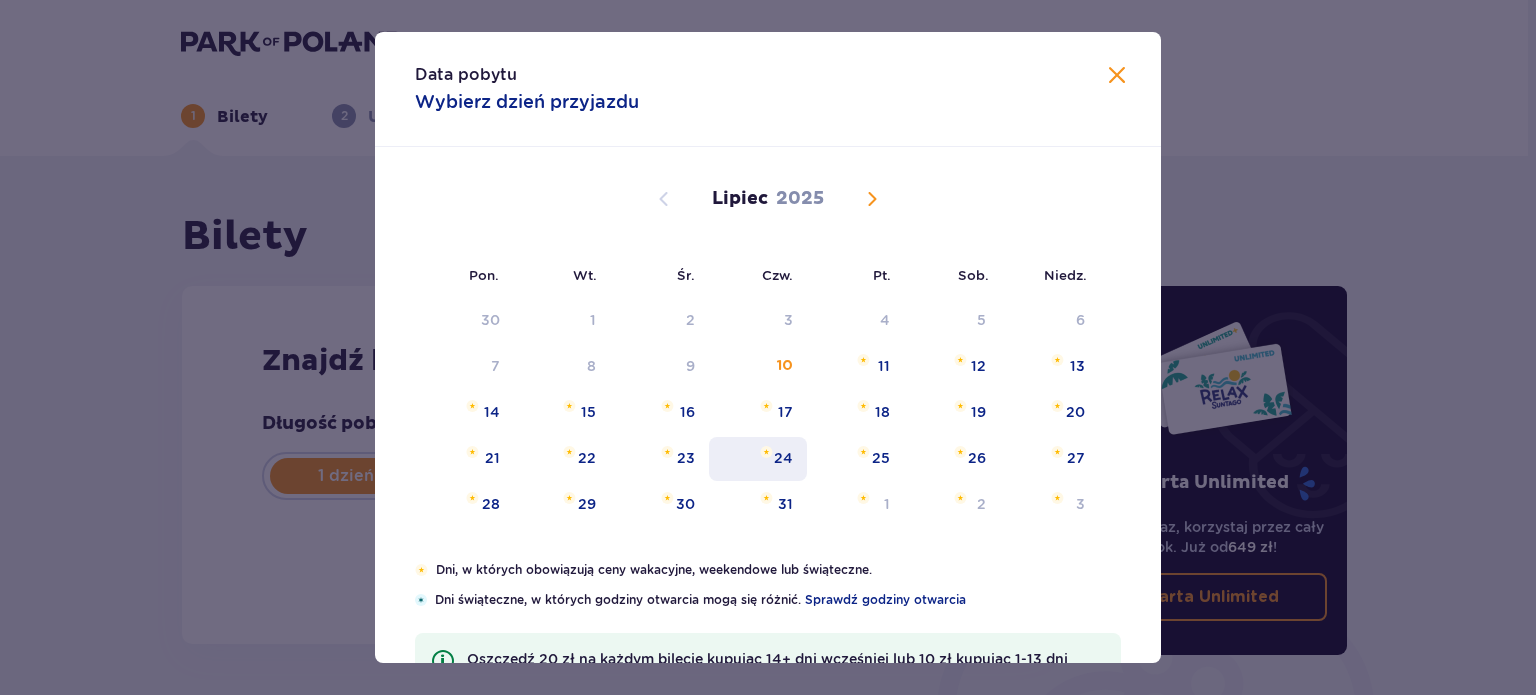 click at bounding box center [766, 452] 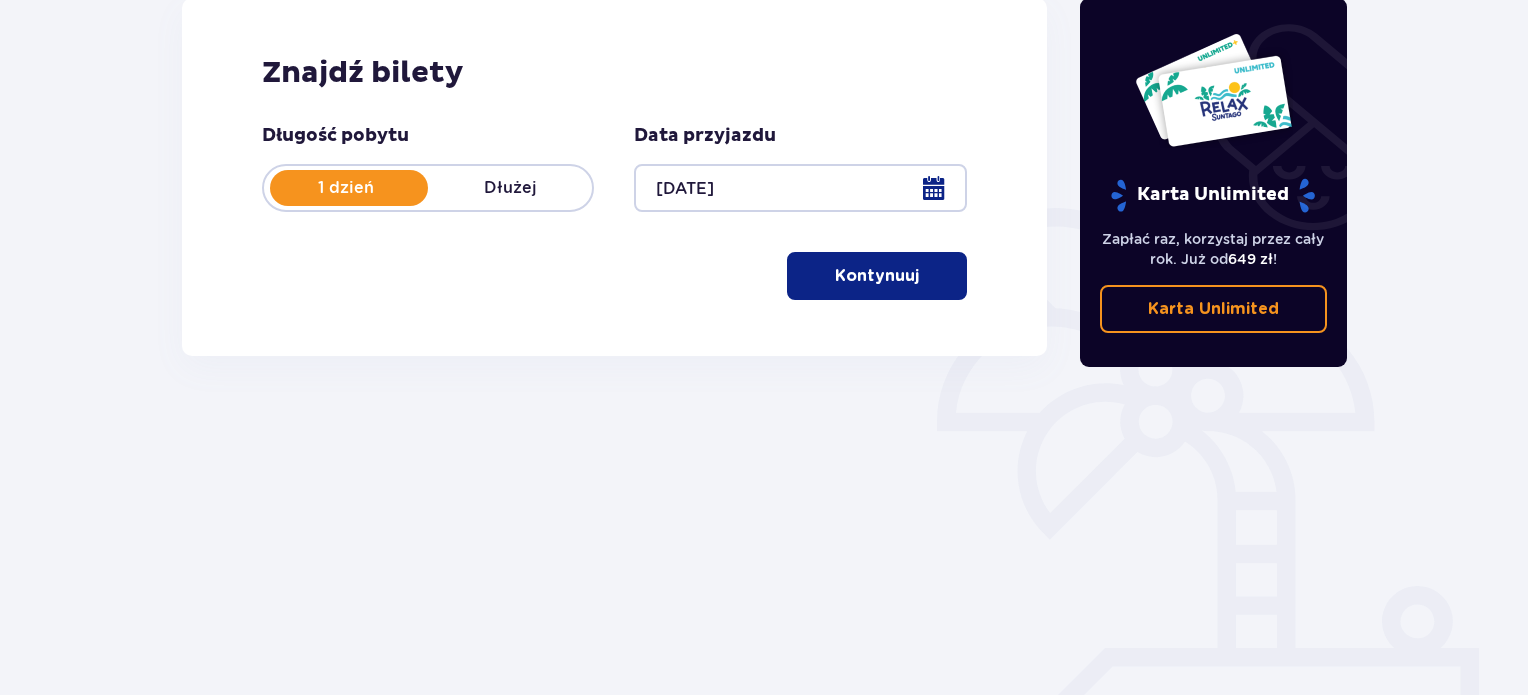 scroll, scrollTop: 324, scrollLeft: 0, axis: vertical 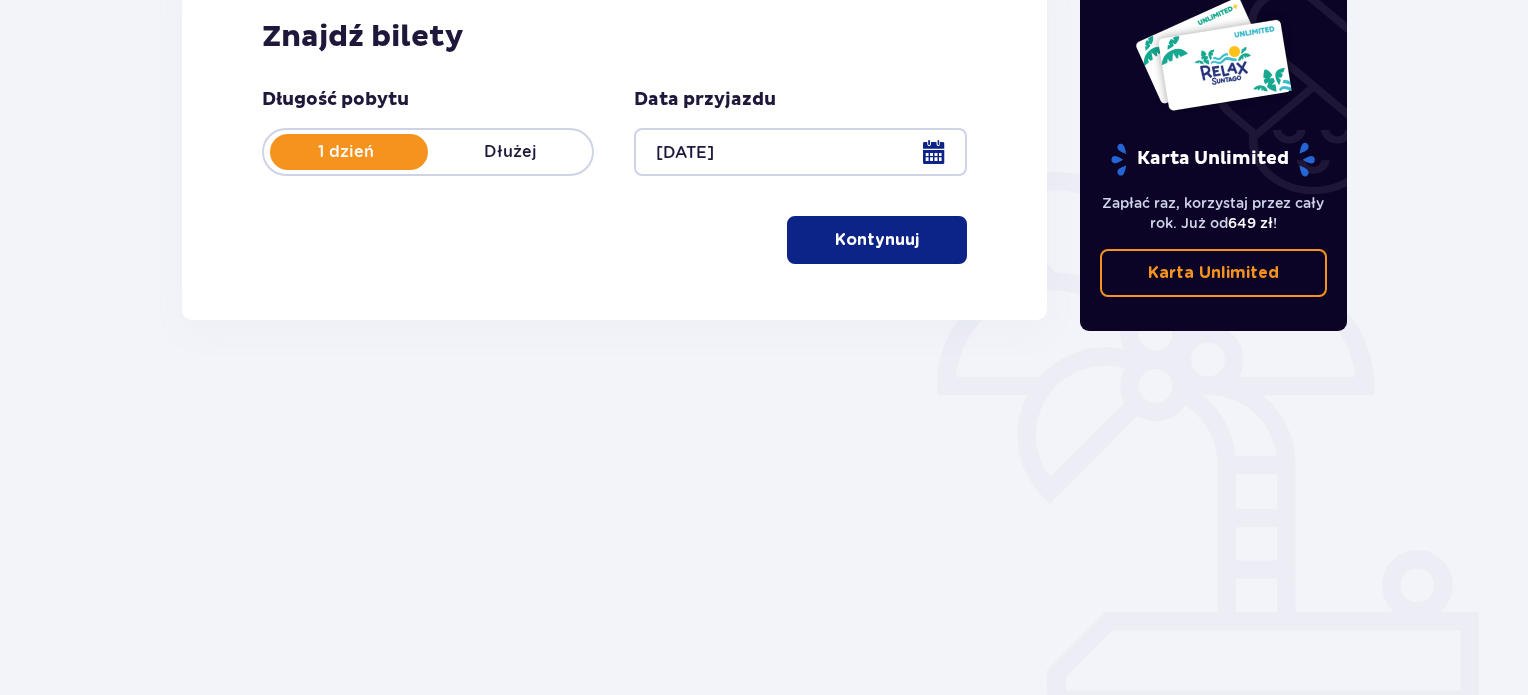 click on "Kontynuuj" at bounding box center [877, 240] 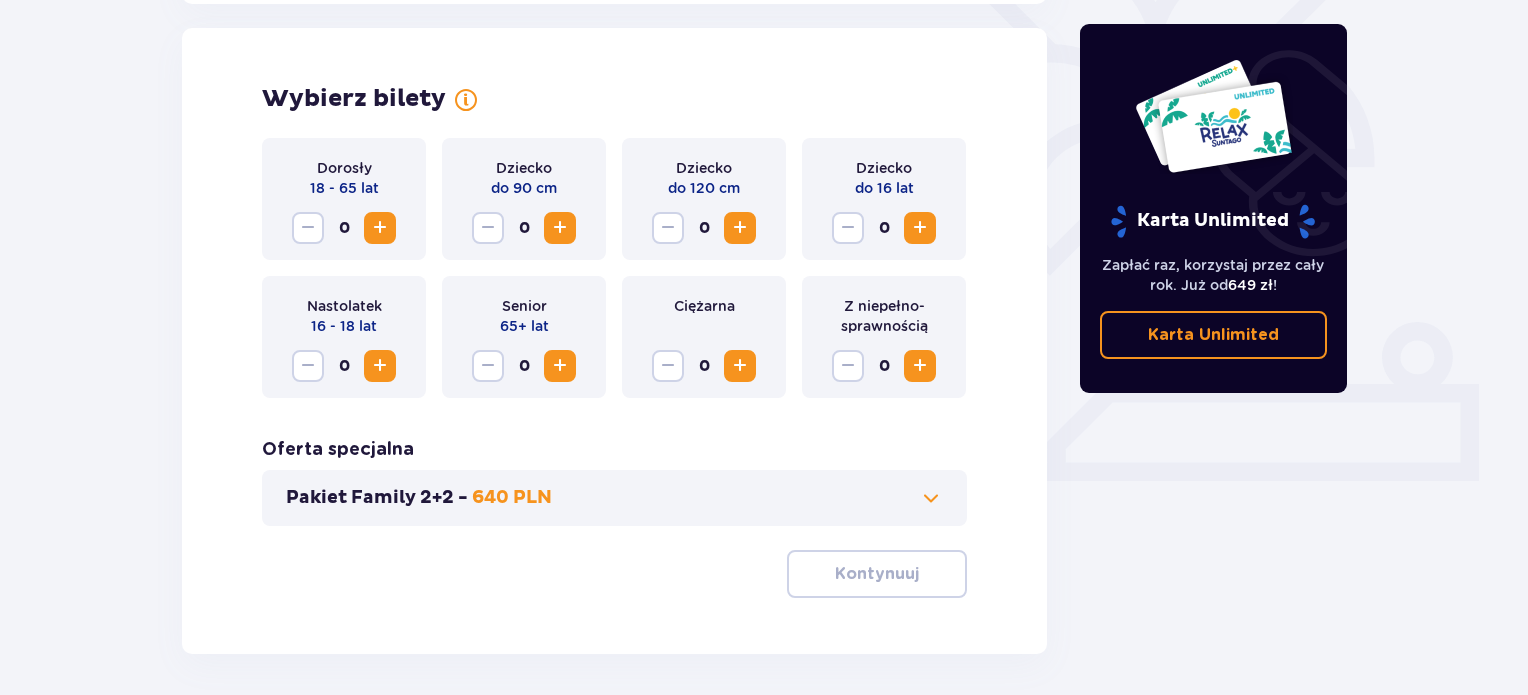 scroll, scrollTop: 556, scrollLeft: 0, axis: vertical 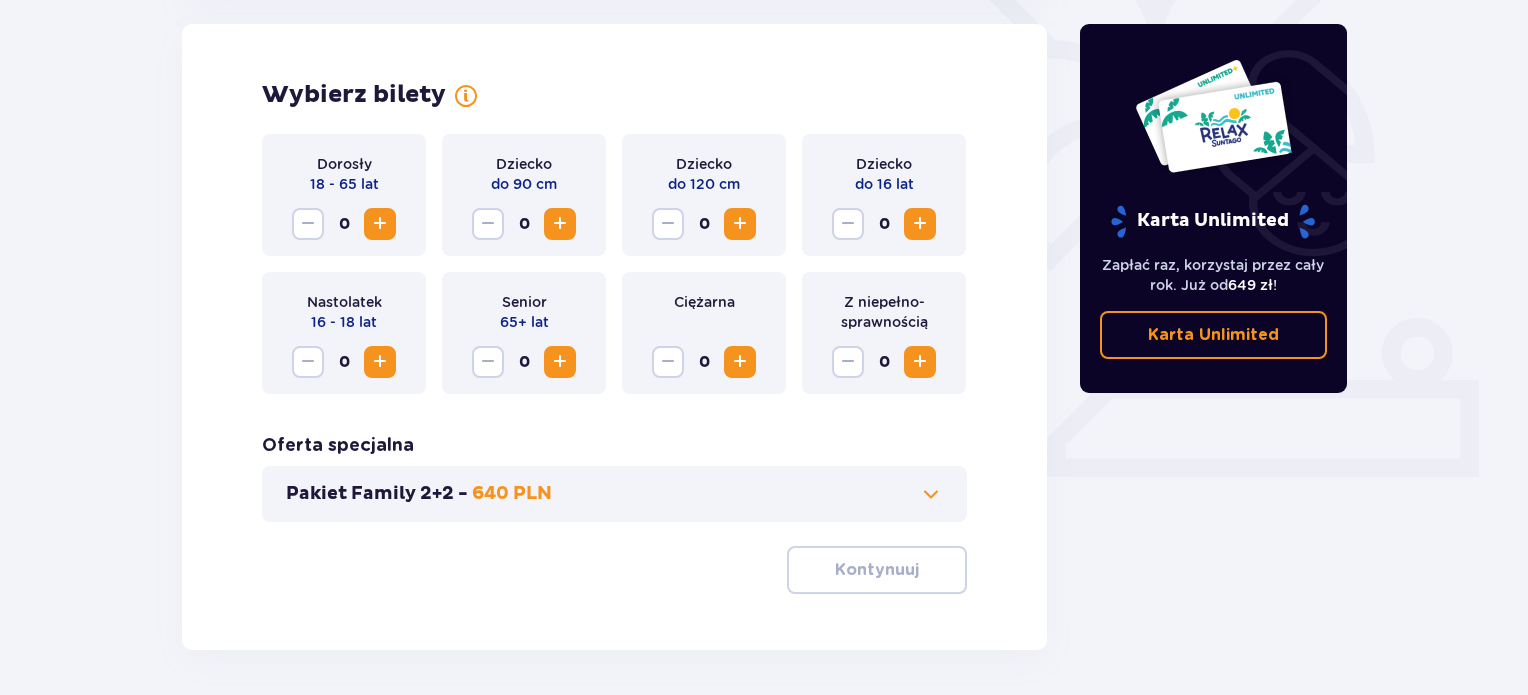 click at bounding box center [380, 224] 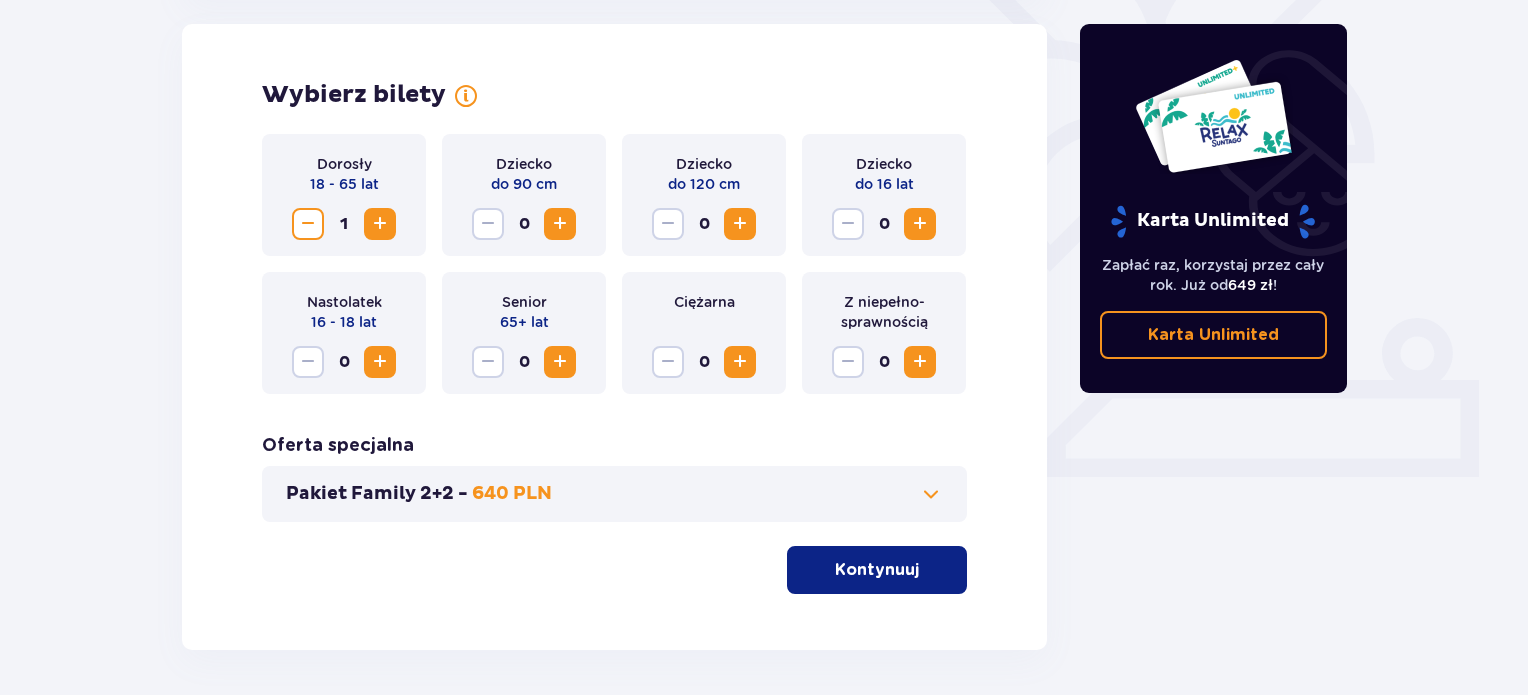 click at bounding box center (380, 224) 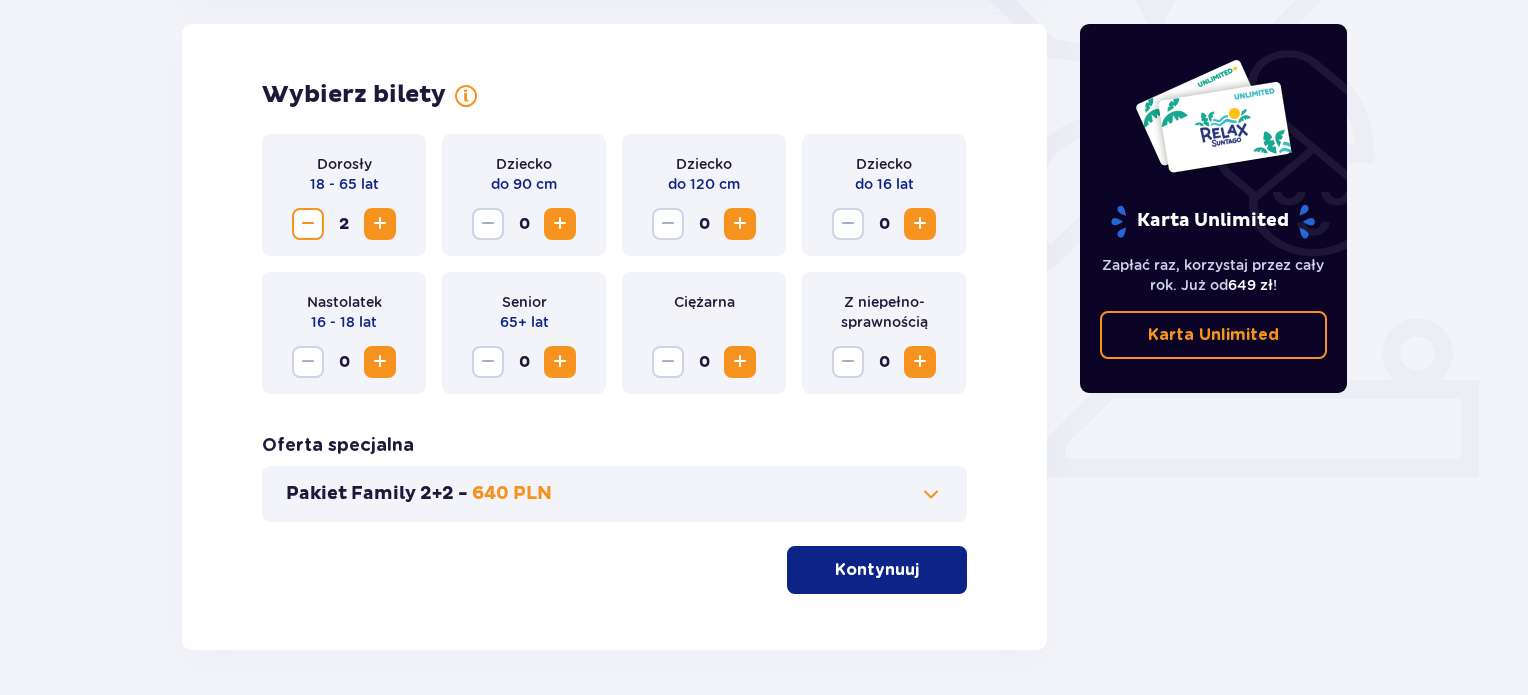 click at bounding box center [920, 224] 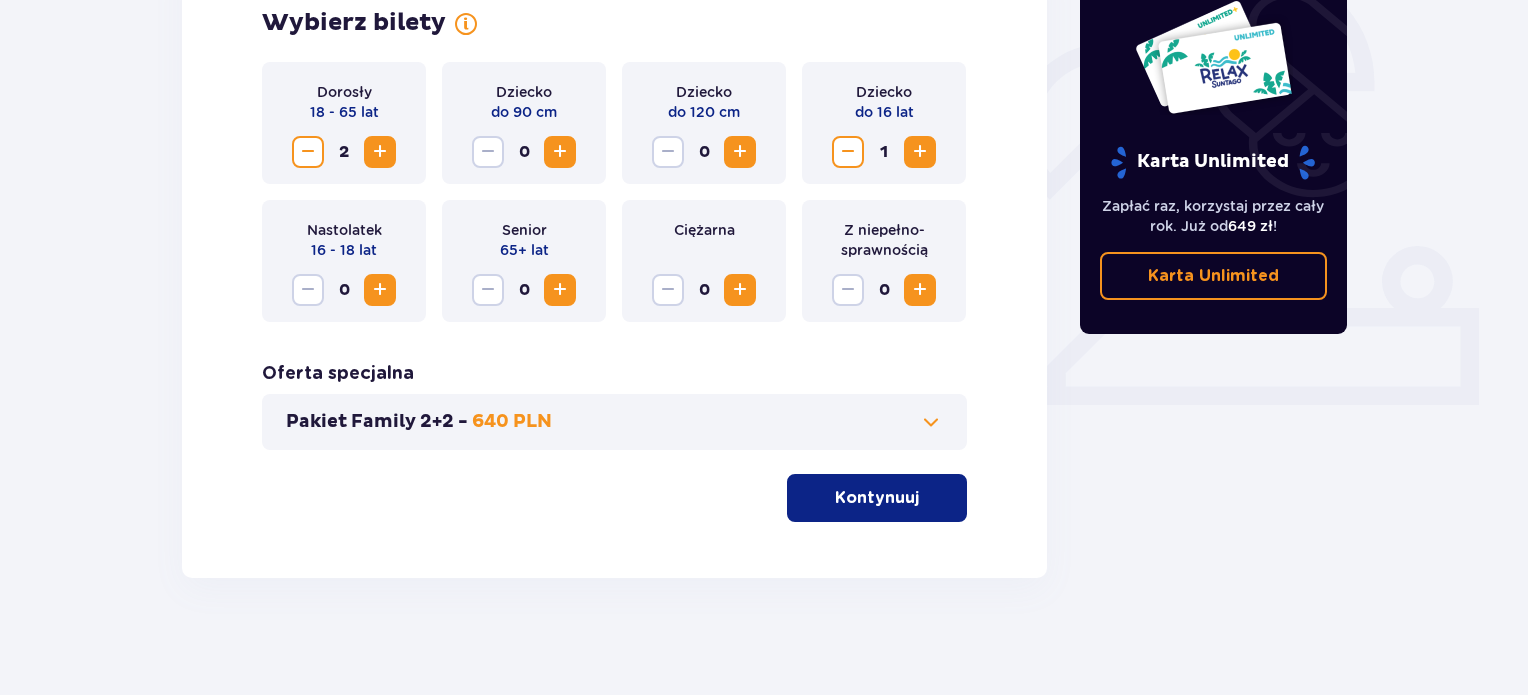 scroll, scrollTop: 631, scrollLeft: 0, axis: vertical 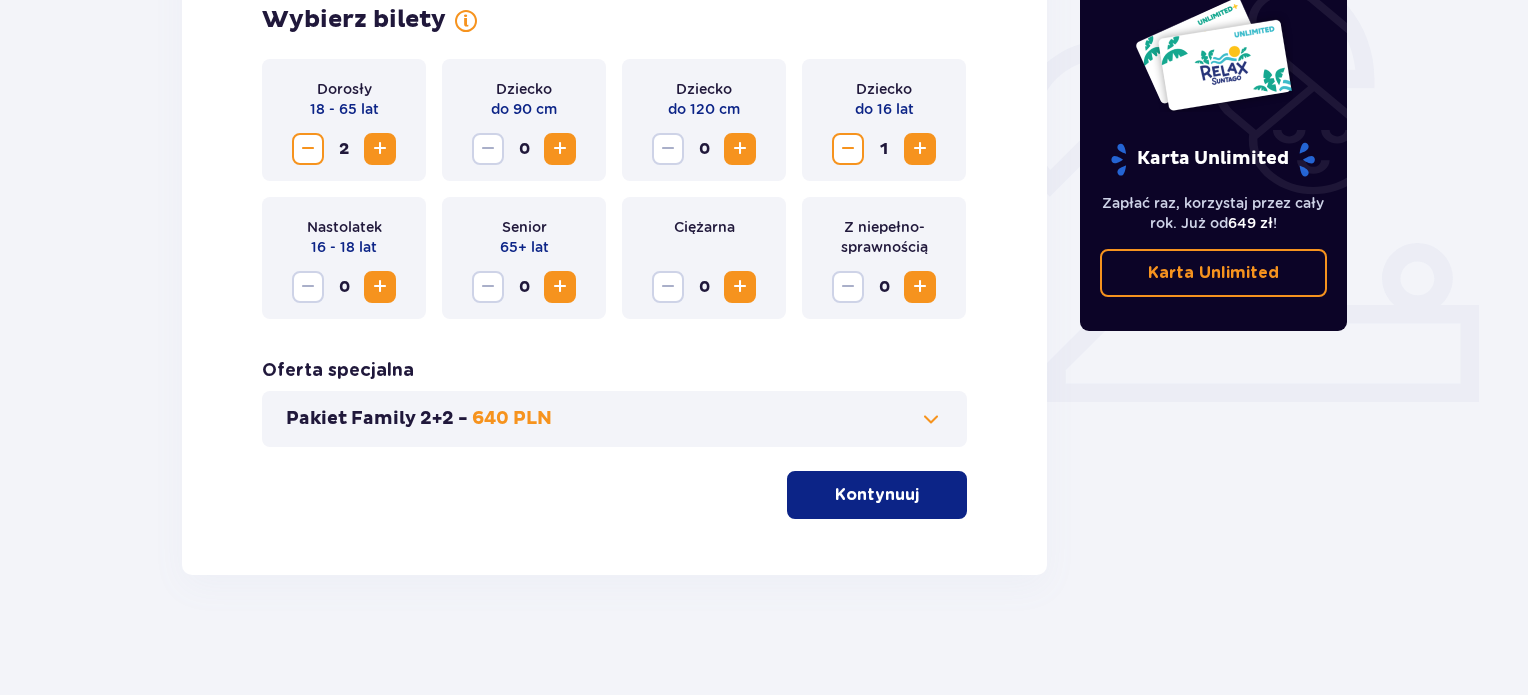 click on "Kontynuuj" at bounding box center (877, 495) 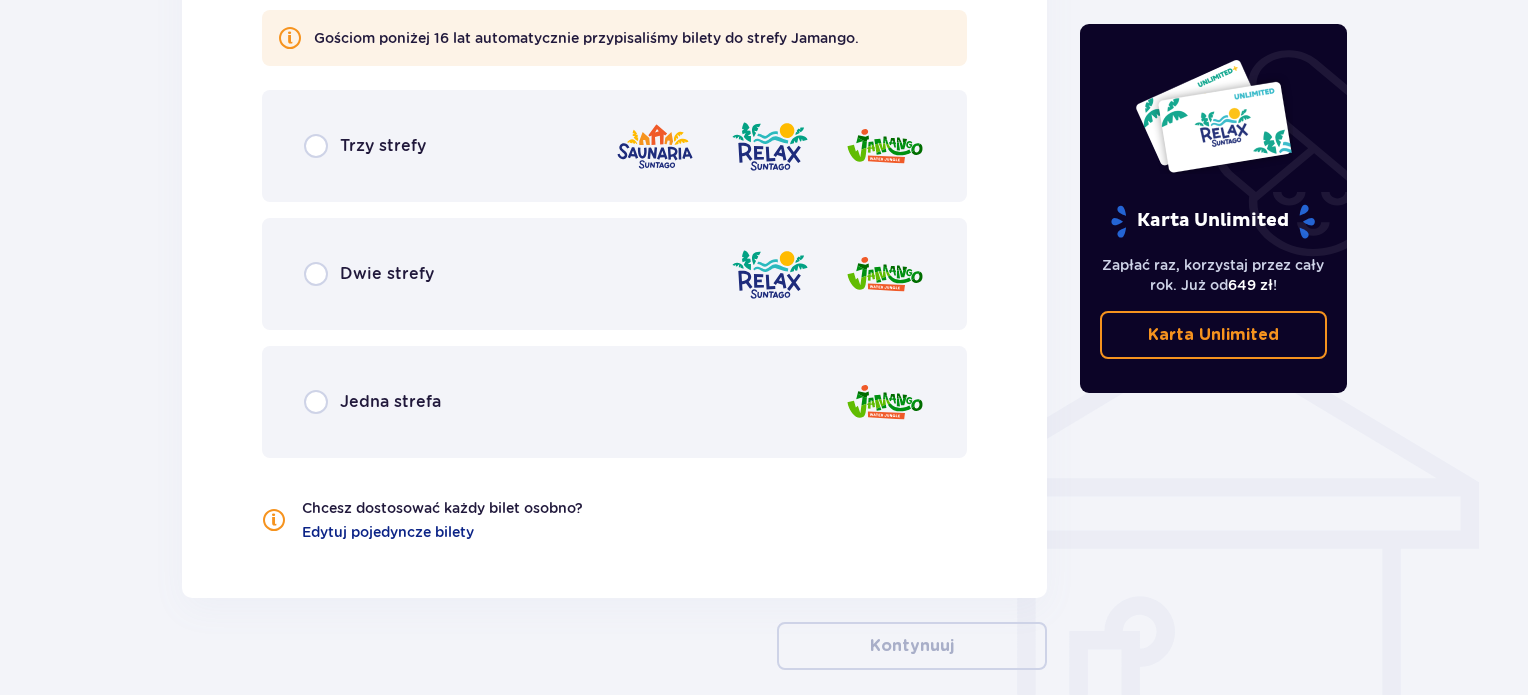 scroll, scrollTop: 1310, scrollLeft: 0, axis: vertical 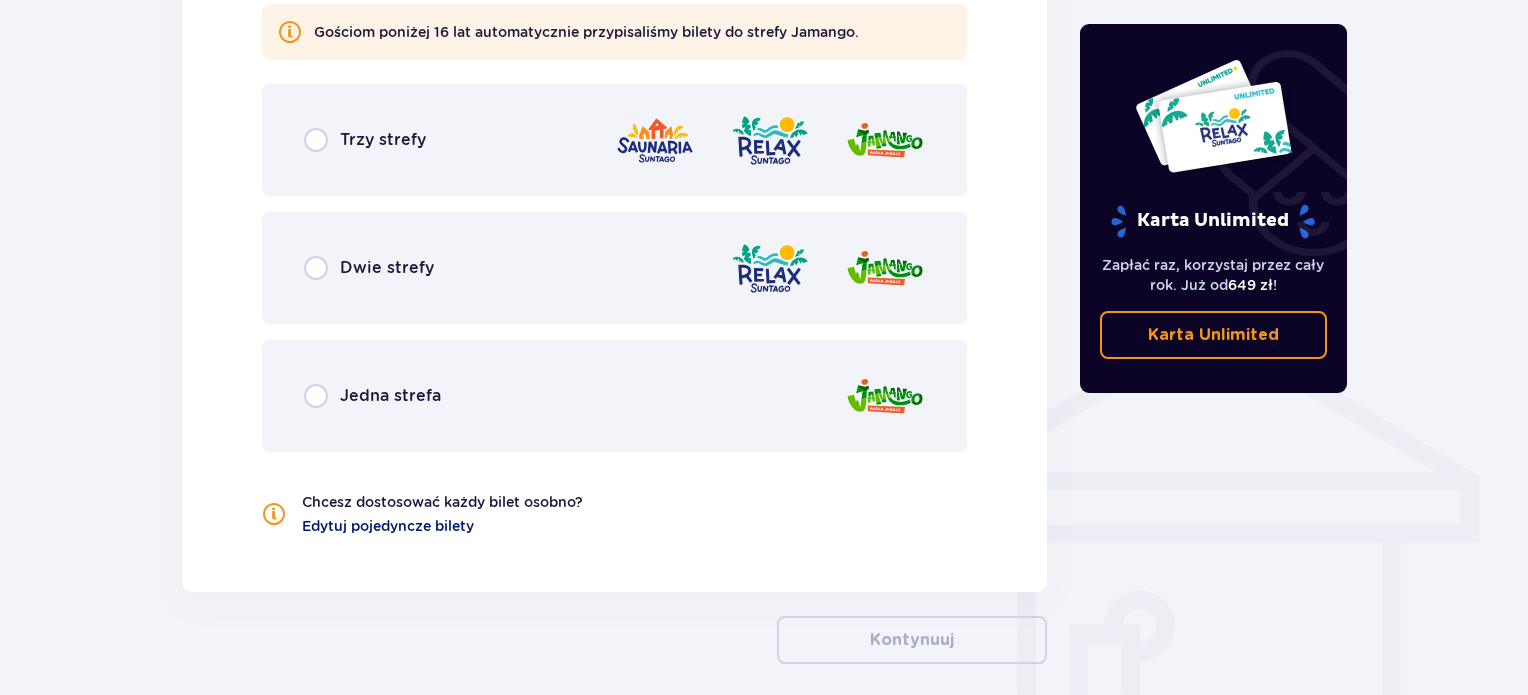 click on "Edytuj pojedyncze bilety" at bounding box center (388, 526) 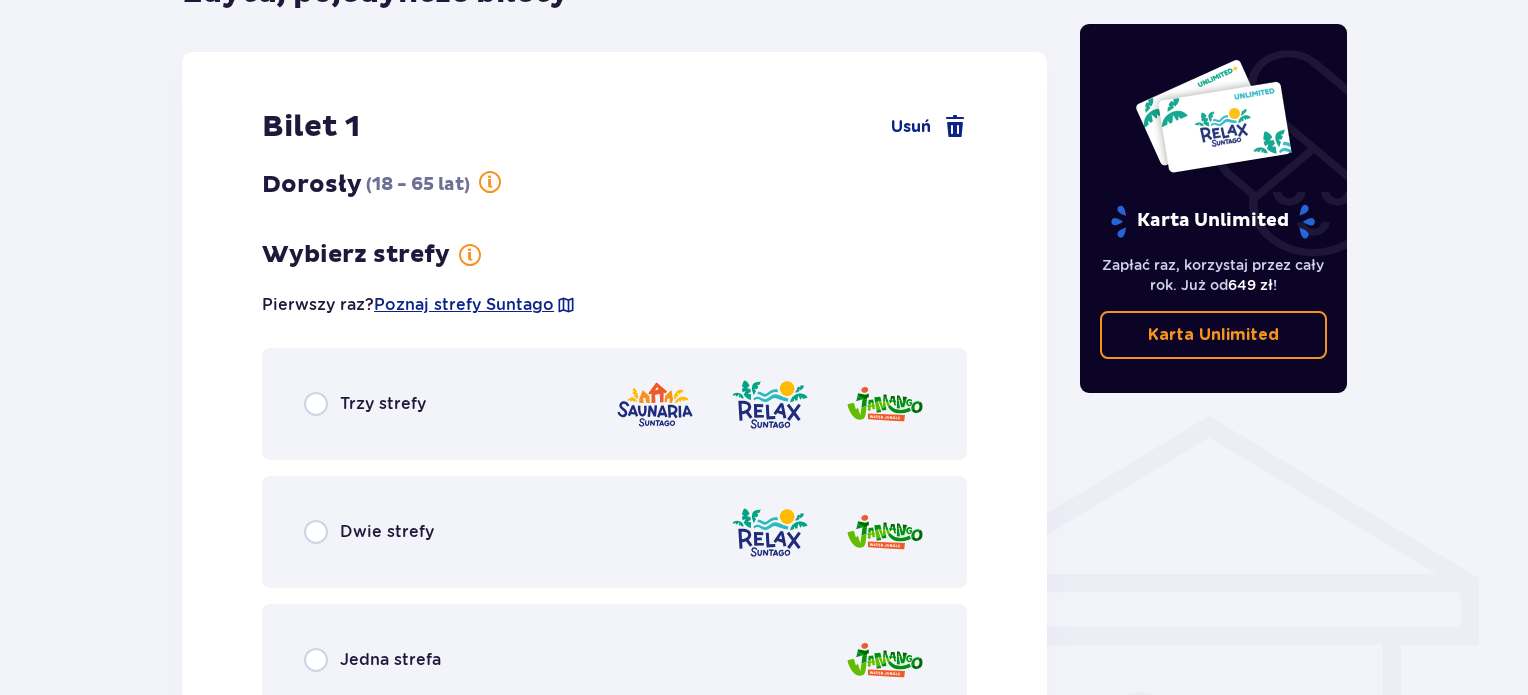scroll, scrollTop: 1210, scrollLeft: 0, axis: vertical 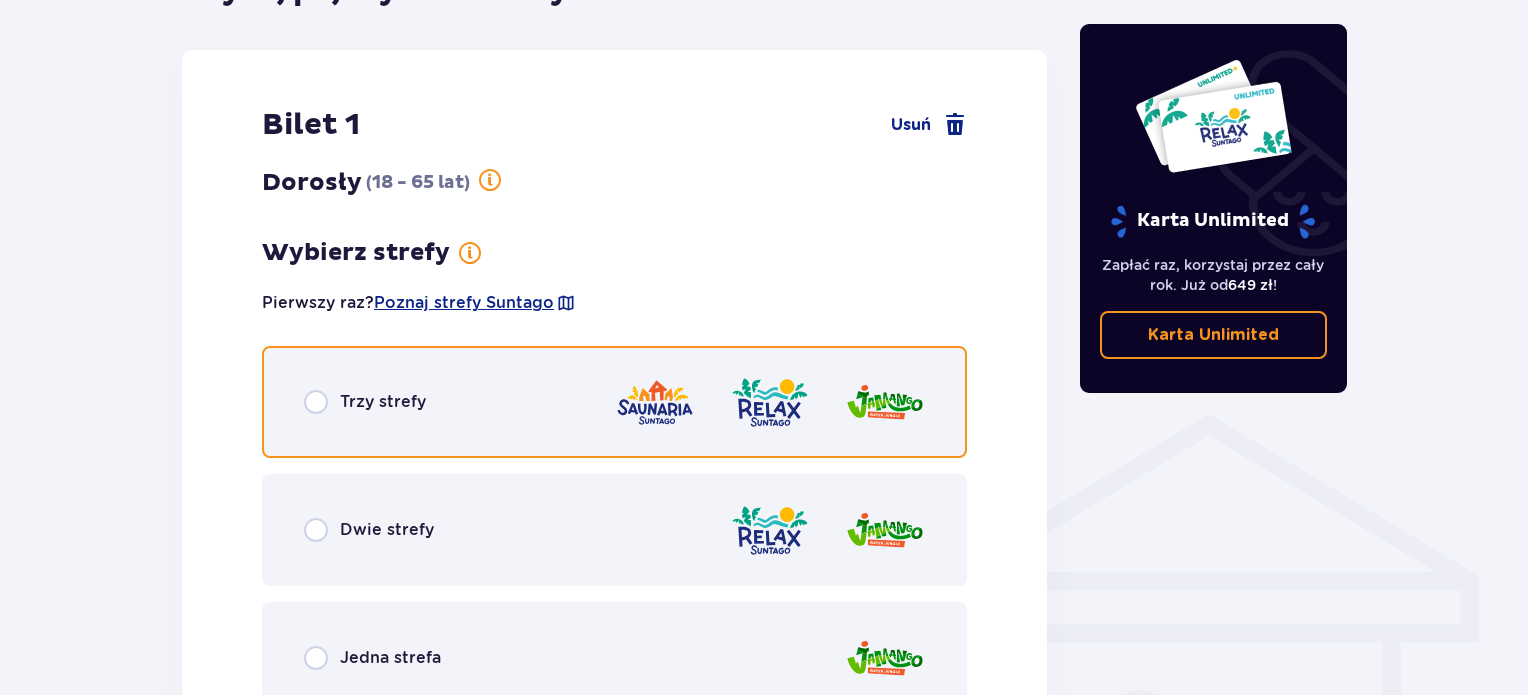click at bounding box center (316, 402) 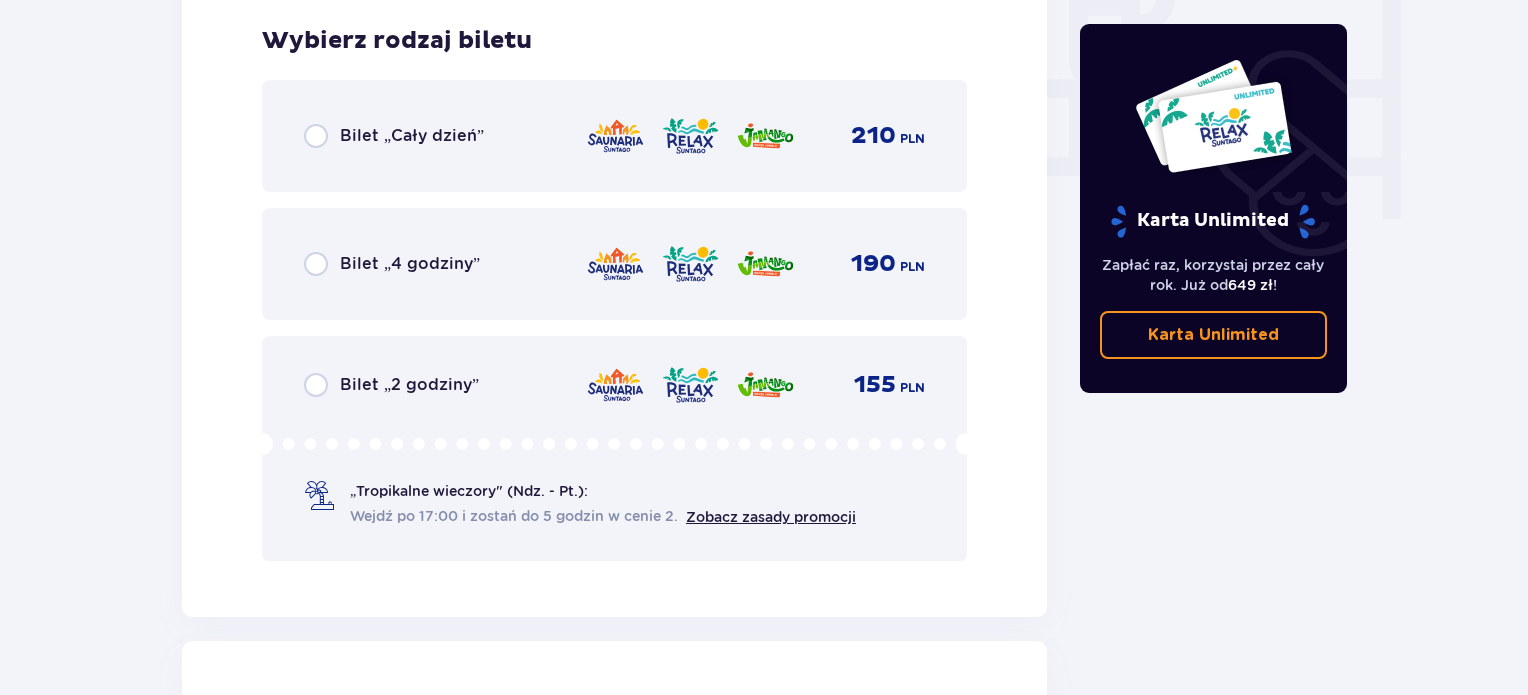 scroll, scrollTop: 1940, scrollLeft: 0, axis: vertical 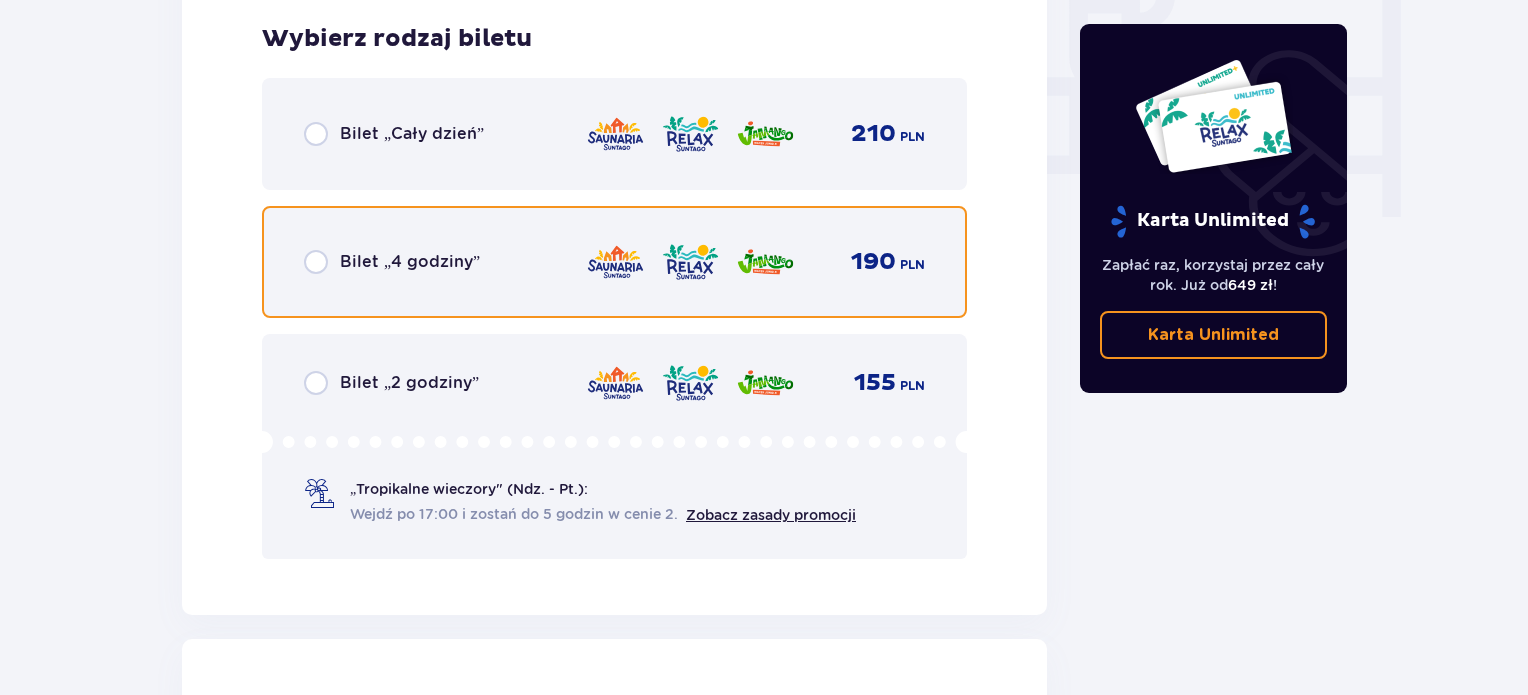 click at bounding box center [316, 262] 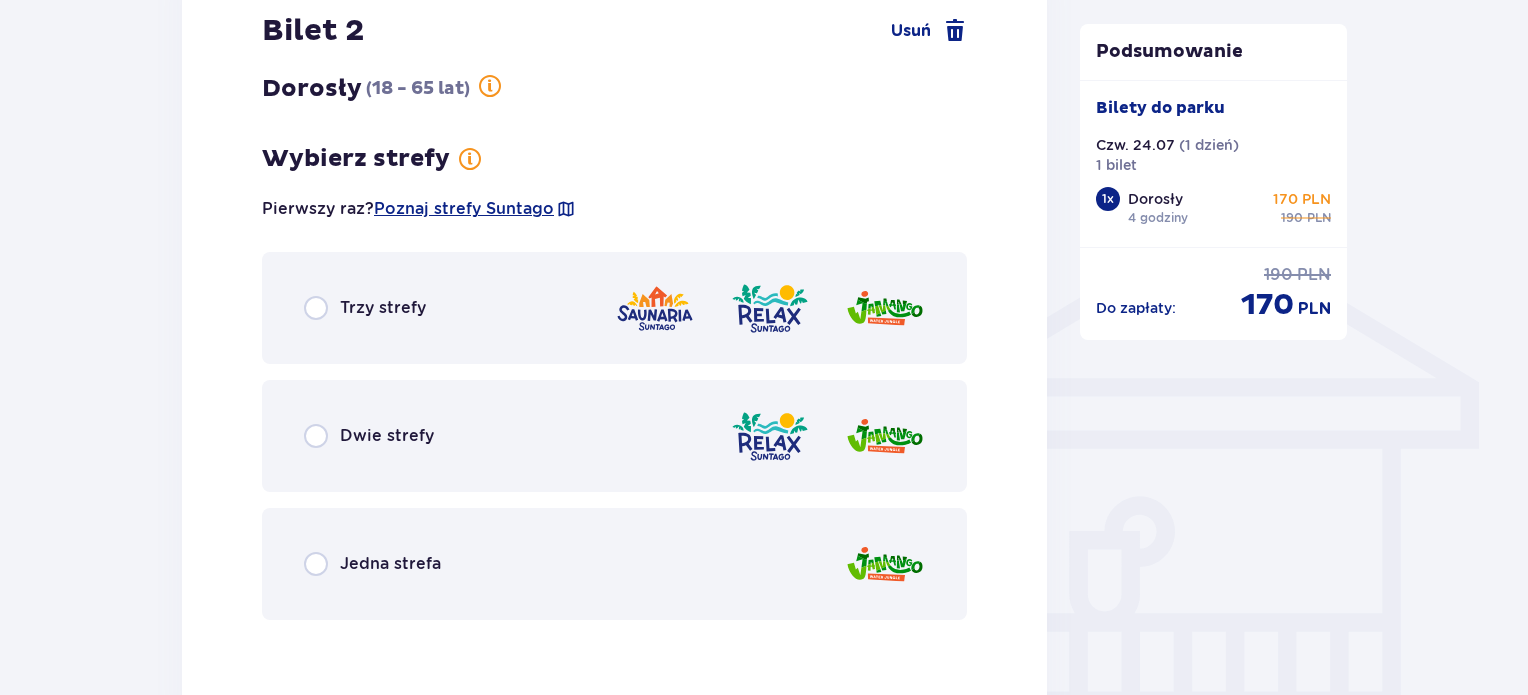 scroll, scrollTop: 1436, scrollLeft: 0, axis: vertical 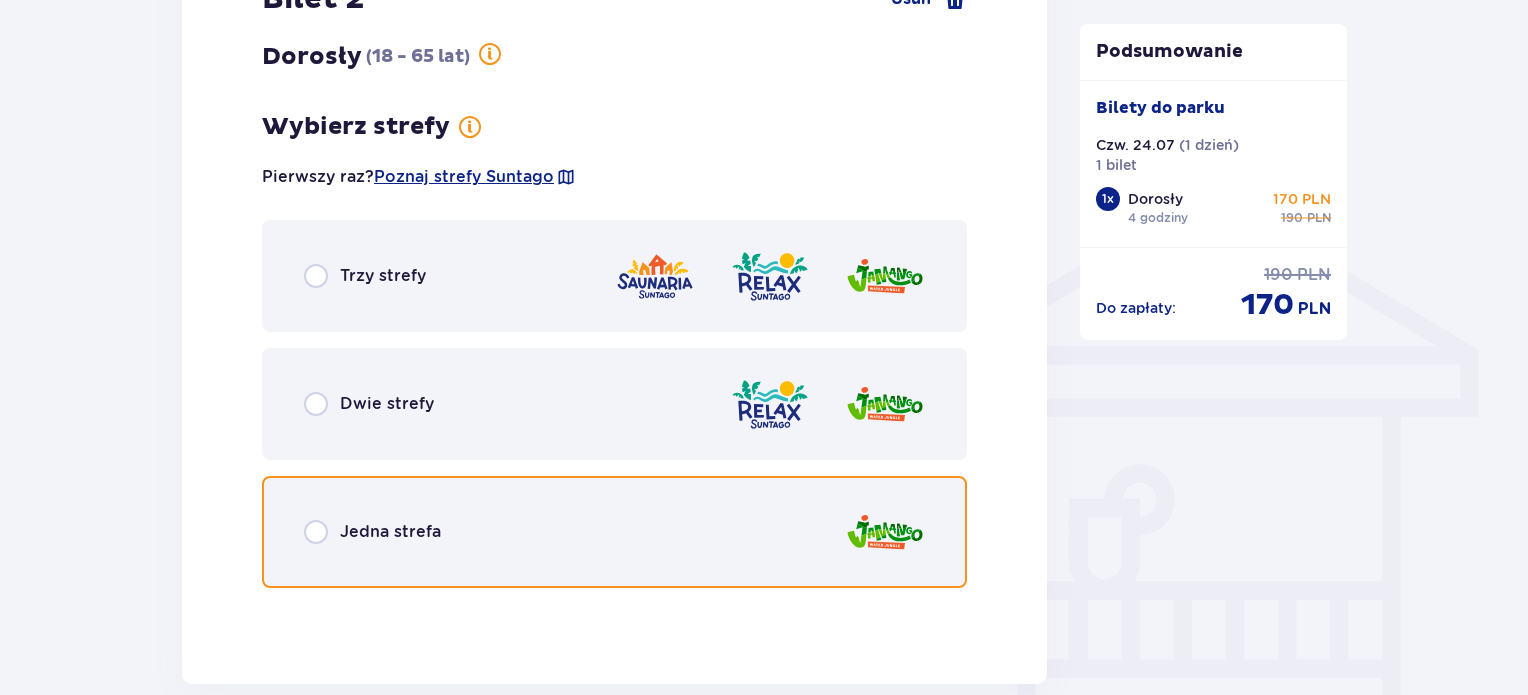 click at bounding box center (316, 532) 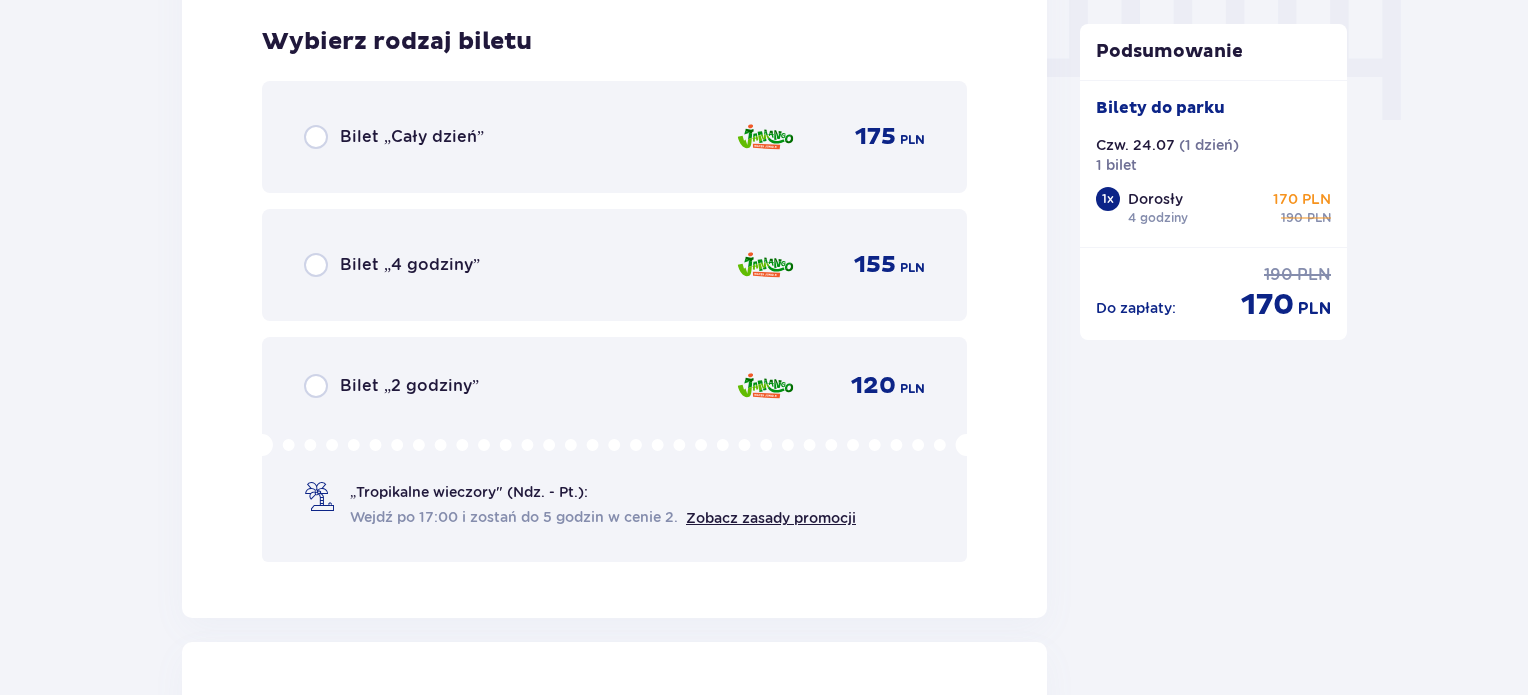 scroll, scrollTop: 2039, scrollLeft: 0, axis: vertical 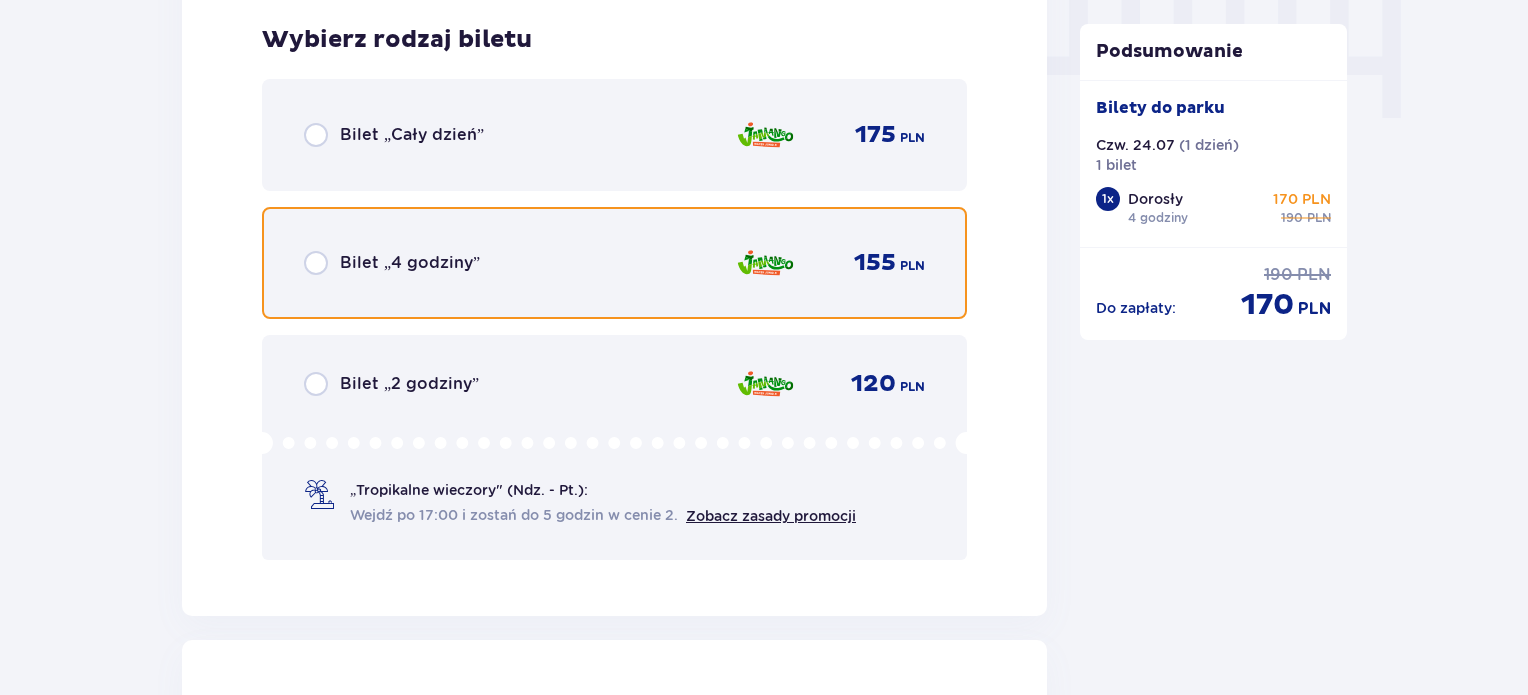 click at bounding box center [316, 263] 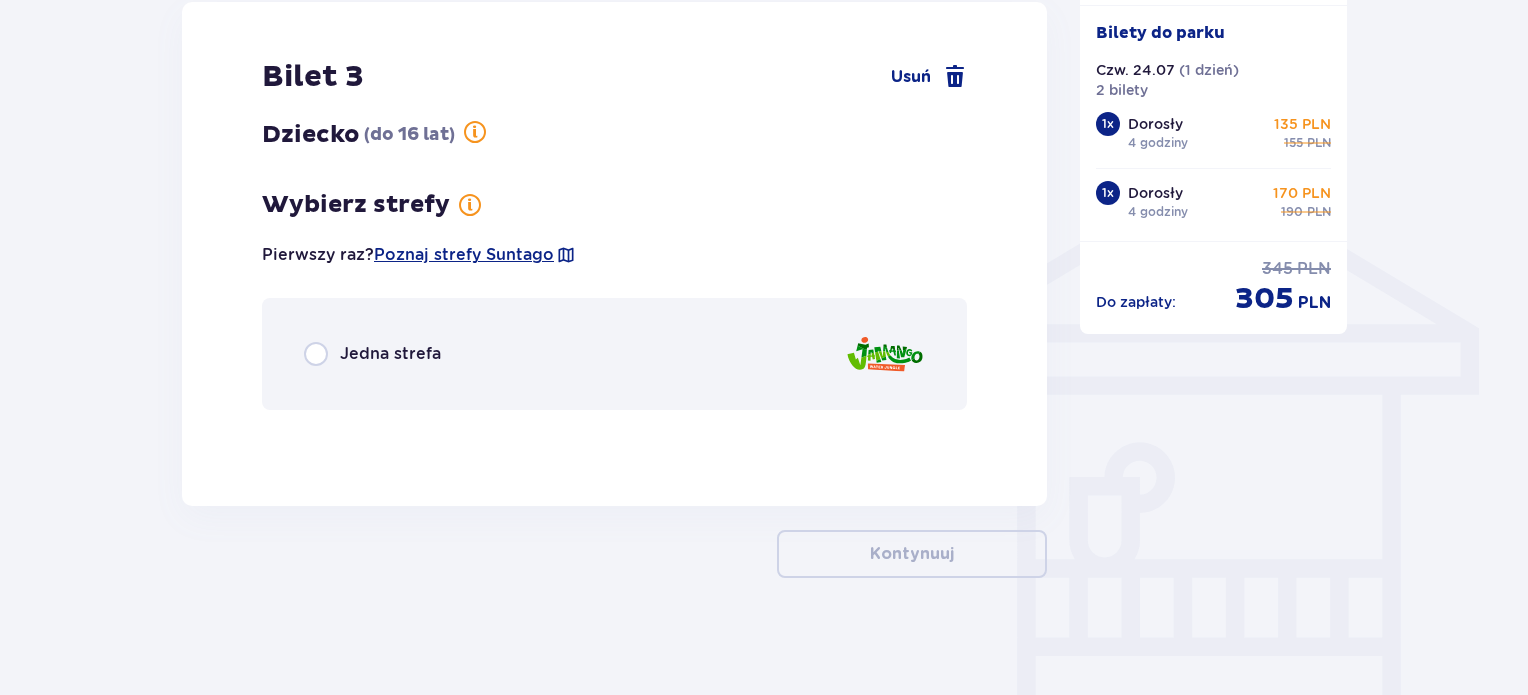scroll, scrollTop: 1459, scrollLeft: 0, axis: vertical 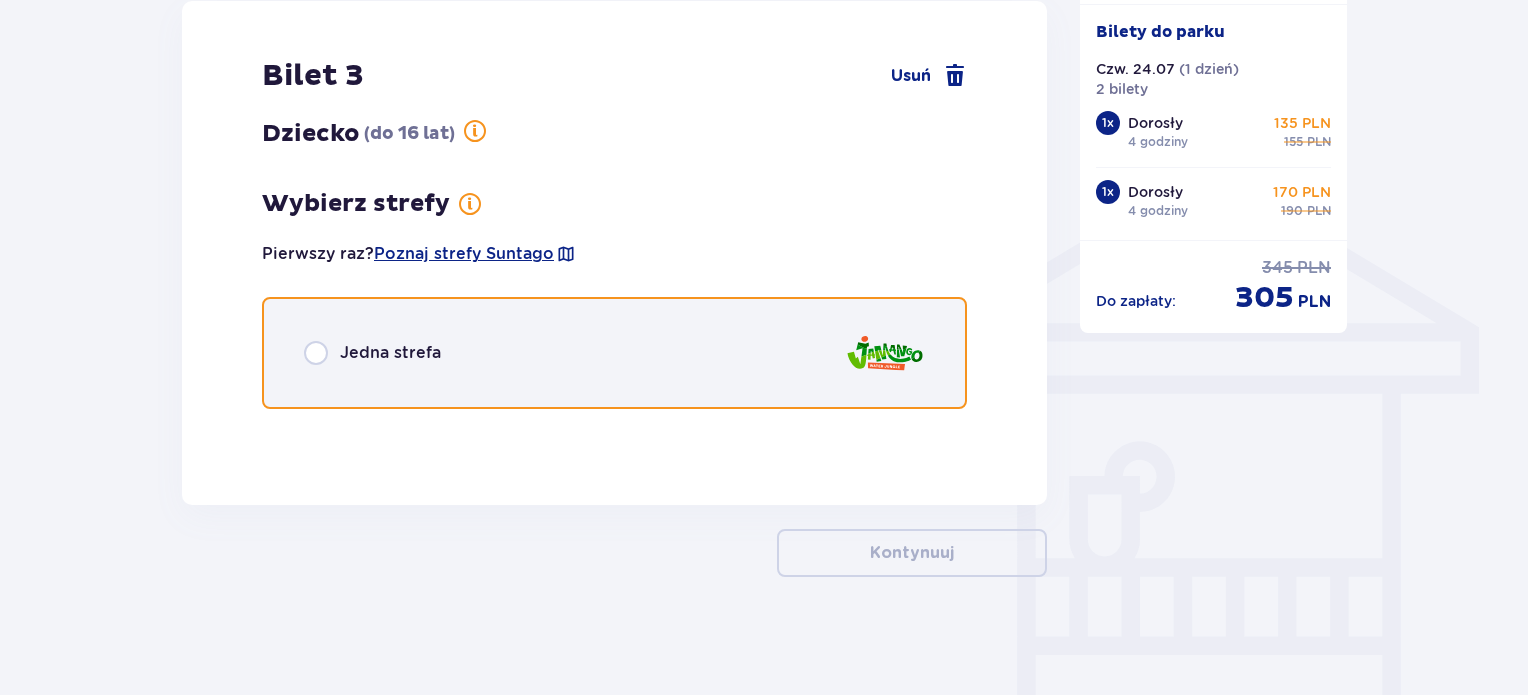 click at bounding box center (316, 353) 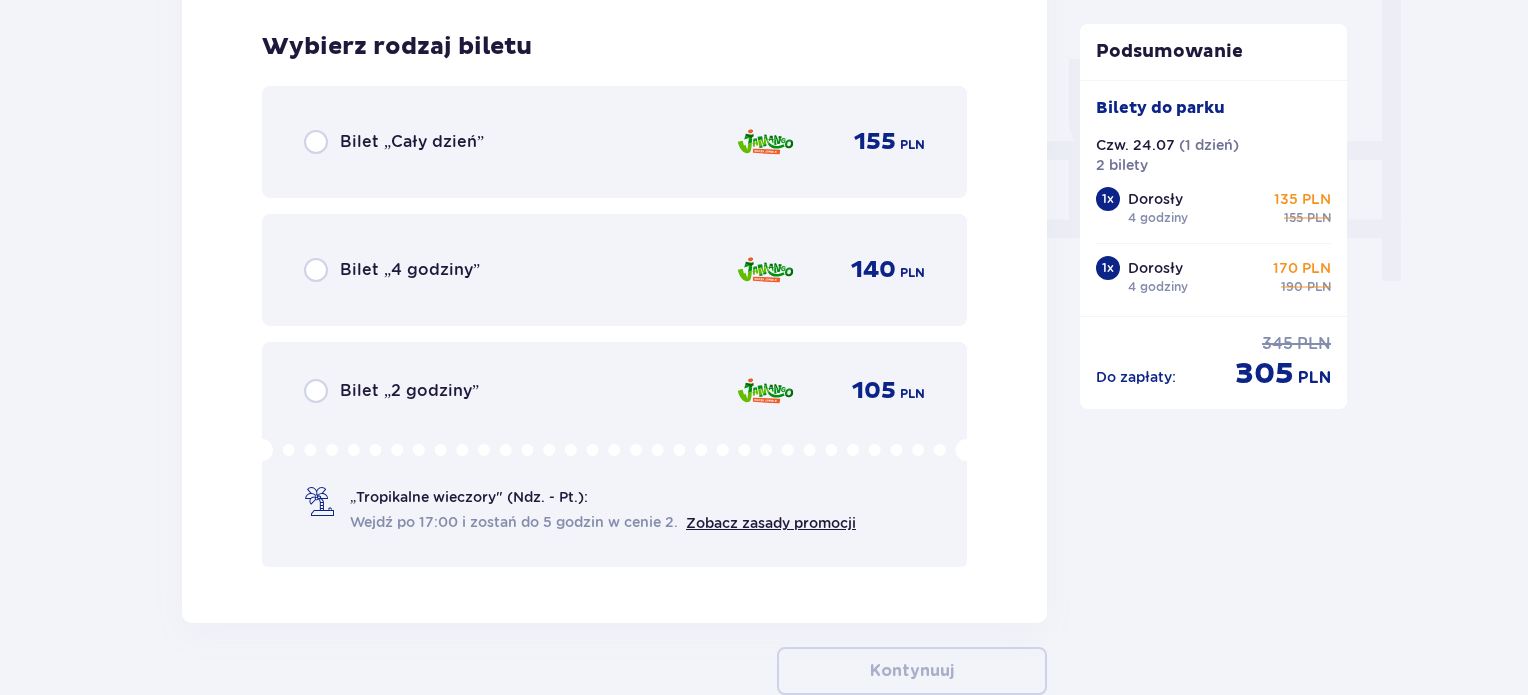 scroll, scrollTop: 1882, scrollLeft: 0, axis: vertical 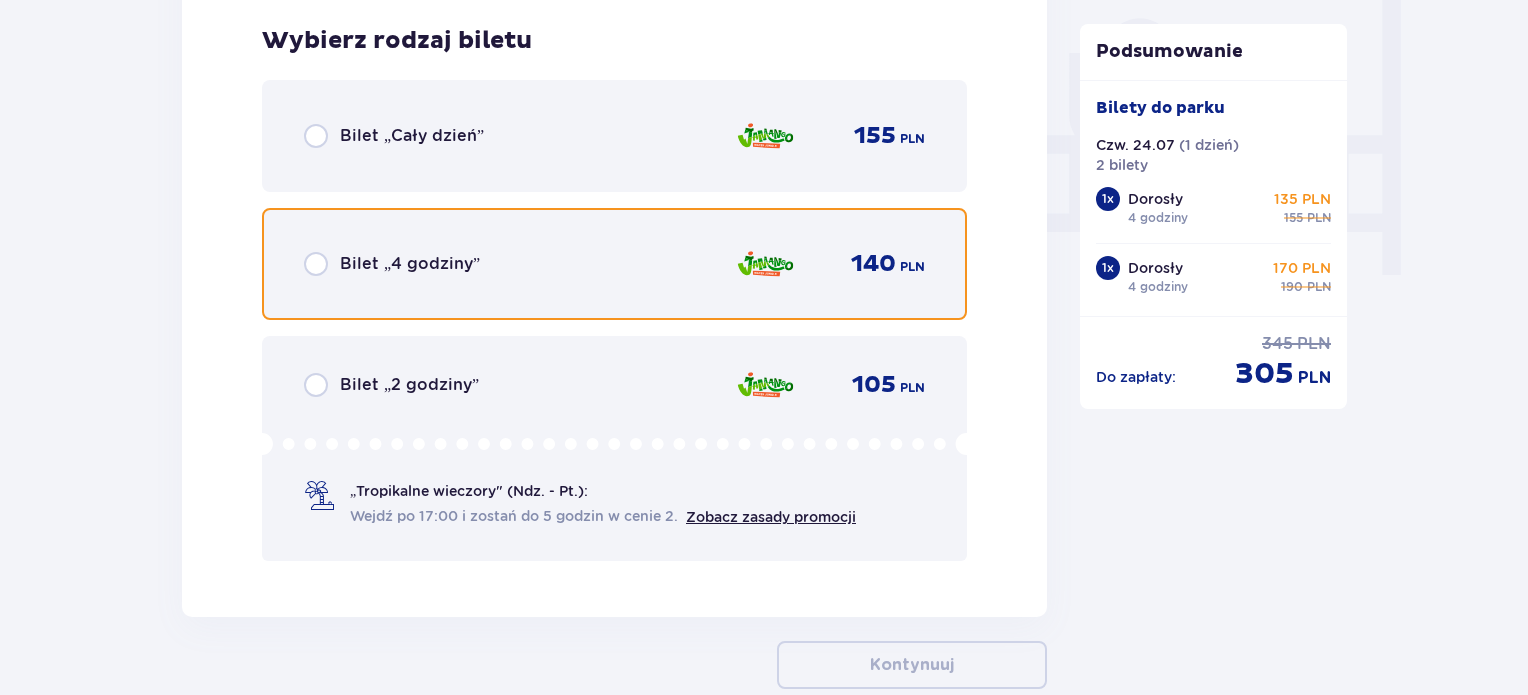click at bounding box center (316, 264) 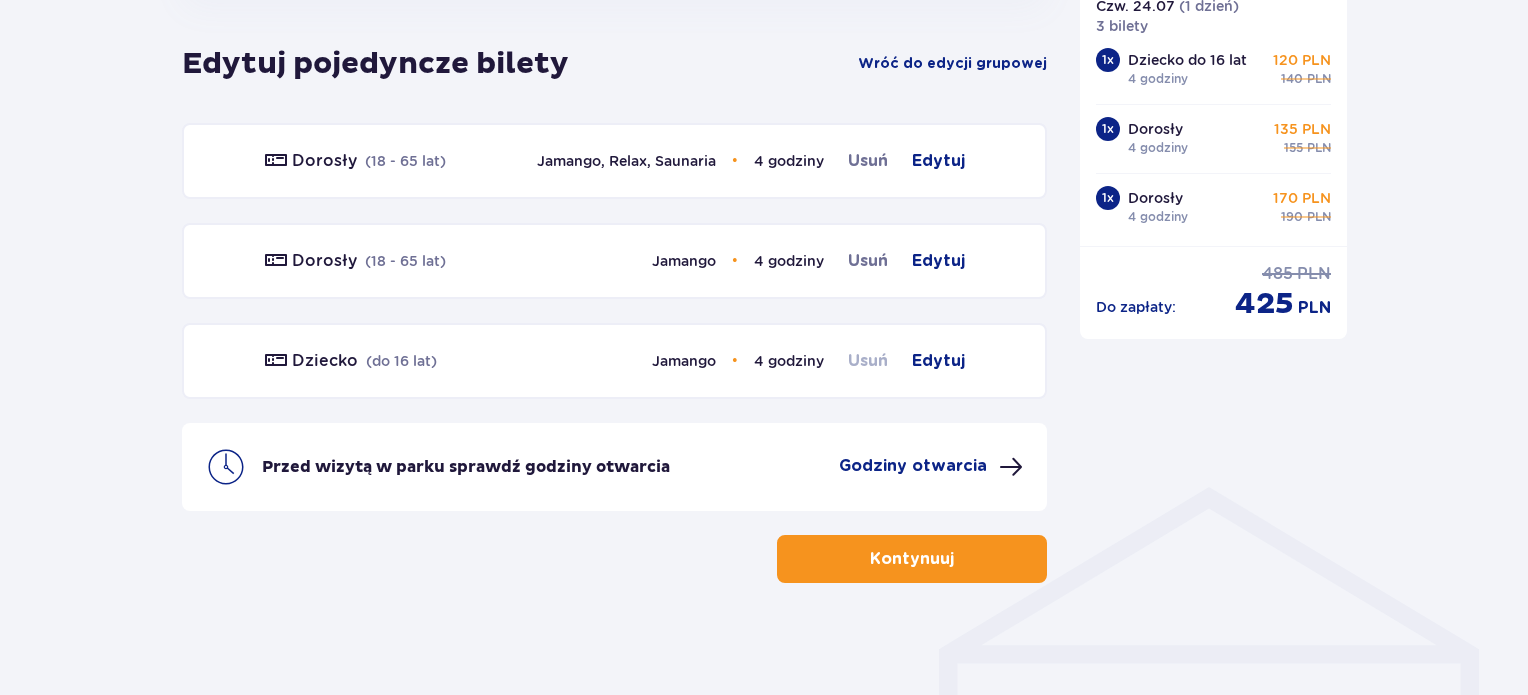 scroll, scrollTop: 1142, scrollLeft: 0, axis: vertical 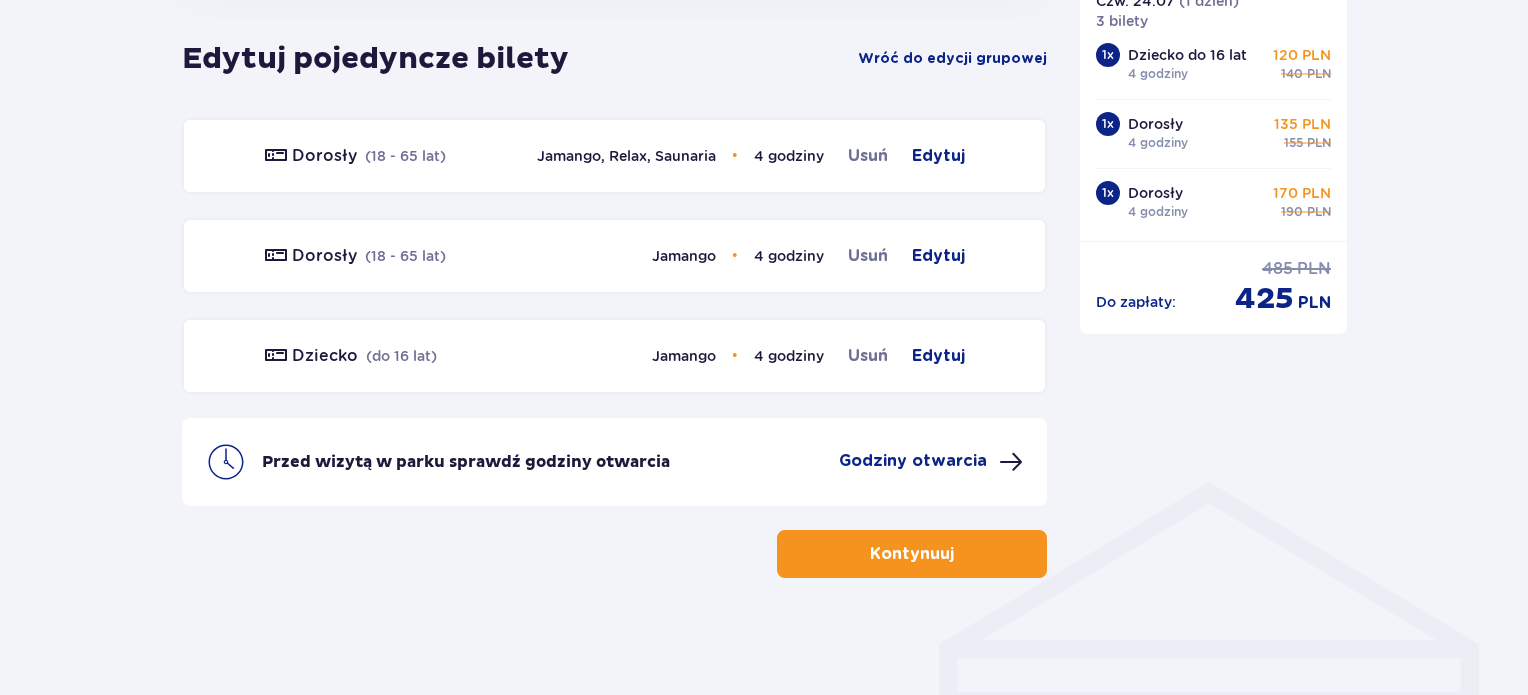 click on "Kontynuuj" at bounding box center (912, 554) 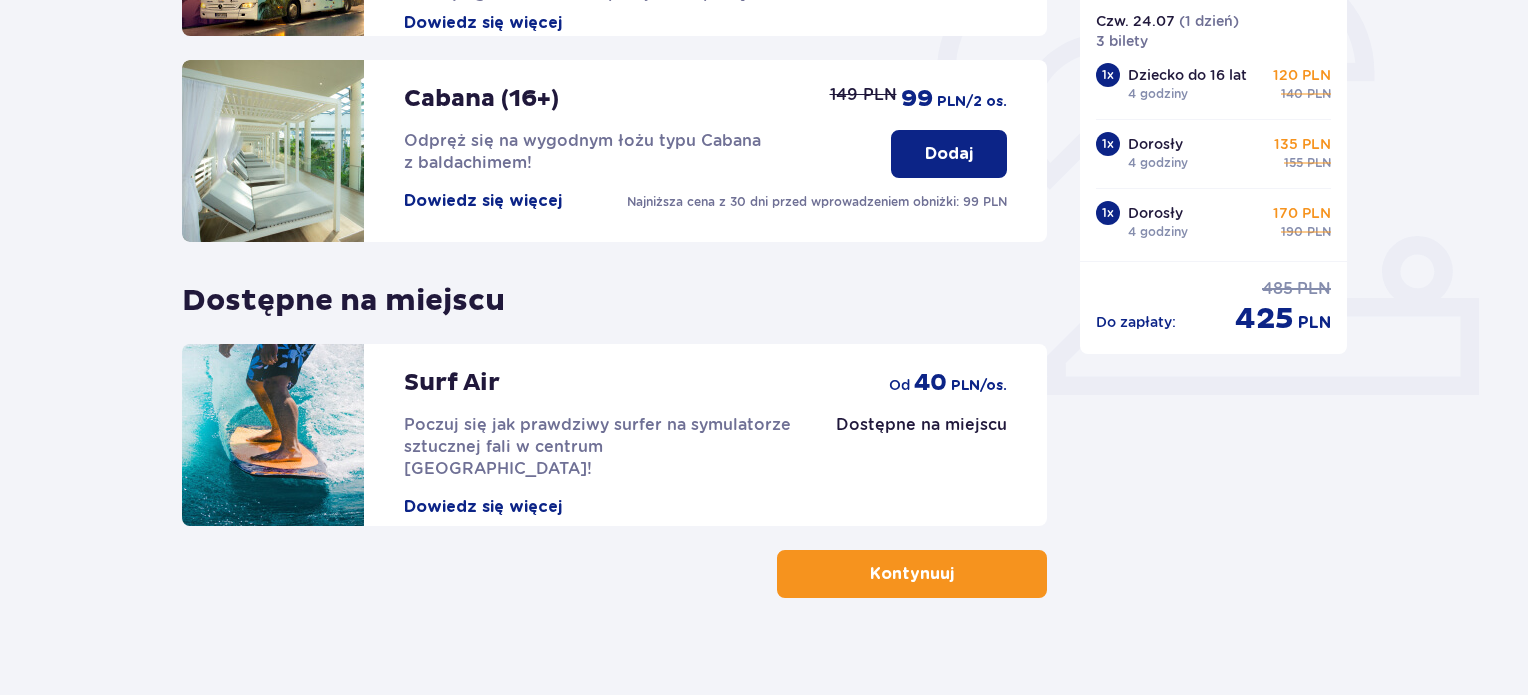 scroll, scrollTop: 660, scrollLeft: 0, axis: vertical 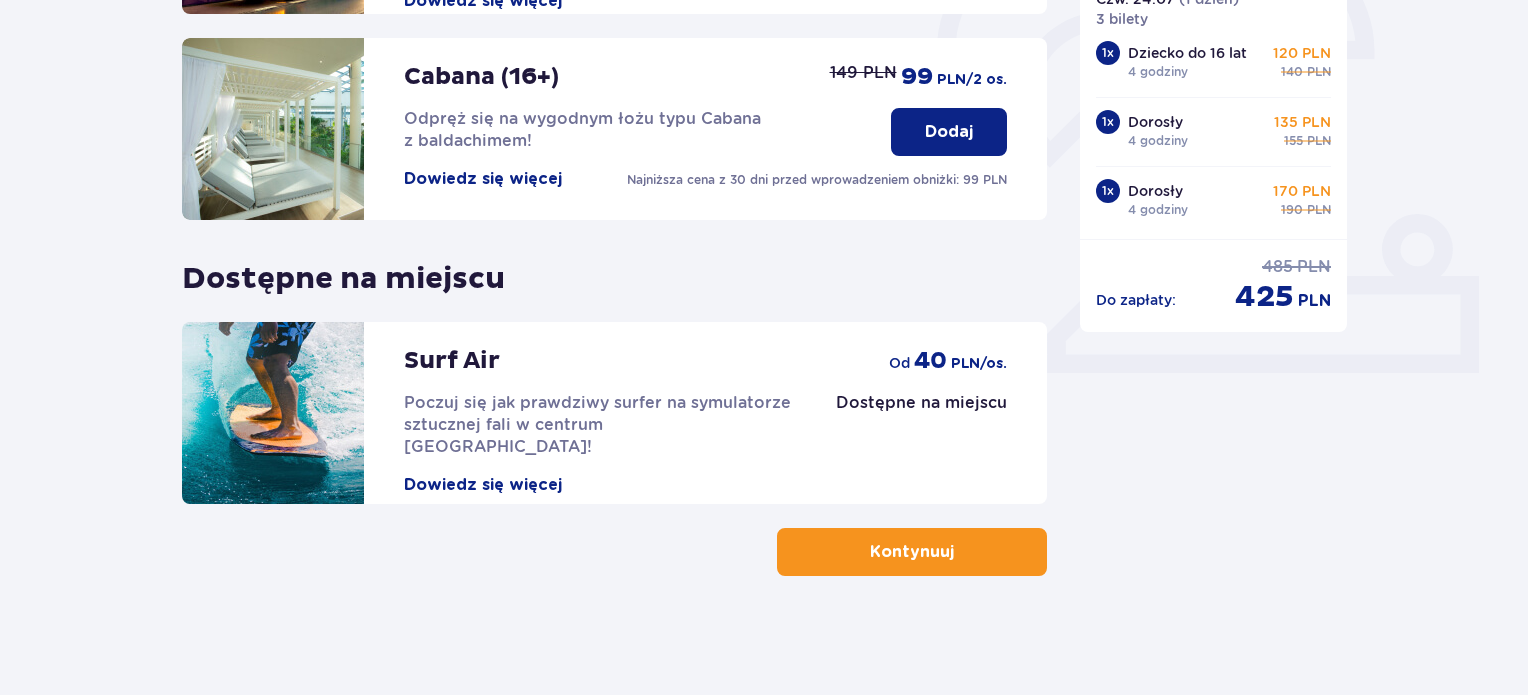 click on "Kontynuuj" at bounding box center (912, 552) 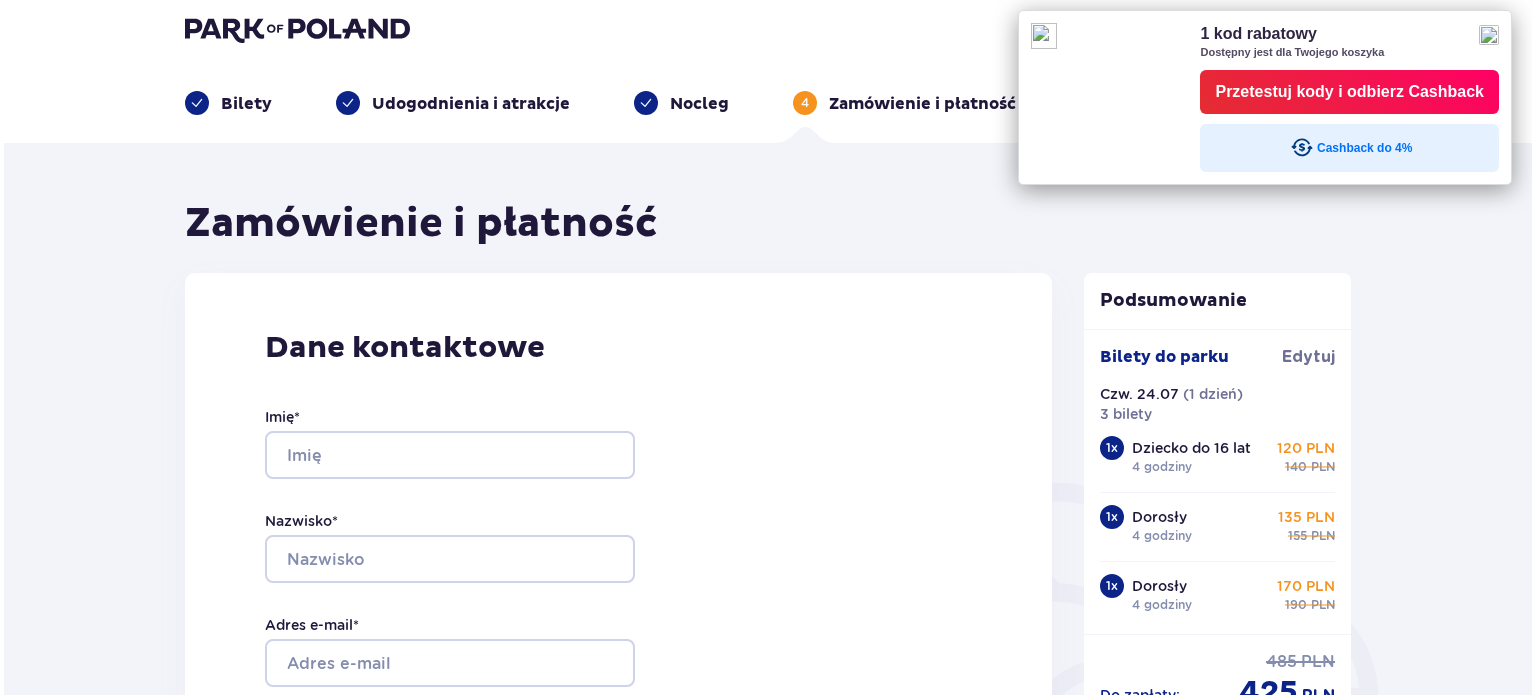 scroll, scrollTop: 0, scrollLeft: 0, axis: both 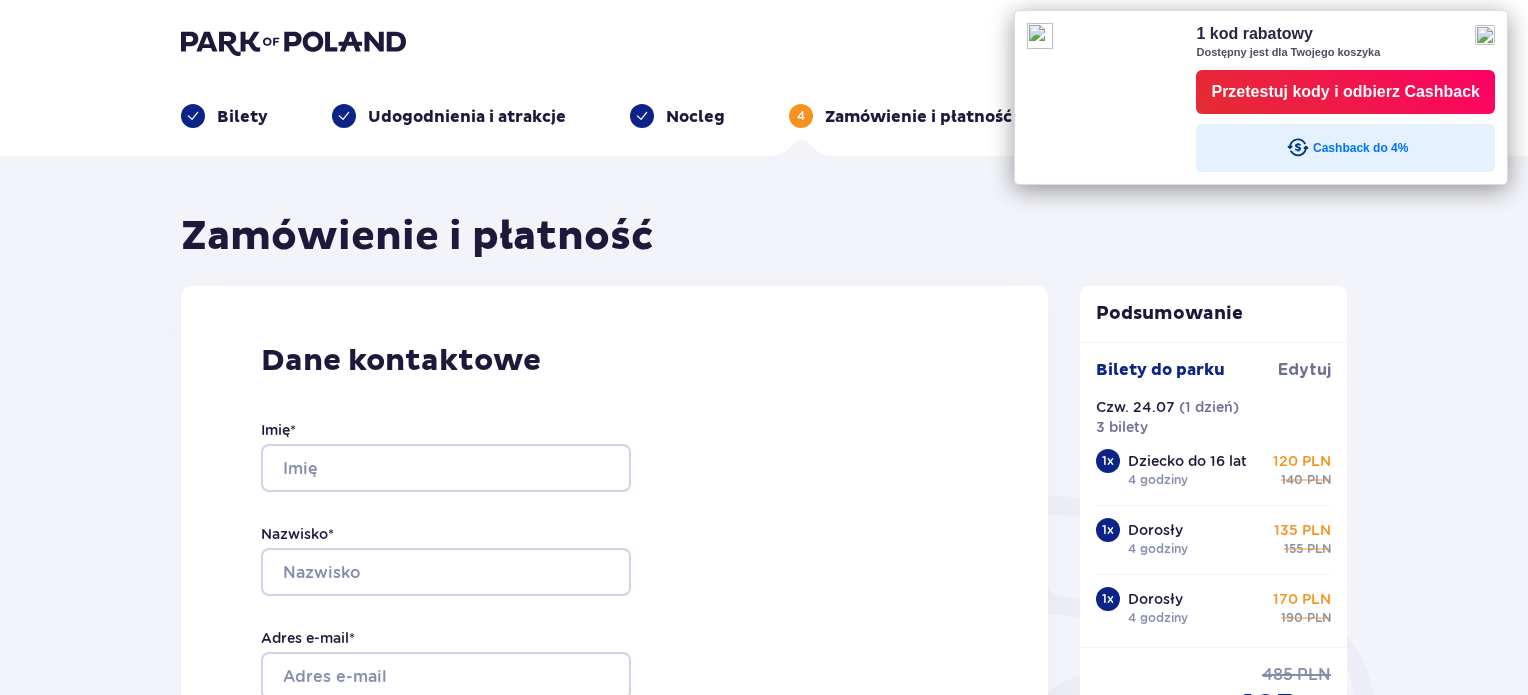 click at bounding box center (1485, 35) 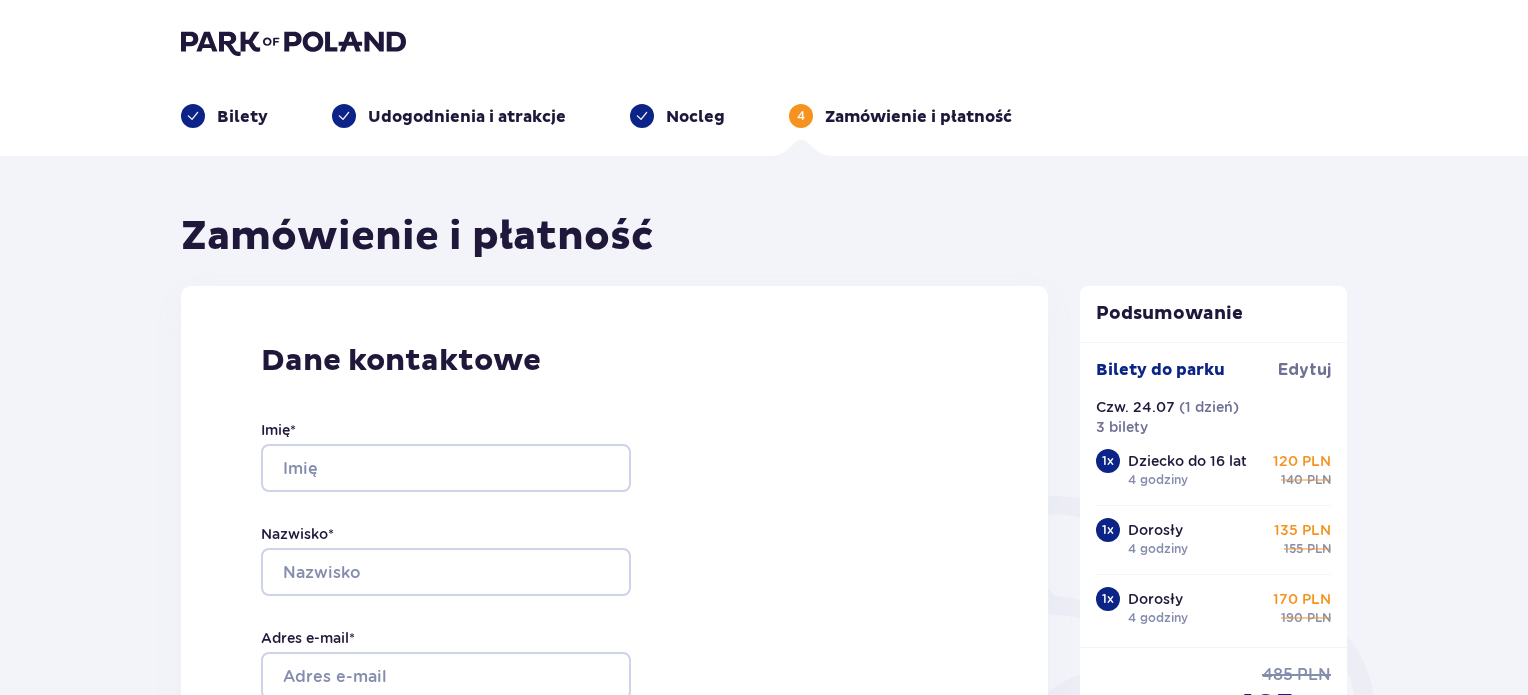 click on "Nocleg" at bounding box center [695, 117] 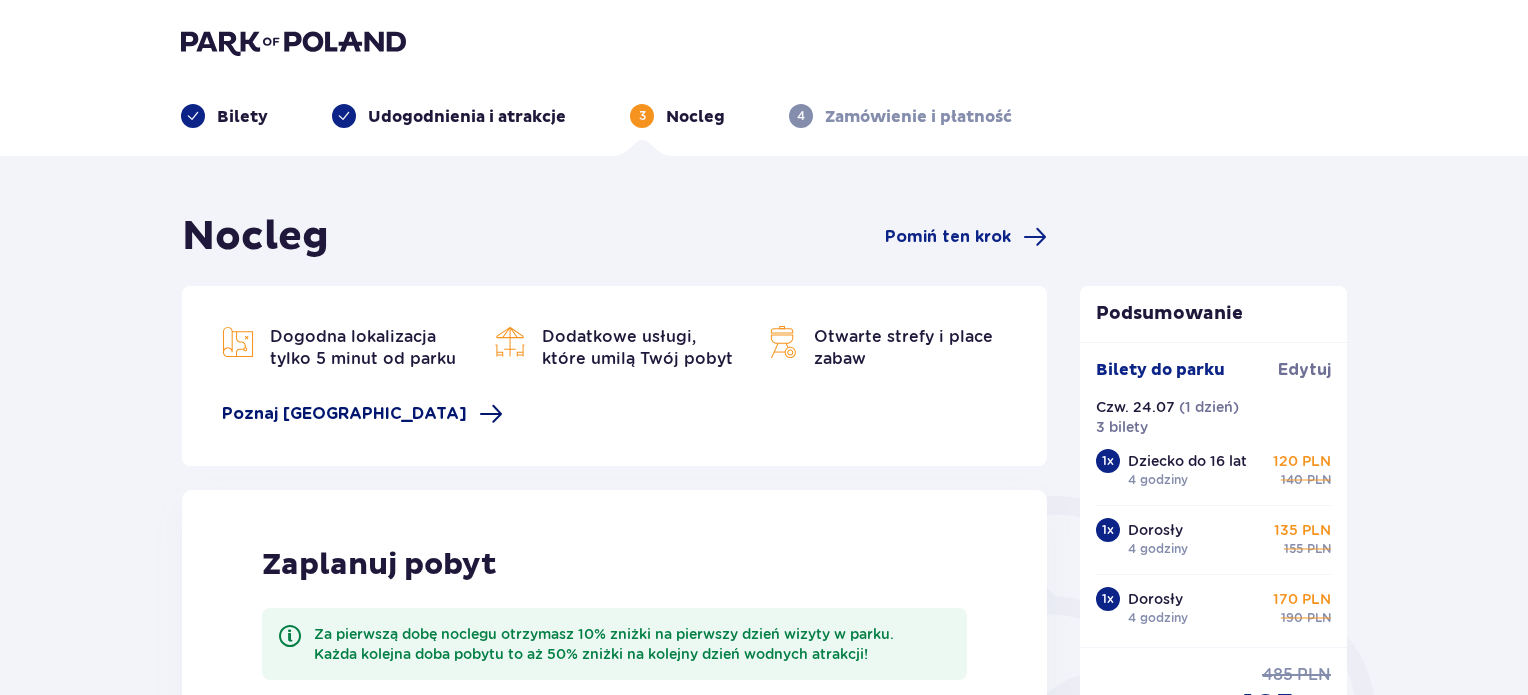 click on "Poznaj [GEOGRAPHIC_DATA]" at bounding box center [344, 414] 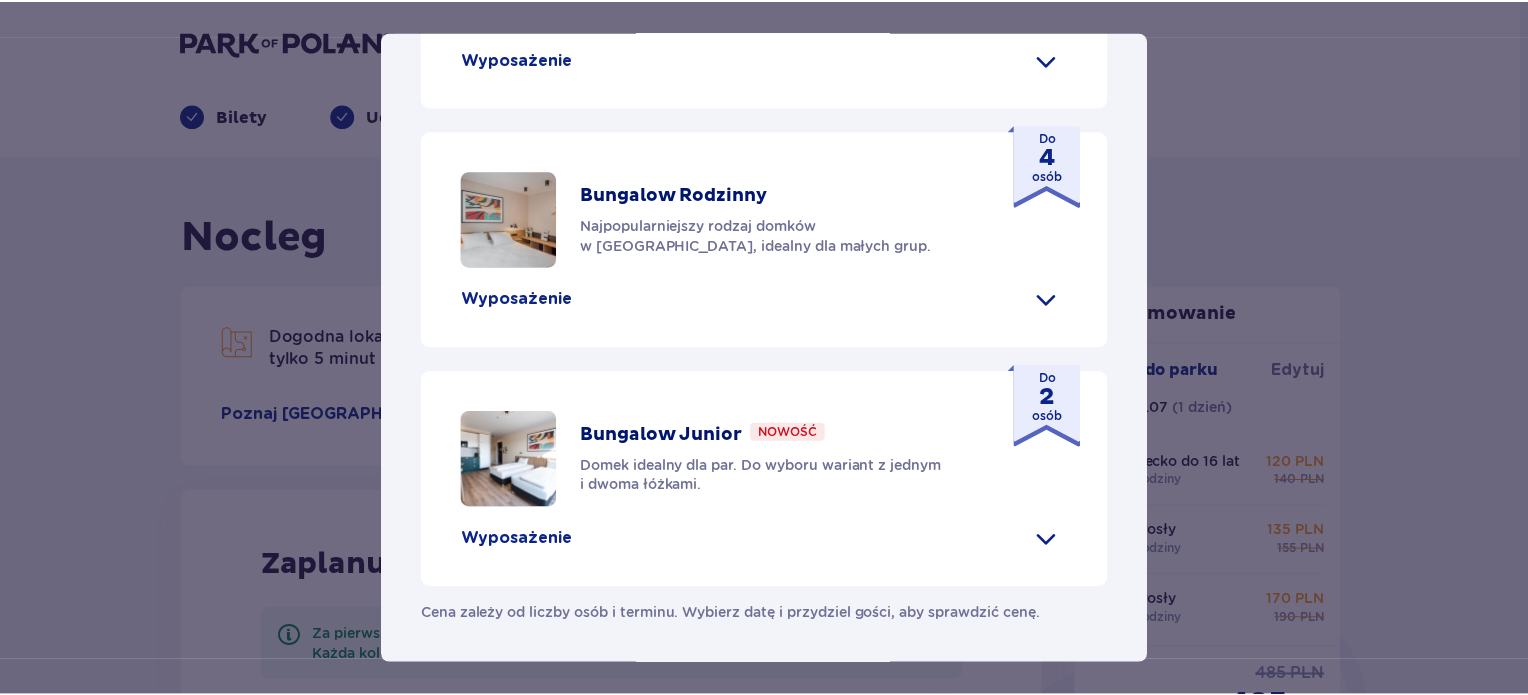 scroll, scrollTop: 1047, scrollLeft: 0, axis: vertical 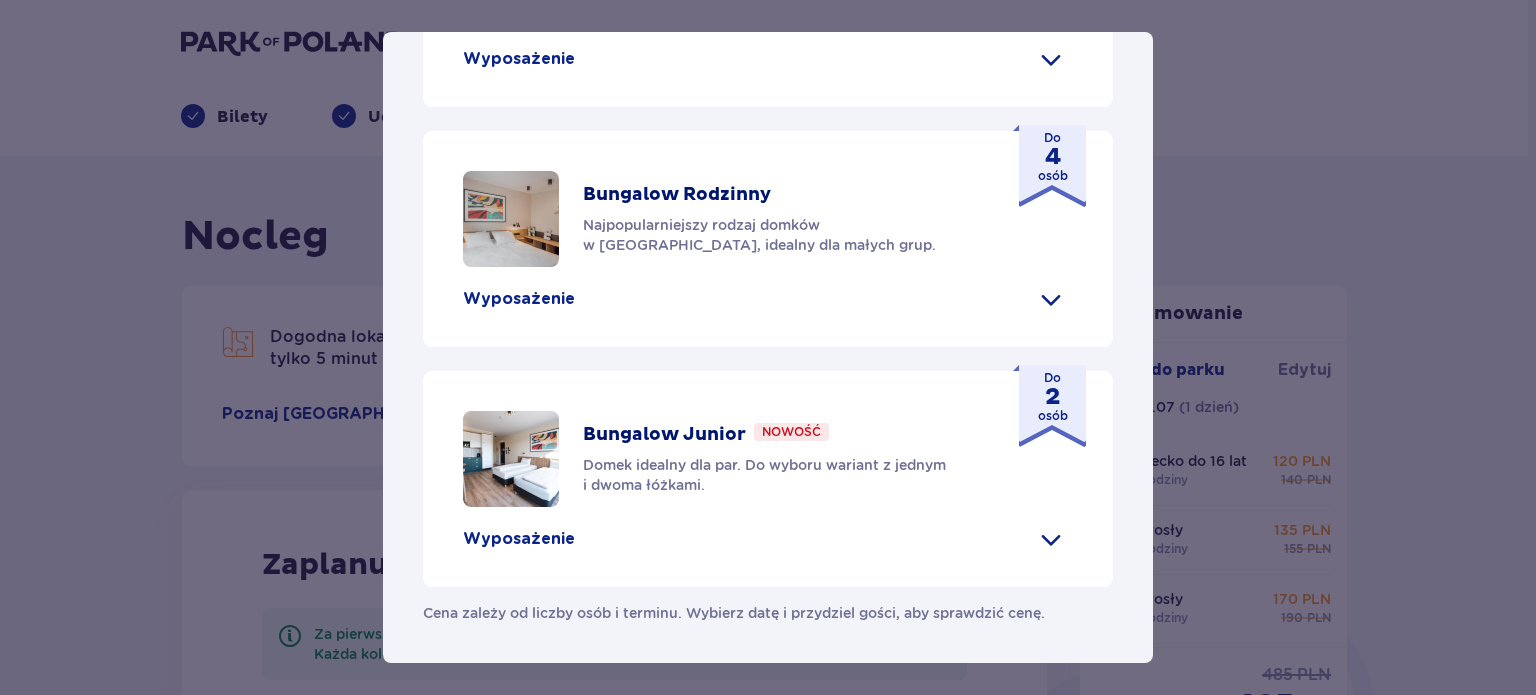 click at bounding box center (511, 219) 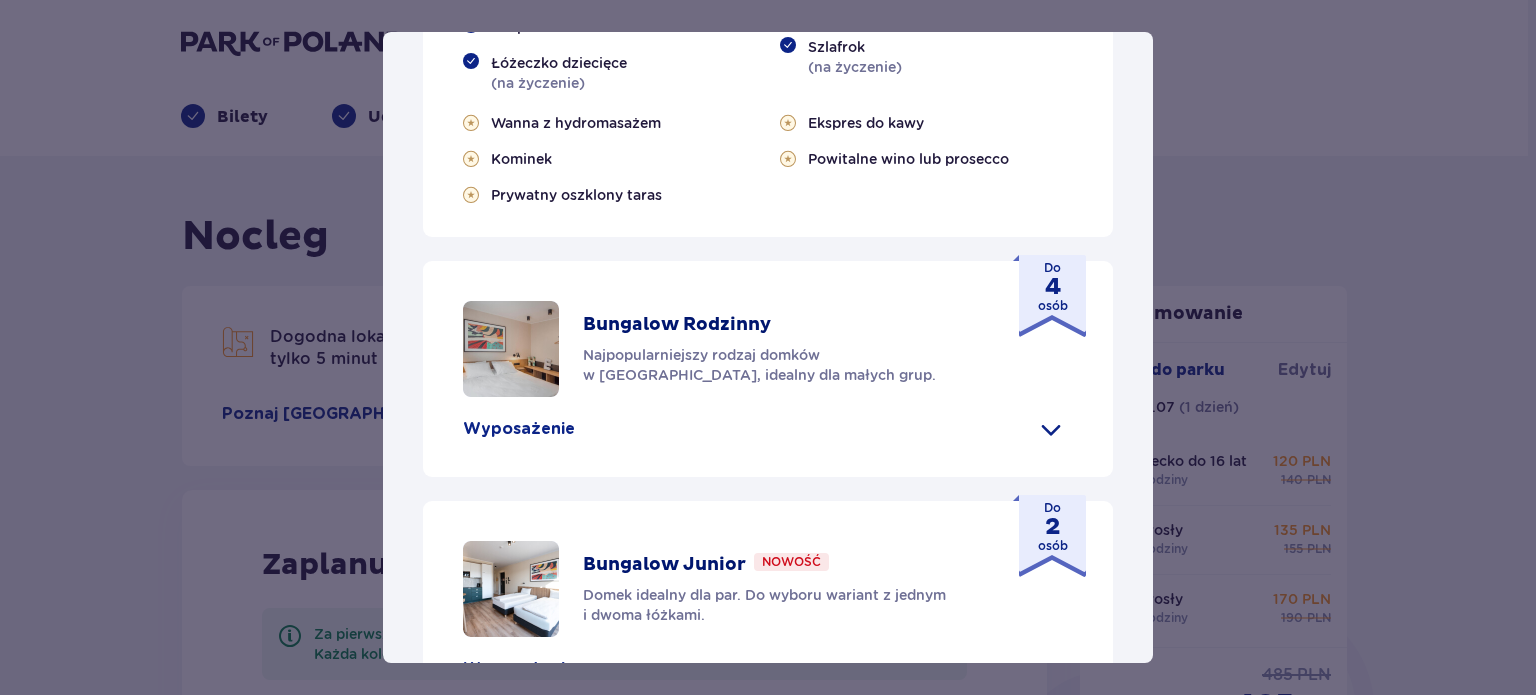 click at bounding box center (1051, -191) 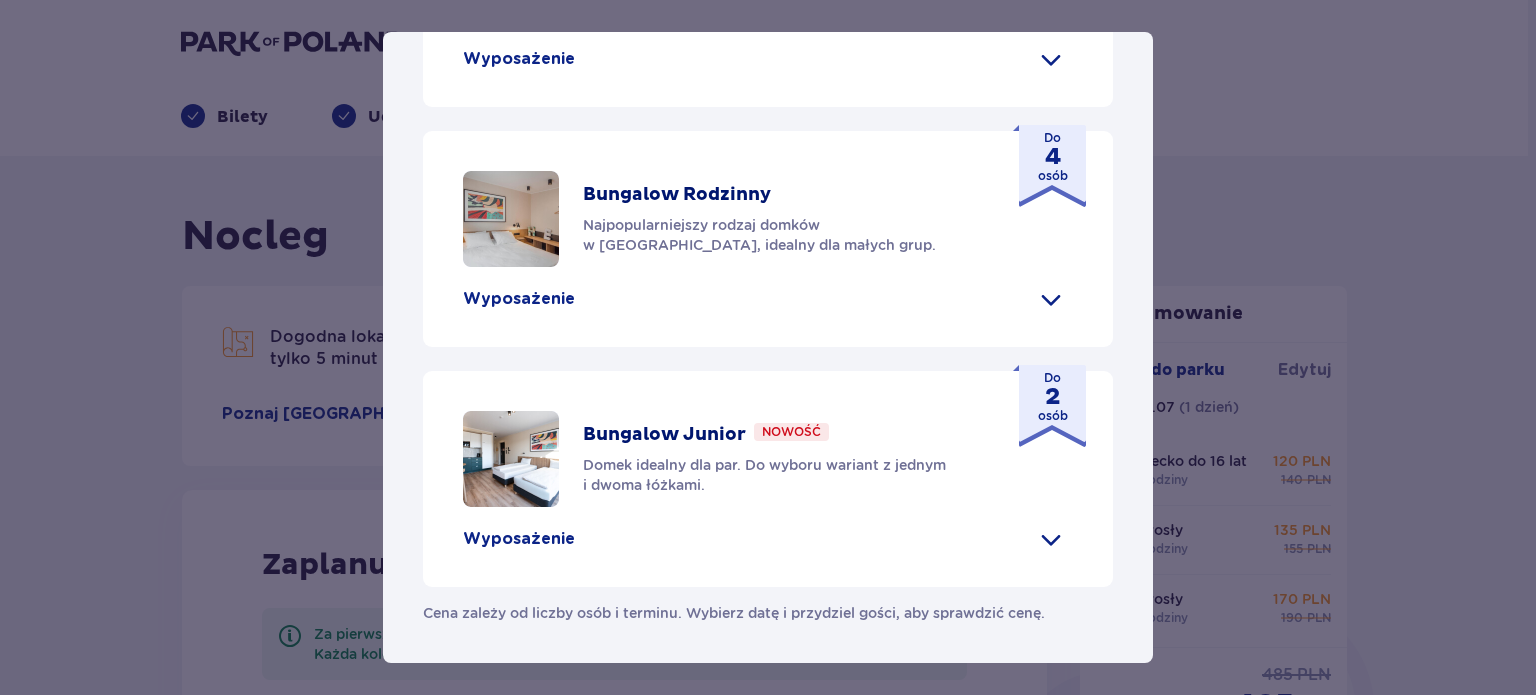 click on "Suntago Village Suntago Village to idealne miejsce dla fanów dobrej zabawy i tropikalnego klimatu, którzy chcą dłużej cieszyć się pobytem w Suntago i wakacyjną atmosferą. Udogodnienia Sklep ze świeżymi produktami i gotowymi posiłkami   Atrakcje parku wodnego   (dodatkowo płatne) Ekologiczny bus do i z parku Suntago   Płatny wynajem rowerów   Wspólna strefa na ognisko i grilla   Obiekt przyjazny zwierzętom   Plac zabaw   Dzieci do 3 lat za darmo   (na życzenie dodatkowe łóżeczko) Nasze bungalowy Grand Villa Nowość Szukasz standardu premium? W Grand Villi znajdziesz kominek, taras i wannę z hydromasażem. Do  8  osób Wyposażenie Aneks kuchenny   2 sypialnie z podwójnym łóżkiem   1 sypialnia z 2 pojedynczymi łóżkami   Rozkładana sofa   Skrytka depozytowa   Bezpłatne WiFi   Łóżeczko dziecięce   (na życzenie) Suszarka do włosów   Klimatyzacja   2x Smart TV   Kapcie hotelowe   Zestaw do prasowania   (na życzenie) Szlafrok   (na życzenie) Wanna z hydromasażem   Kominek" at bounding box center [768, 347] 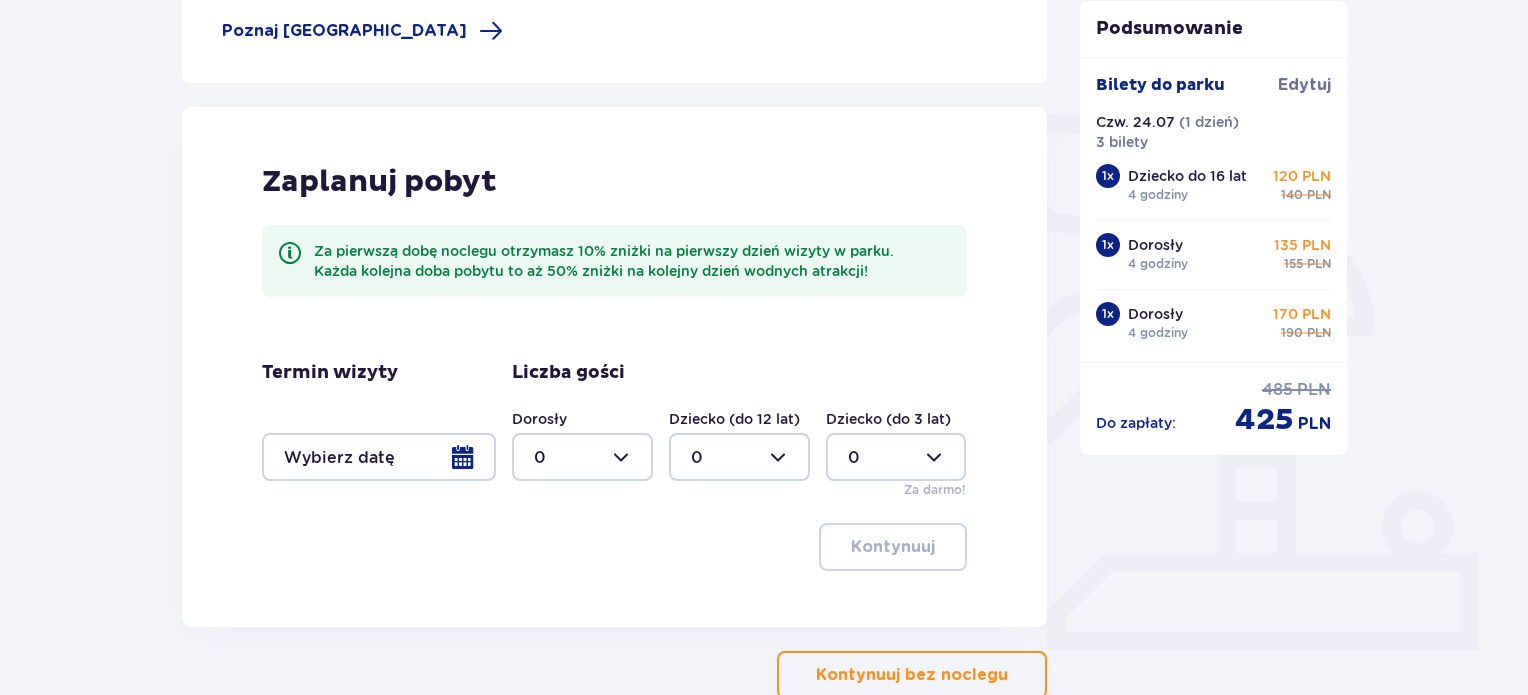 scroll, scrollTop: 500, scrollLeft: 0, axis: vertical 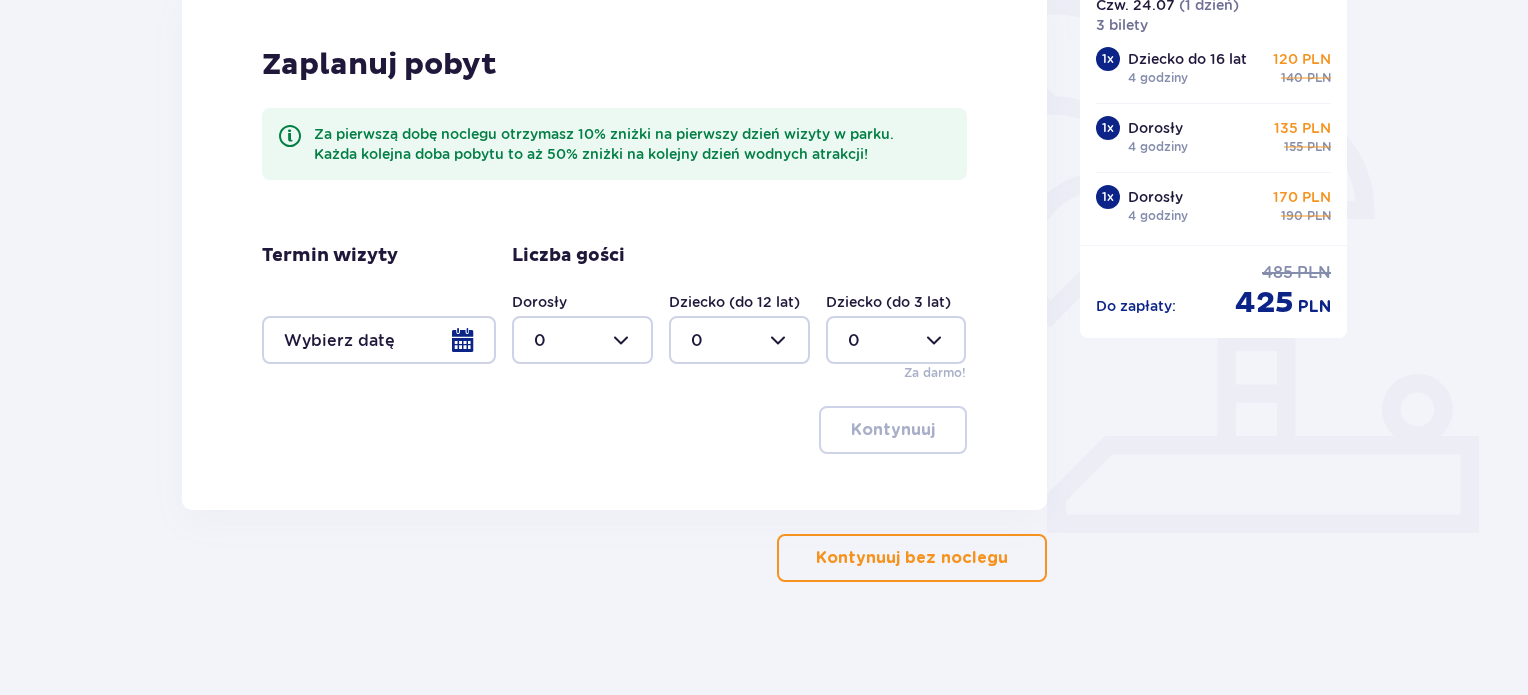 click at bounding box center (379, 340) 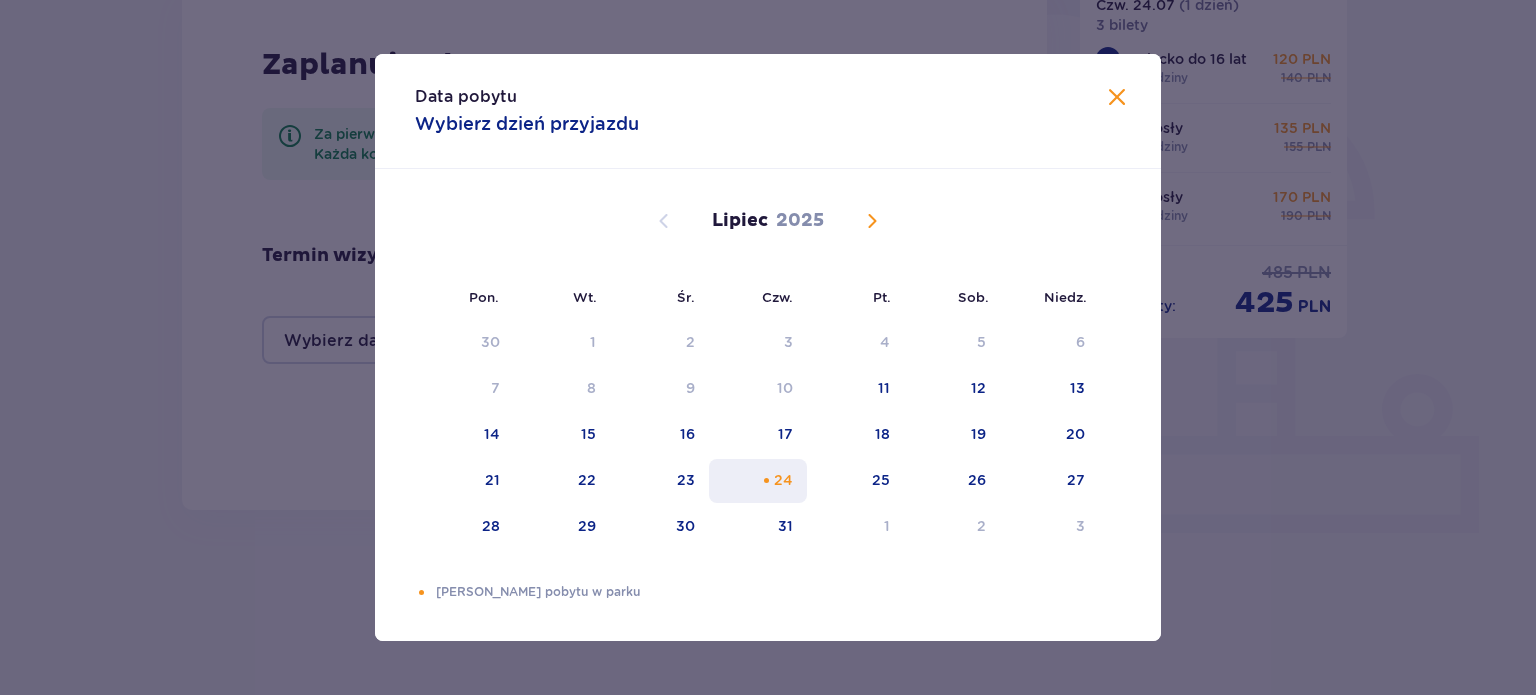 click on "24" at bounding box center (783, 480) 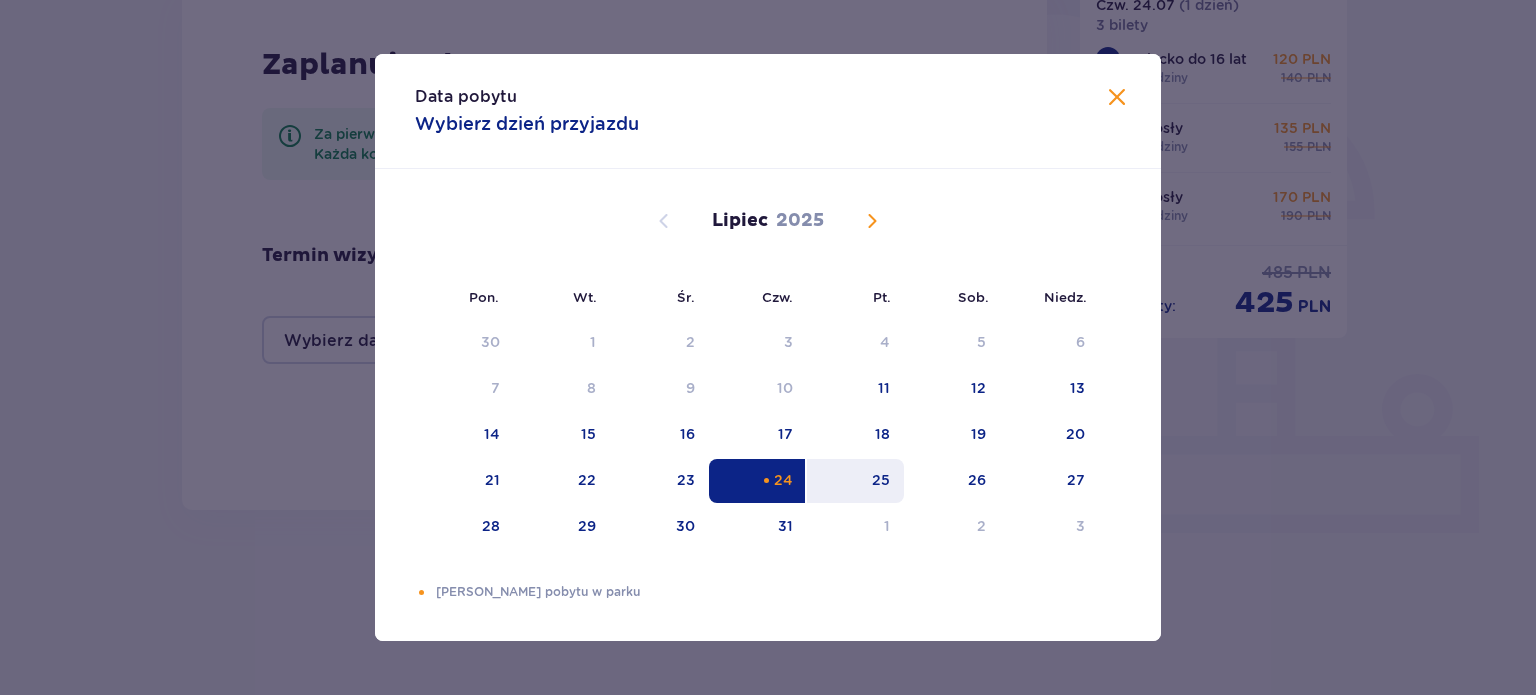 click on "25" at bounding box center (855, 481) 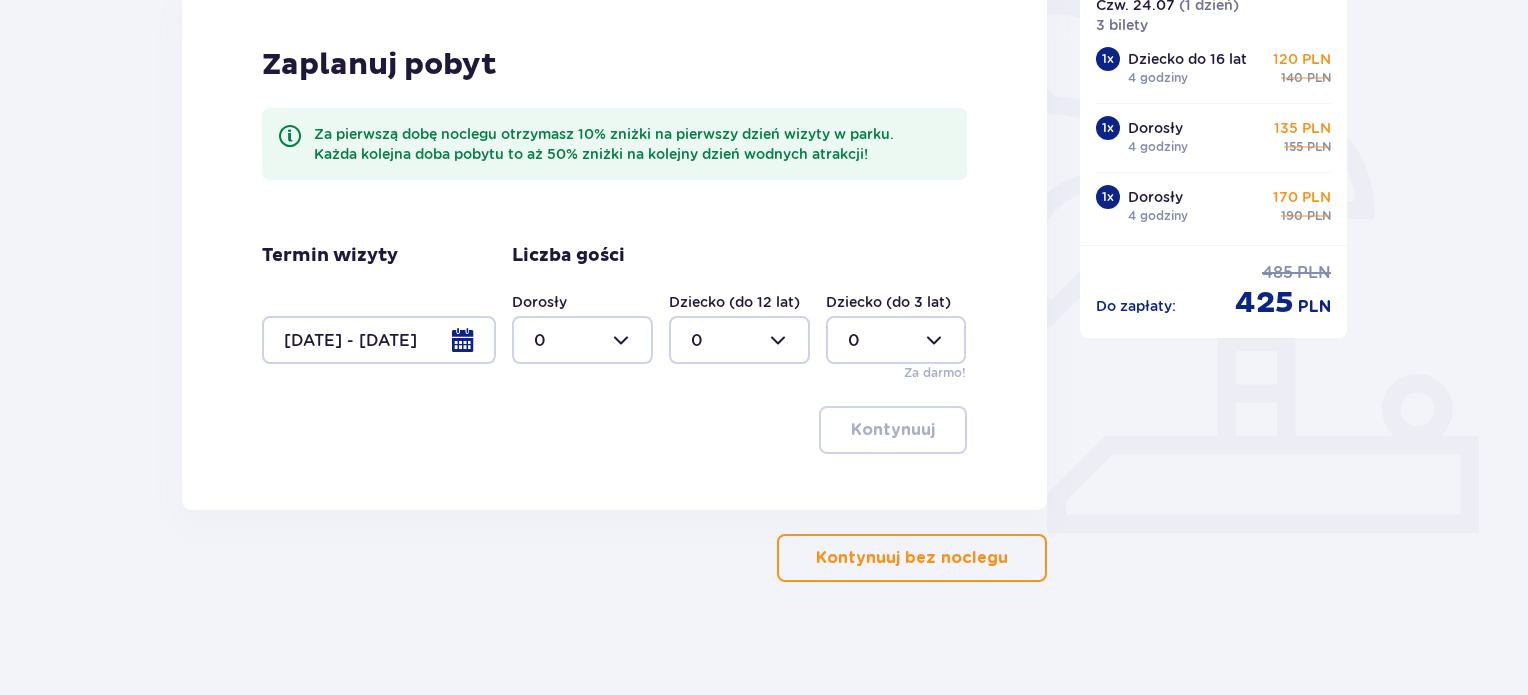 click at bounding box center (582, 340) 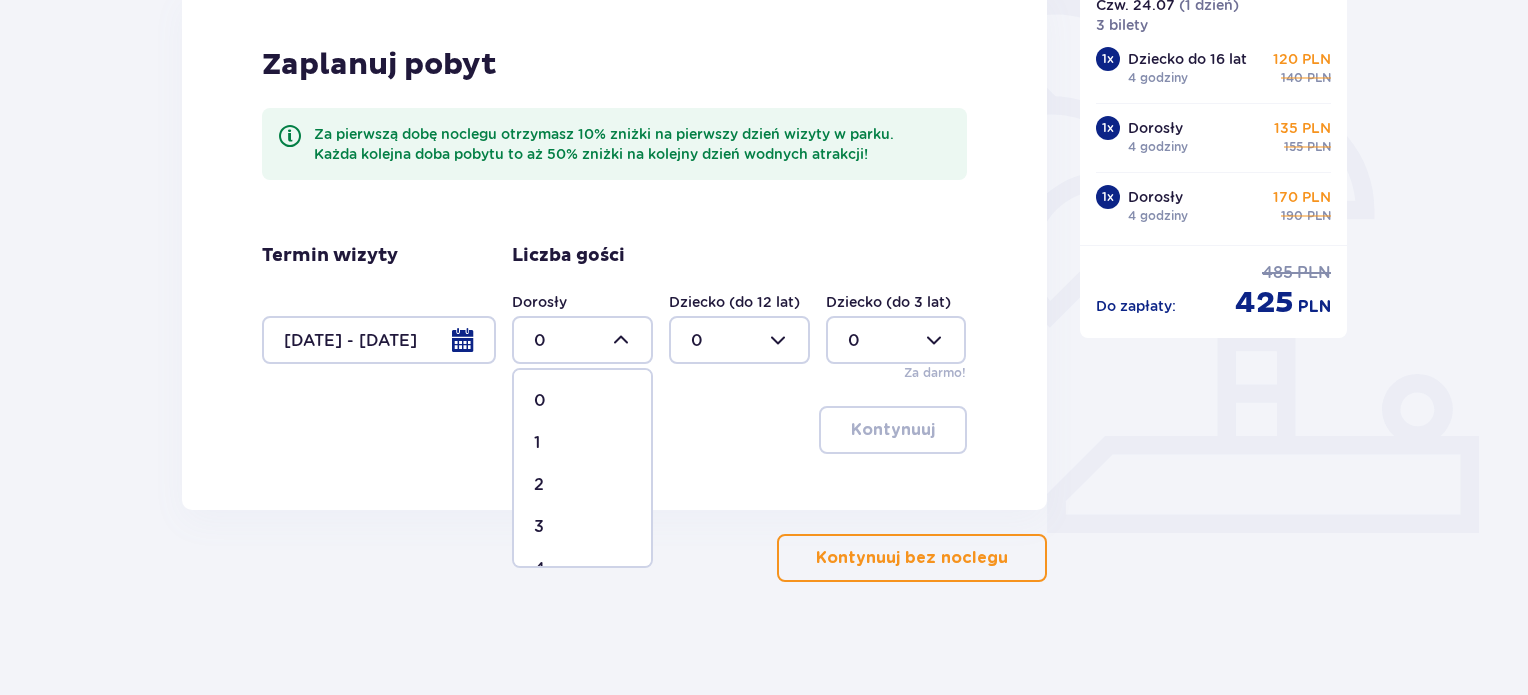click on "3" at bounding box center [539, 527] 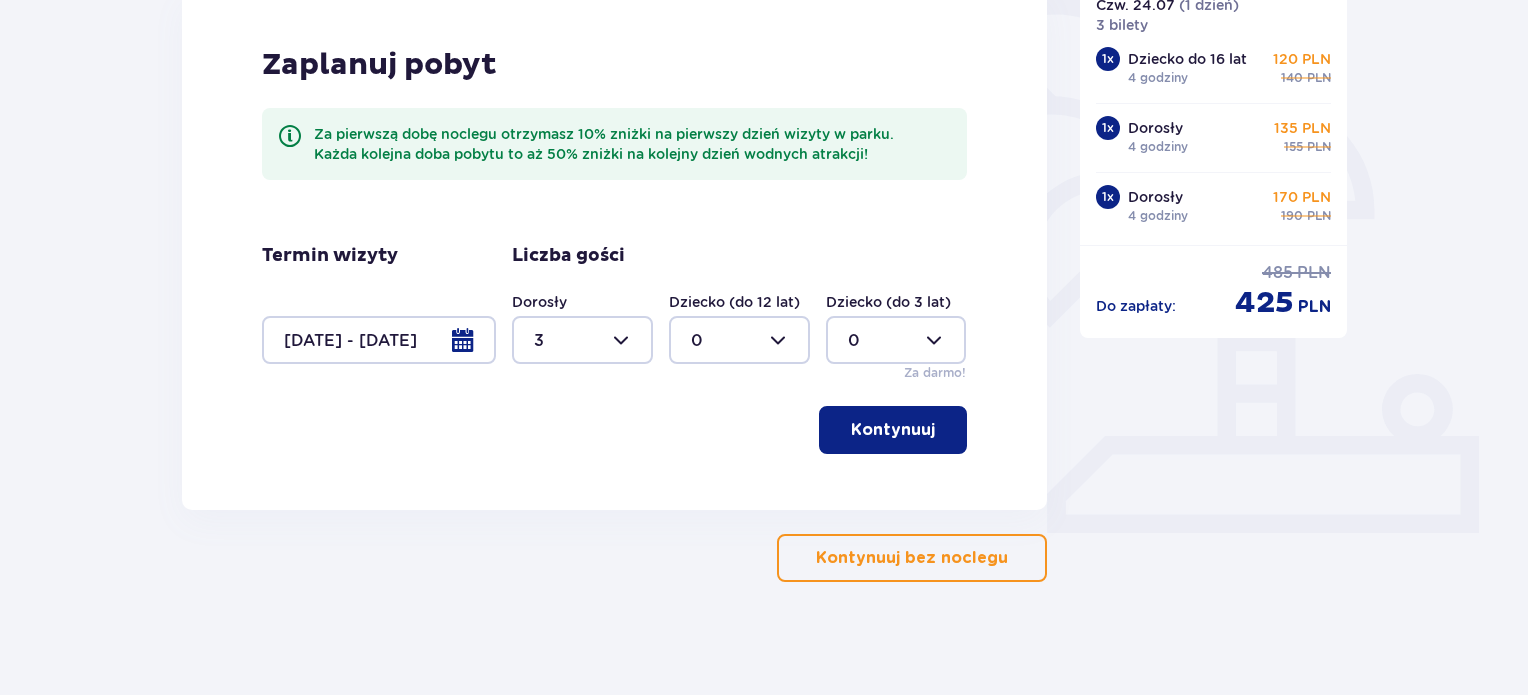 click on "Kontynuuj" at bounding box center (893, 430) 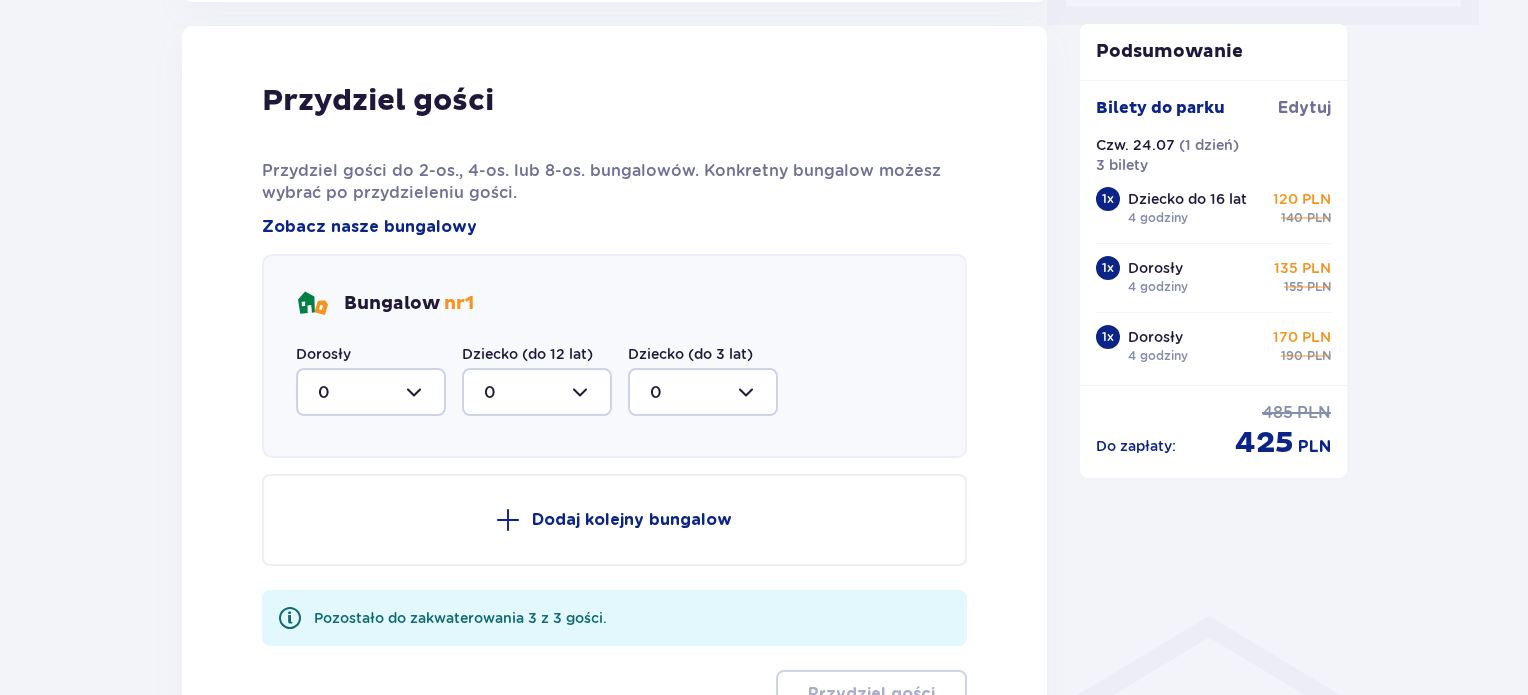 scroll, scrollTop: 1010, scrollLeft: 0, axis: vertical 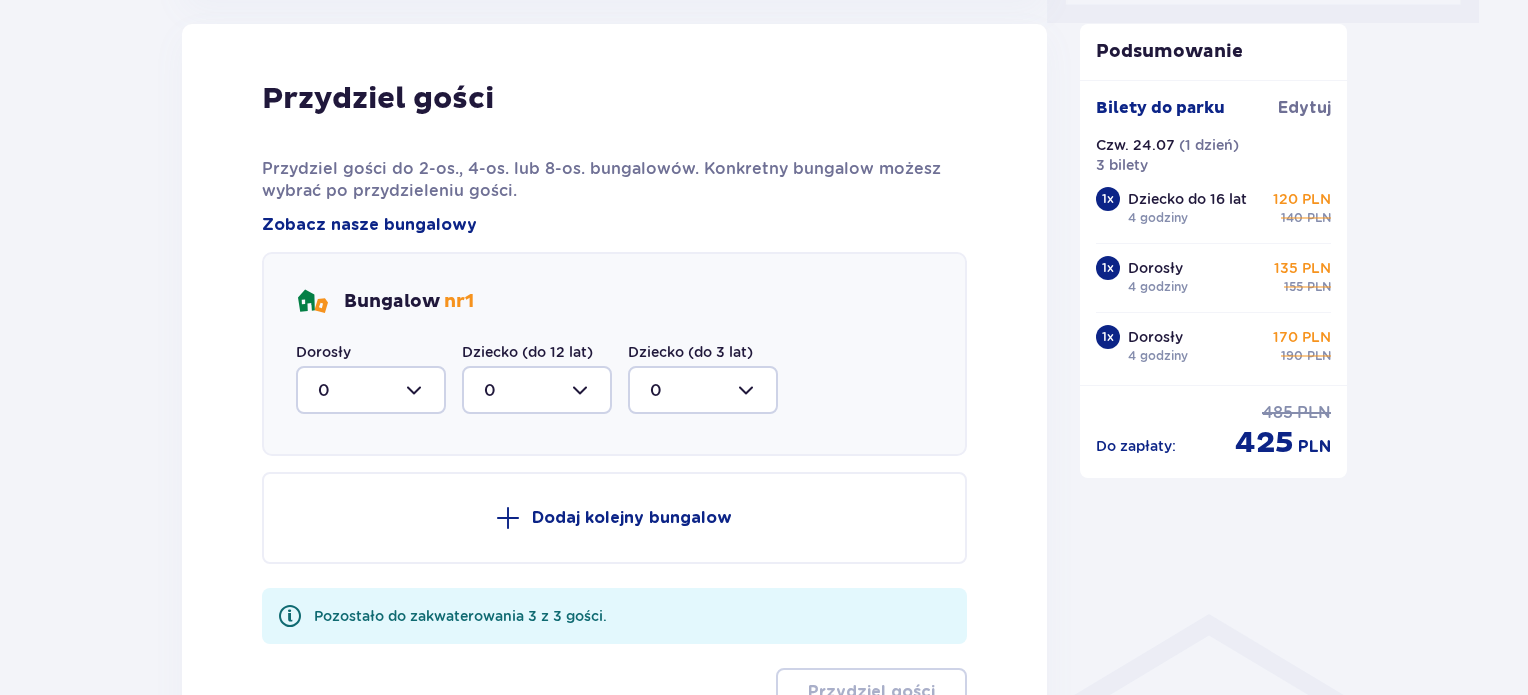 click at bounding box center (371, 390) 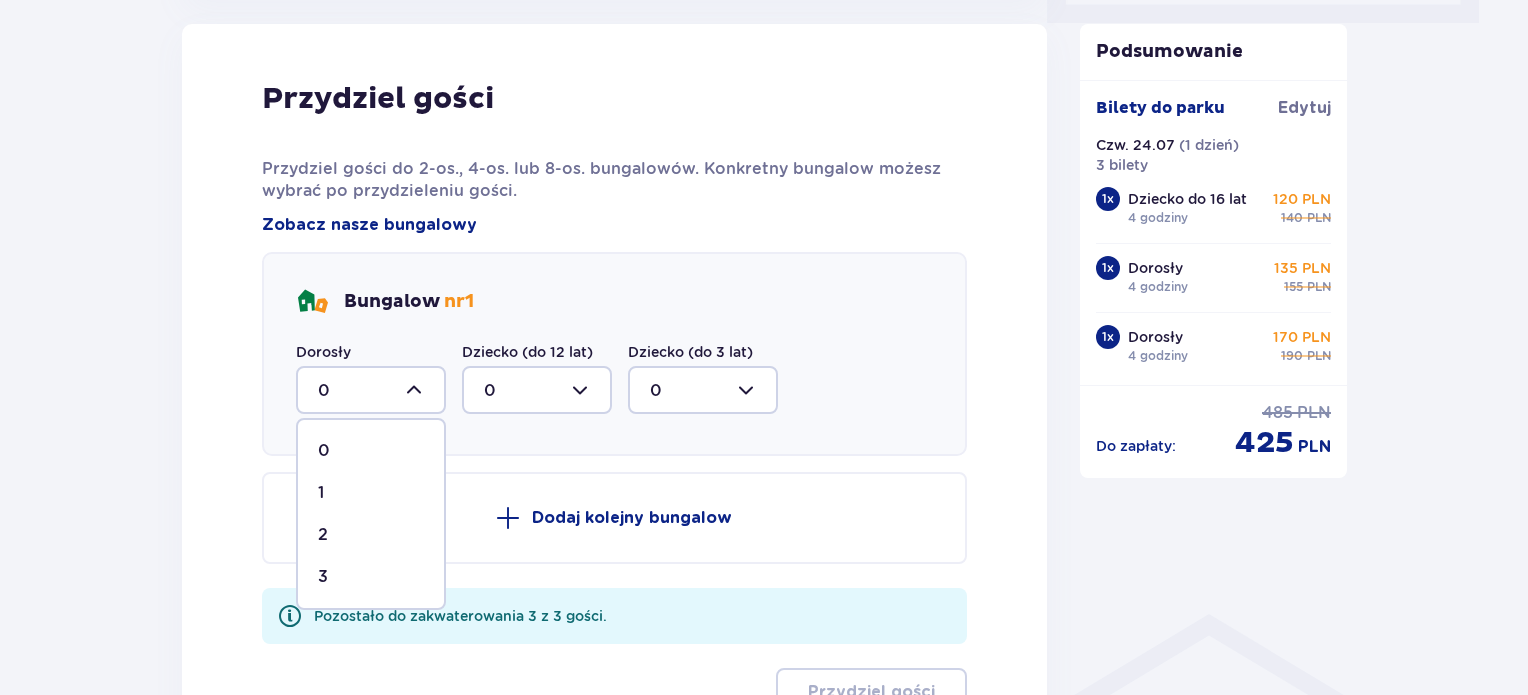 click on "3" at bounding box center [371, 577] 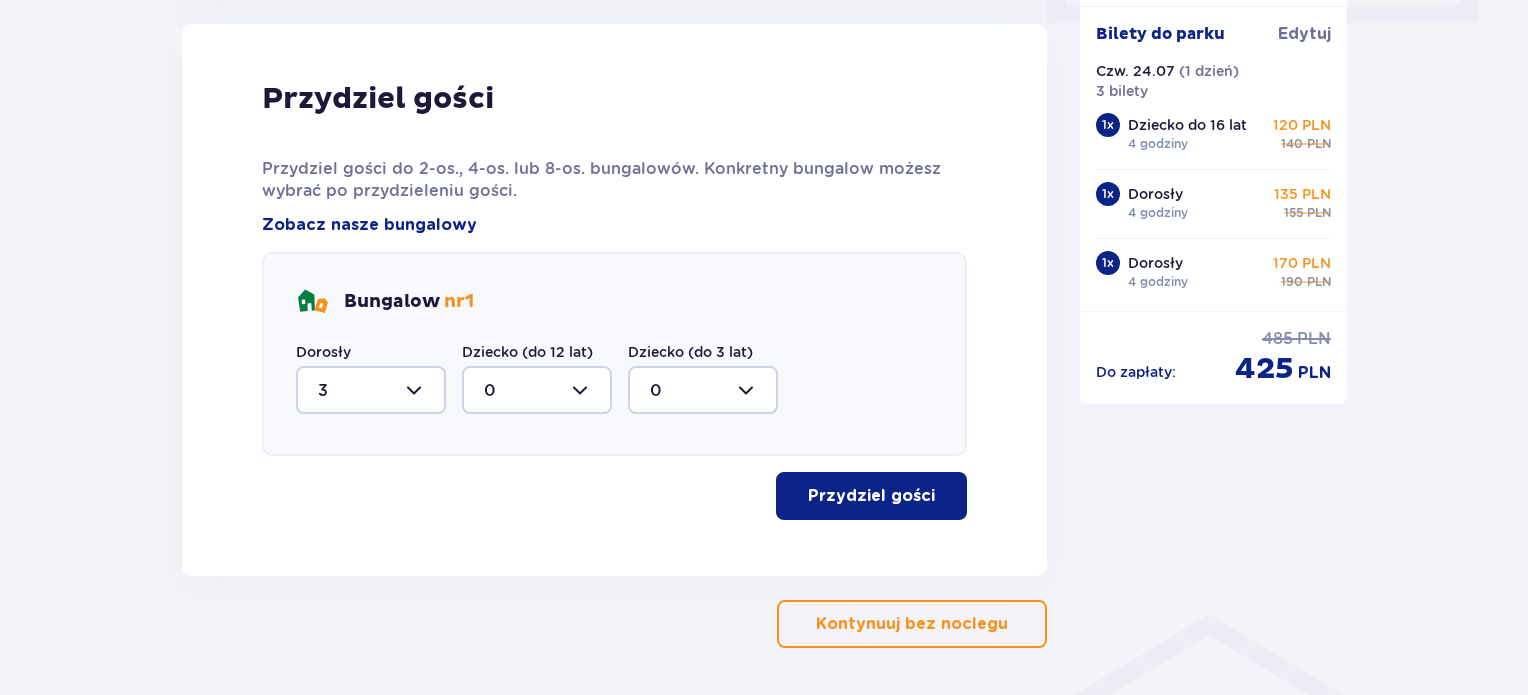click on "Przydziel gości" at bounding box center (871, 496) 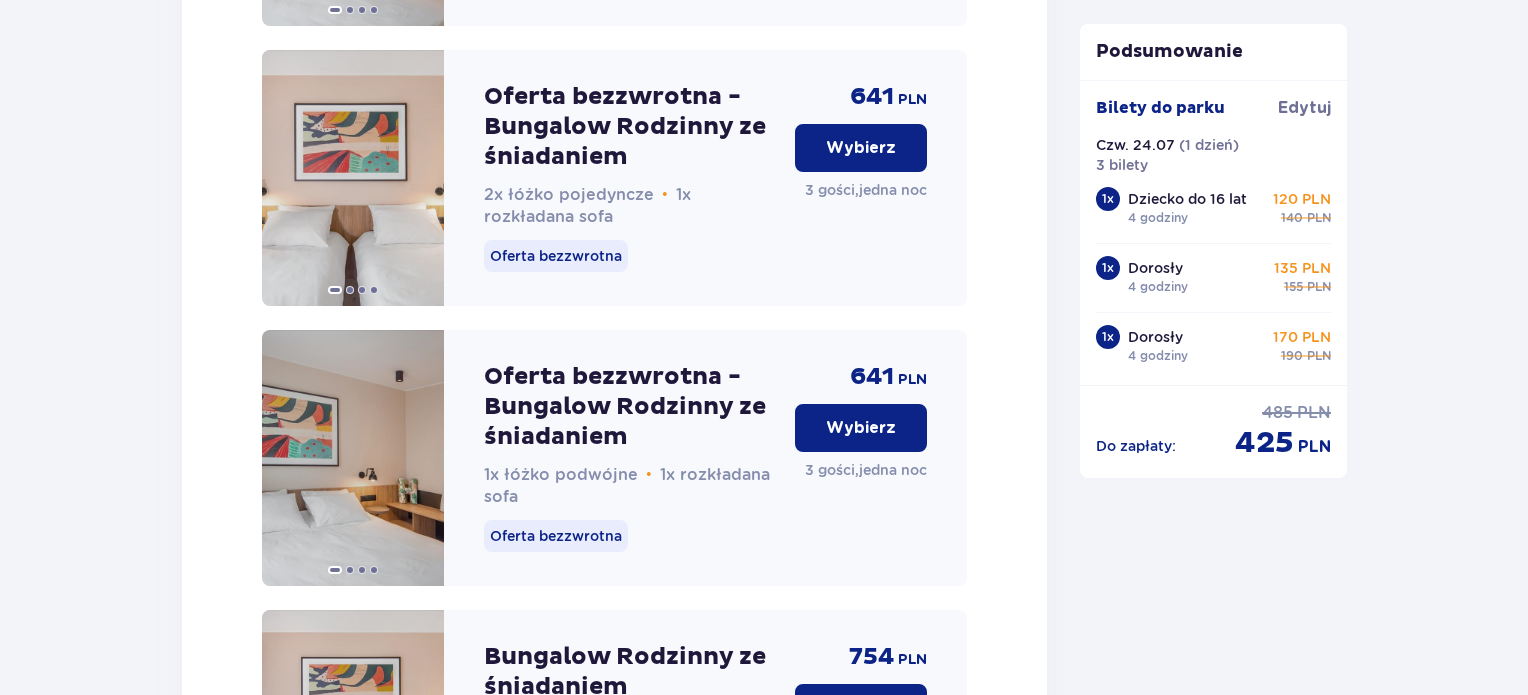 scroll, scrollTop: 2785, scrollLeft: 0, axis: vertical 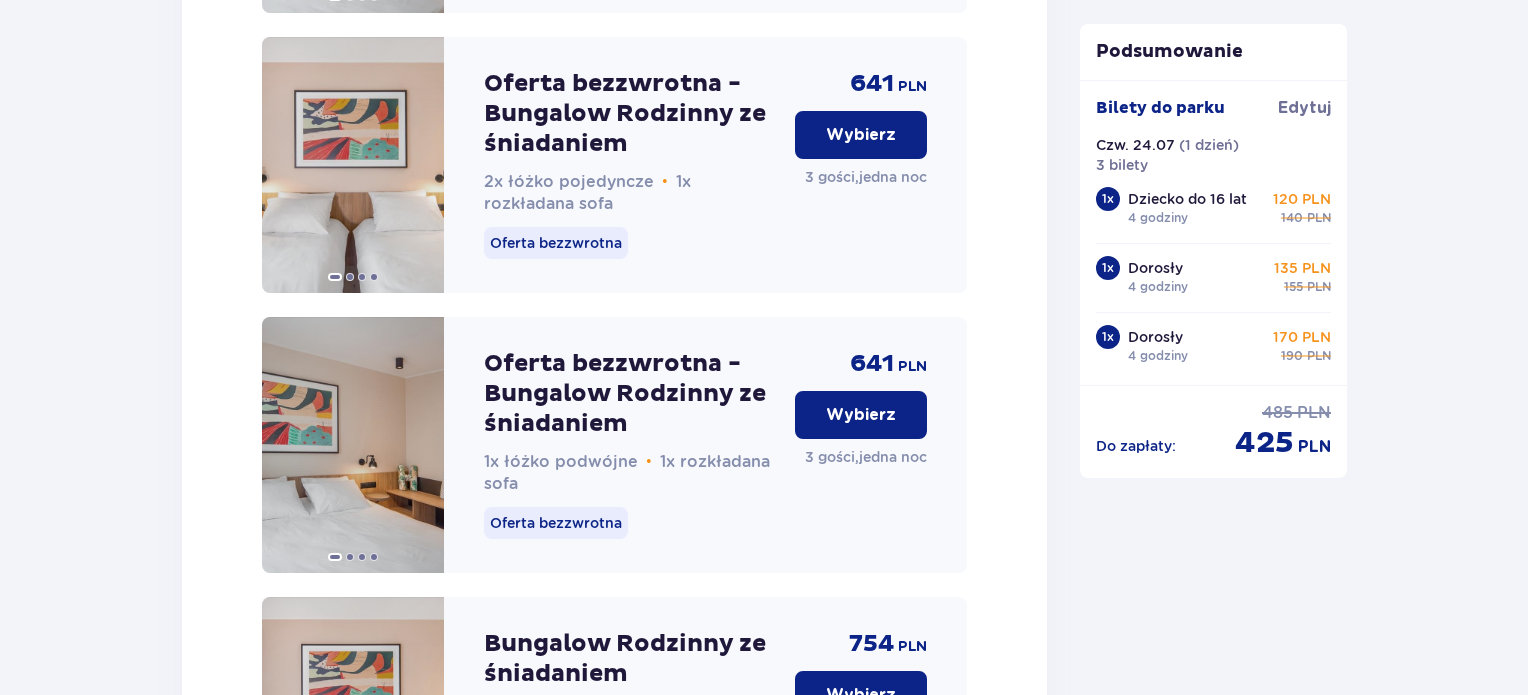 click on "Wybierz" at bounding box center [861, 135] 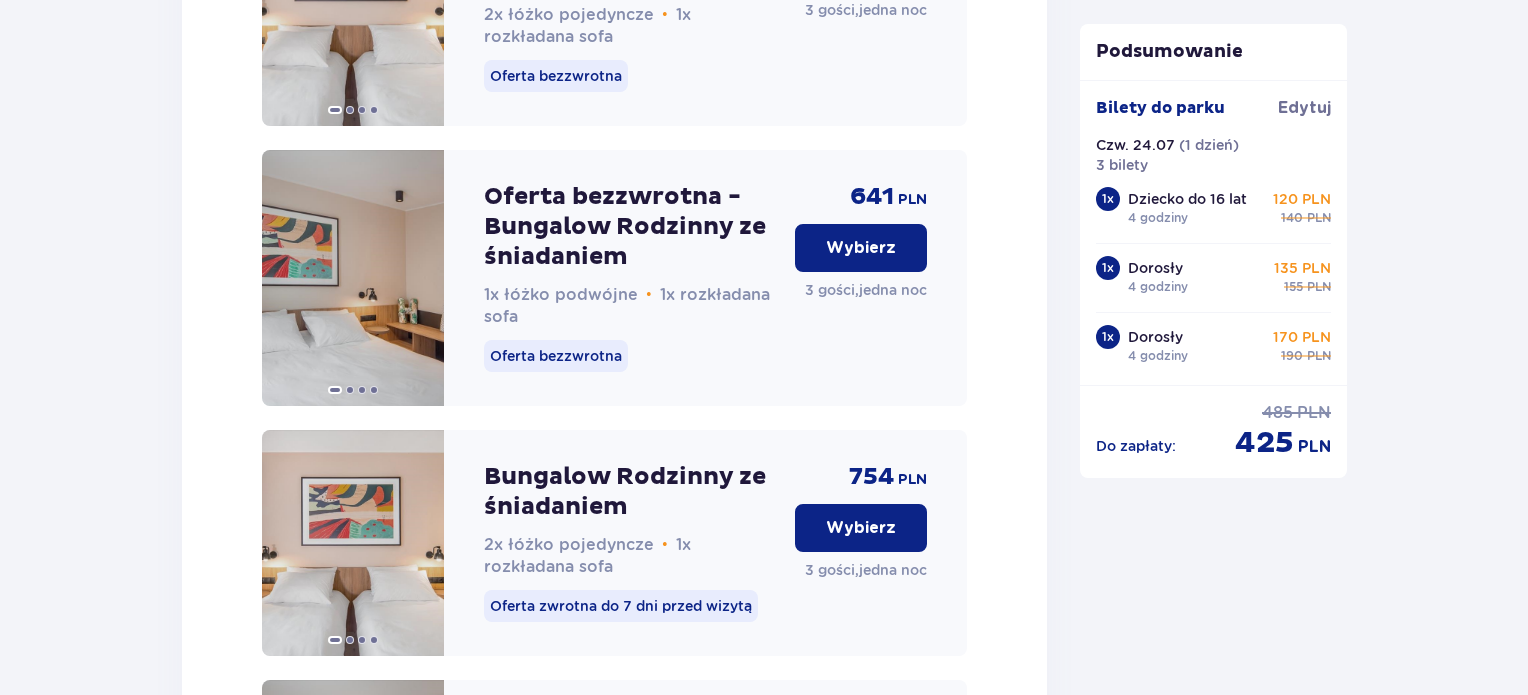 scroll, scrollTop: 2876, scrollLeft: 0, axis: vertical 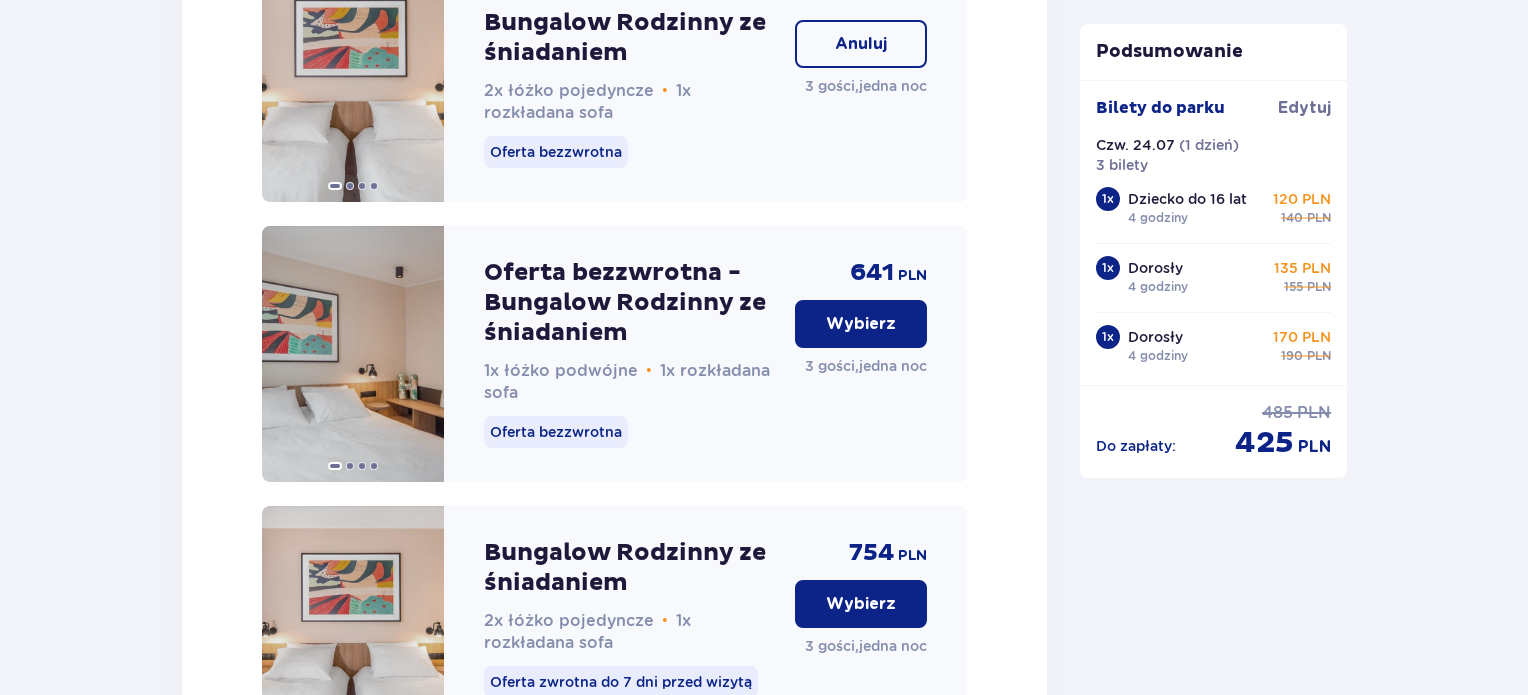 click on "Wybierz" at bounding box center (861, 324) 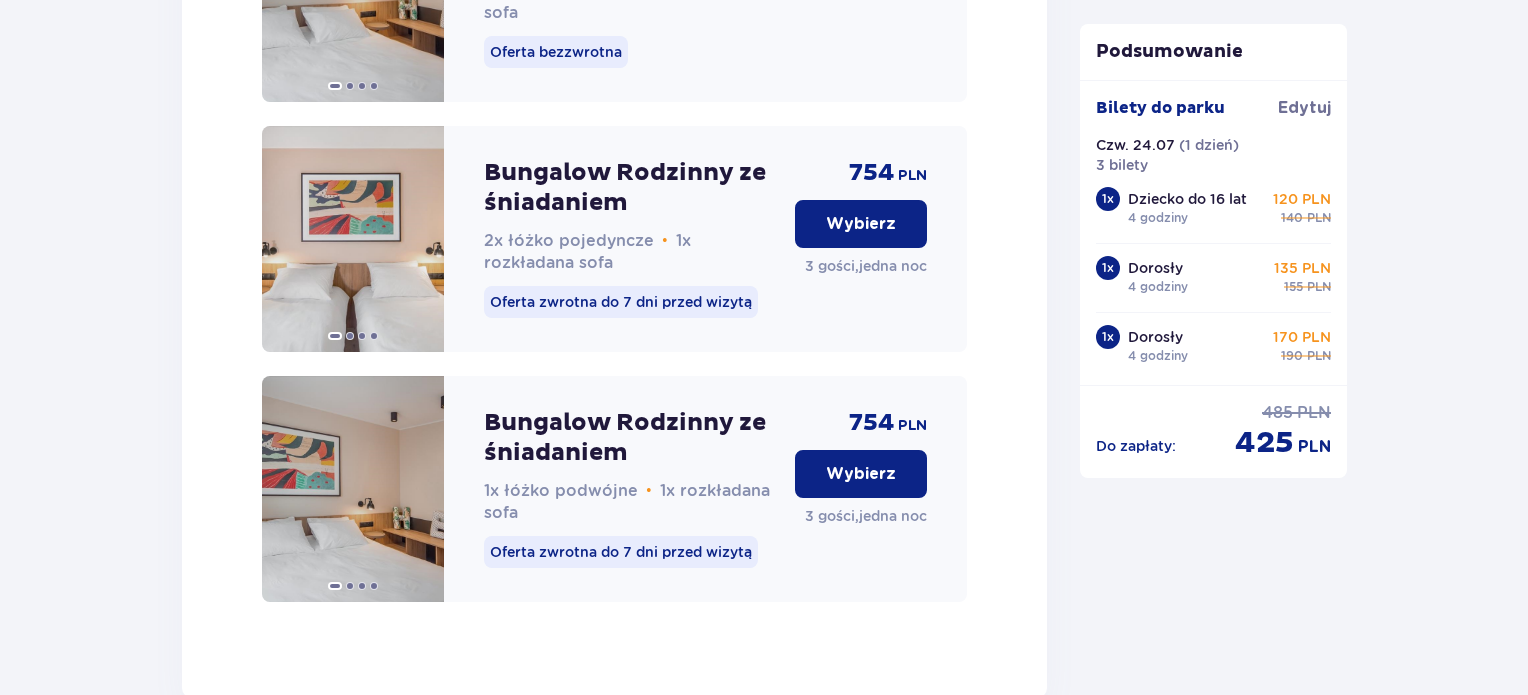 scroll, scrollTop: 3476, scrollLeft: 0, axis: vertical 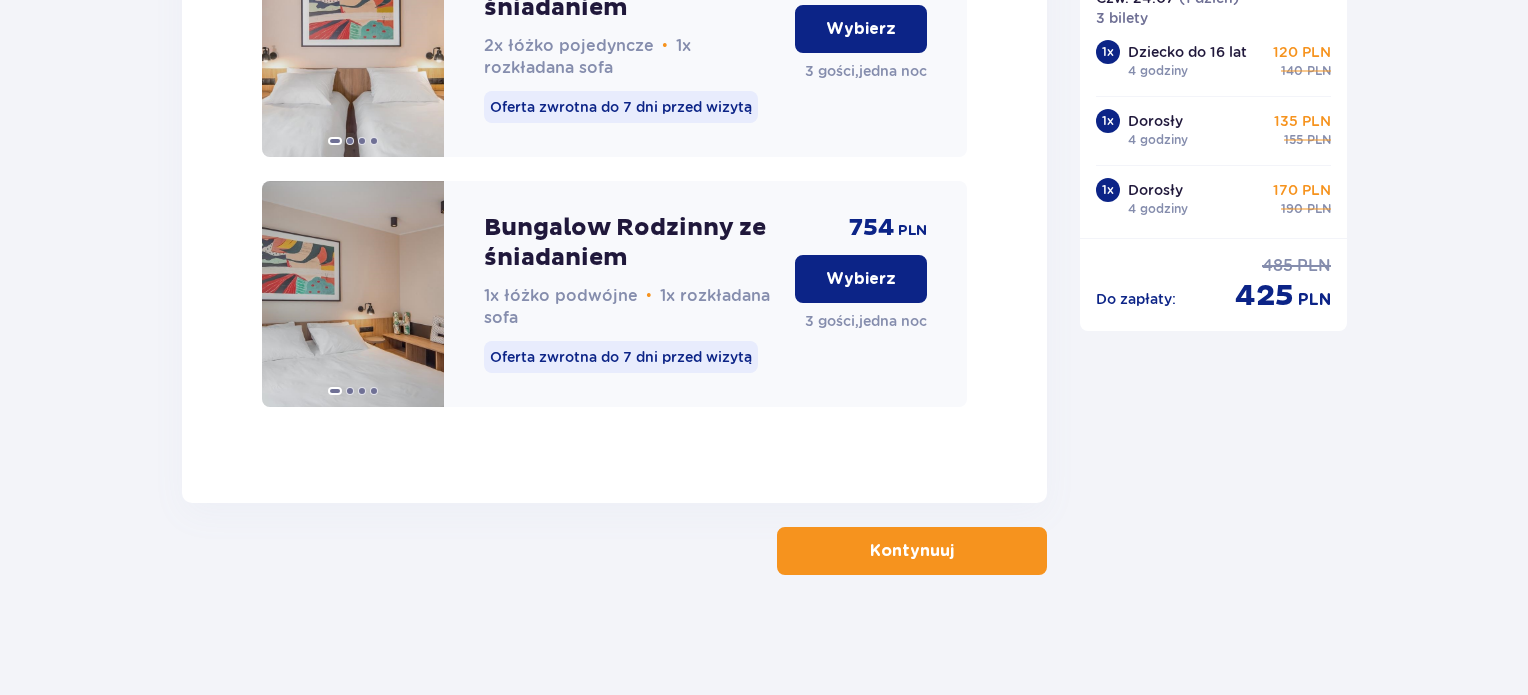 click on "Kontynuuj" at bounding box center (912, 551) 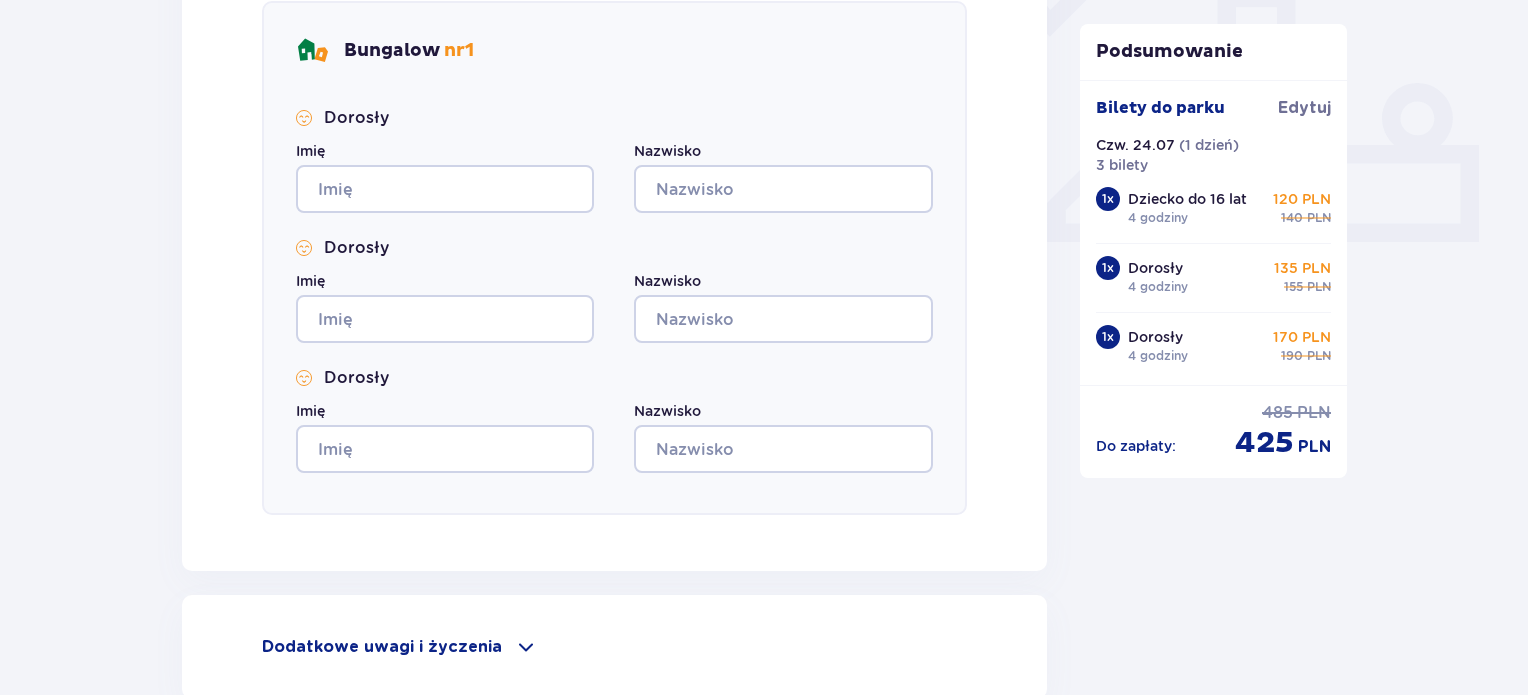 scroll, scrollTop: 800, scrollLeft: 0, axis: vertical 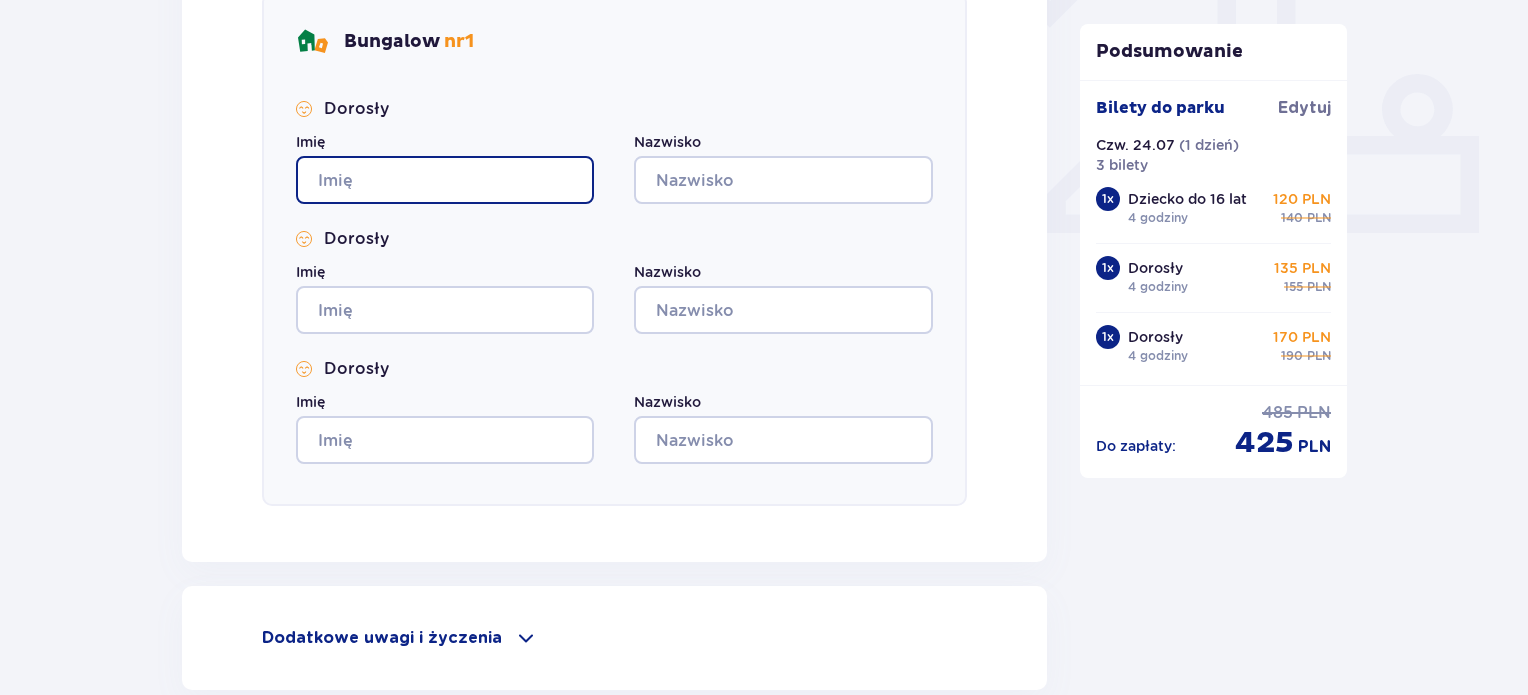 click on "Imię" at bounding box center (445, 180) 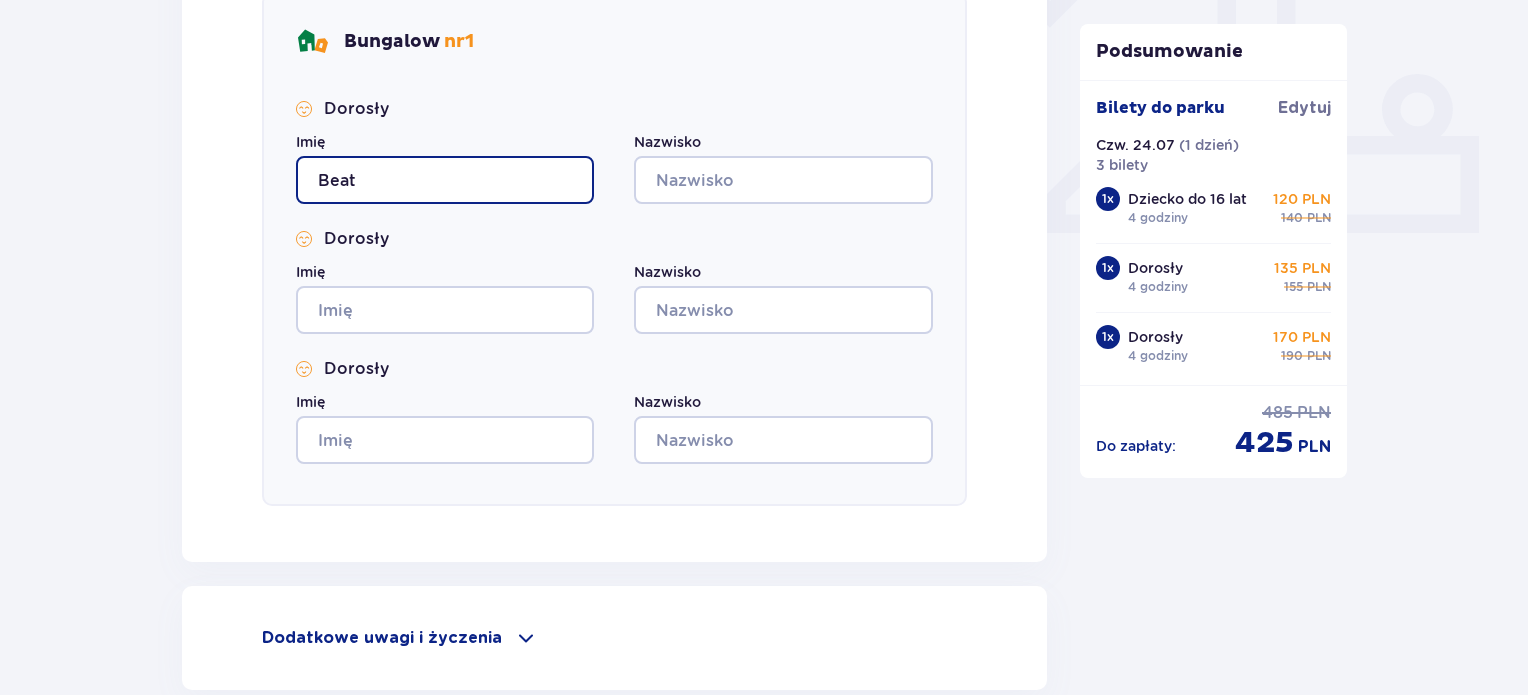type on "Beata" 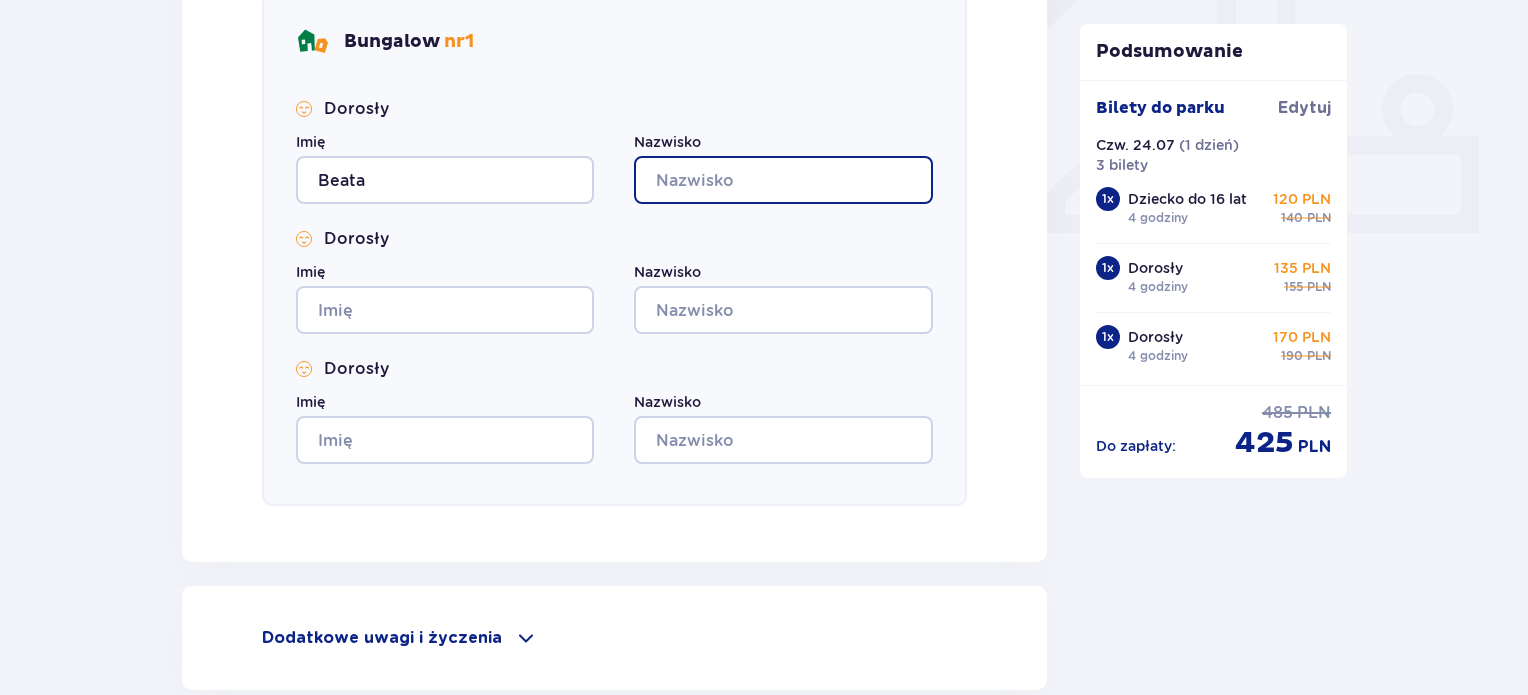 type on "Imko-[PERSON_NAME]" 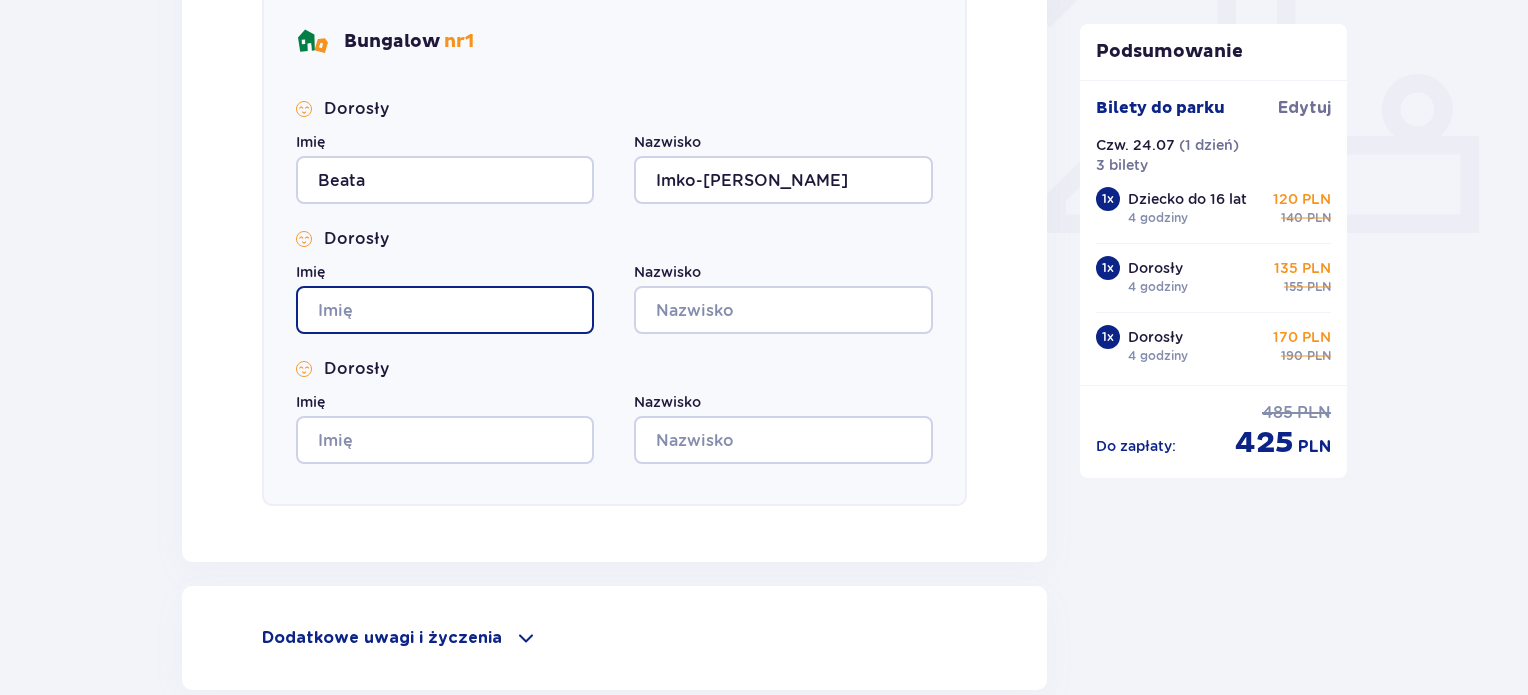 type on "Beata" 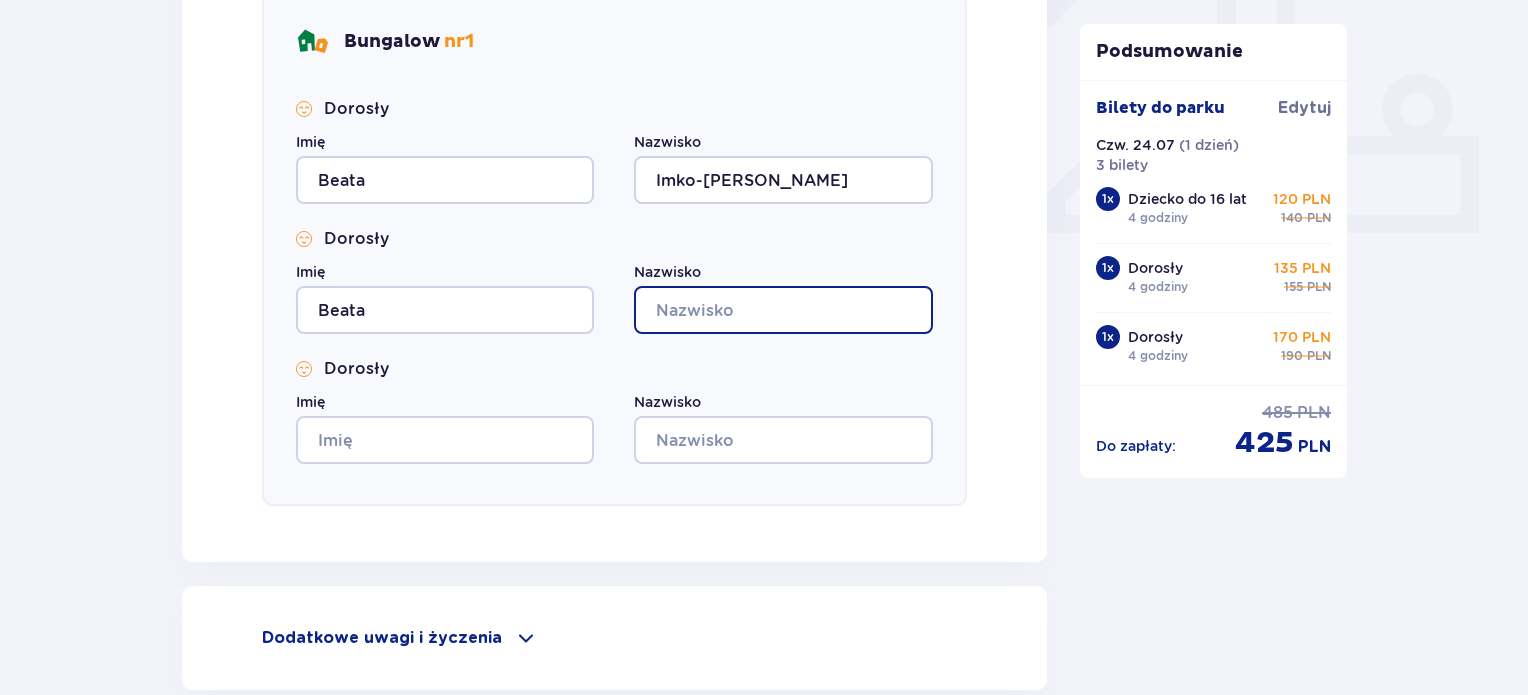 type on "Imko-[PERSON_NAME]" 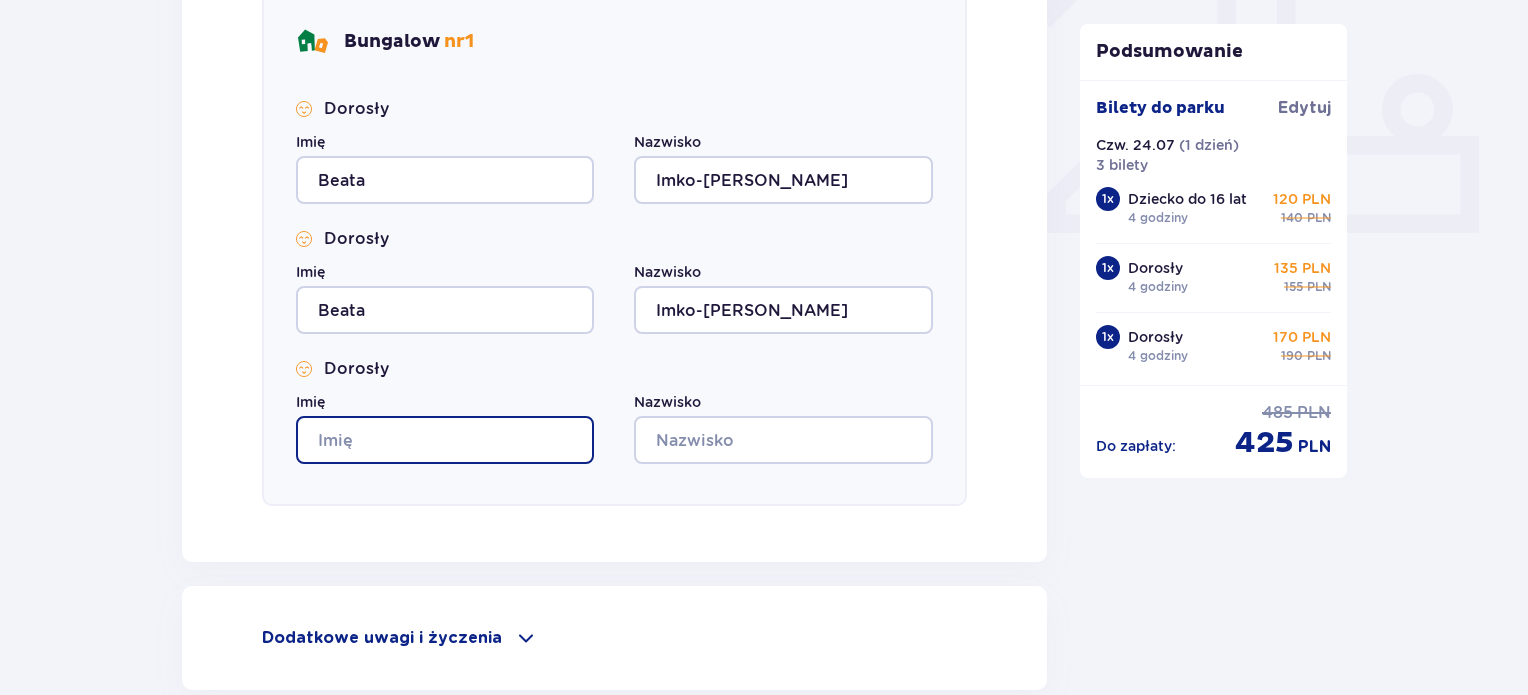 type on "Beata" 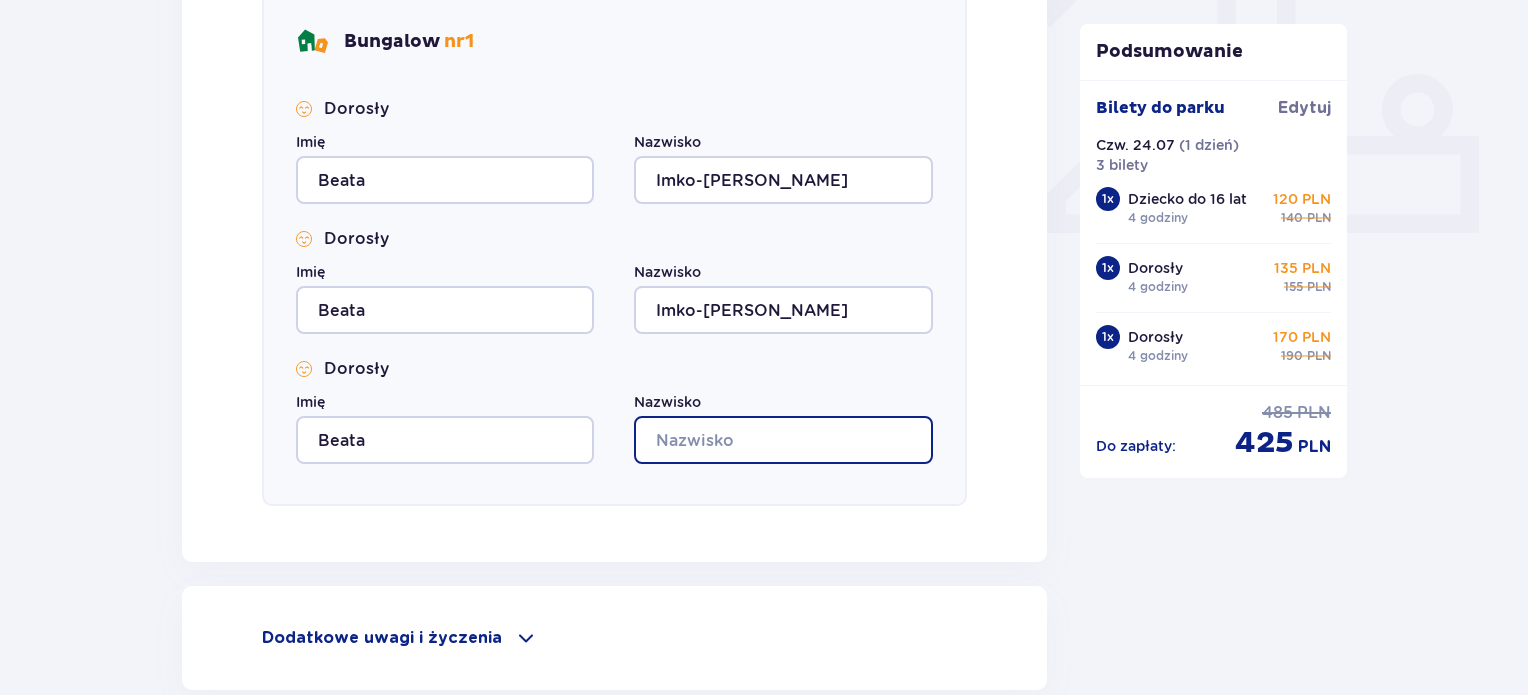 type on "Imko-[PERSON_NAME]" 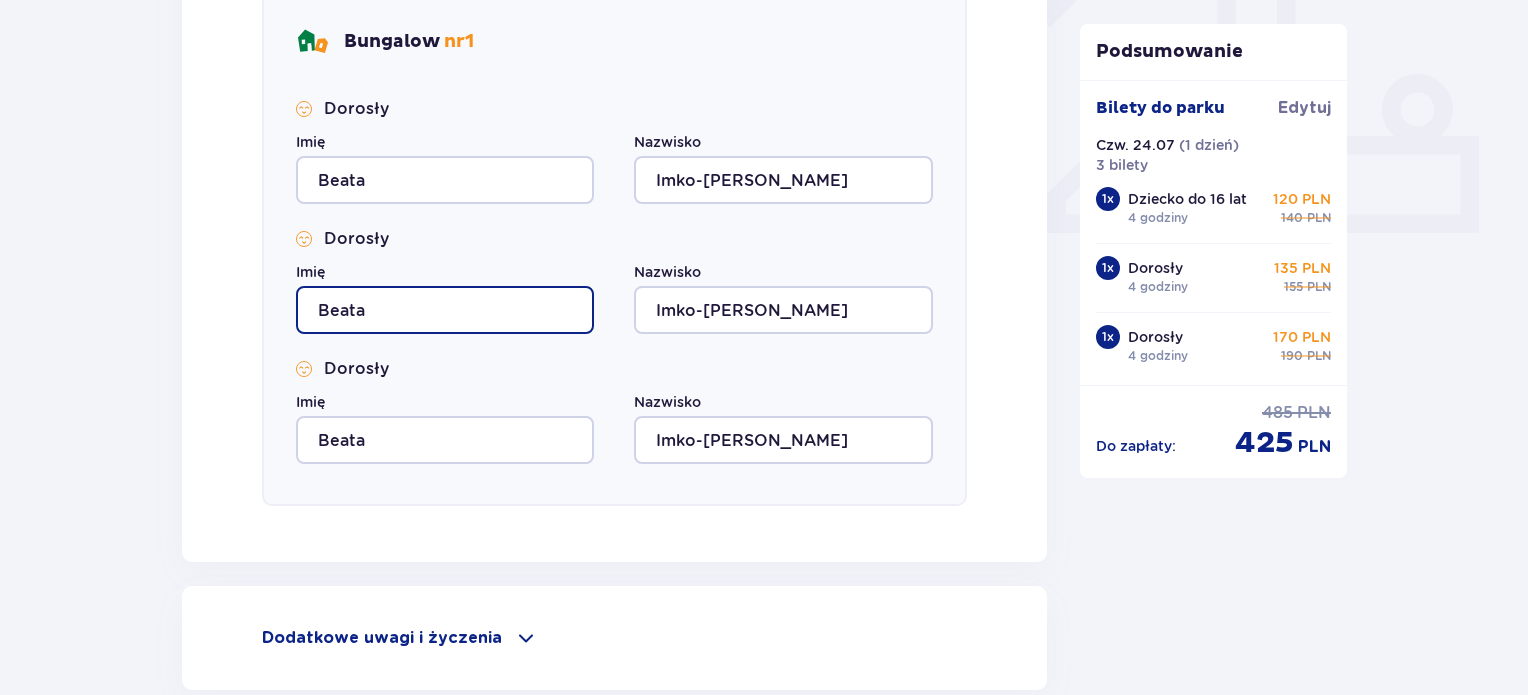 click on "Beata" at bounding box center (445, 310) 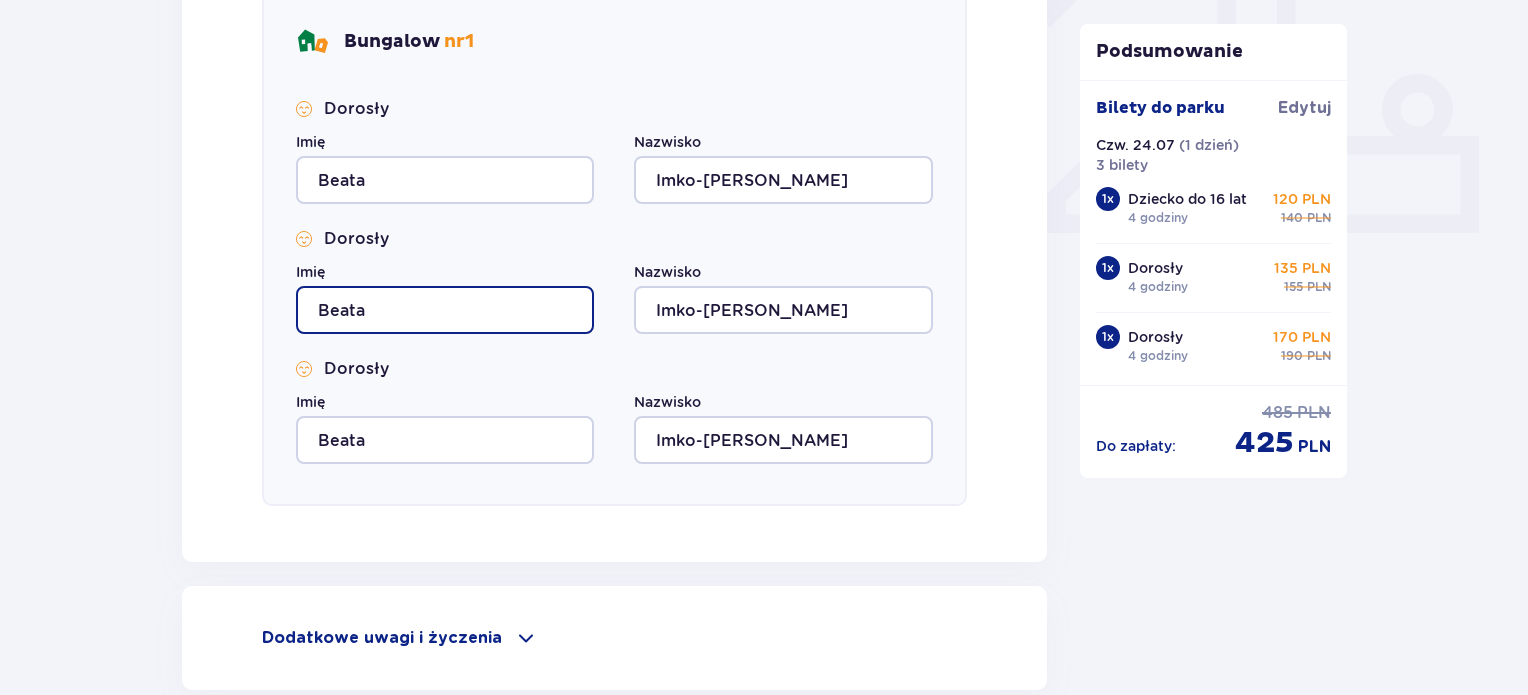 click on "Beata" at bounding box center (445, 310) 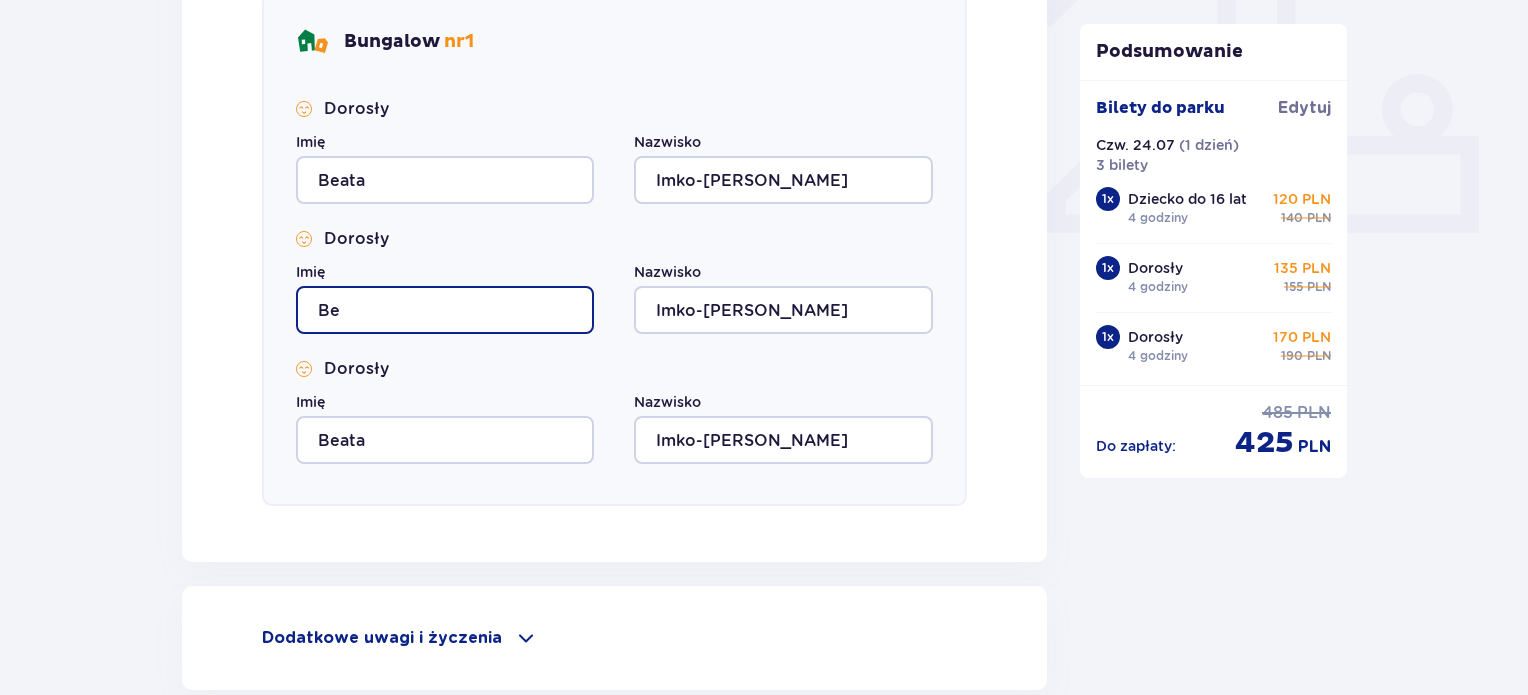 type on "B" 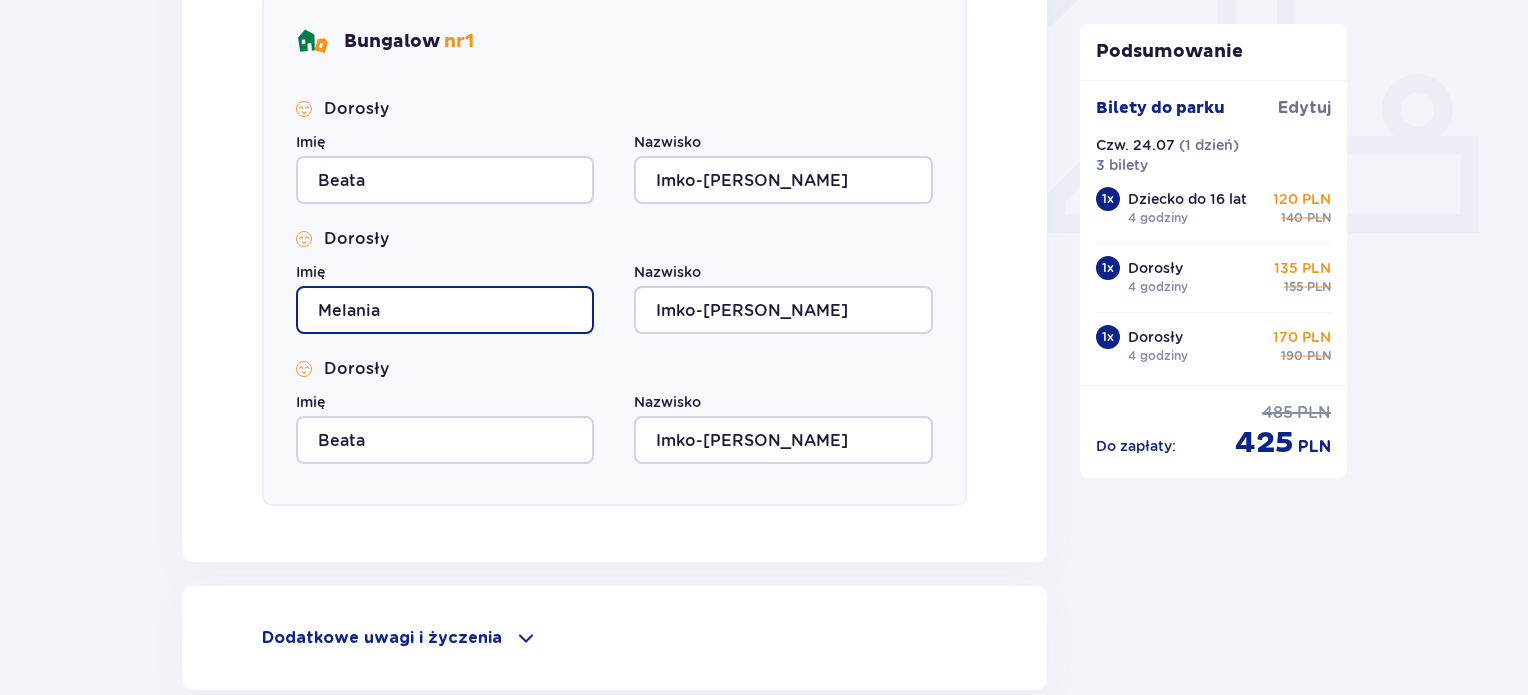 type on "Melania" 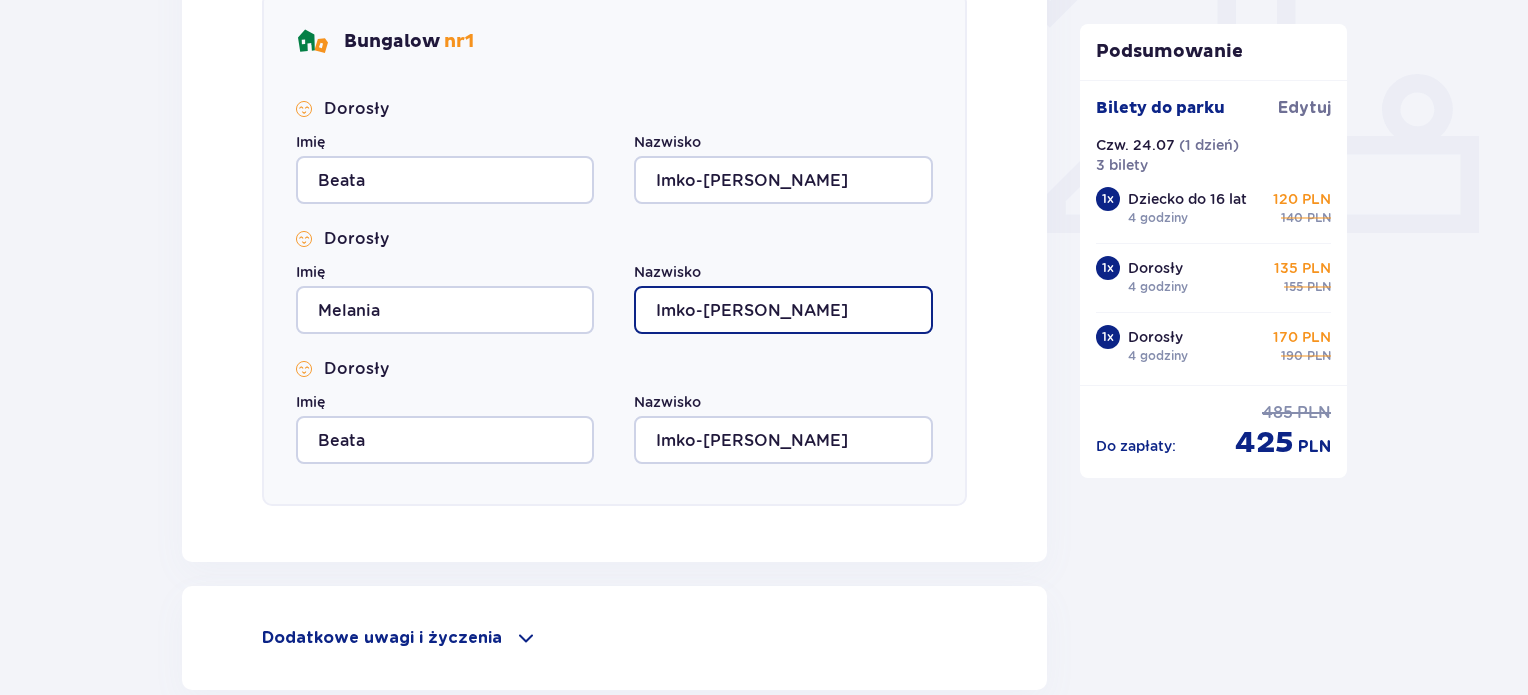 click on "Imko-[PERSON_NAME]" at bounding box center [783, 310] 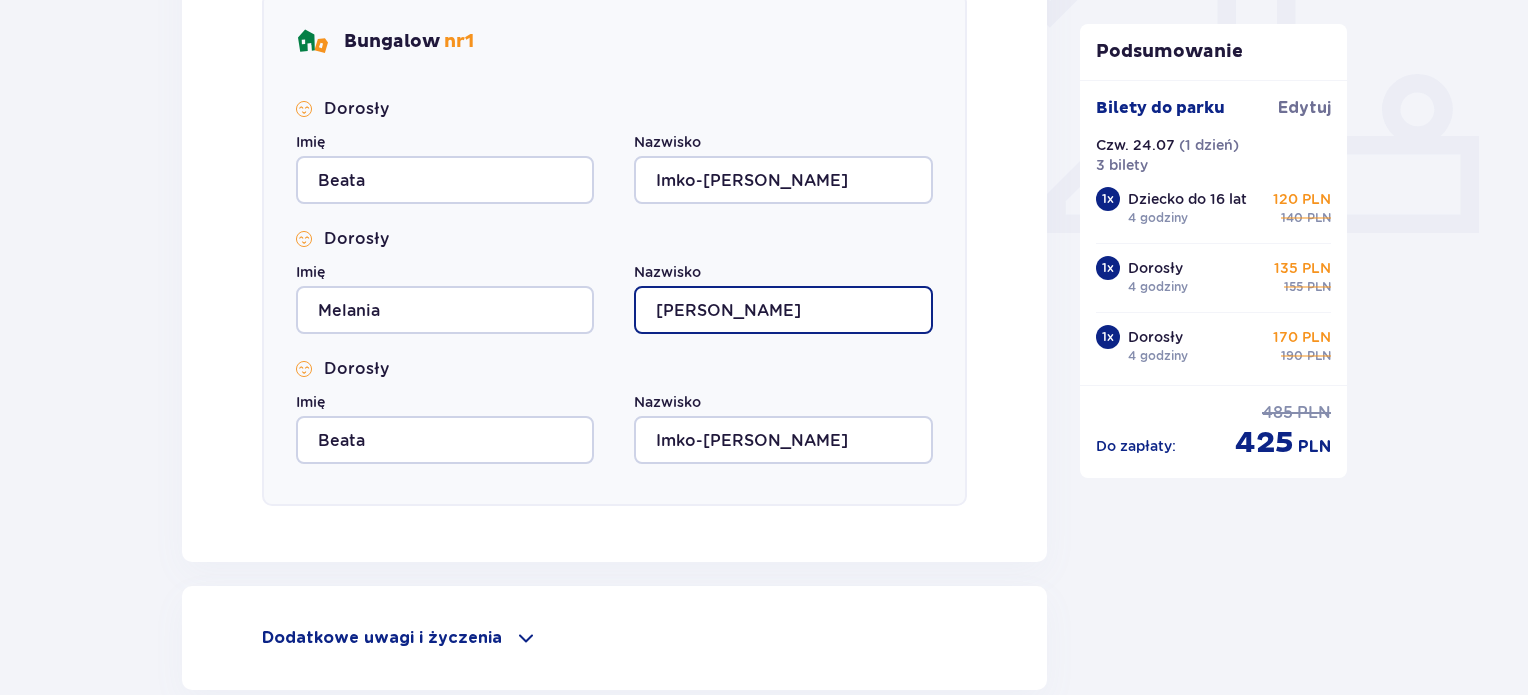 type on "Walczuk" 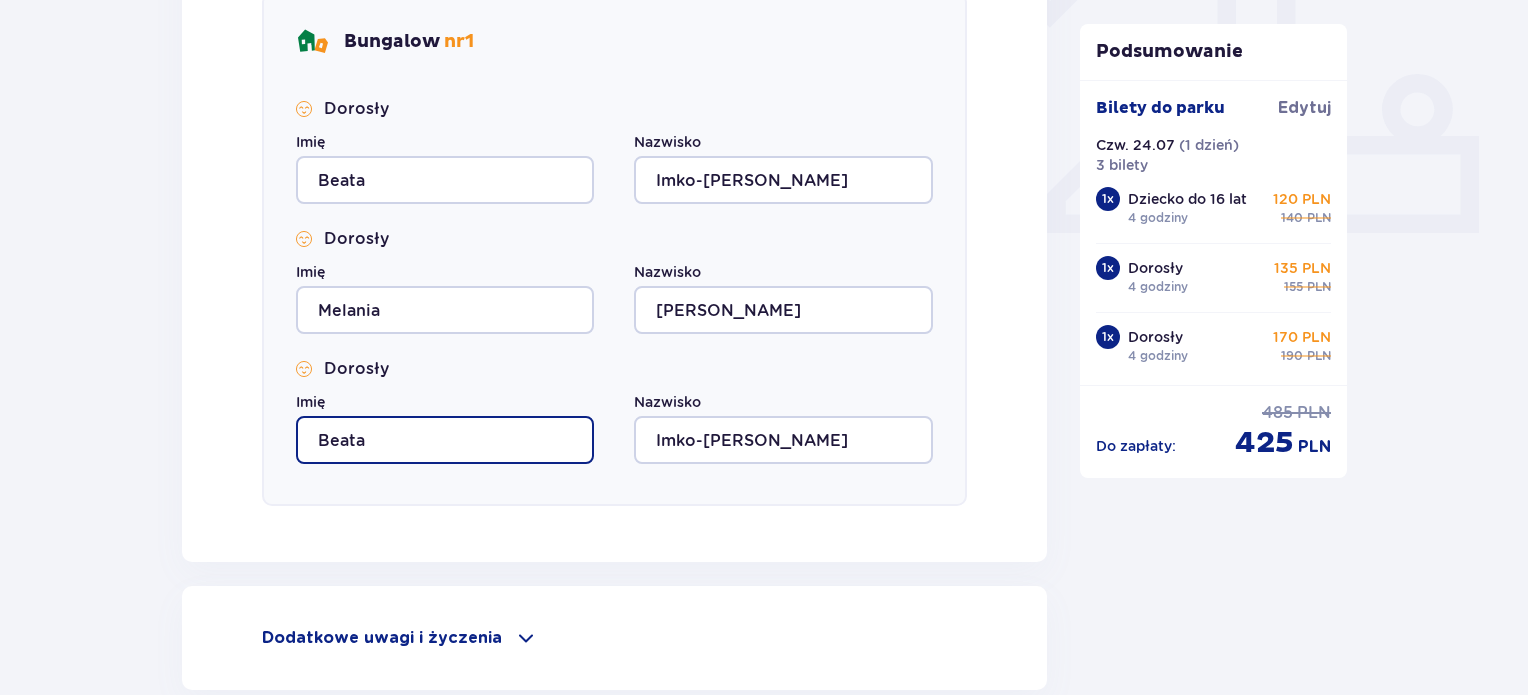 click on "Beata" at bounding box center (445, 440) 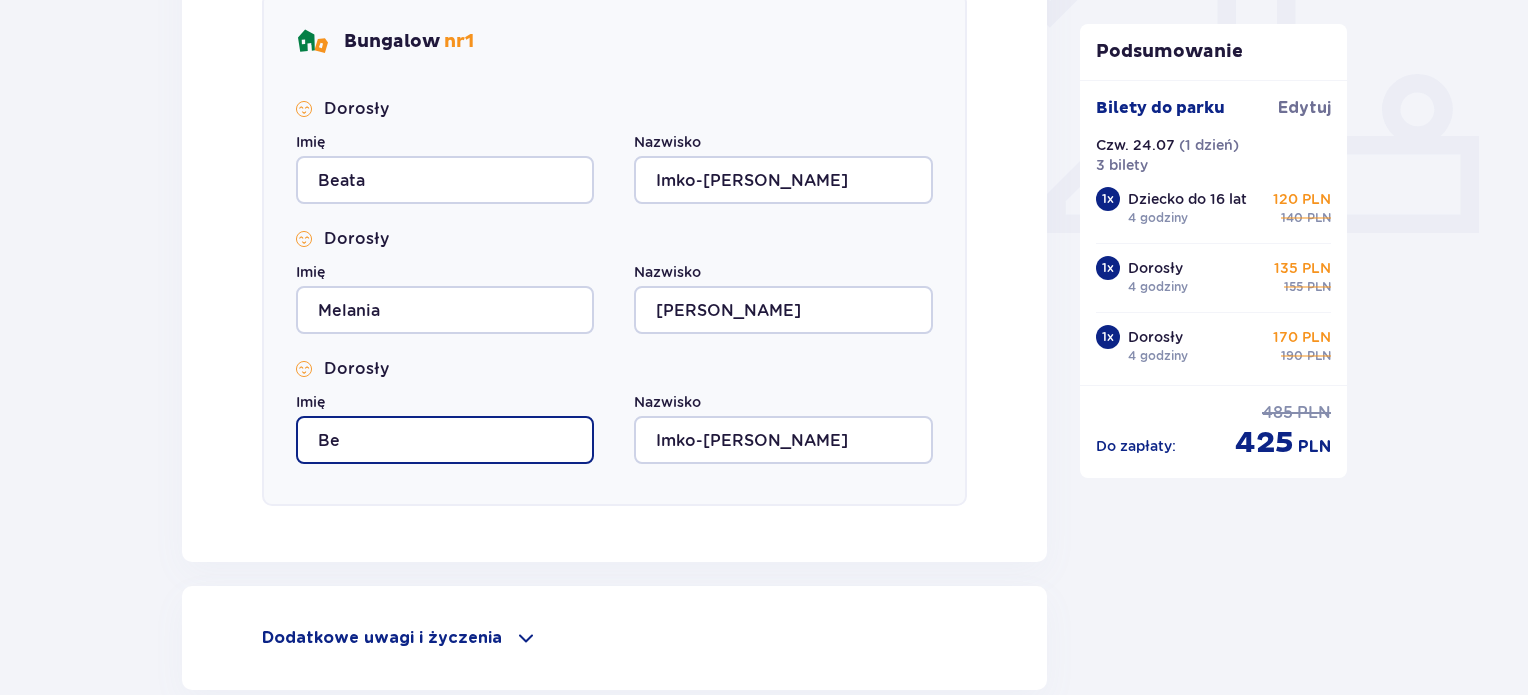 type on "B" 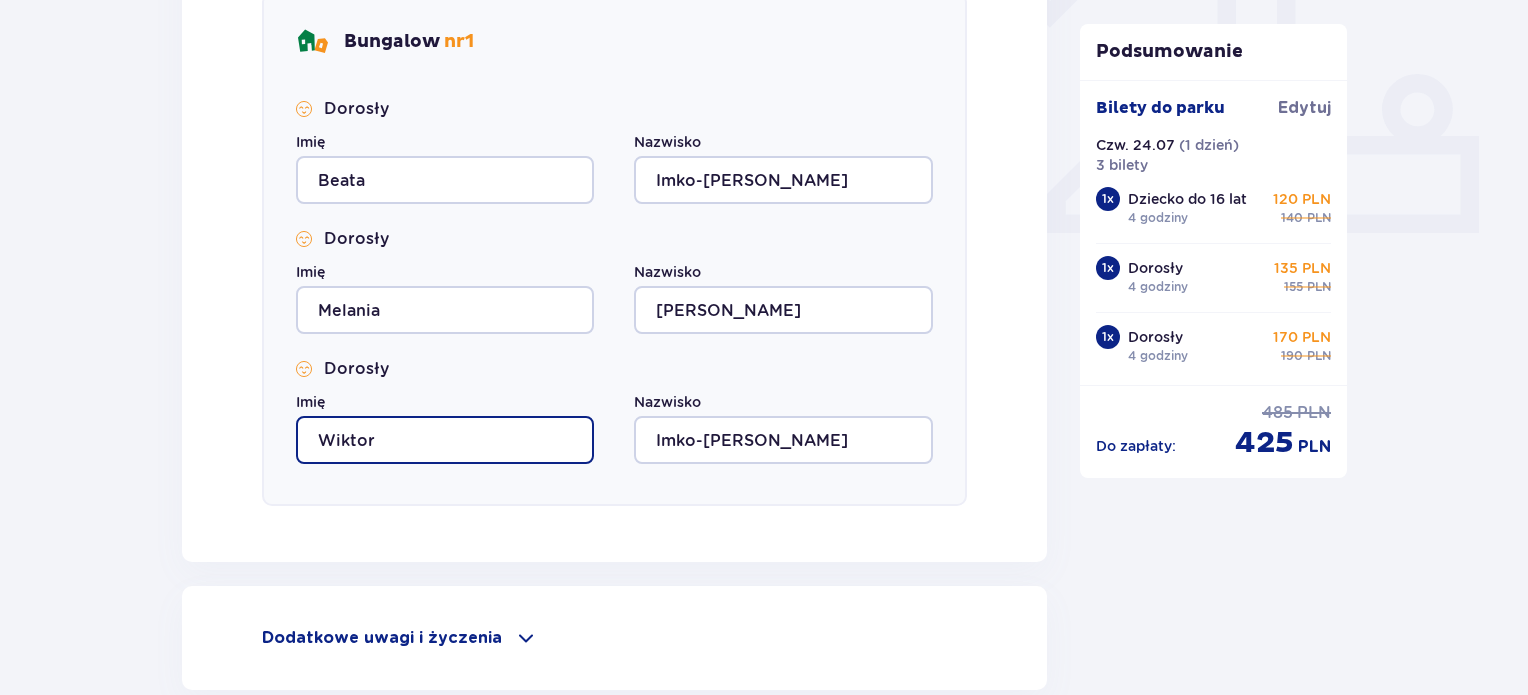 type on "Wiktor" 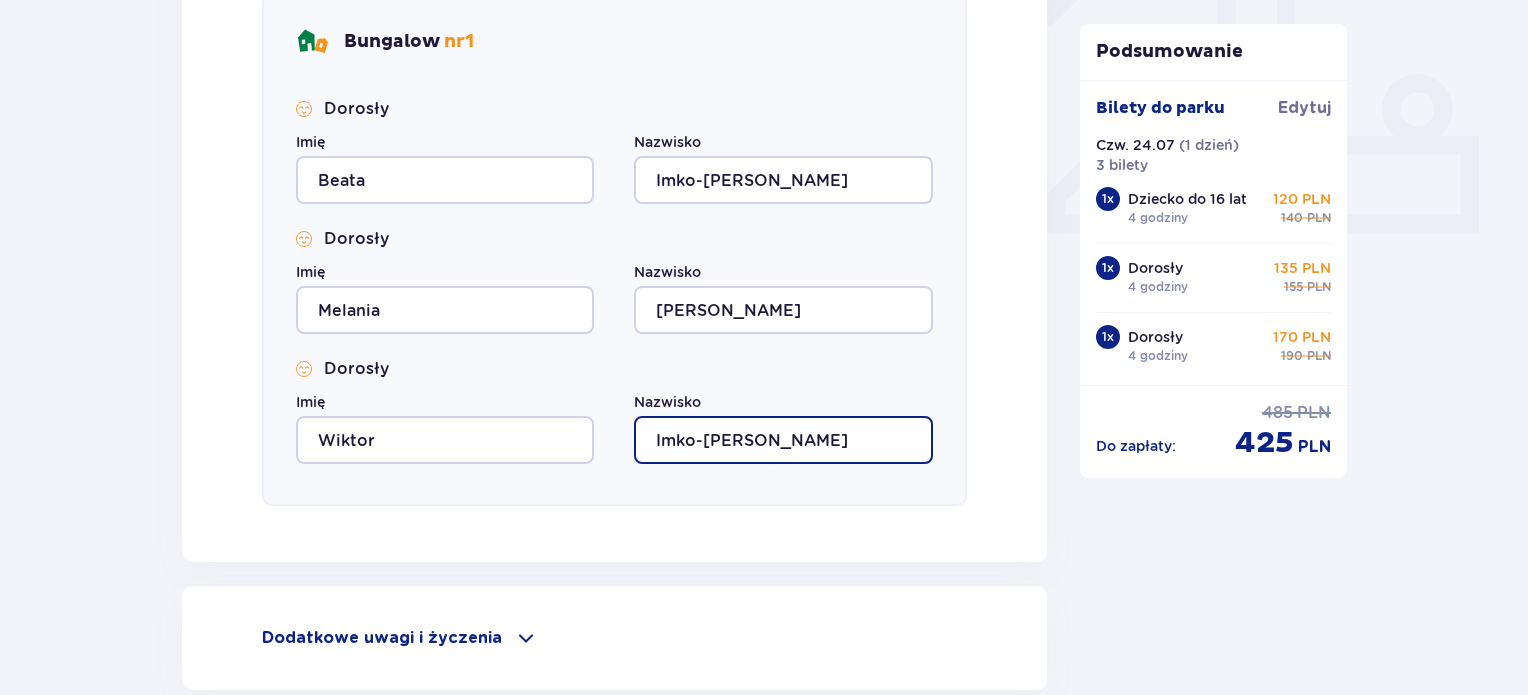 click on "Imko-[PERSON_NAME]" at bounding box center (783, 440) 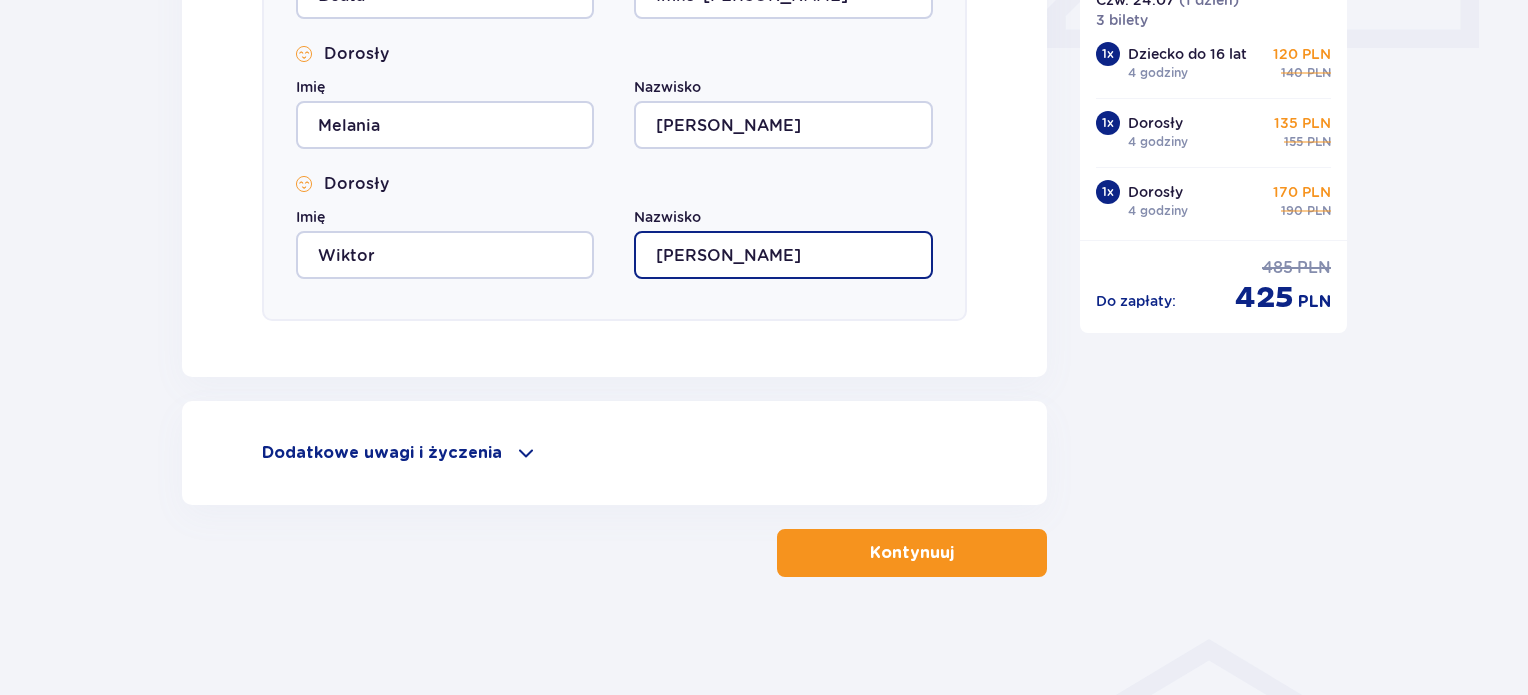 scroll, scrollTop: 986, scrollLeft: 0, axis: vertical 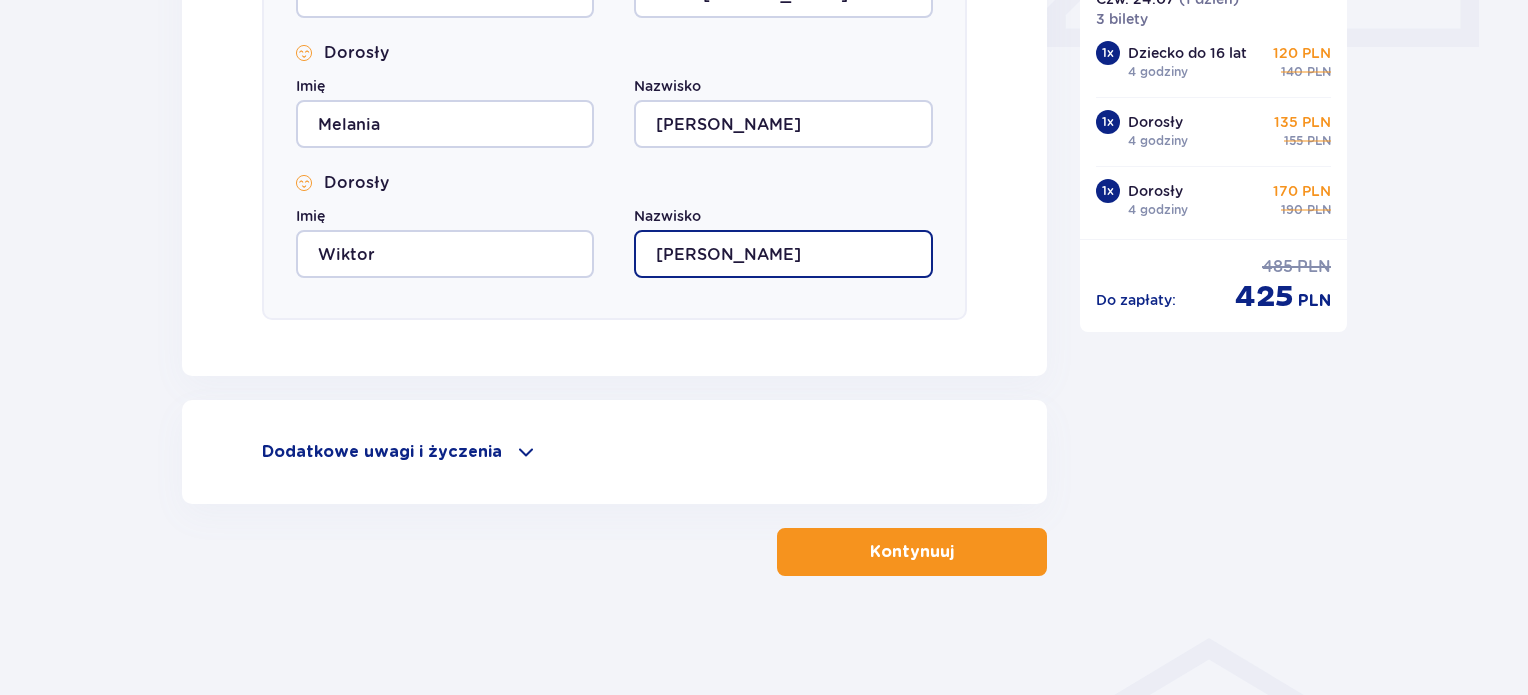type on "Walczuk" 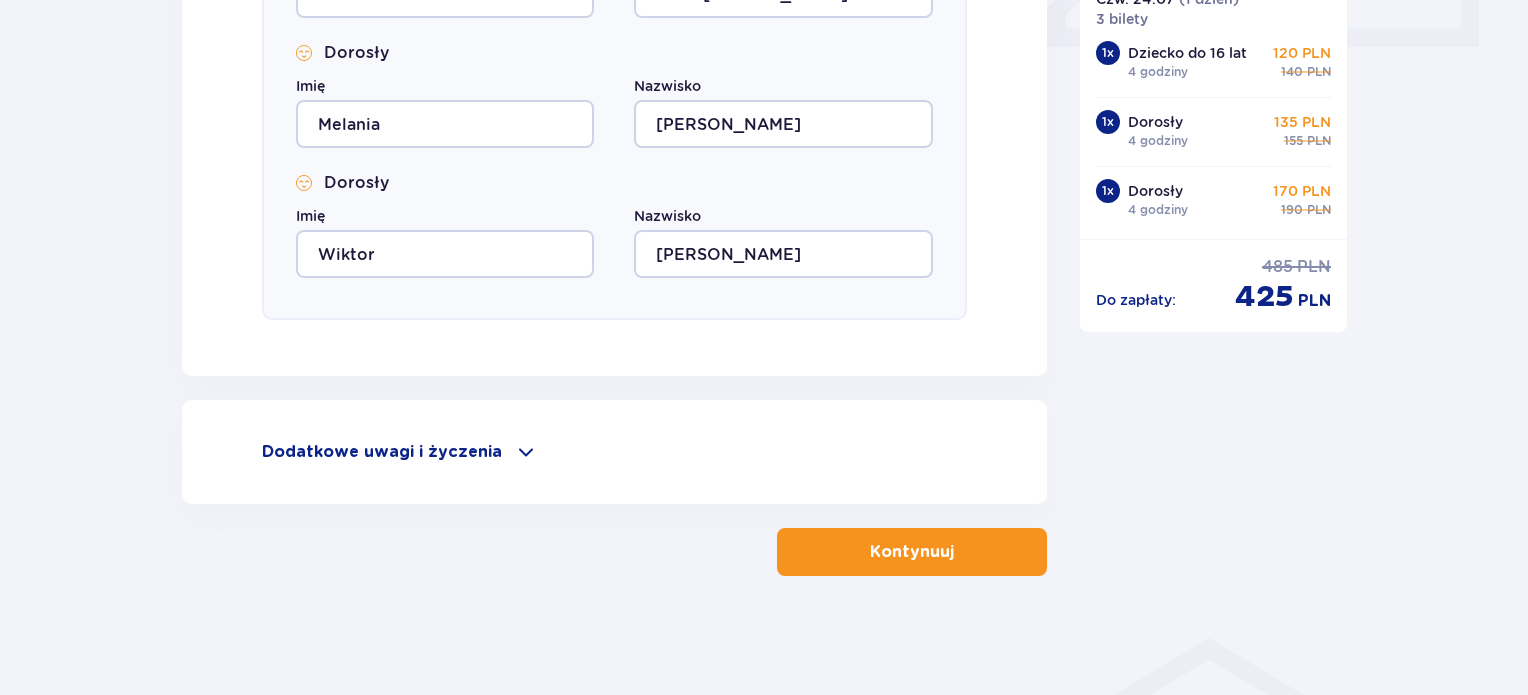 click on "Kontynuuj" at bounding box center [912, 552] 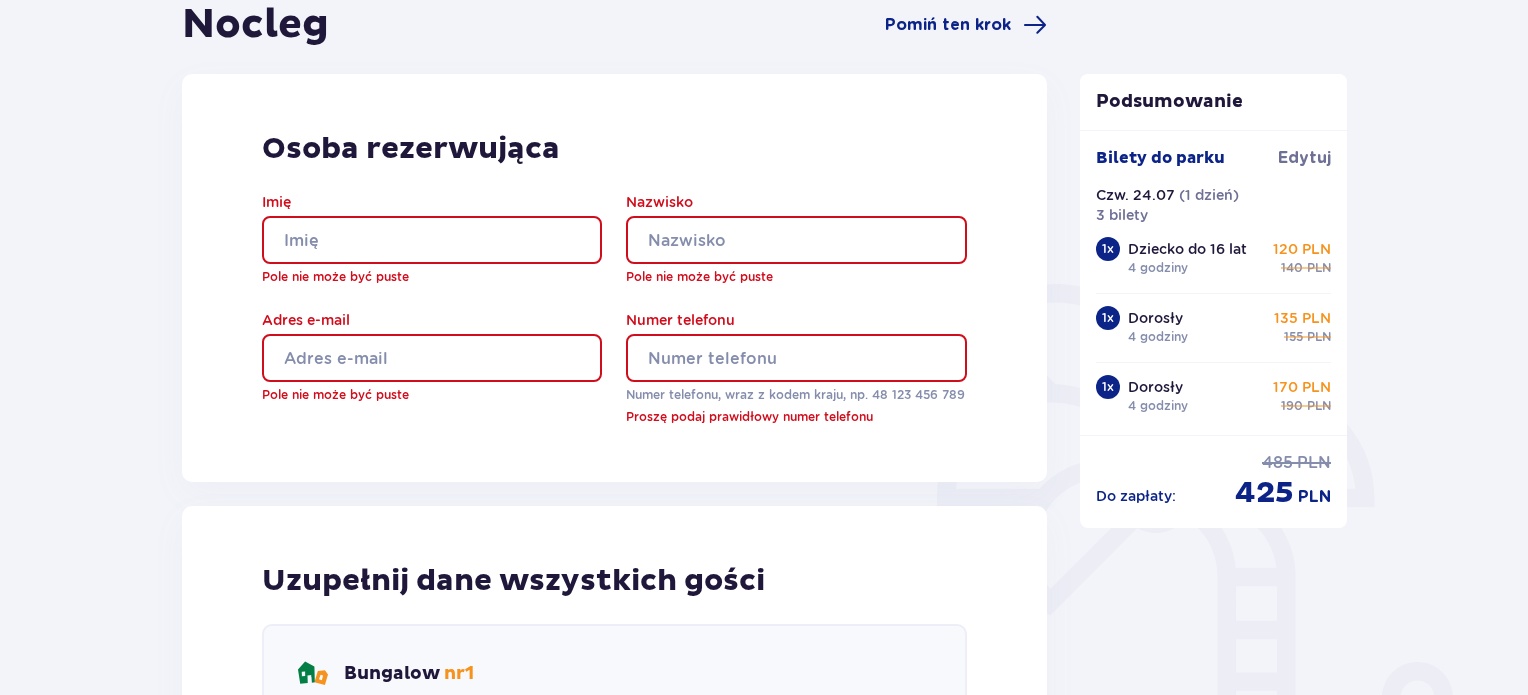 scroll, scrollTop: 146, scrollLeft: 0, axis: vertical 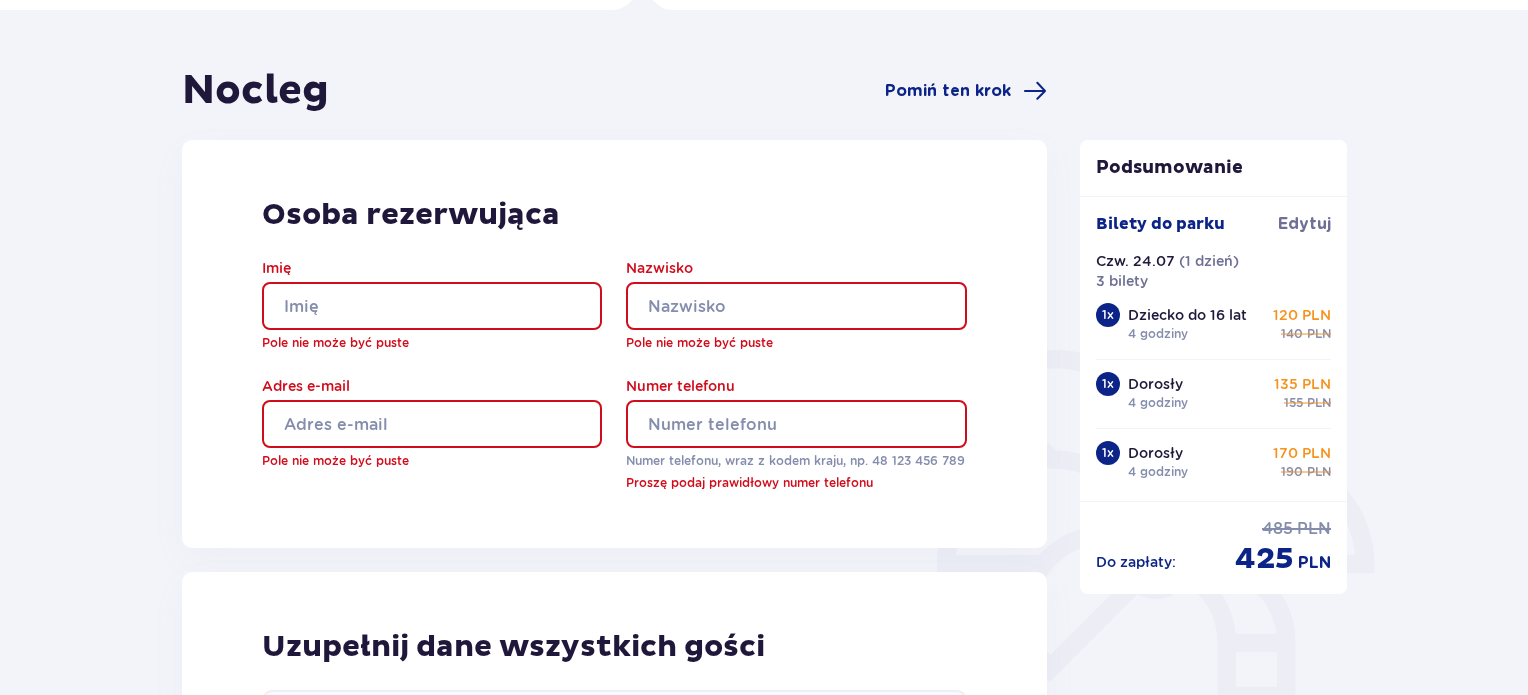 click on "Imię" at bounding box center [432, 306] 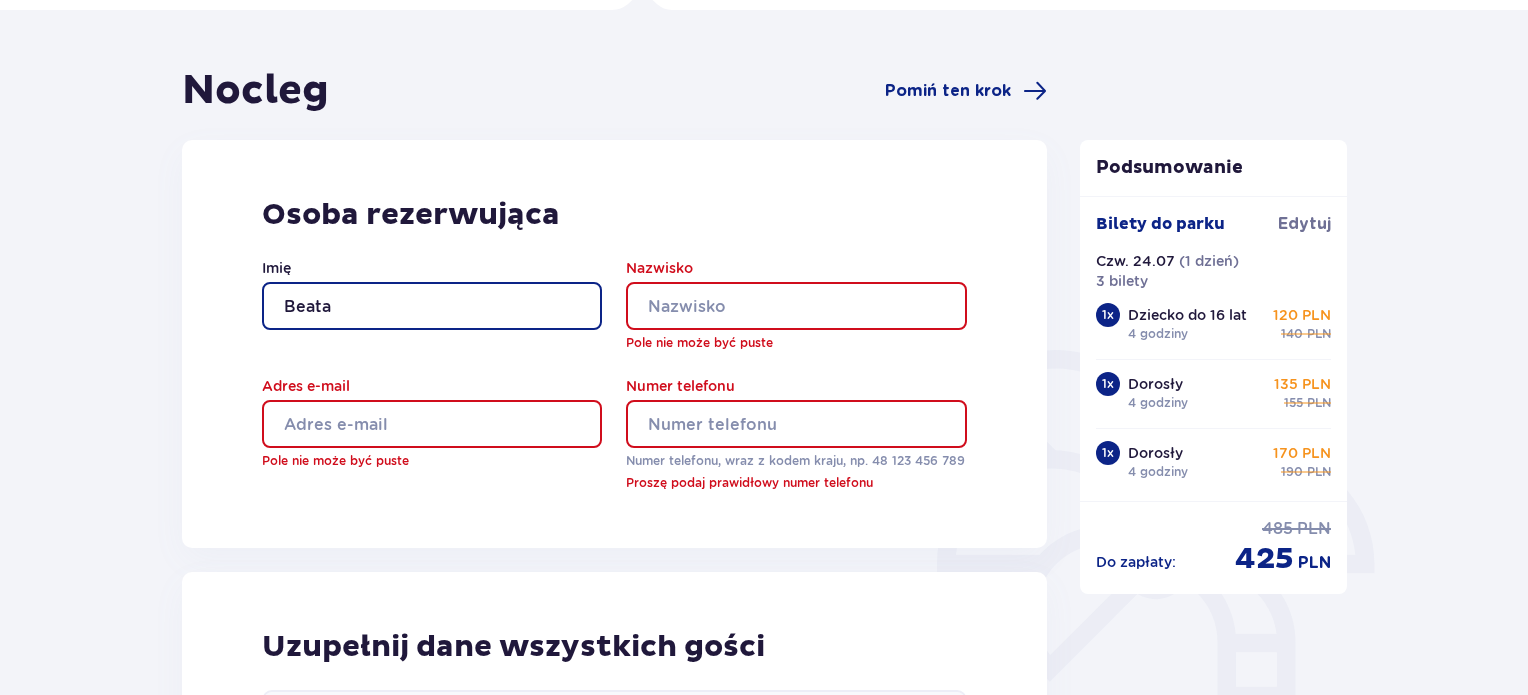 type on "Beata" 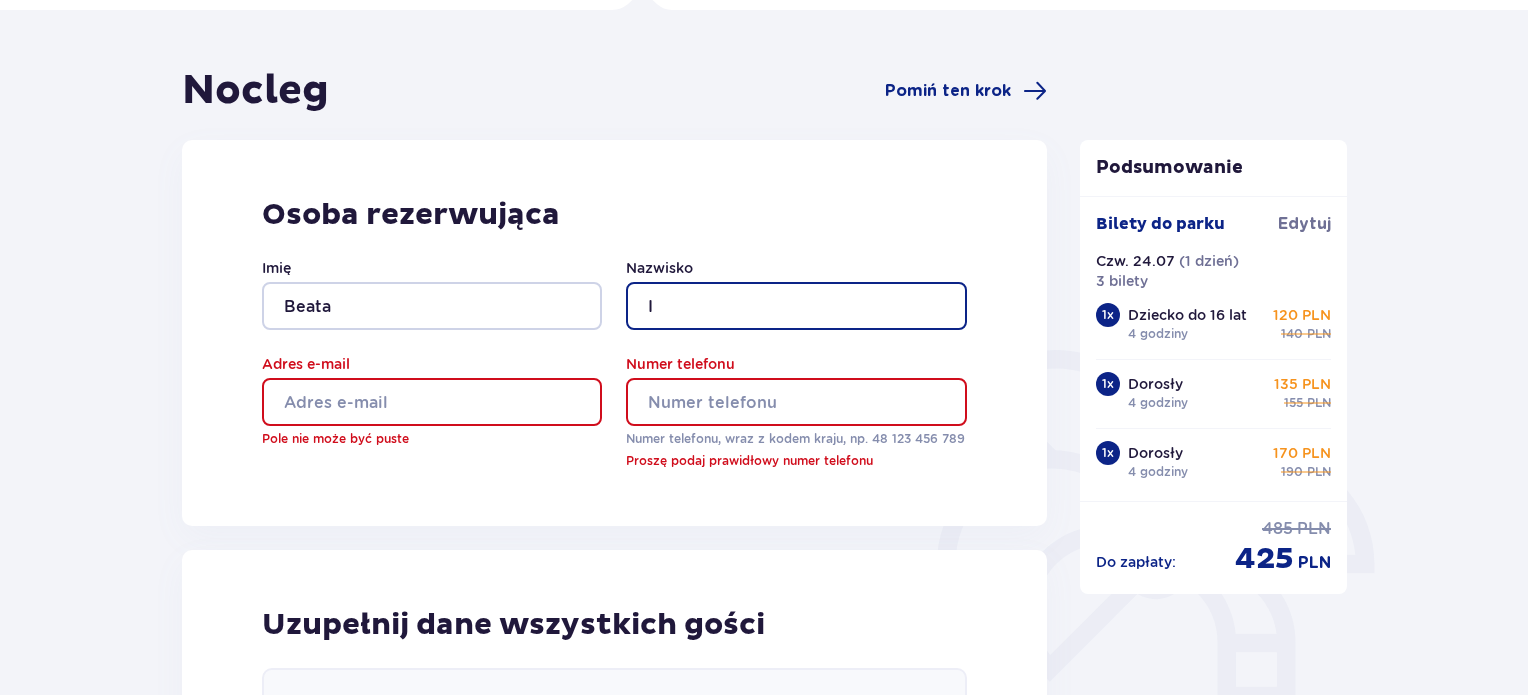 type on "Imko-[PERSON_NAME]" 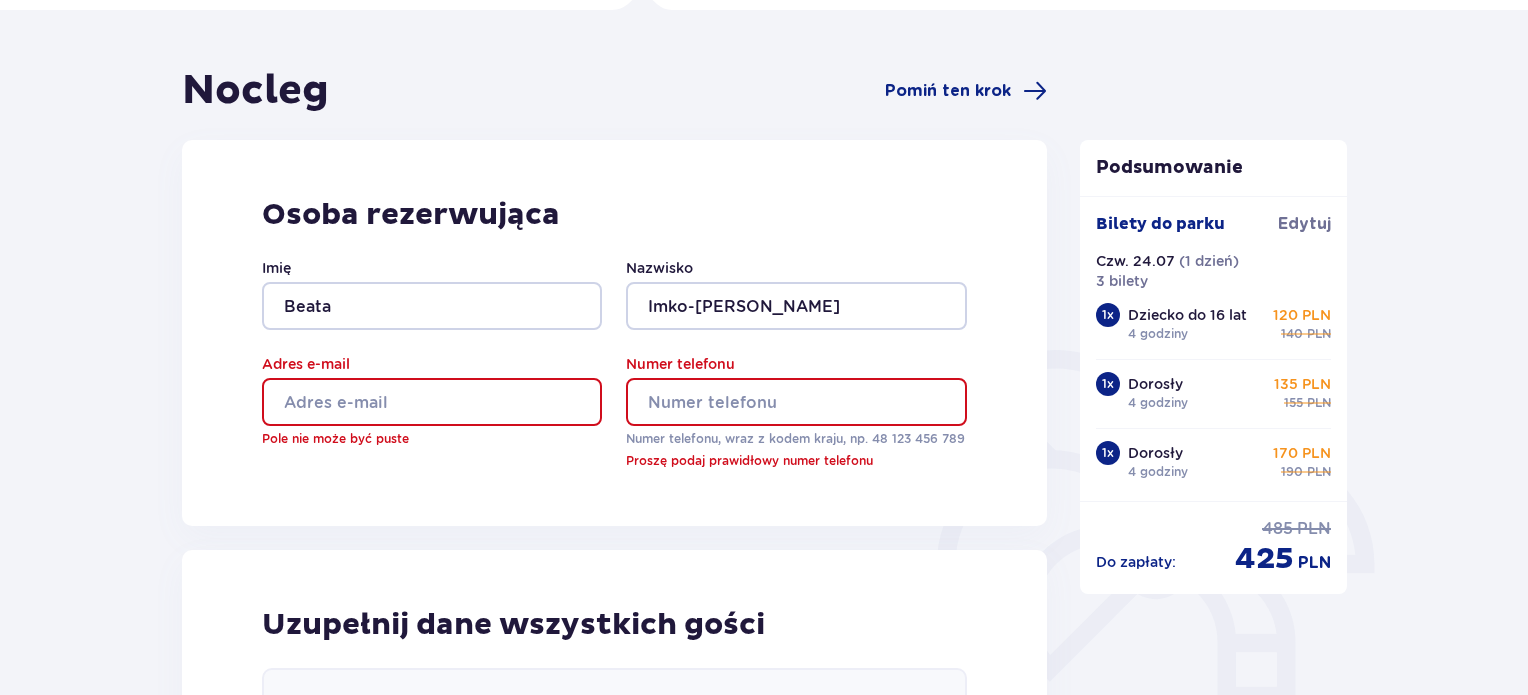 type on "[EMAIL_ADDRESS][DOMAIN_NAME]" 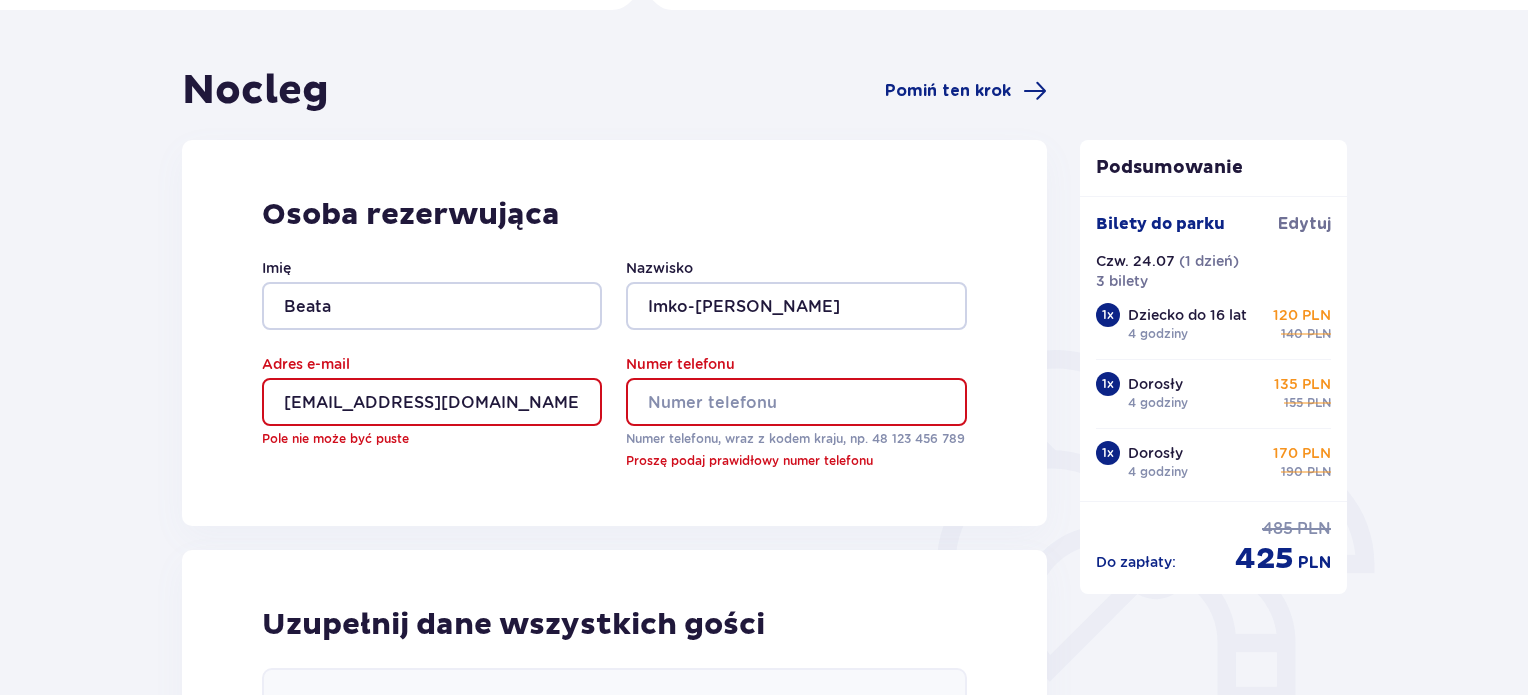 type on "796063111" 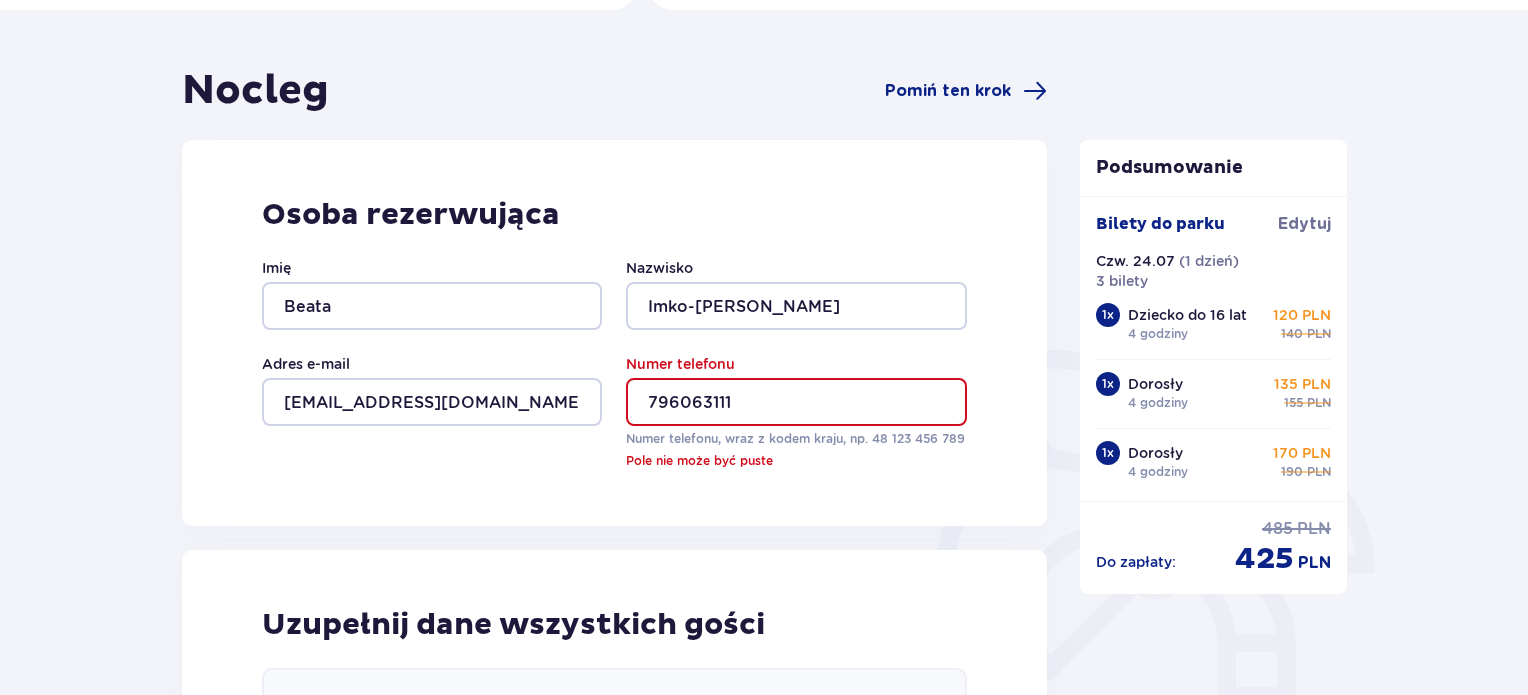 click on "796063111" at bounding box center [796, 402] 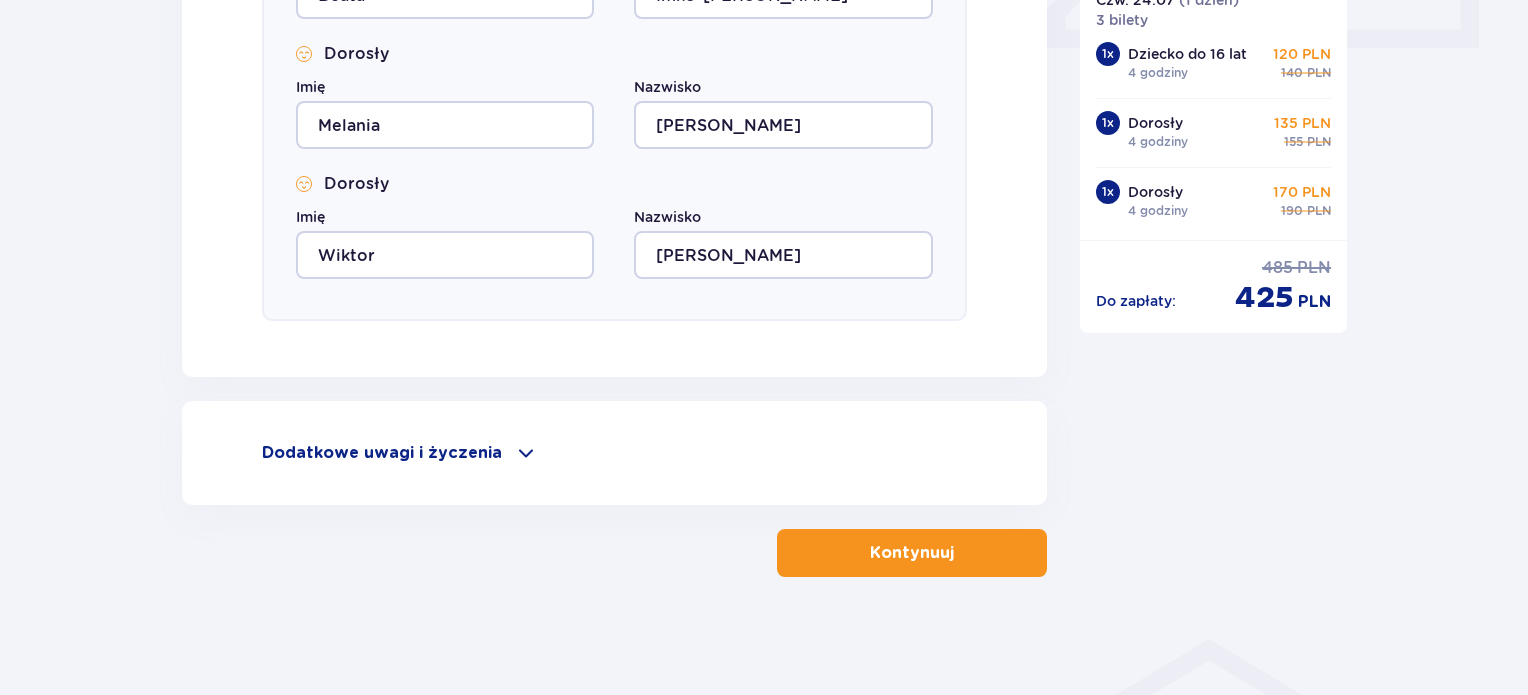 scroll, scrollTop: 986, scrollLeft: 0, axis: vertical 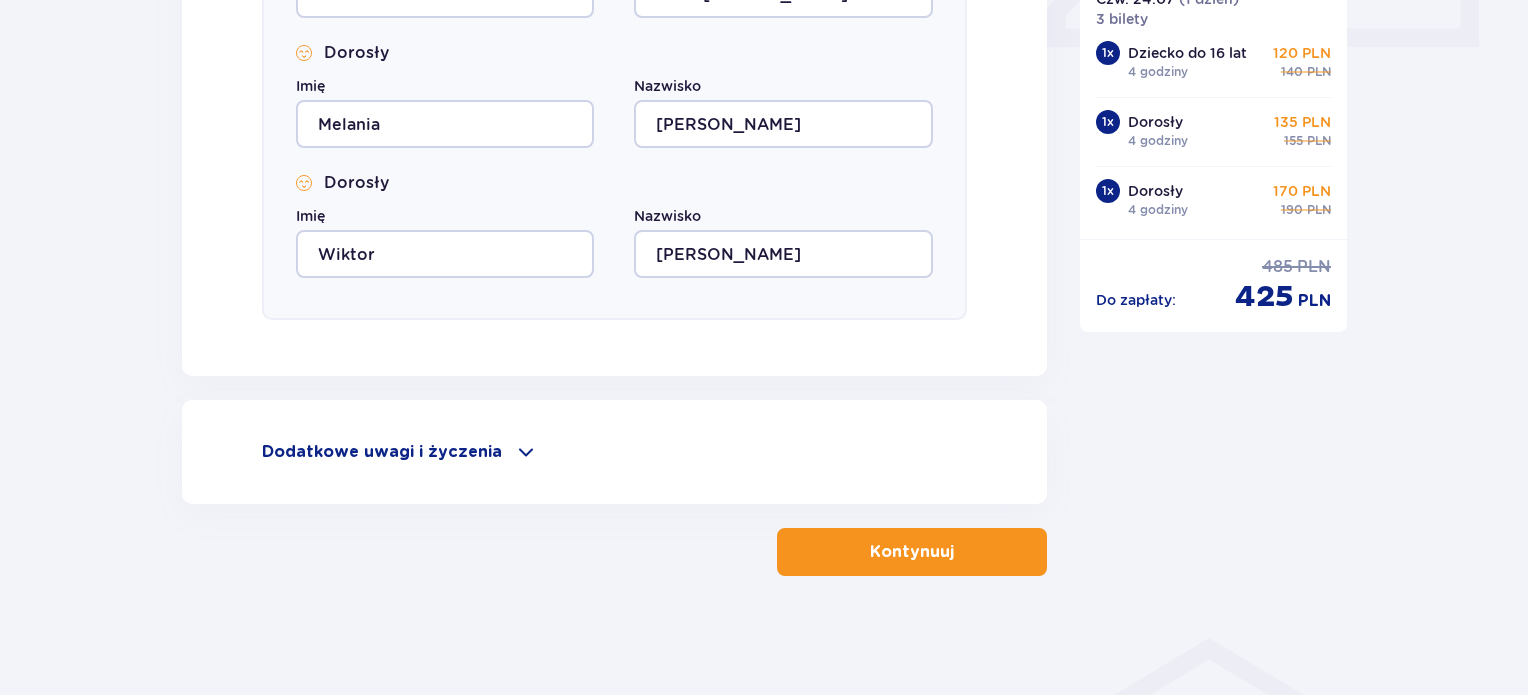 type on "509014566" 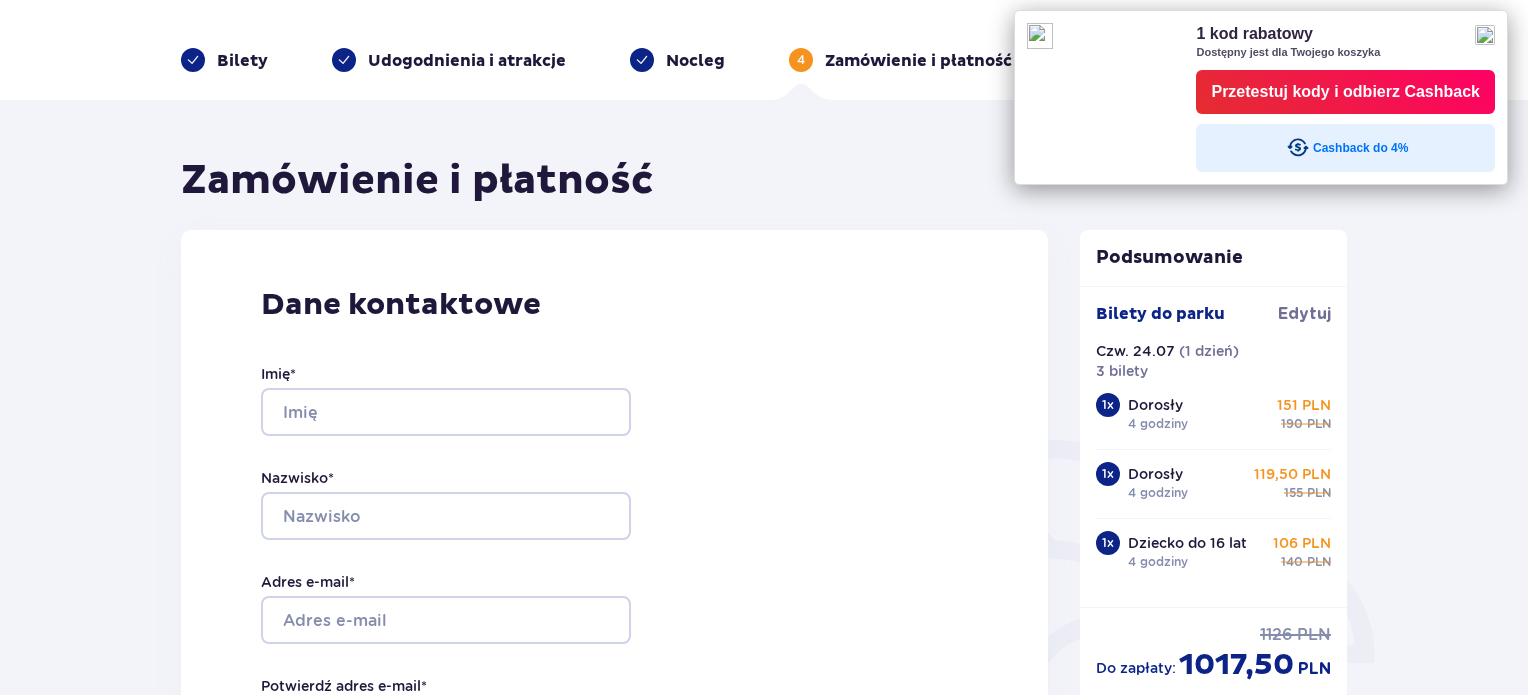 scroll, scrollTop: 0, scrollLeft: 0, axis: both 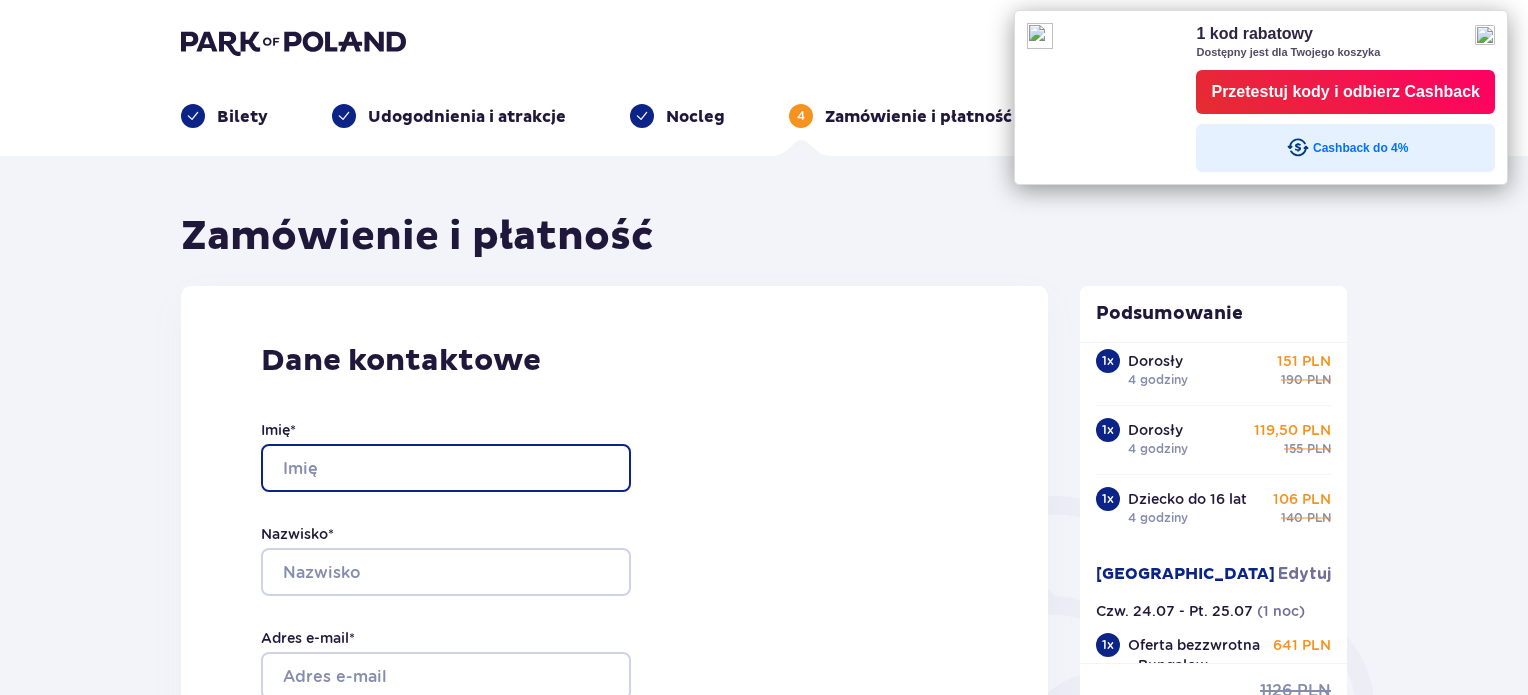 click on "Imię *" at bounding box center [446, 468] 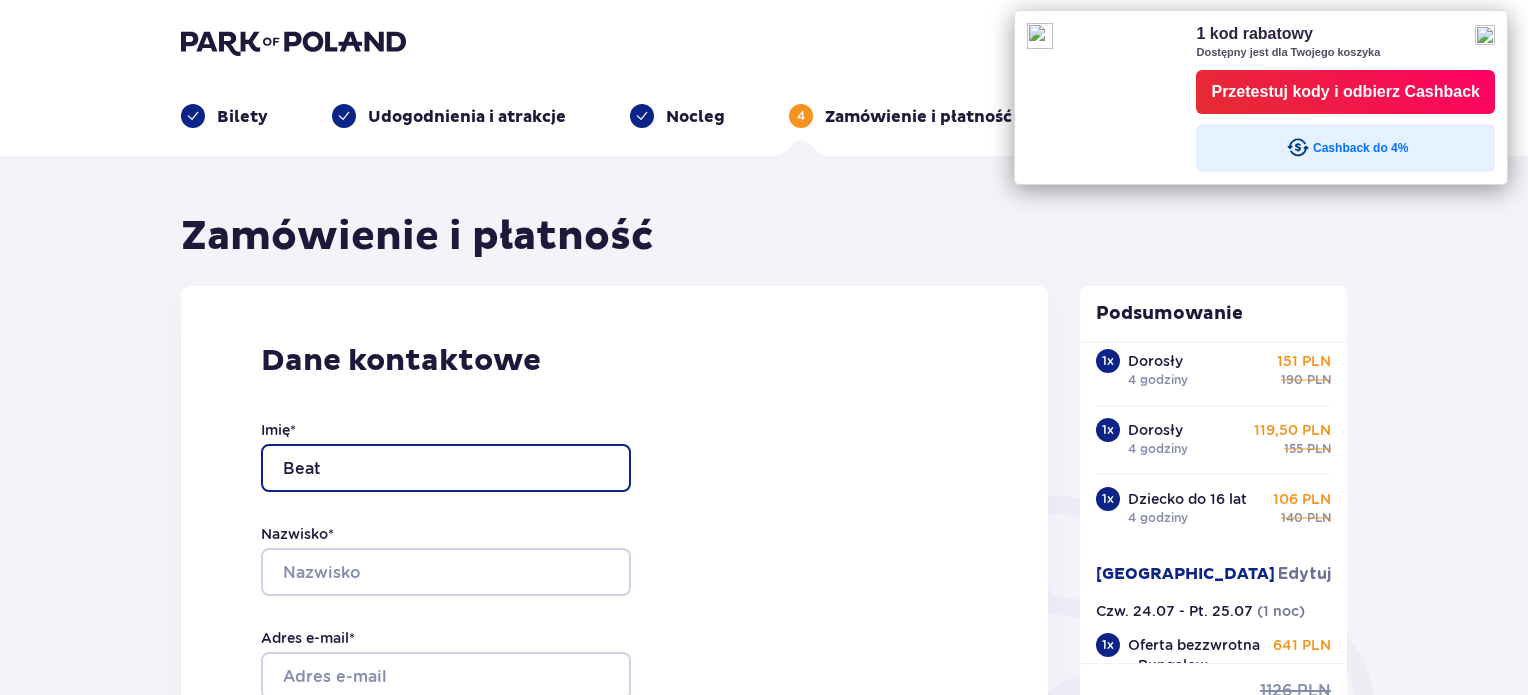 type on "Beata" 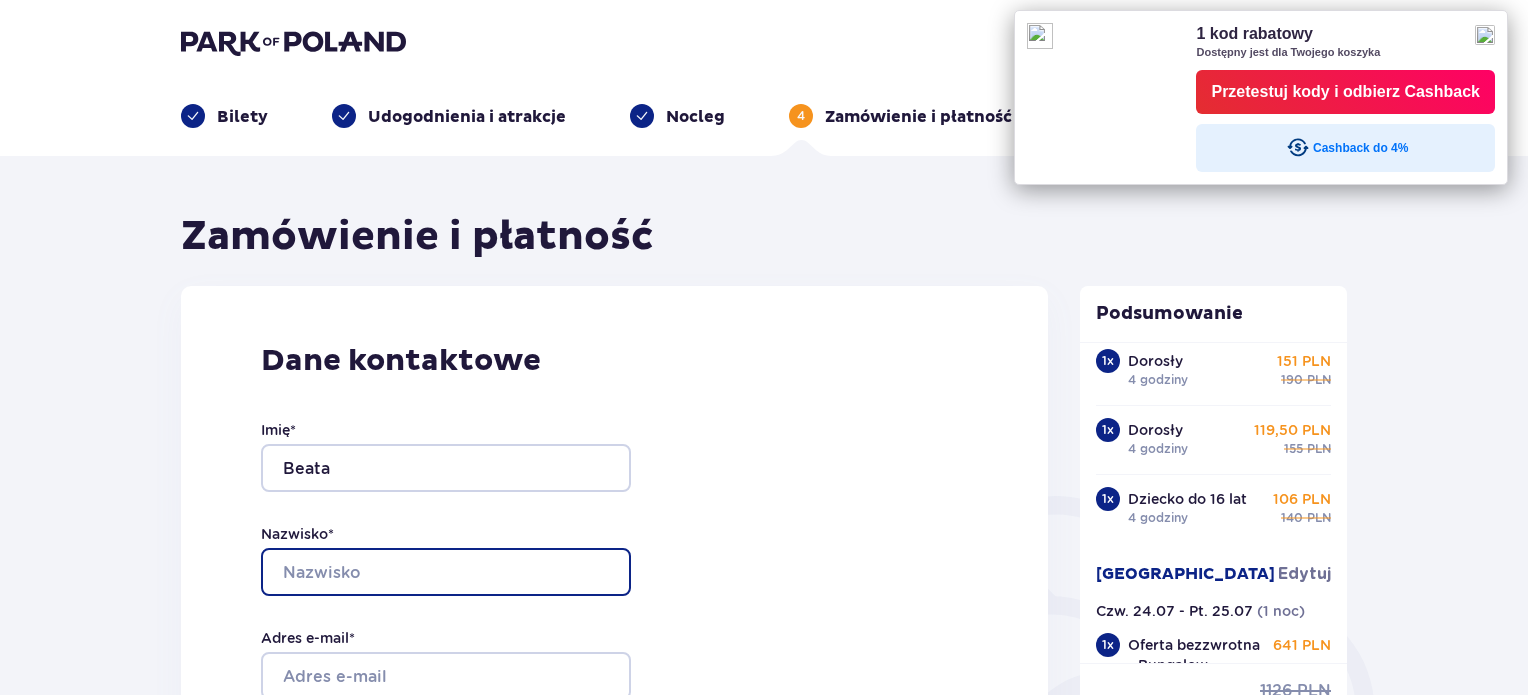 type on "Imko-[PERSON_NAME]" 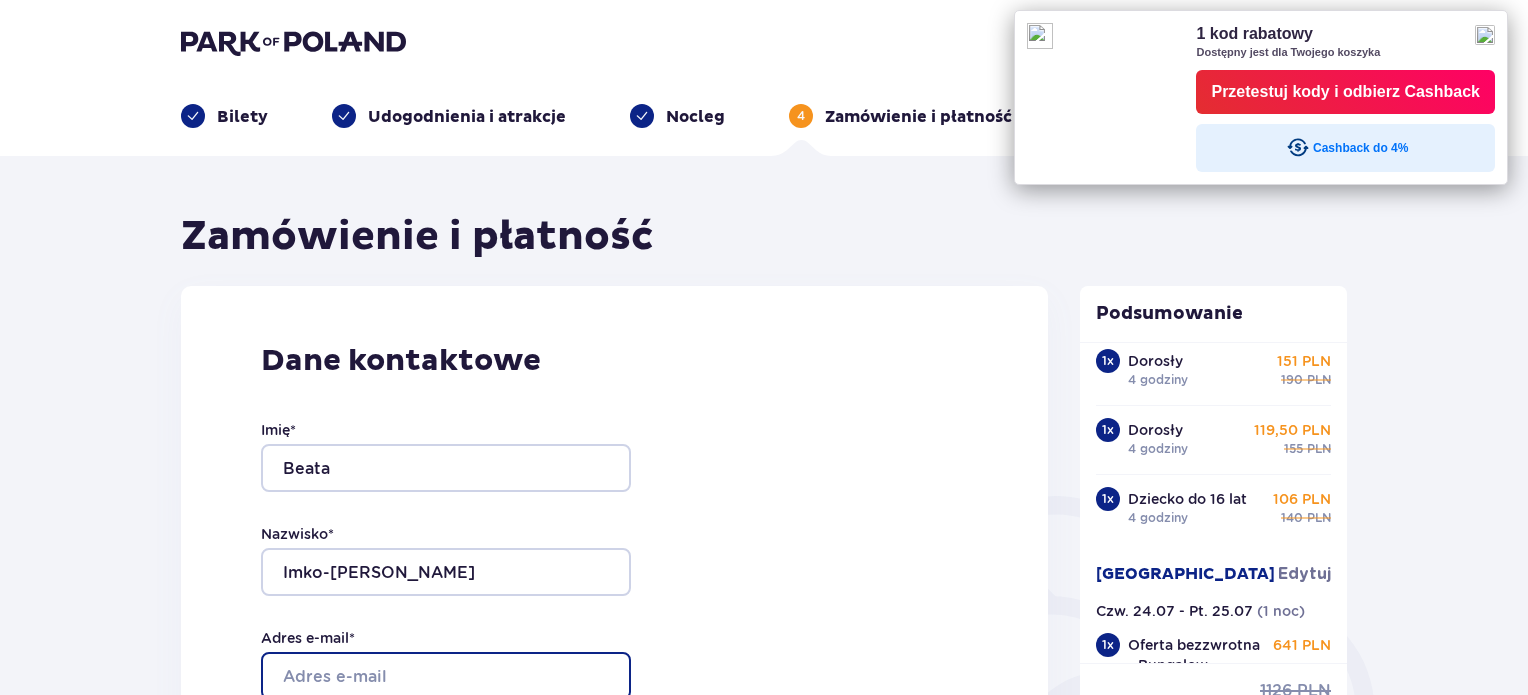 type on "[EMAIL_ADDRESS][DOMAIN_NAME]" 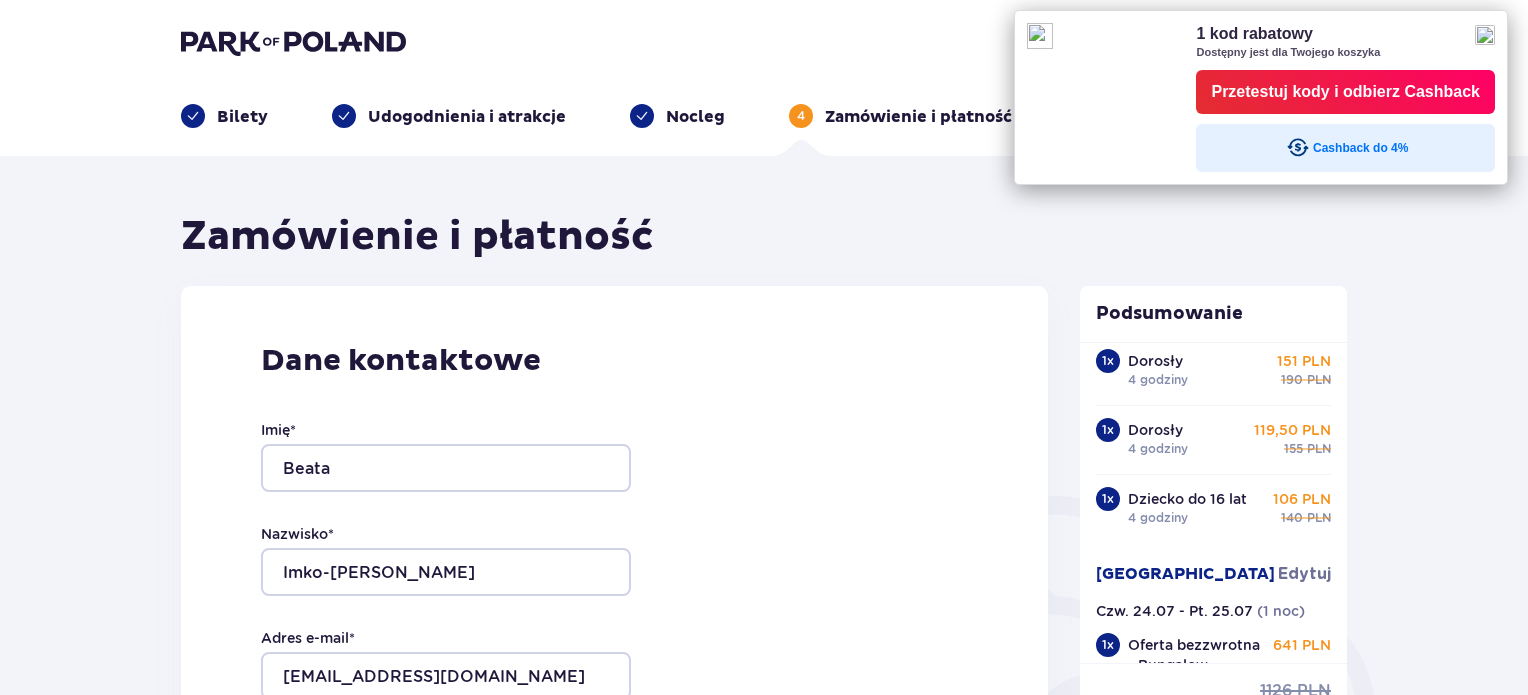 type on "[EMAIL_ADDRESS][DOMAIN_NAME]" 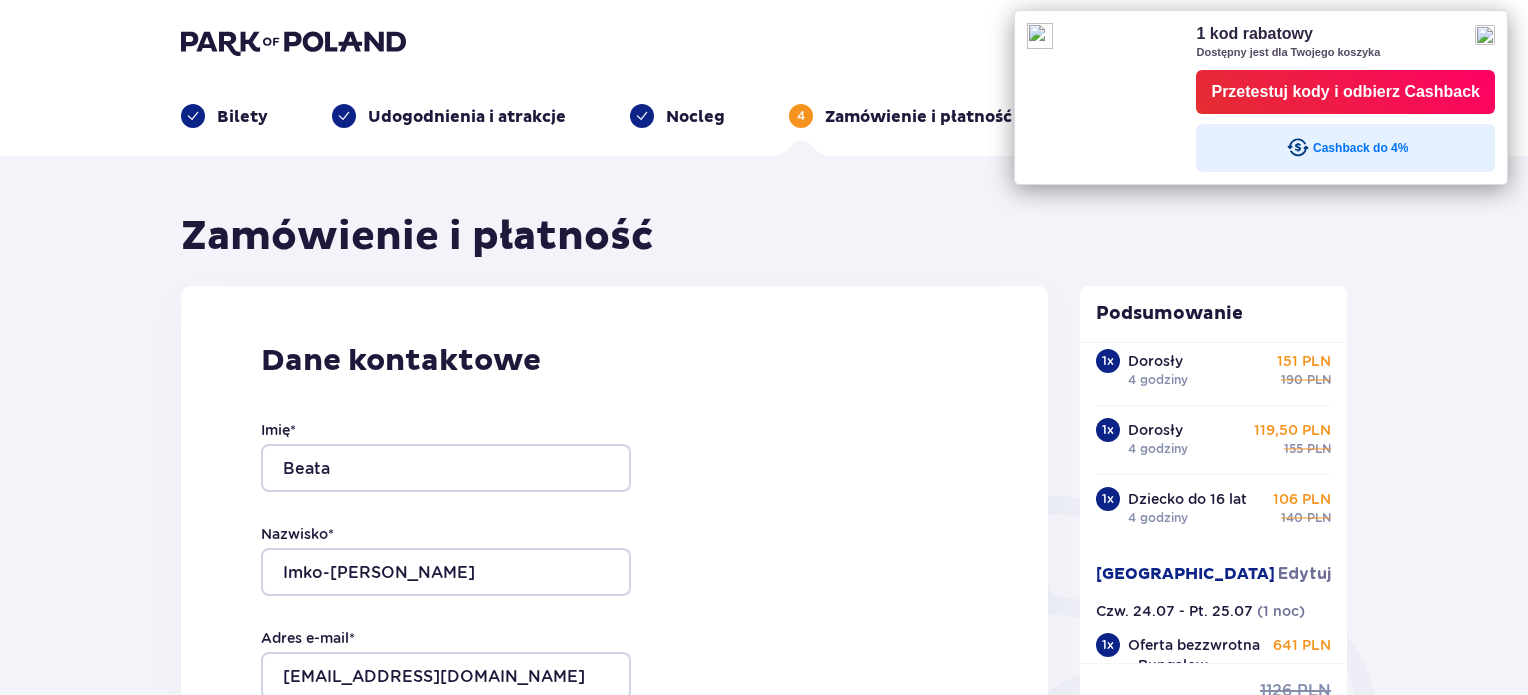 type on "796063111" 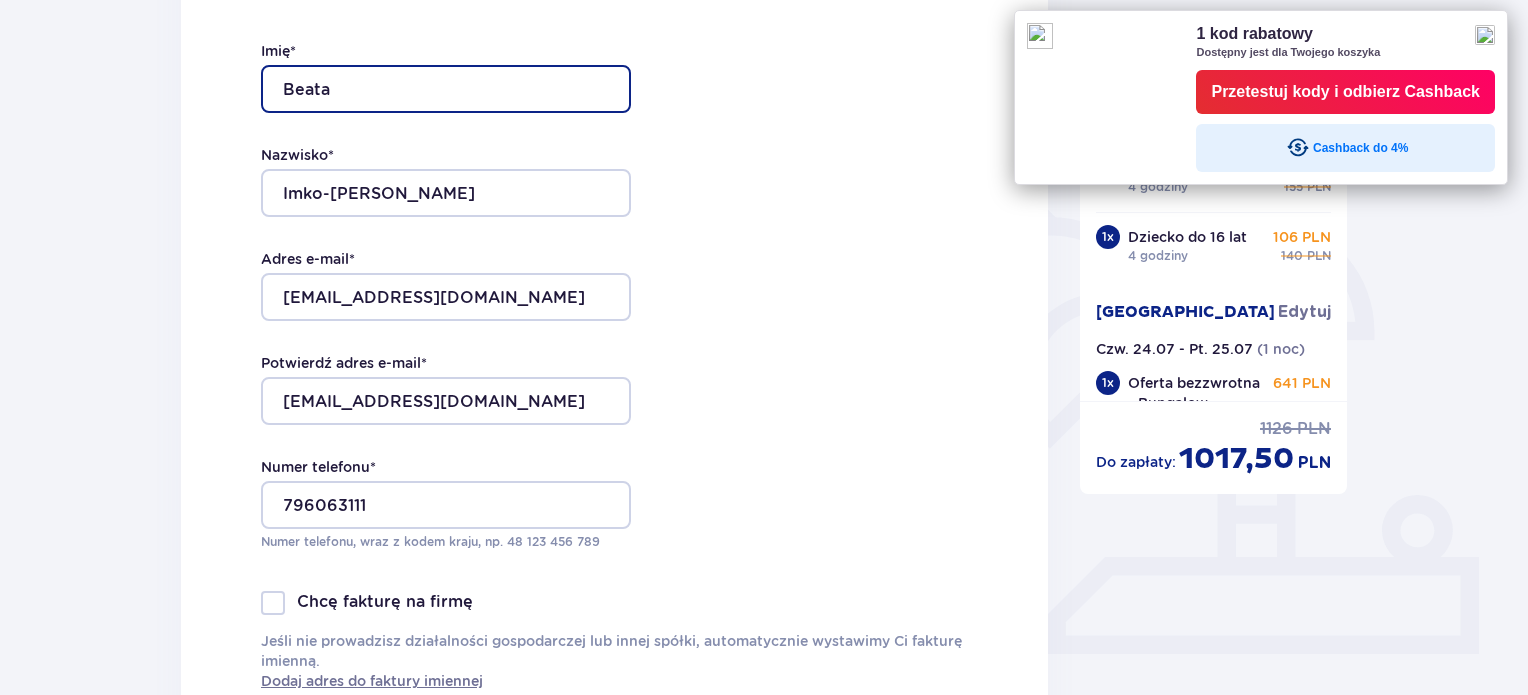 scroll, scrollTop: 400, scrollLeft: 0, axis: vertical 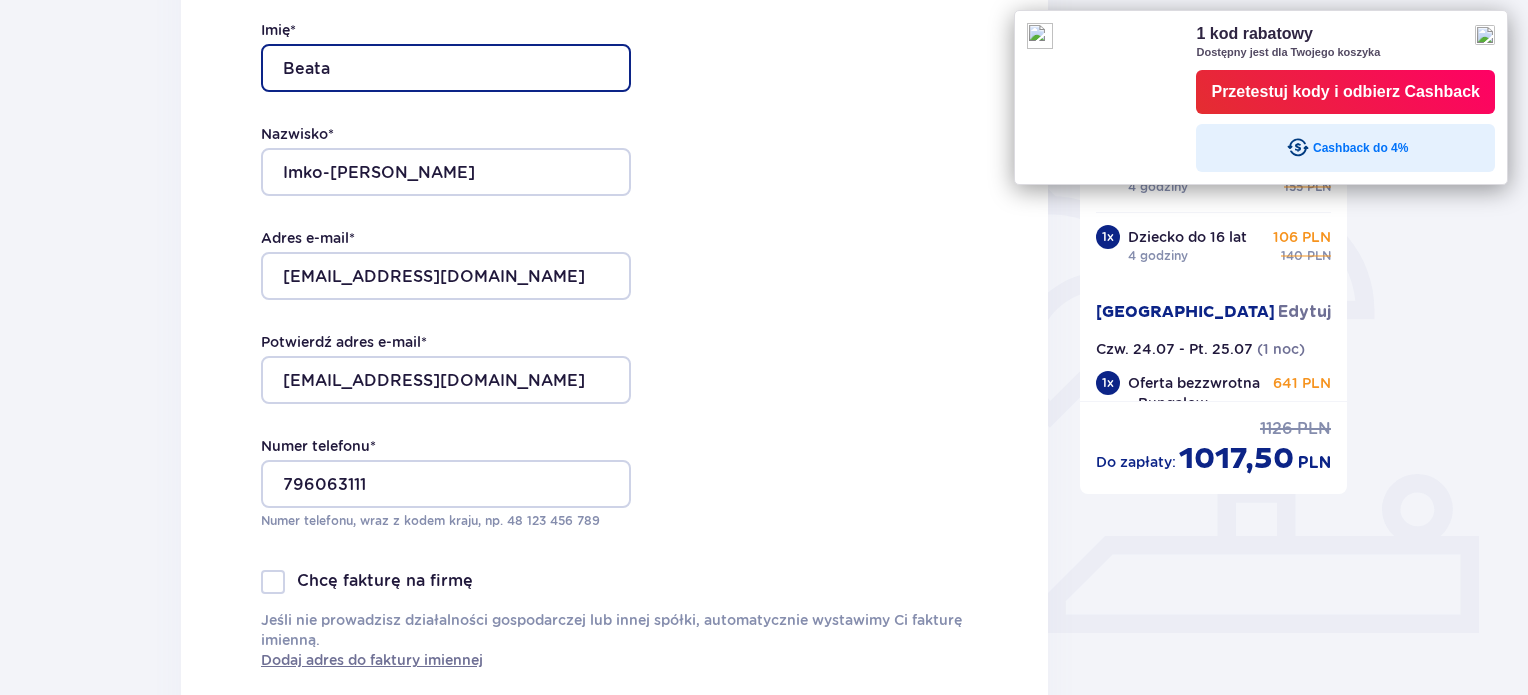 type on "Beata" 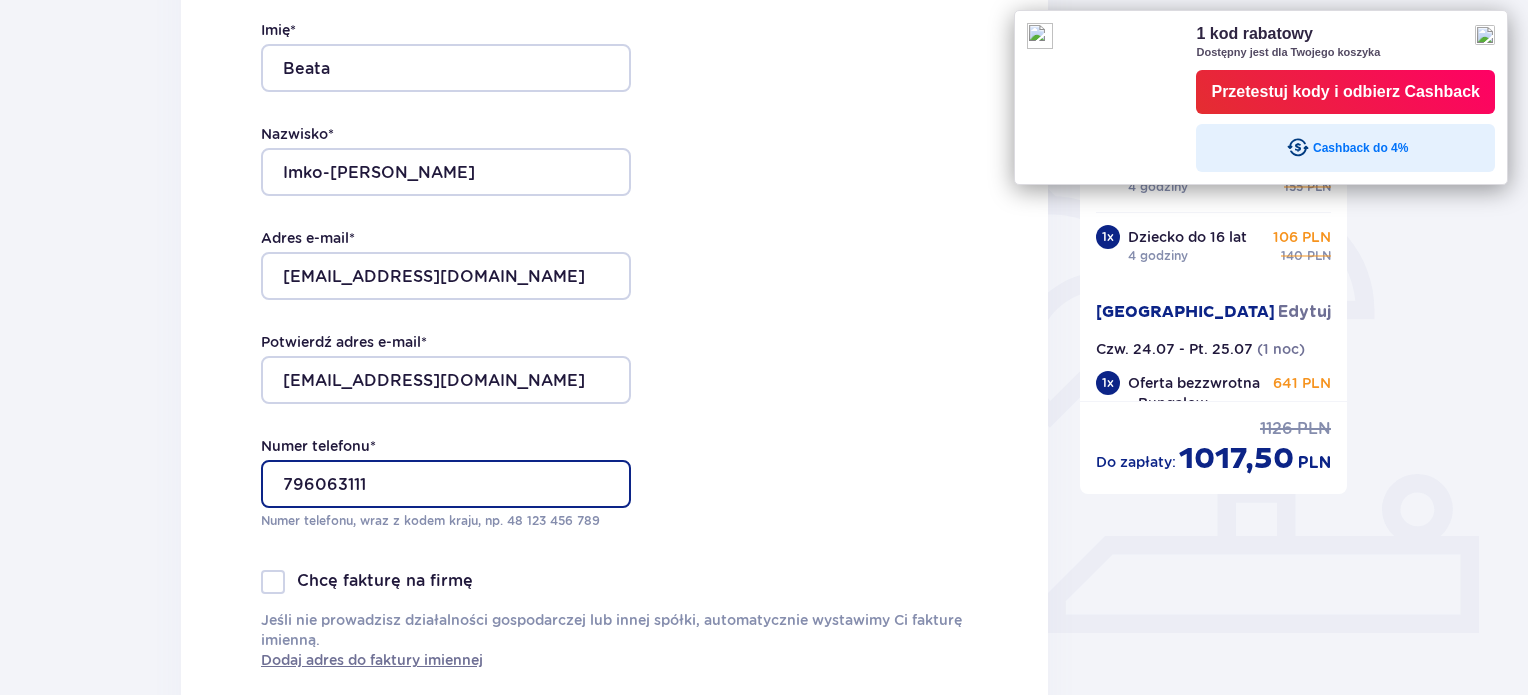 click on "796063111" at bounding box center (446, 484) 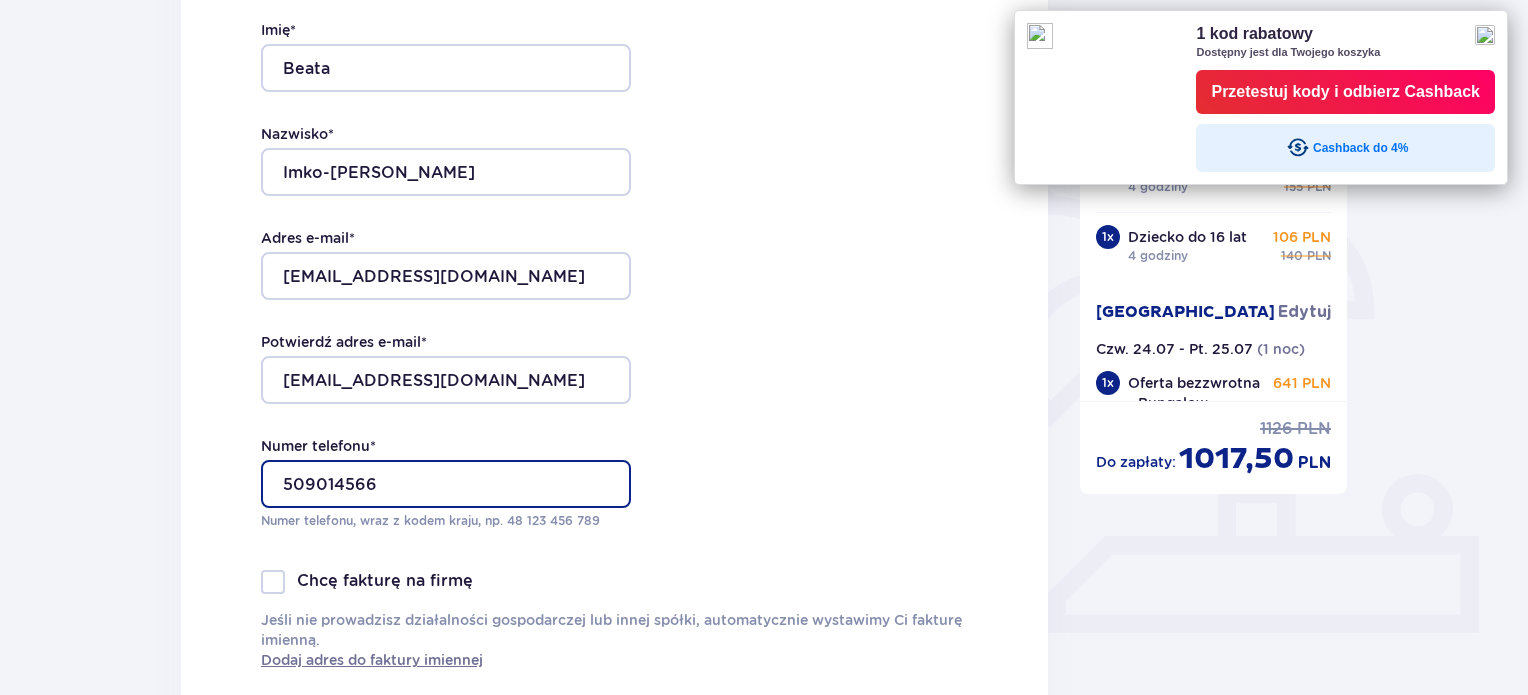 type on "509014566" 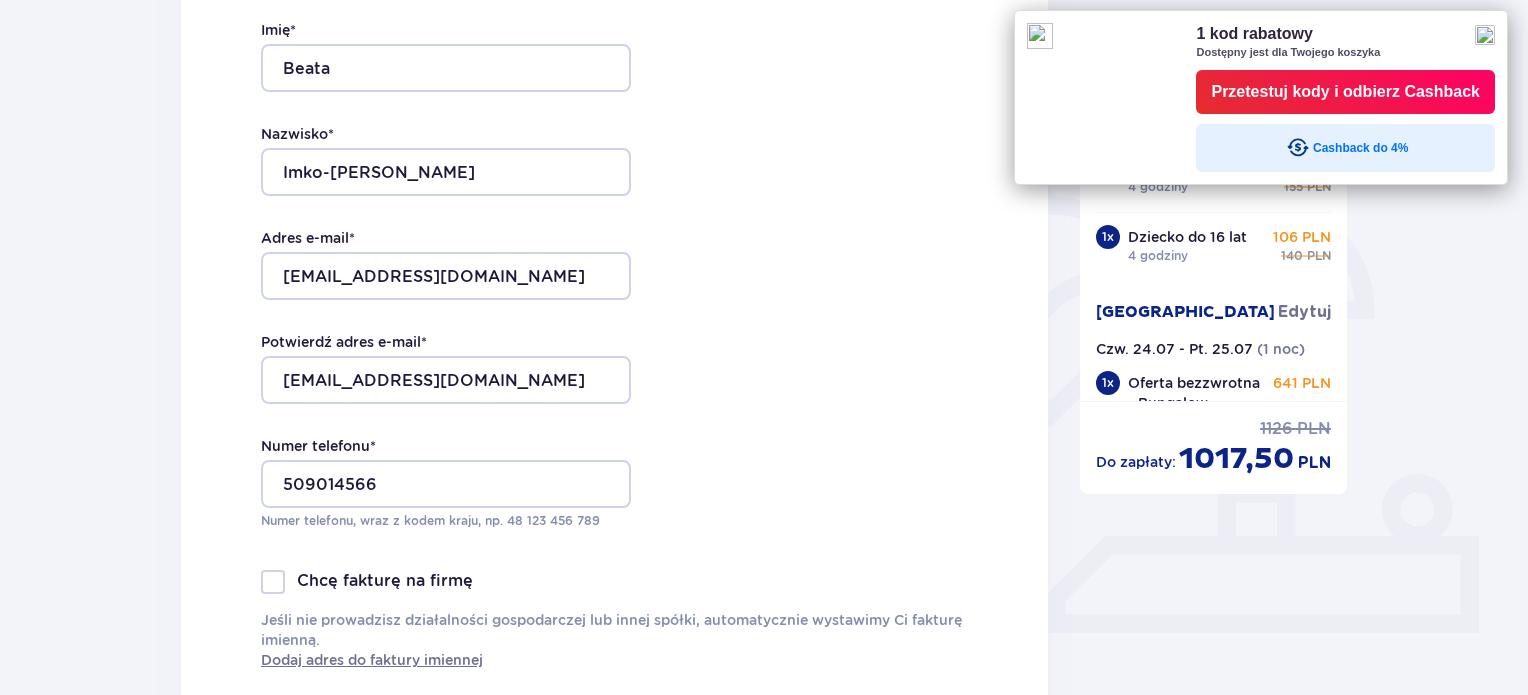 click on "Imię * Beata Nazwisko * Imko-Walczuk Adres e-mail * pwojtkiewicz@wp.pl Potwierdź adres e-mail * pwojtkiewicz@wp.pl Numer telefonu * 509014566 Numer telefonu, wraz z kodem kraju, np. 48 ​123 ​456 ​789" at bounding box center (446, 275) 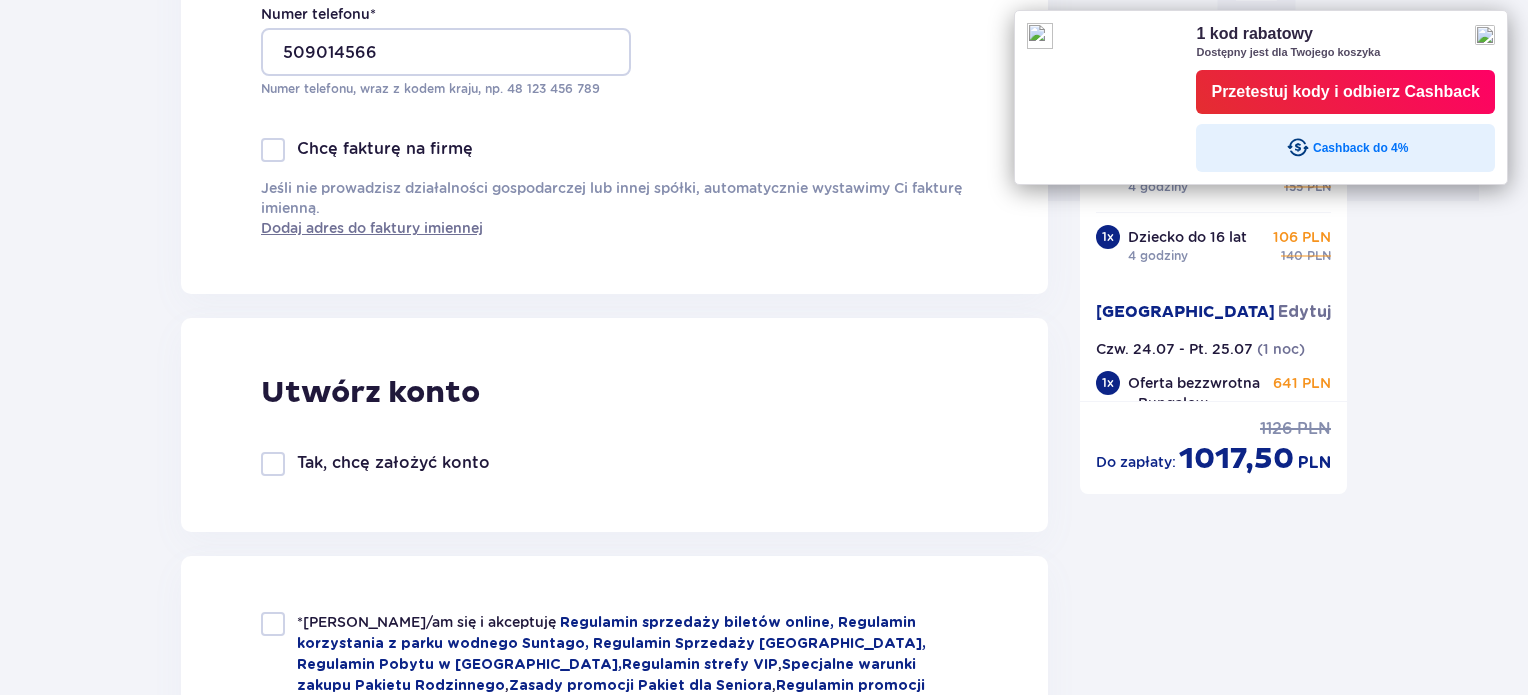 scroll, scrollTop: 900, scrollLeft: 0, axis: vertical 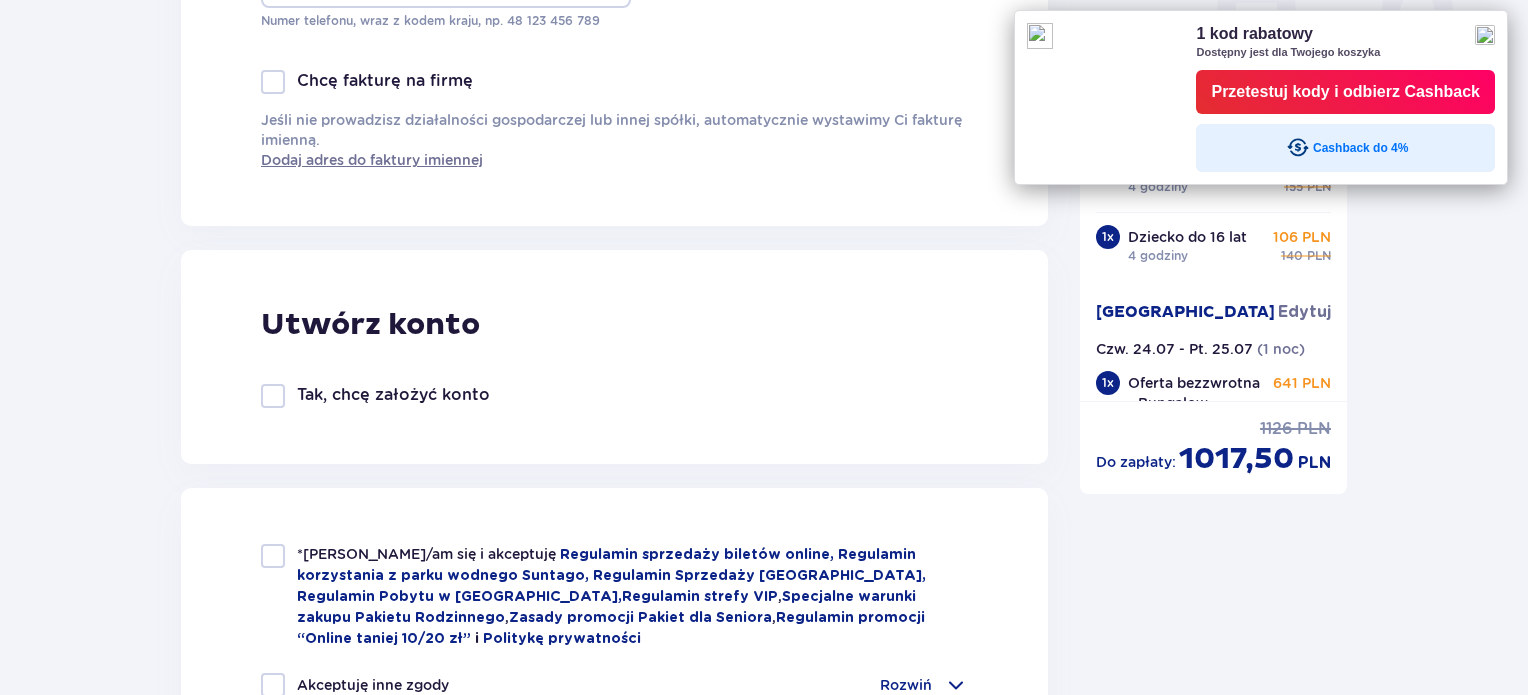 click at bounding box center (273, 396) 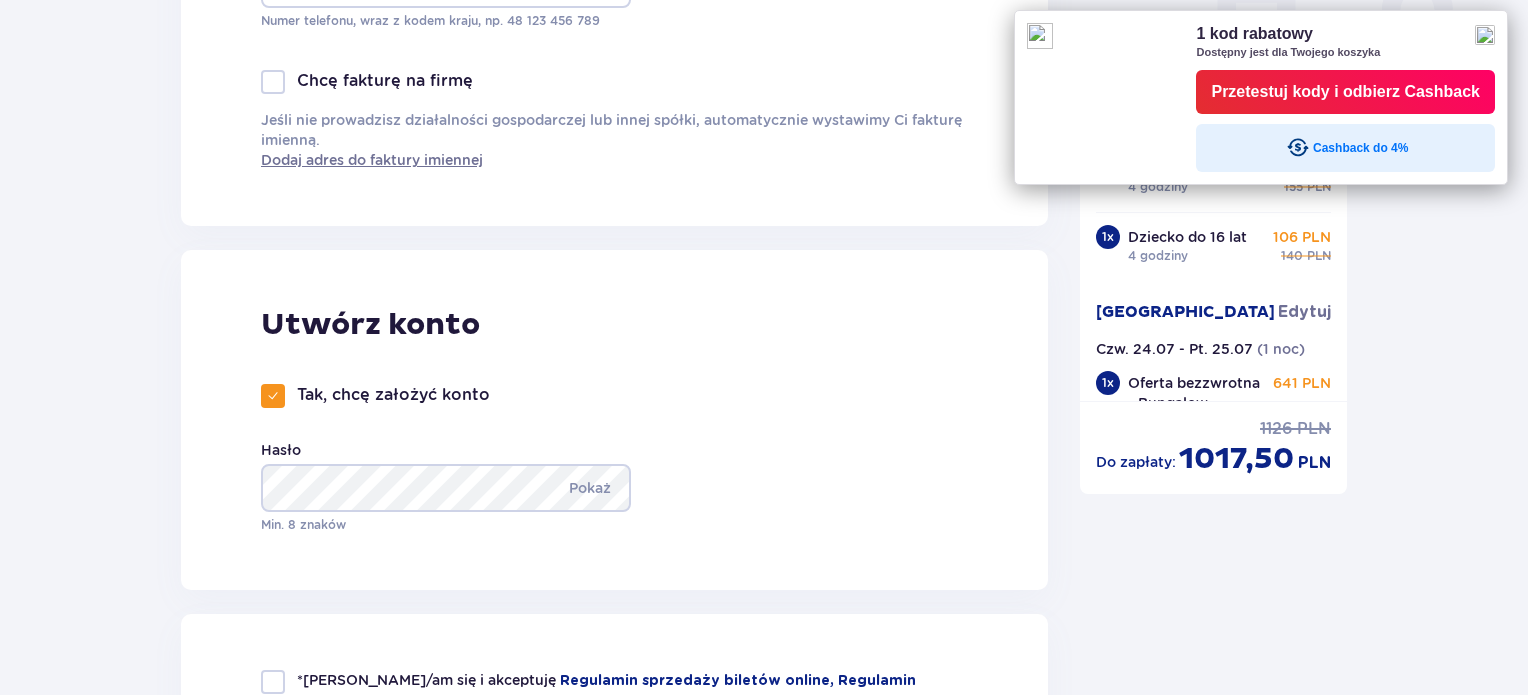 click at bounding box center [273, 396] 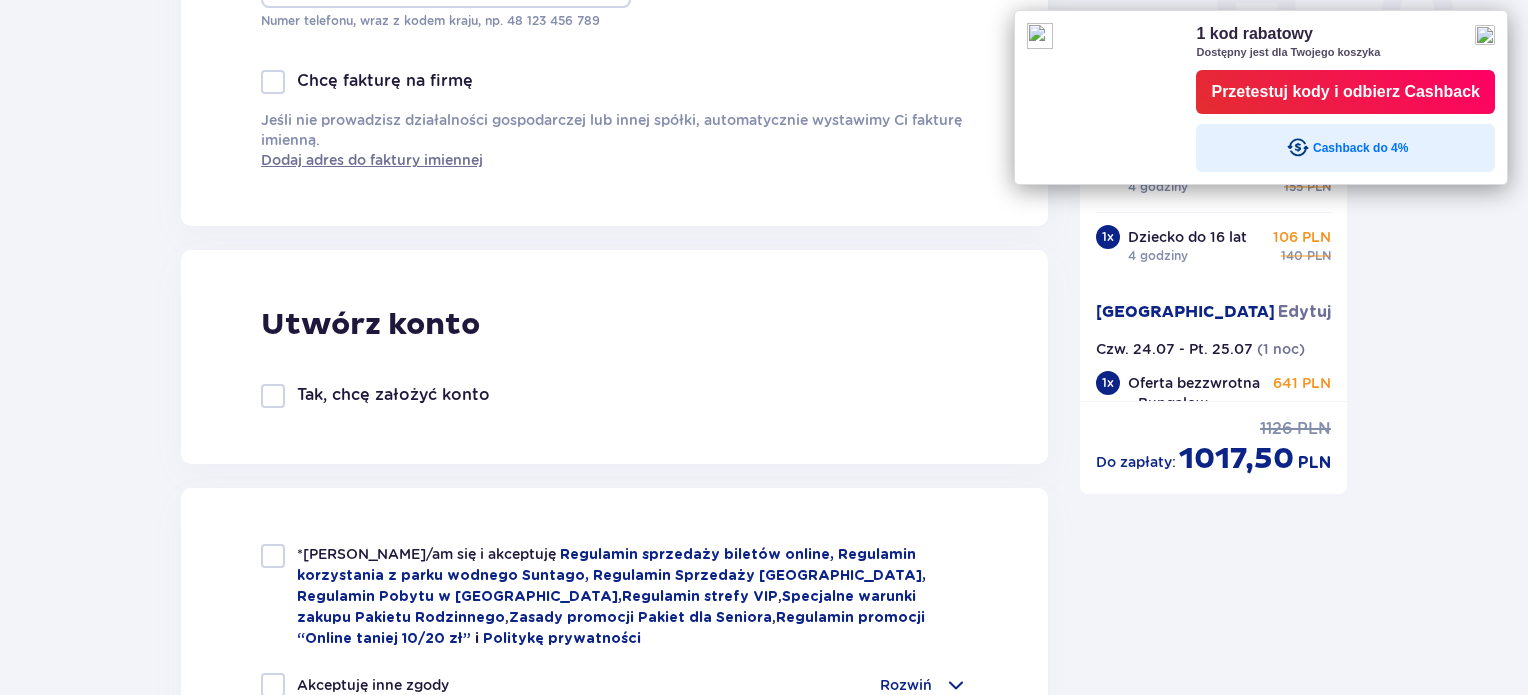 click at bounding box center [273, 556] 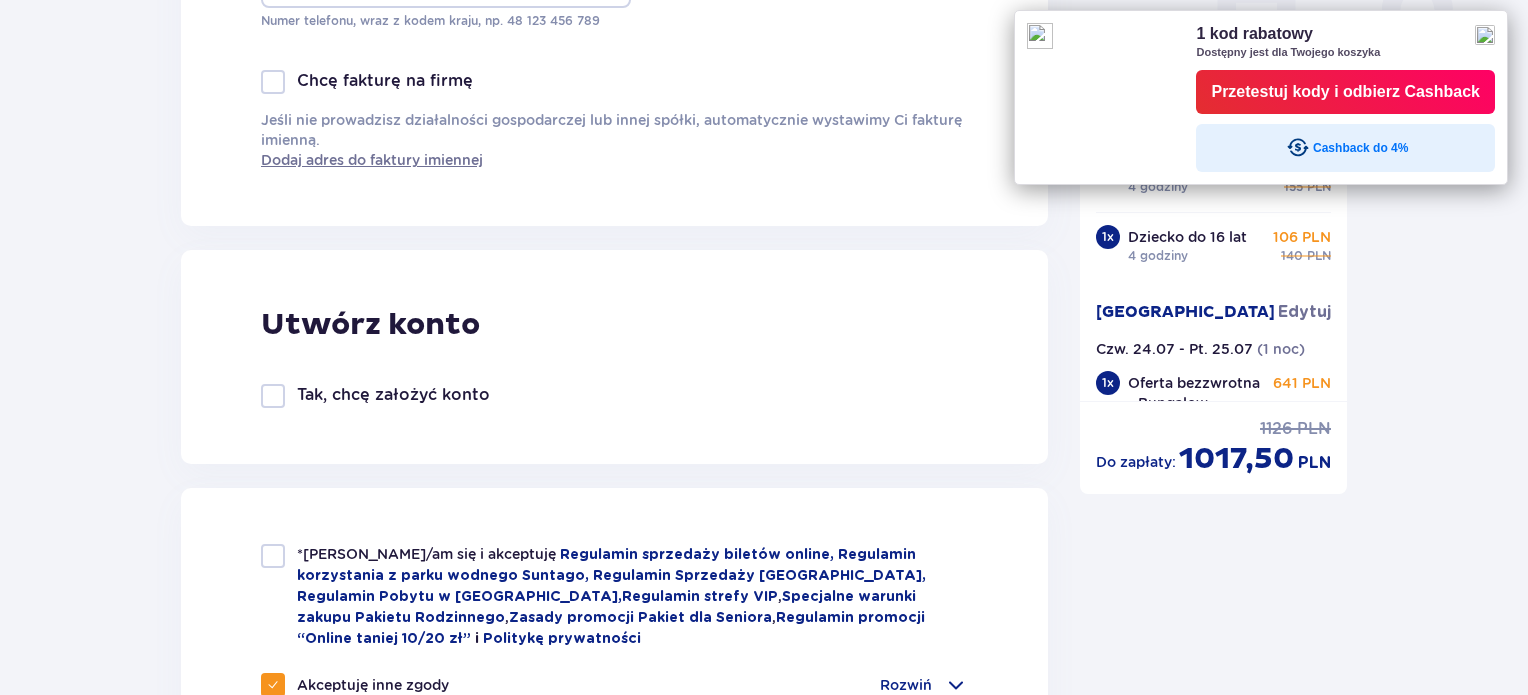 click at bounding box center [273, 556] 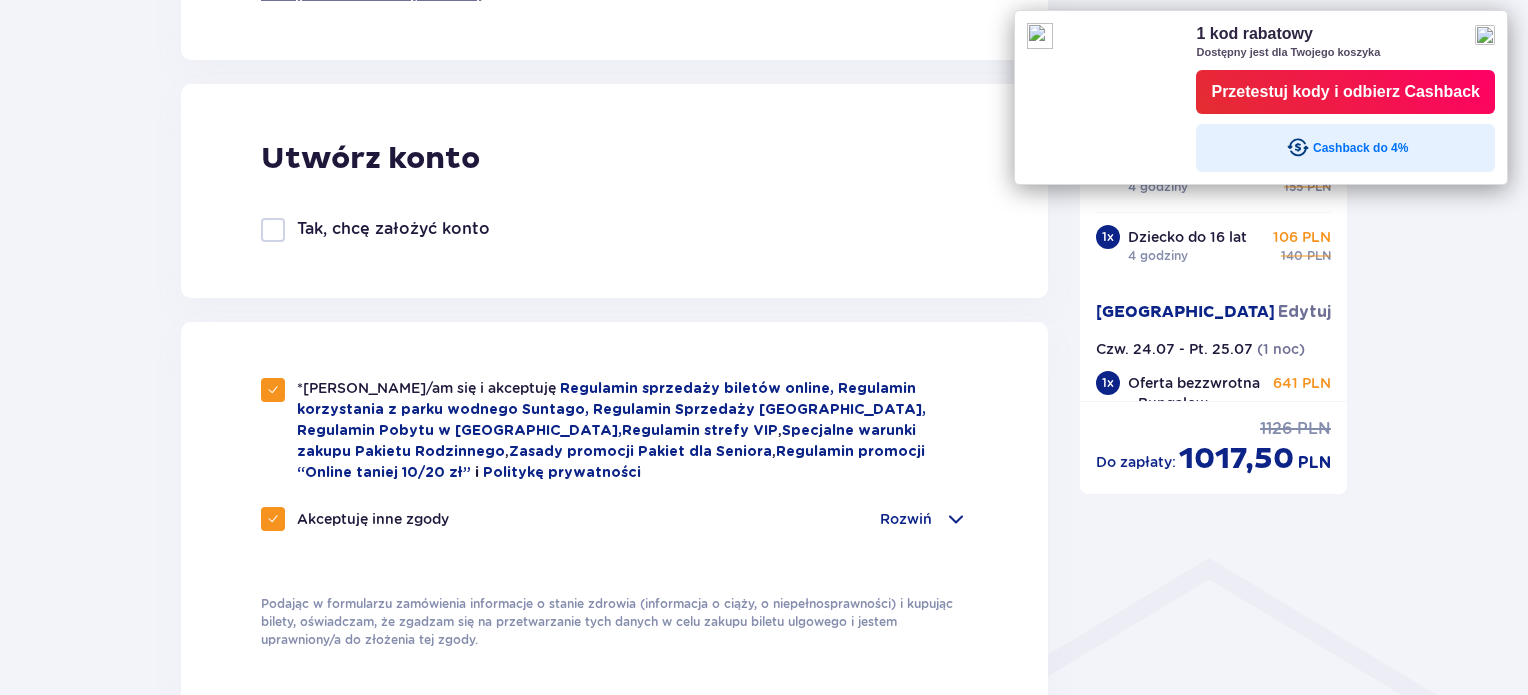 scroll, scrollTop: 1100, scrollLeft: 0, axis: vertical 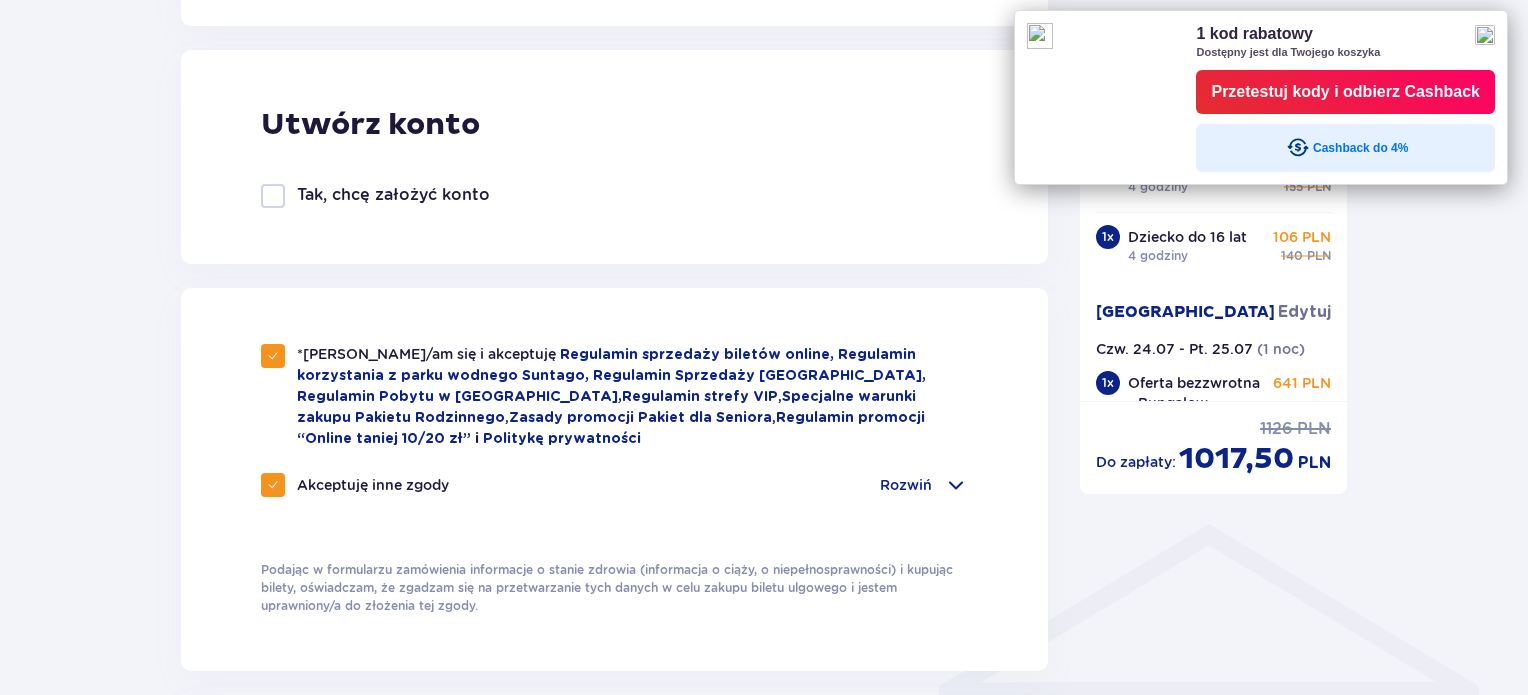 click at bounding box center [1485, 35] 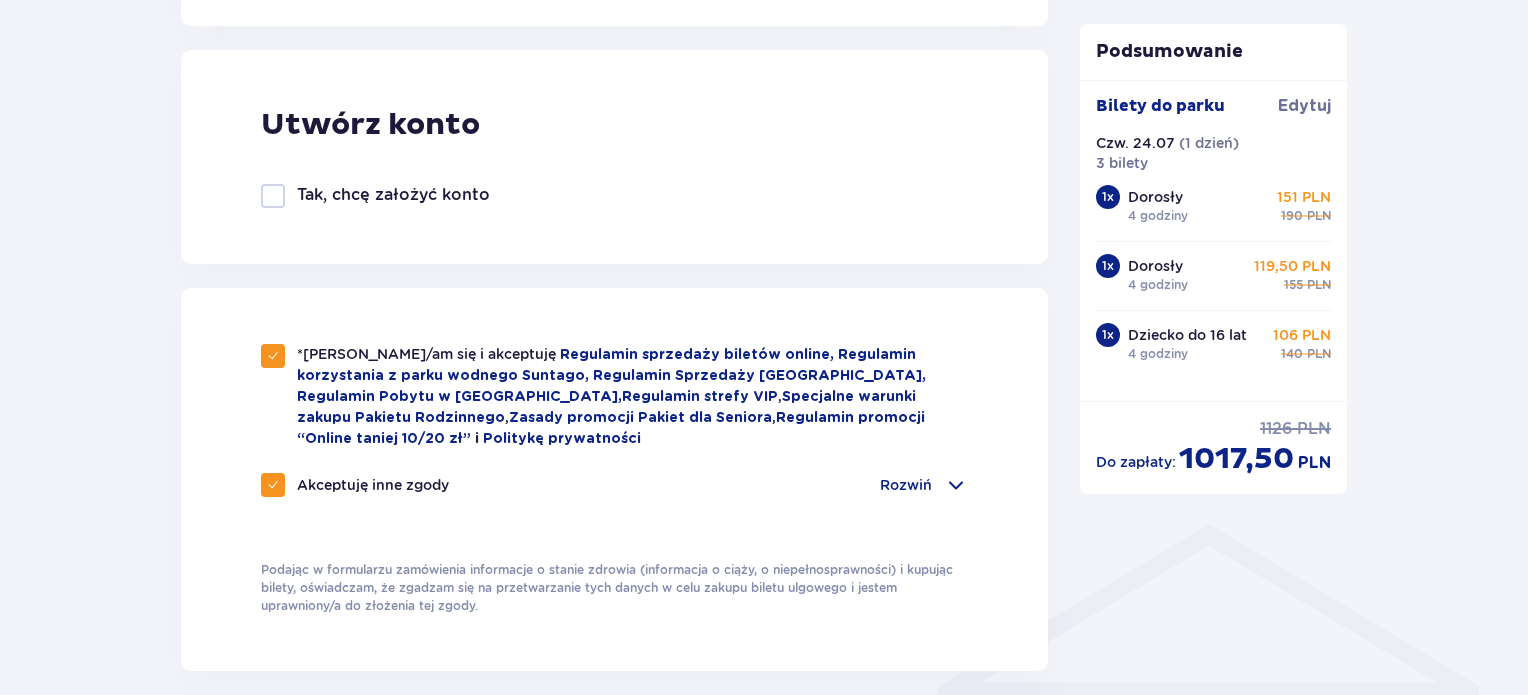 scroll, scrollTop: 0, scrollLeft: 0, axis: both 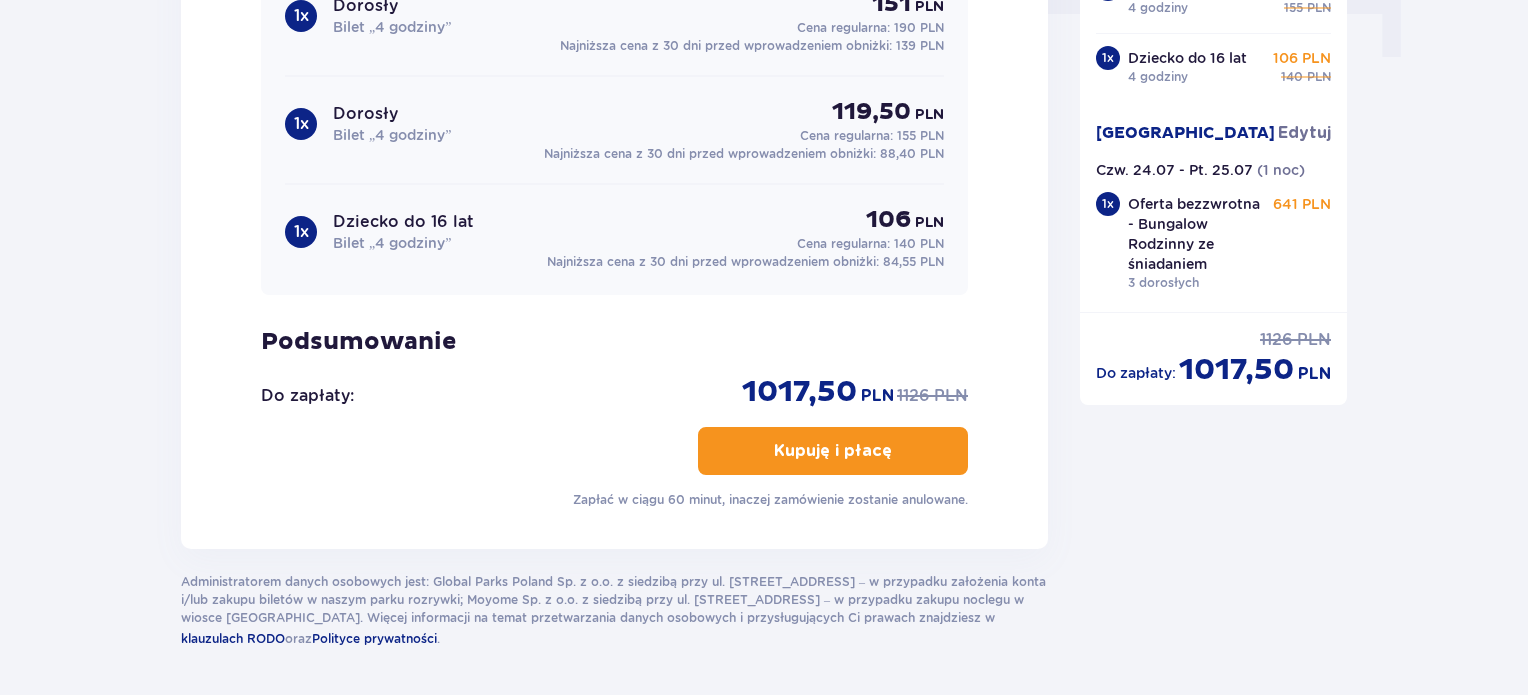 click on "Kupuję i płacę" at bounding box center (833, 451) 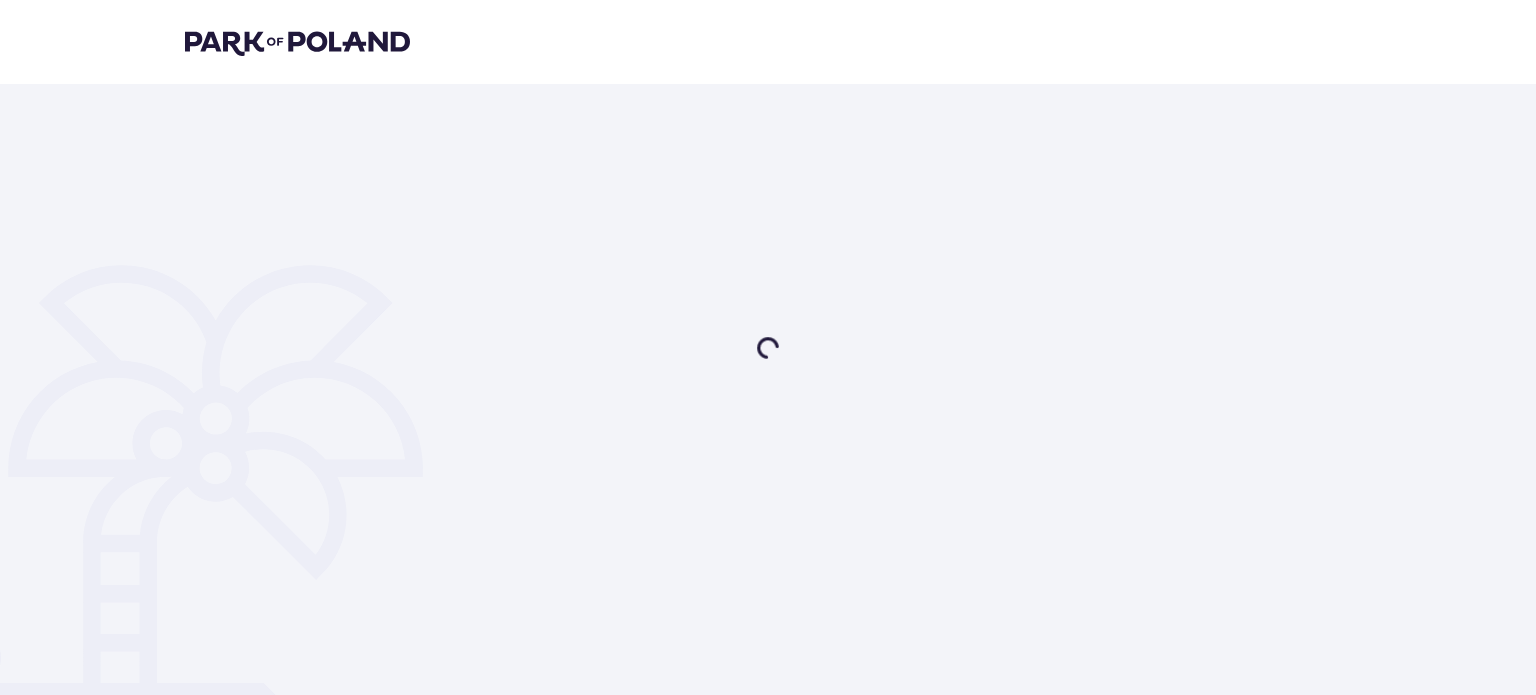 scroll, scrollTop: 0, scrollLeft: 0, axis: both 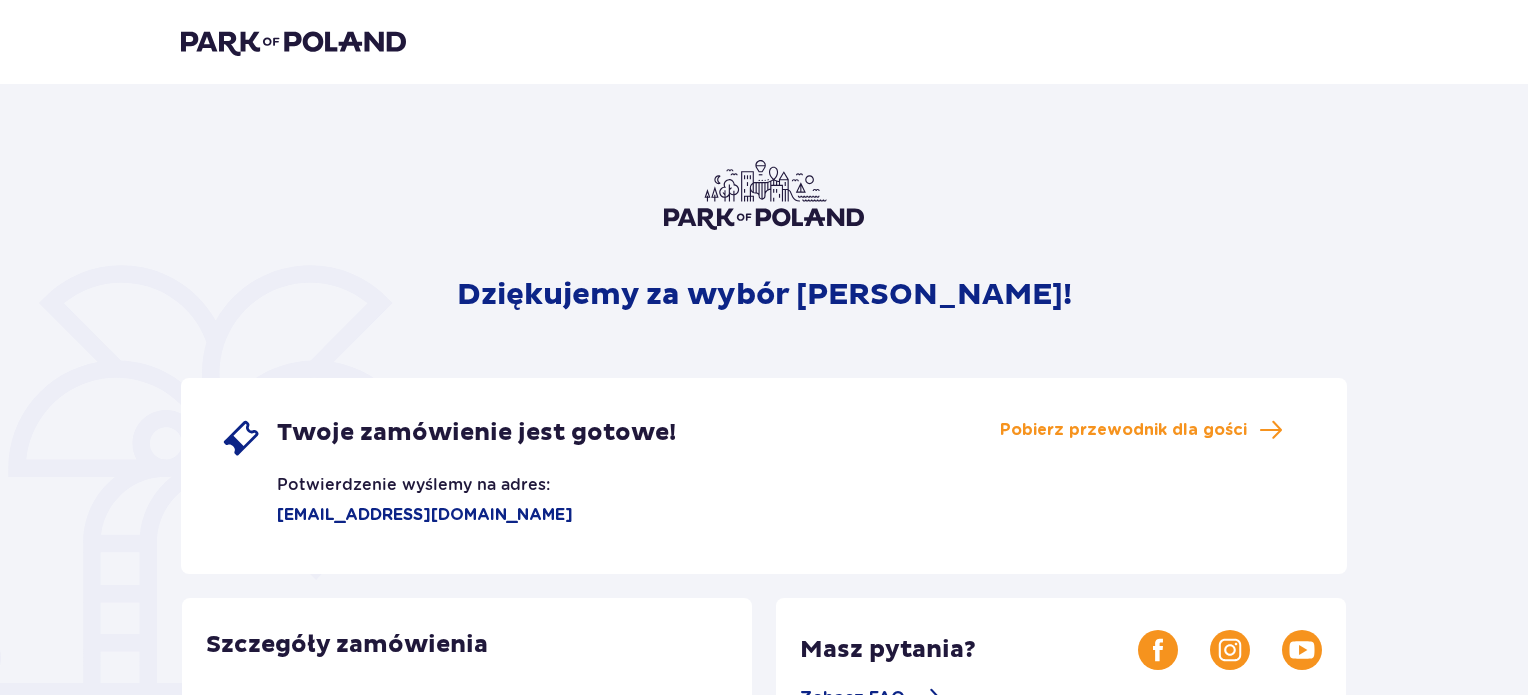 click at bounding box center (293, 42) 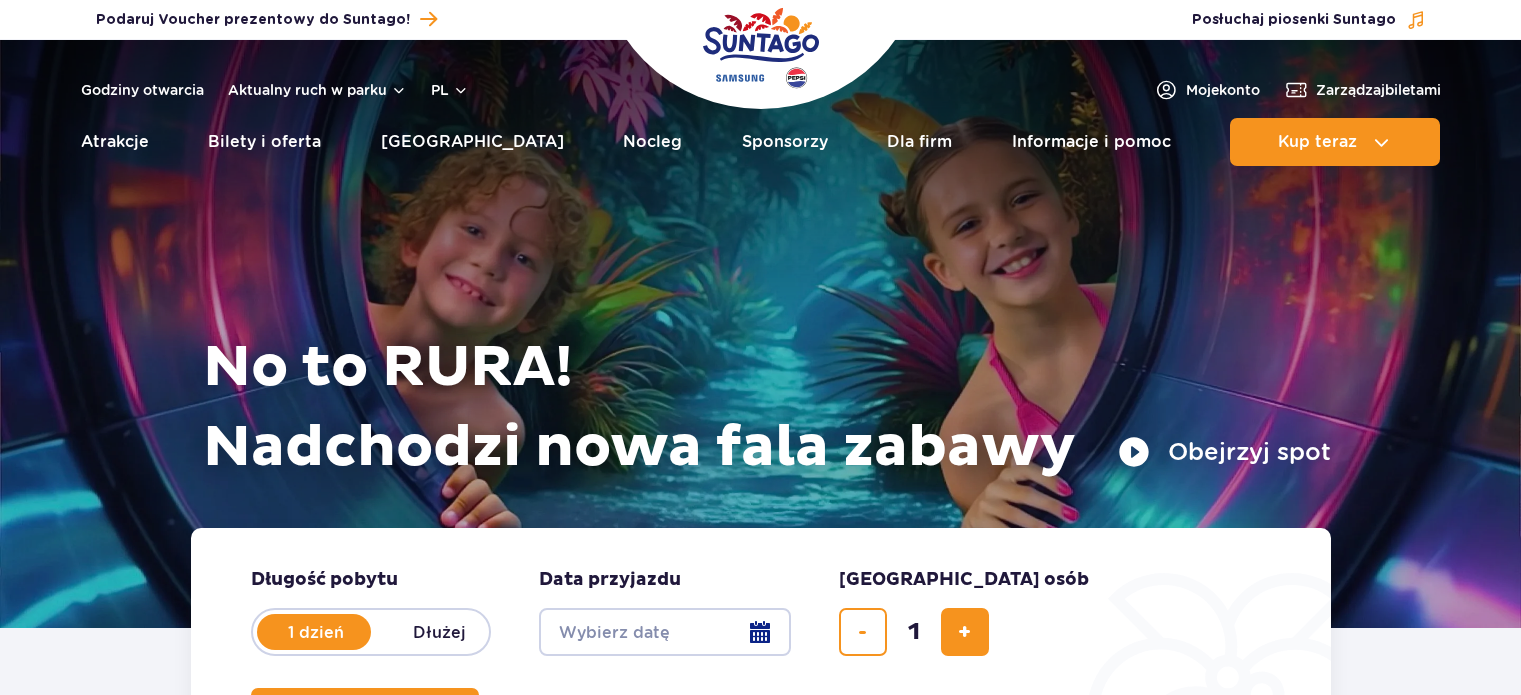 scroll, scrollTop: 0, scrollLeft: 0, axis: both 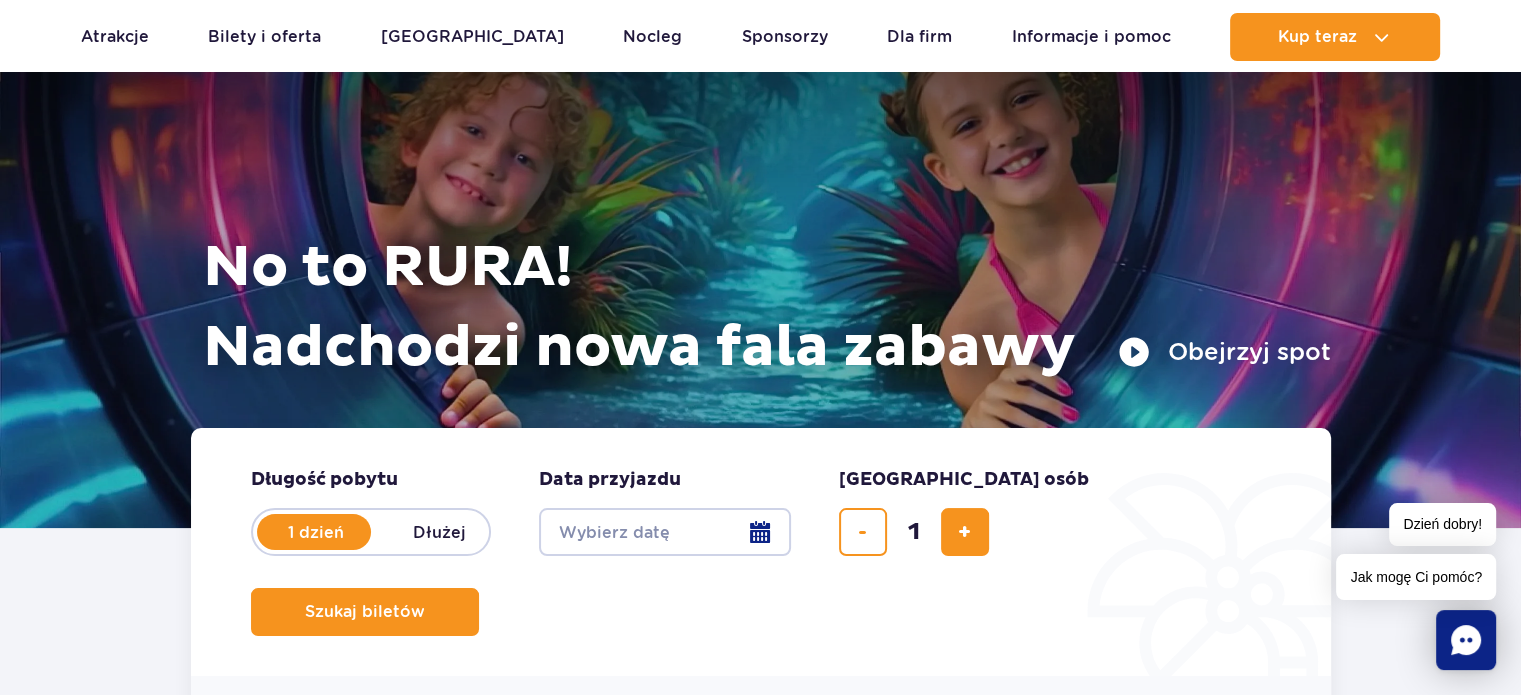 click on "Date from" at bounding box center (665, 532) 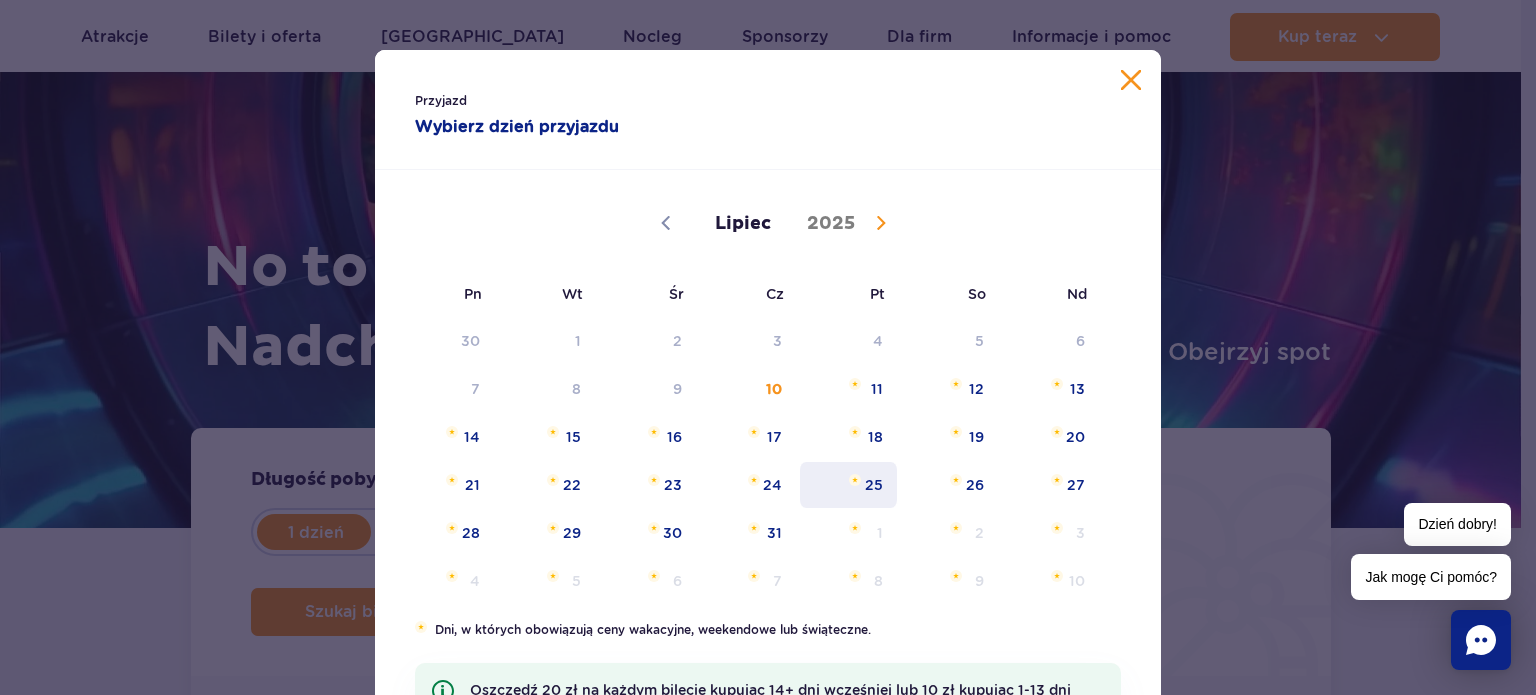 click on "25" at bounding box center (848, 485) 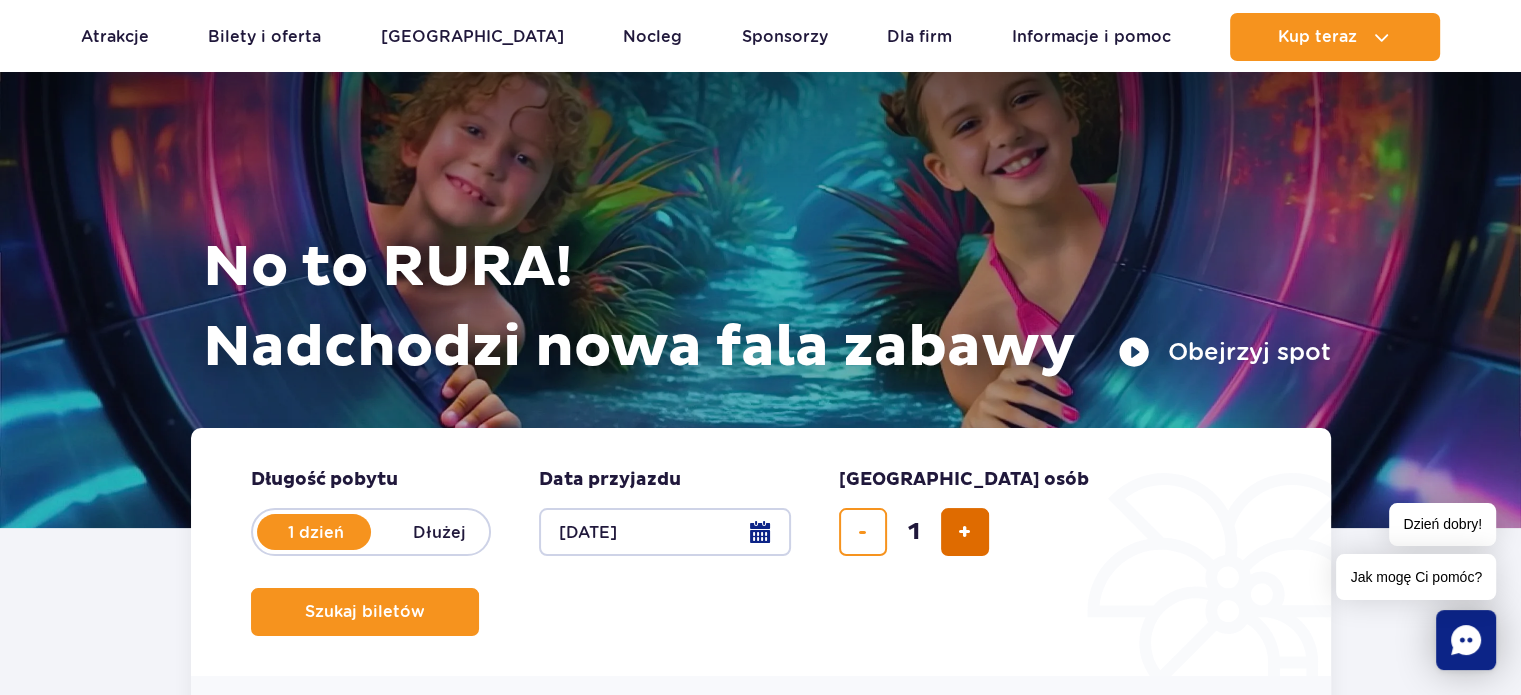 click at bounding box center [964, 532] 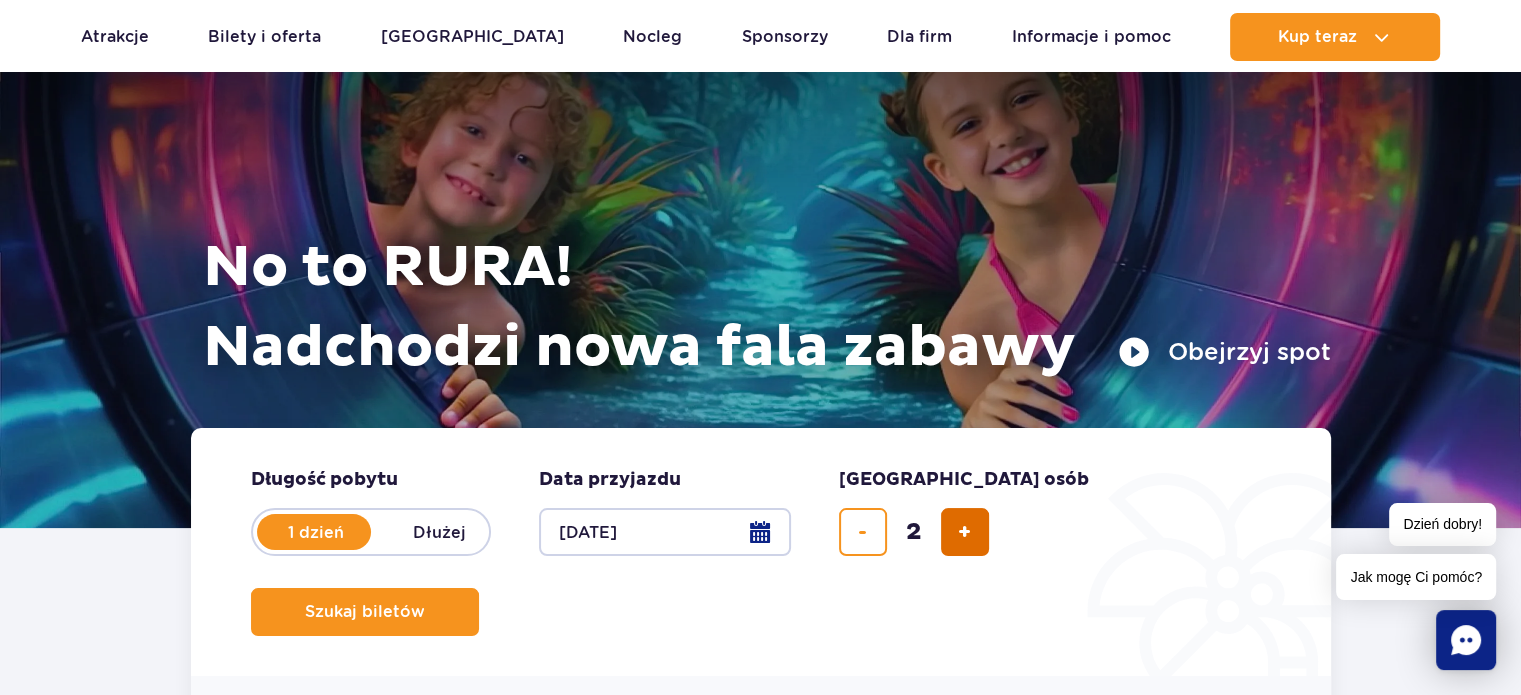 click at bounding box center (964, 532) 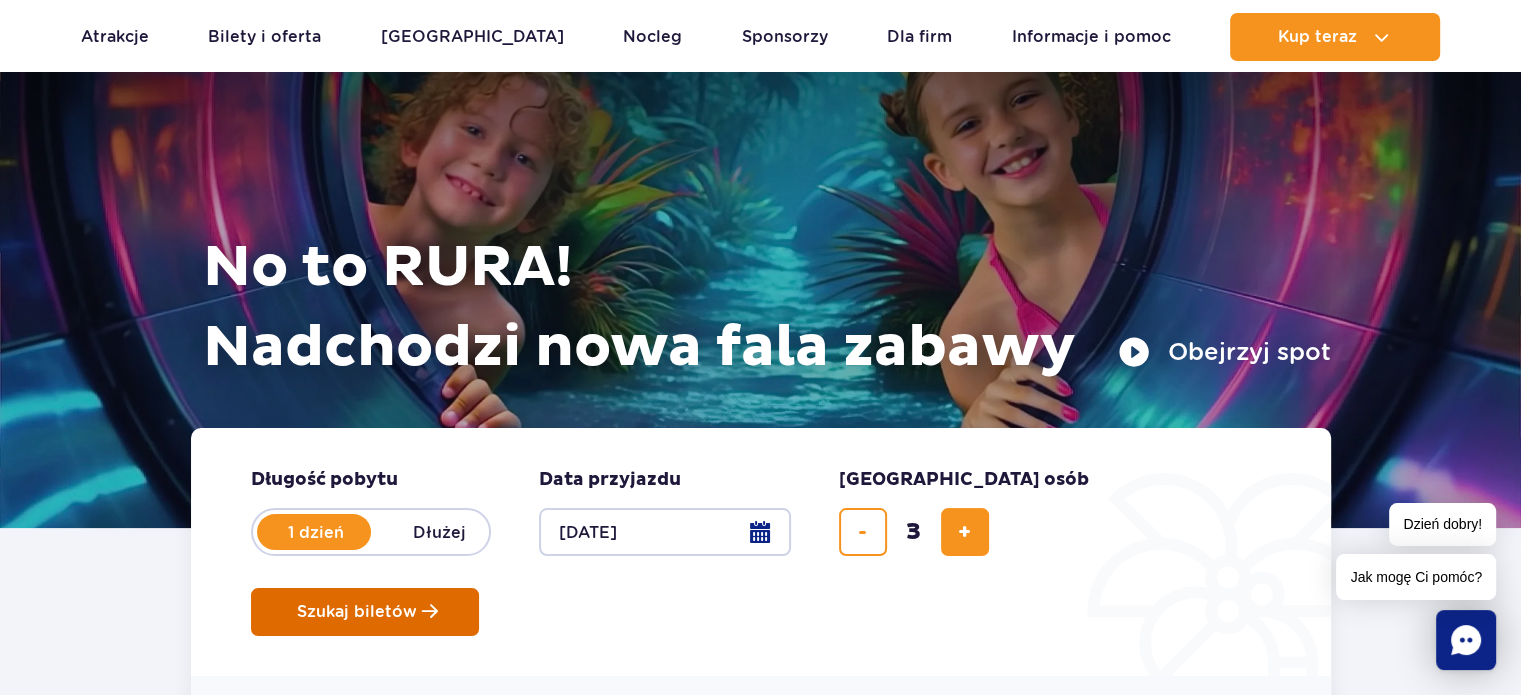 click on "Szukaj biletów" at bounding box center [357, 612] 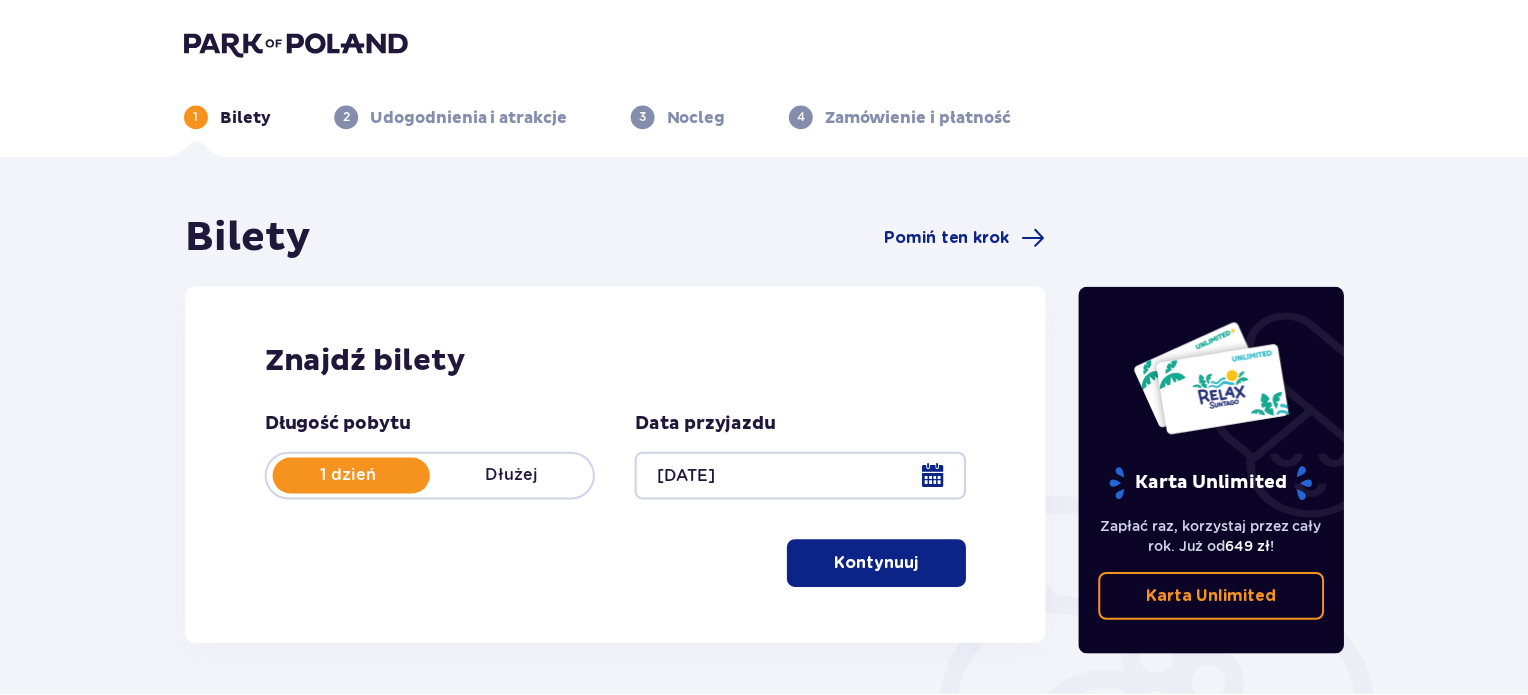 scroll, scrollTop: 0, scrollLeft: 0, axis: both 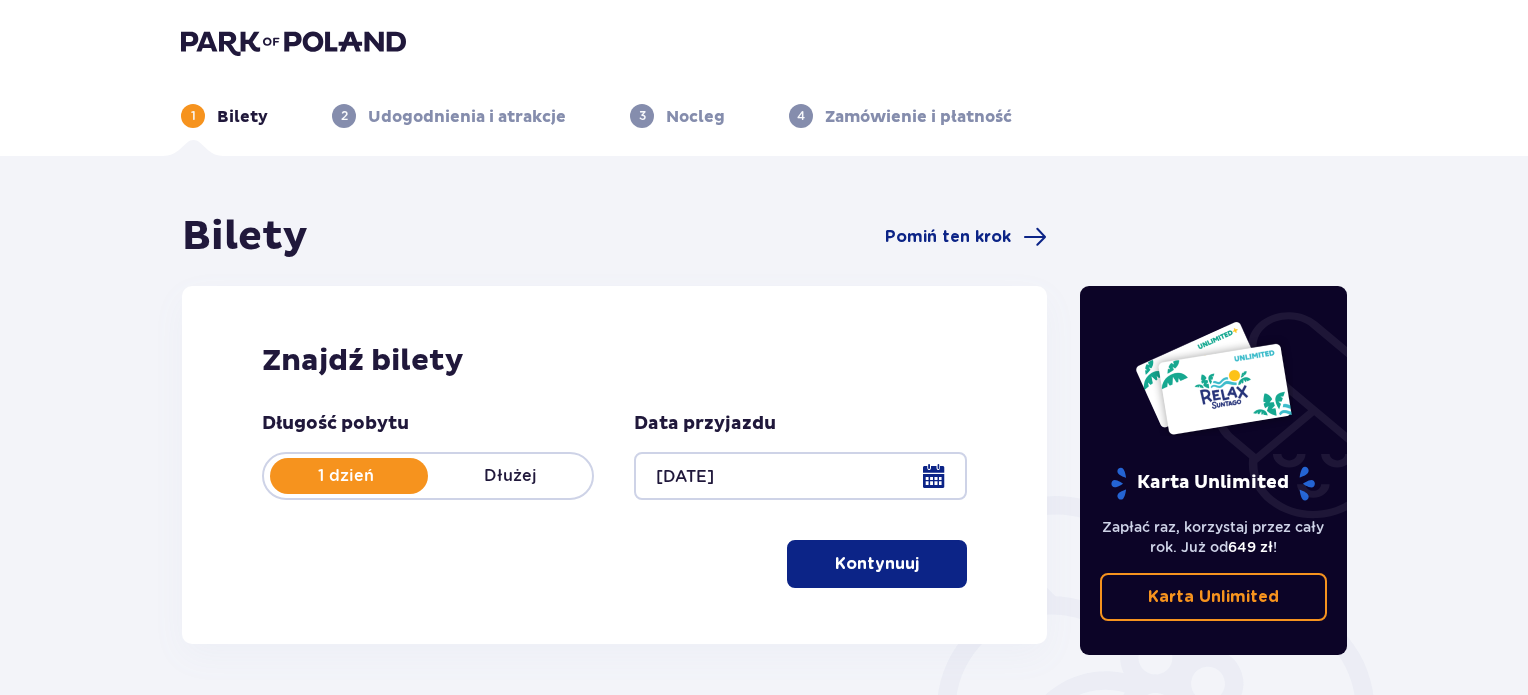 click on "1 Bilety 2 Udogodnienia i atrakcje 3 Nocleg 4 Zamówienie i płatność" at bounding box center (764, 78) 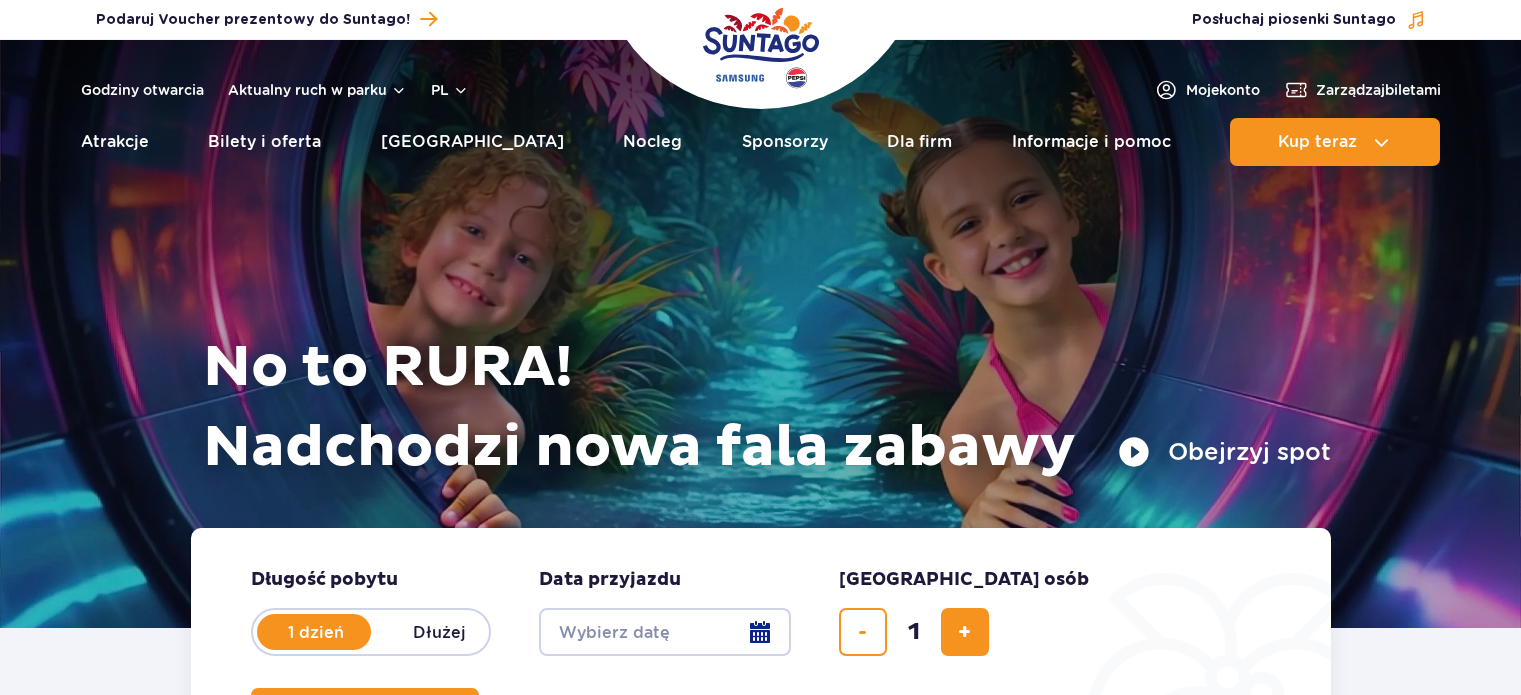 scroll, scrollTop: 0, scrollLeft: 0, axis: both 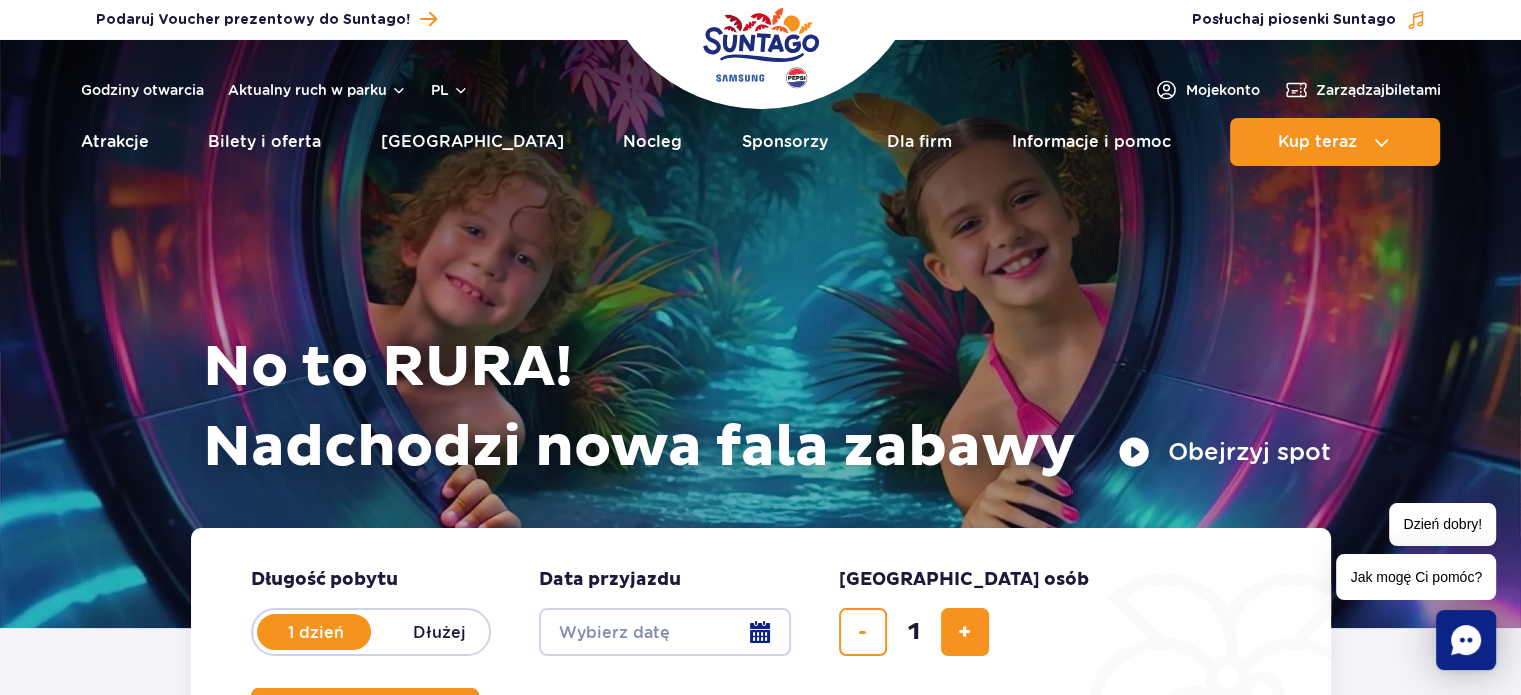 click on "Date from" at bounding box center (665, 632) 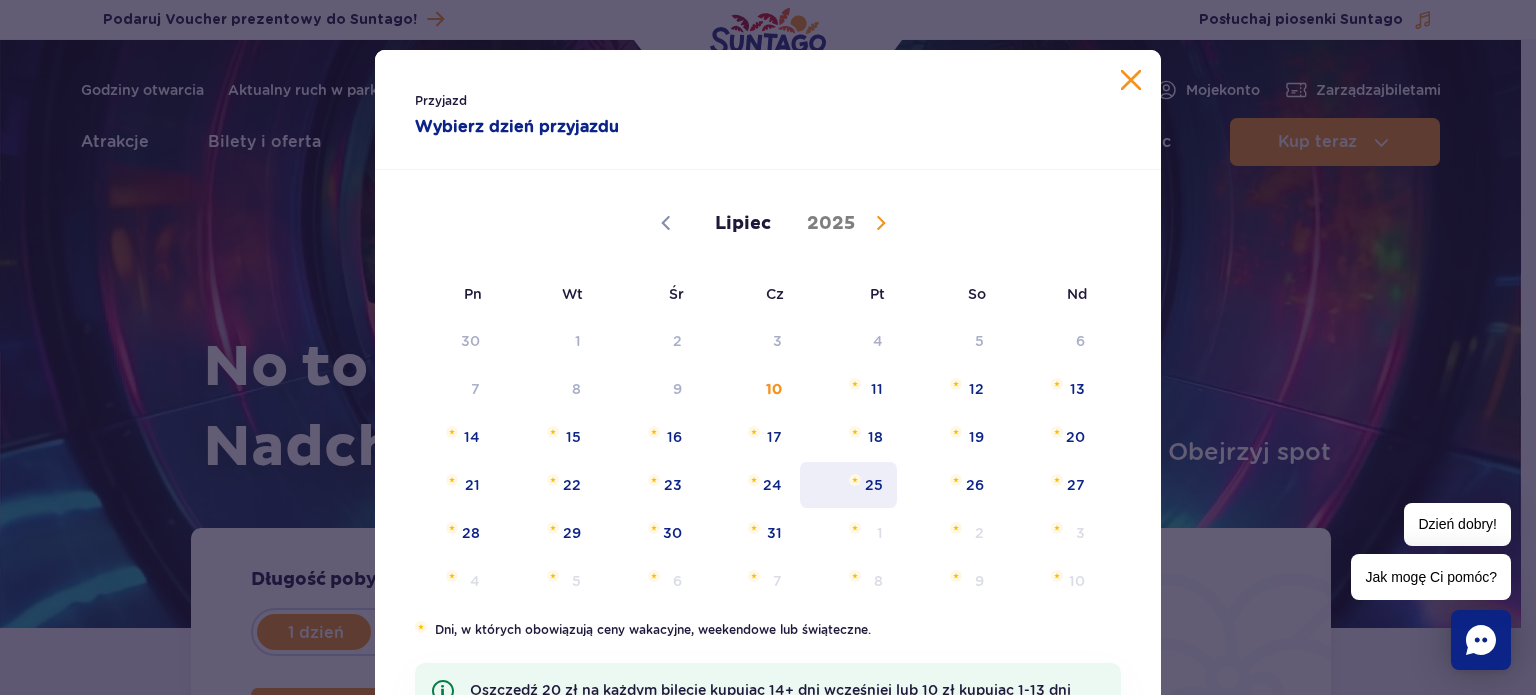click on "25" at bounding box center (848, 485) 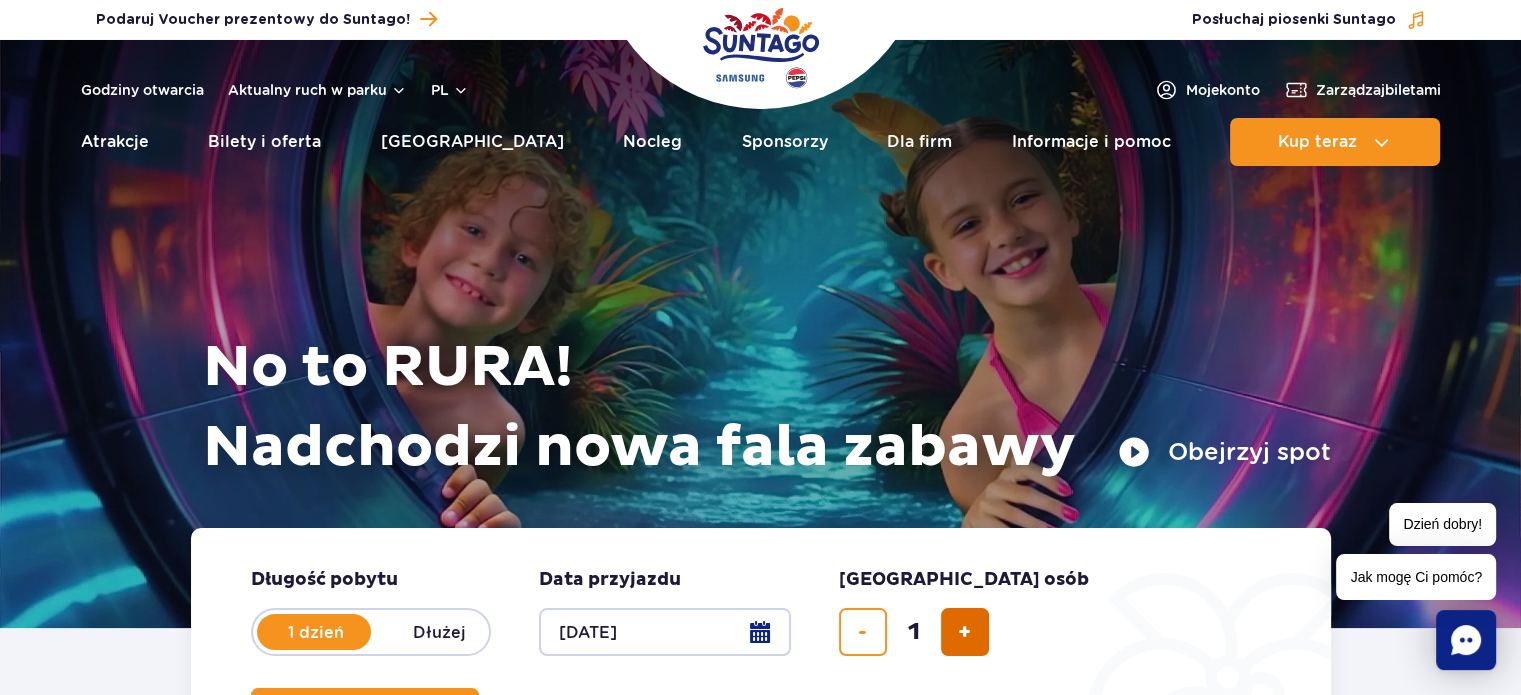 click at bounding box center (965, 632) 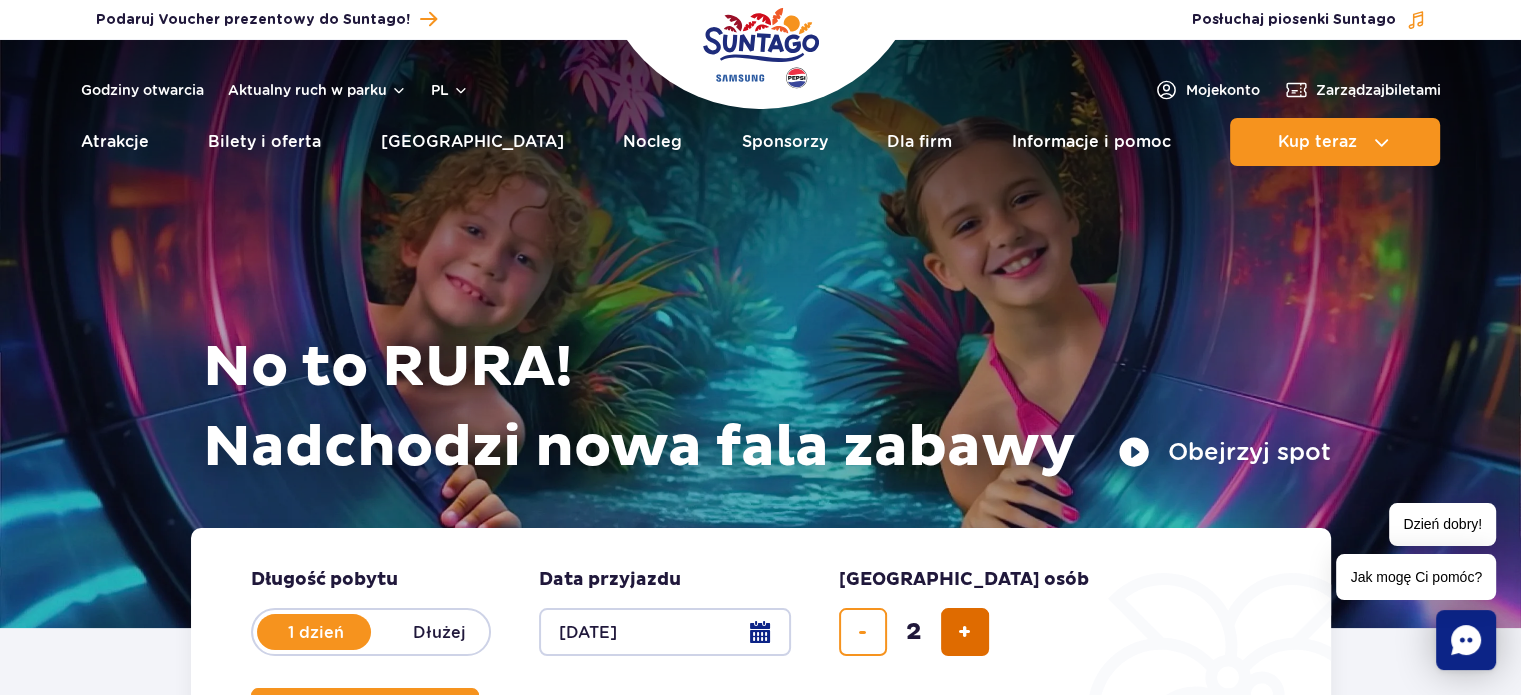 click at bounding box center (965, 632) 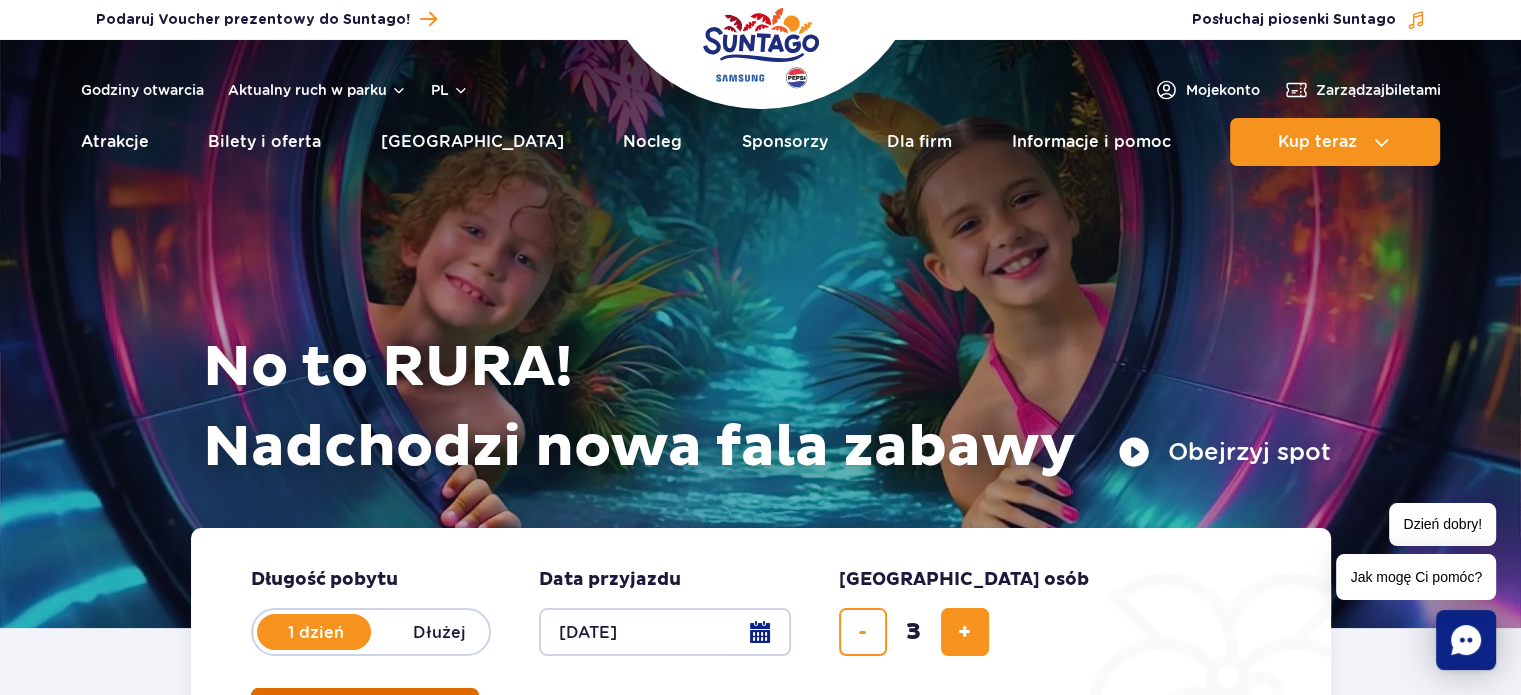 click on "Szukaj biletów" at bounding box center (357, 712) 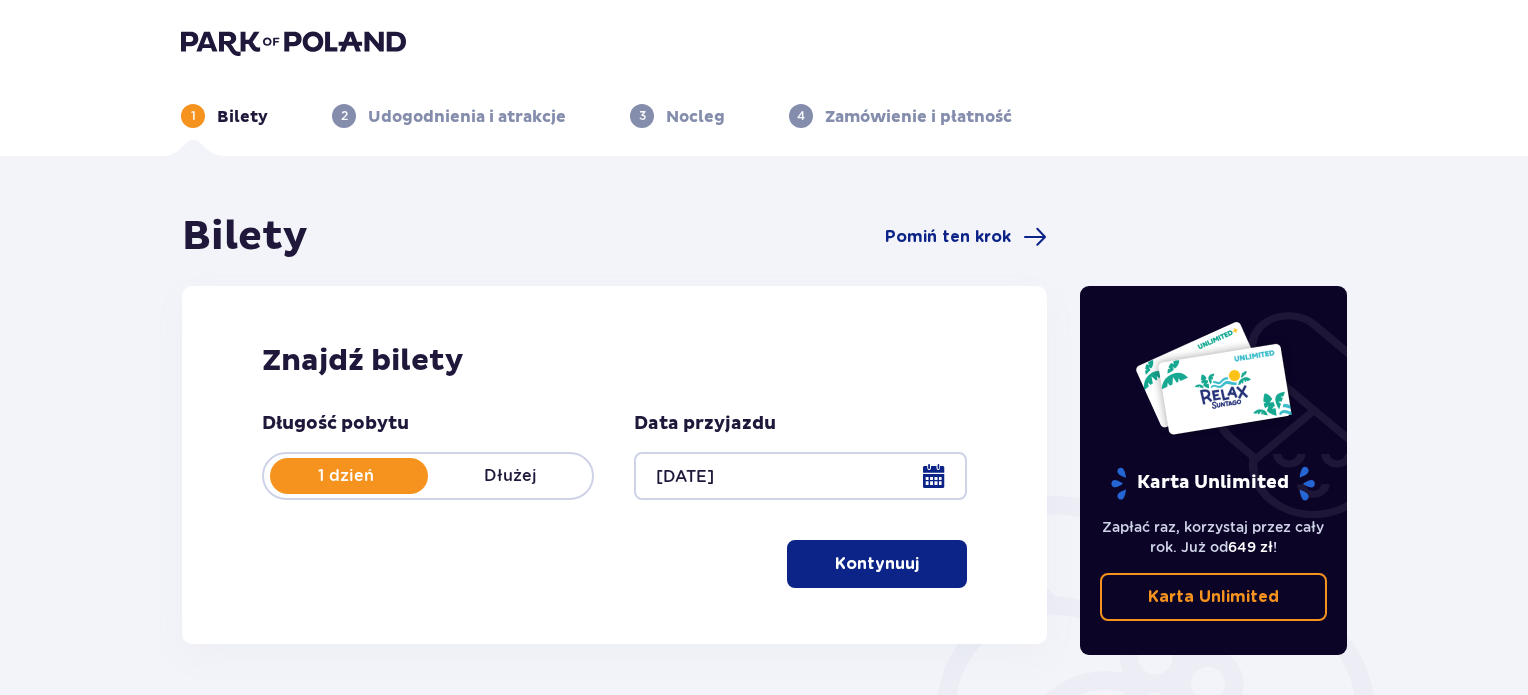 scroll, scrollTop: 0, scrollLeft: 0, axis: both 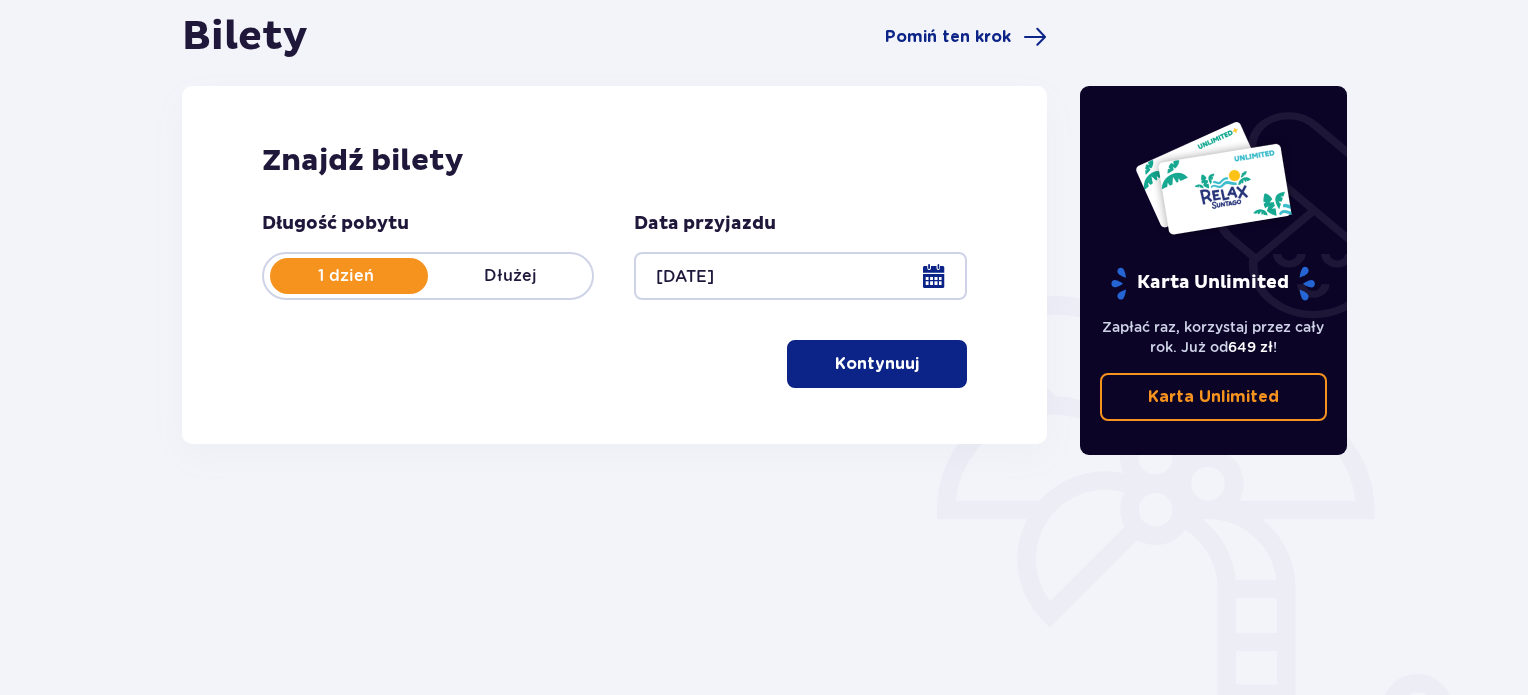 click on "Kontynuuj" at bounding box center (877, 364) 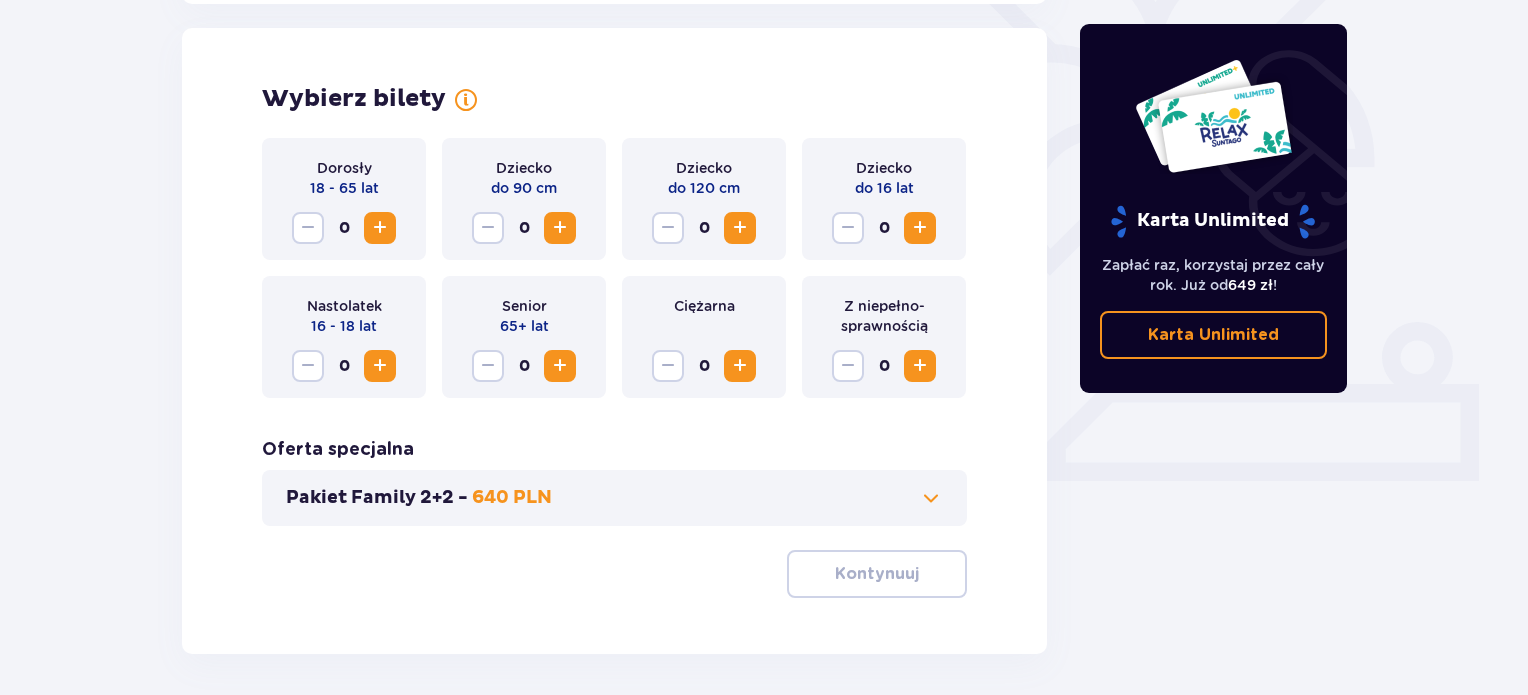 scroll, scrollTop: 556, scrollLeft: 0, axis: vertical 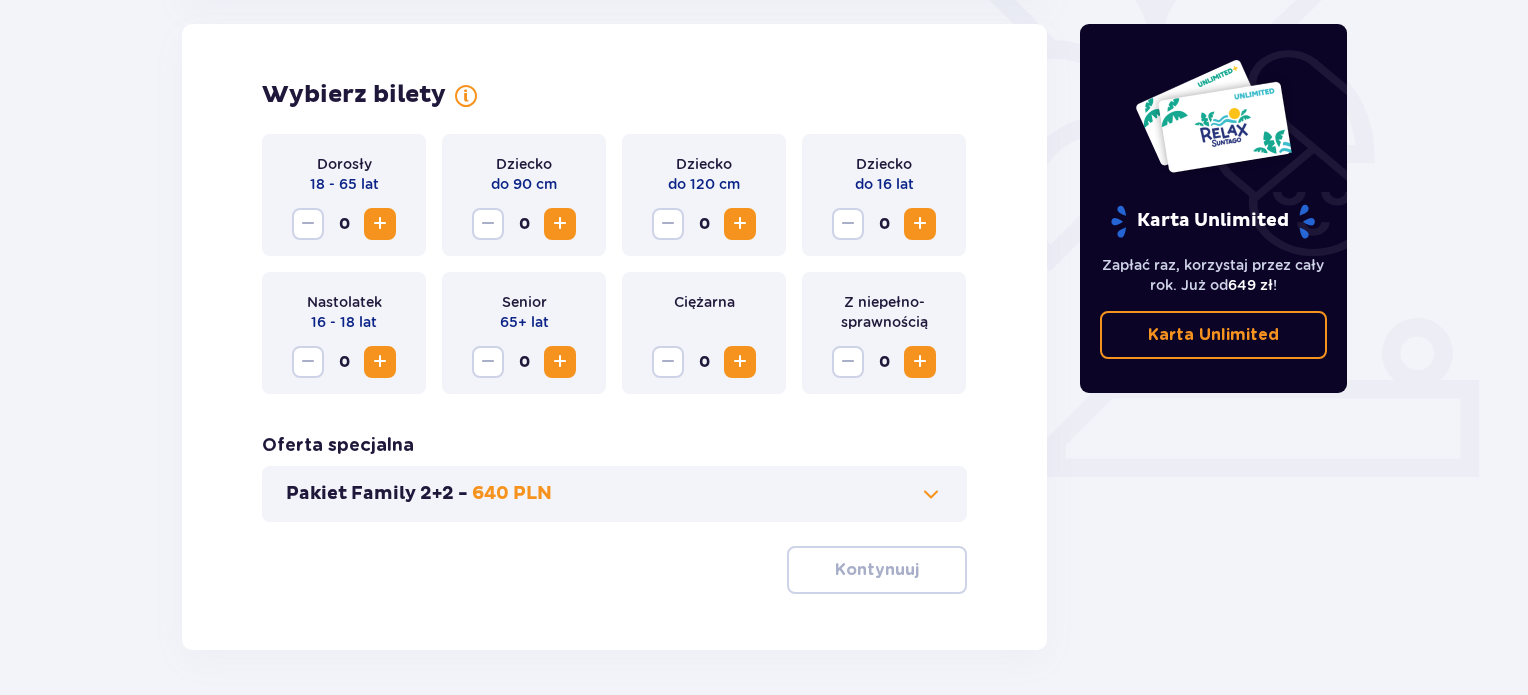 click at bounding box center (380, 224) 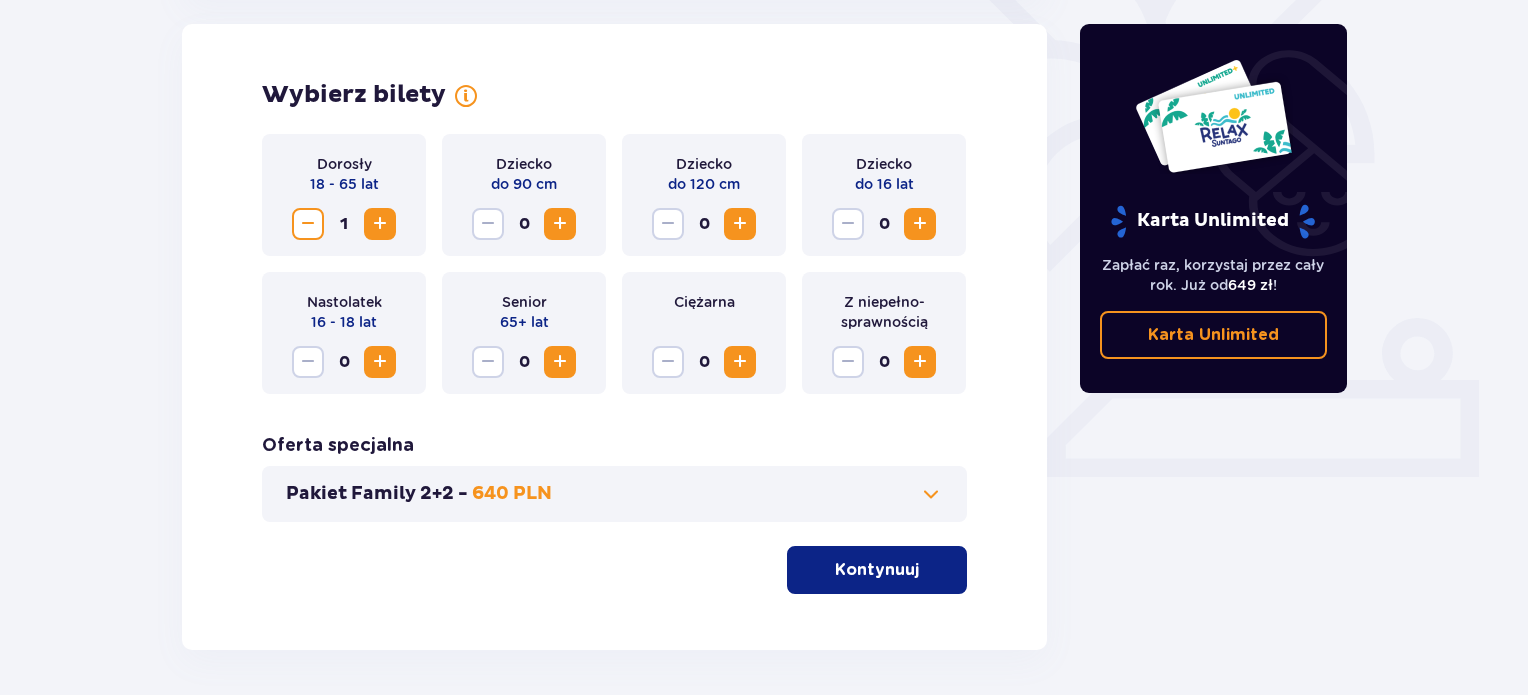 click at bounding box center [380, 224] 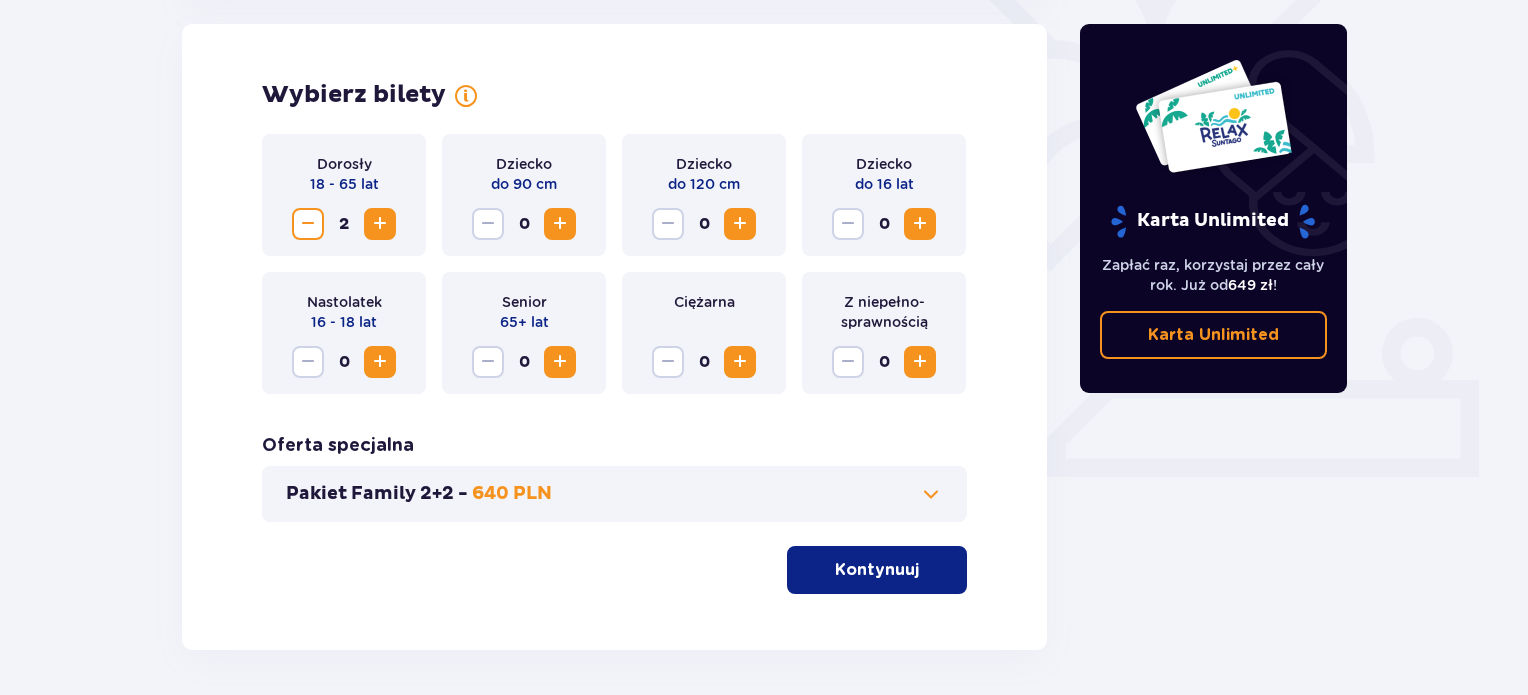 click at bounding box center (920, 224) 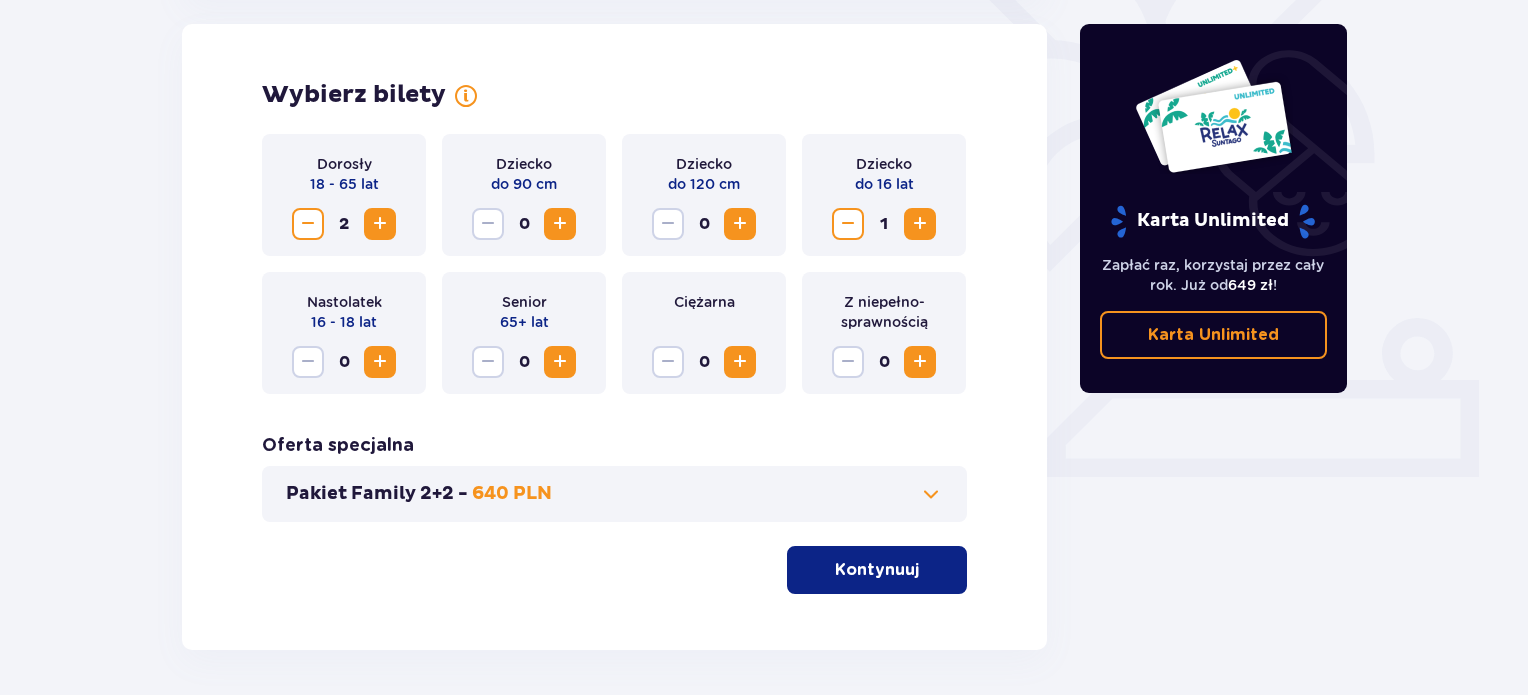 click on "Kontynuuj" at bounding box center (877, 570) 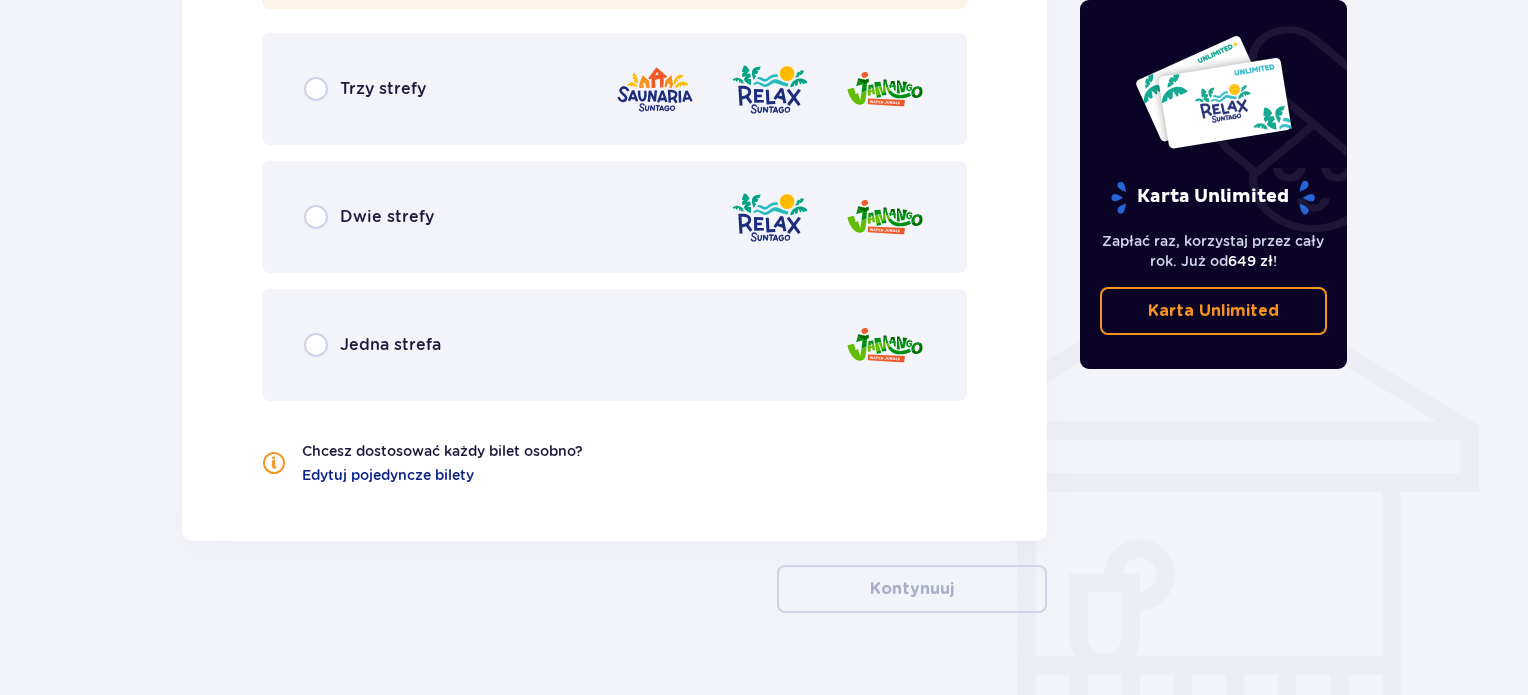 scroll, scrollTop: 1399, scrollLeft: 0, axis: vertical 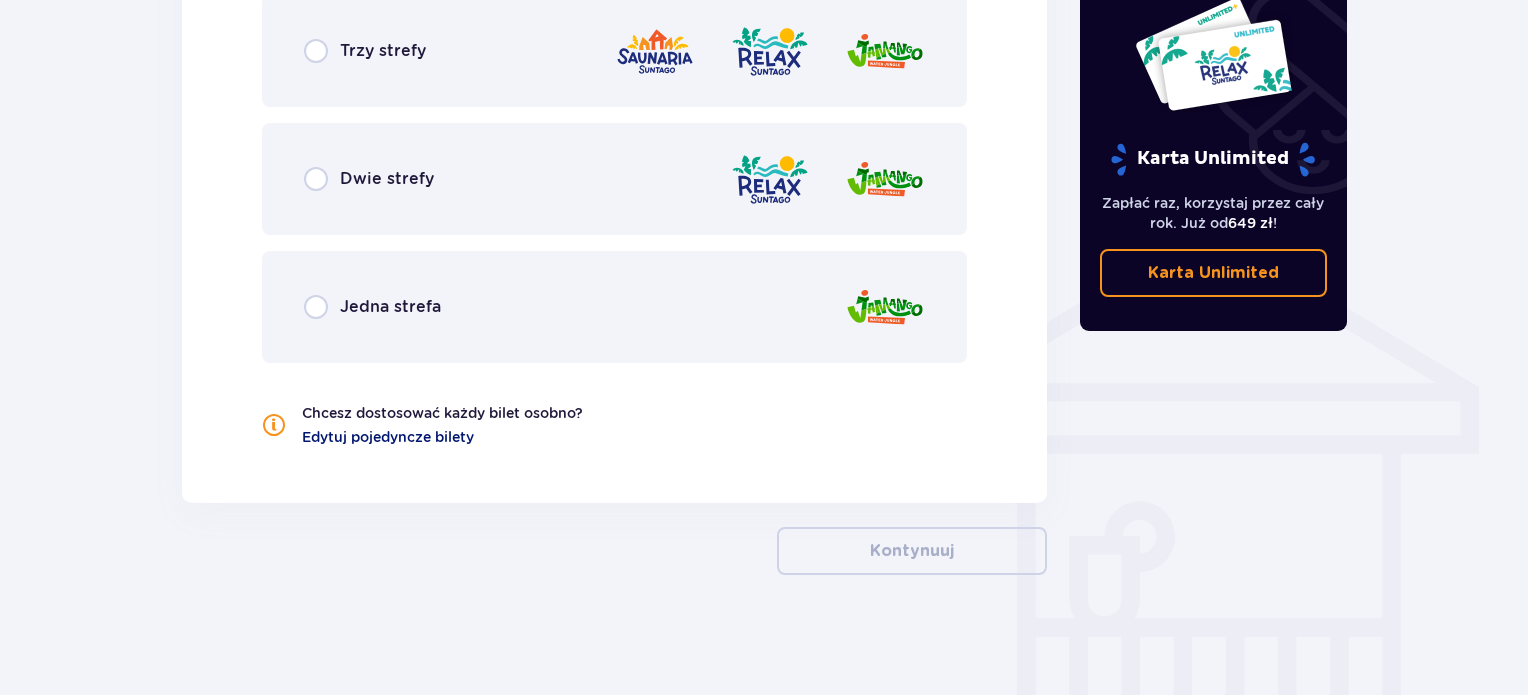 click on "Edytuj pojedyncze bilety" at bounding box center (388, 437) 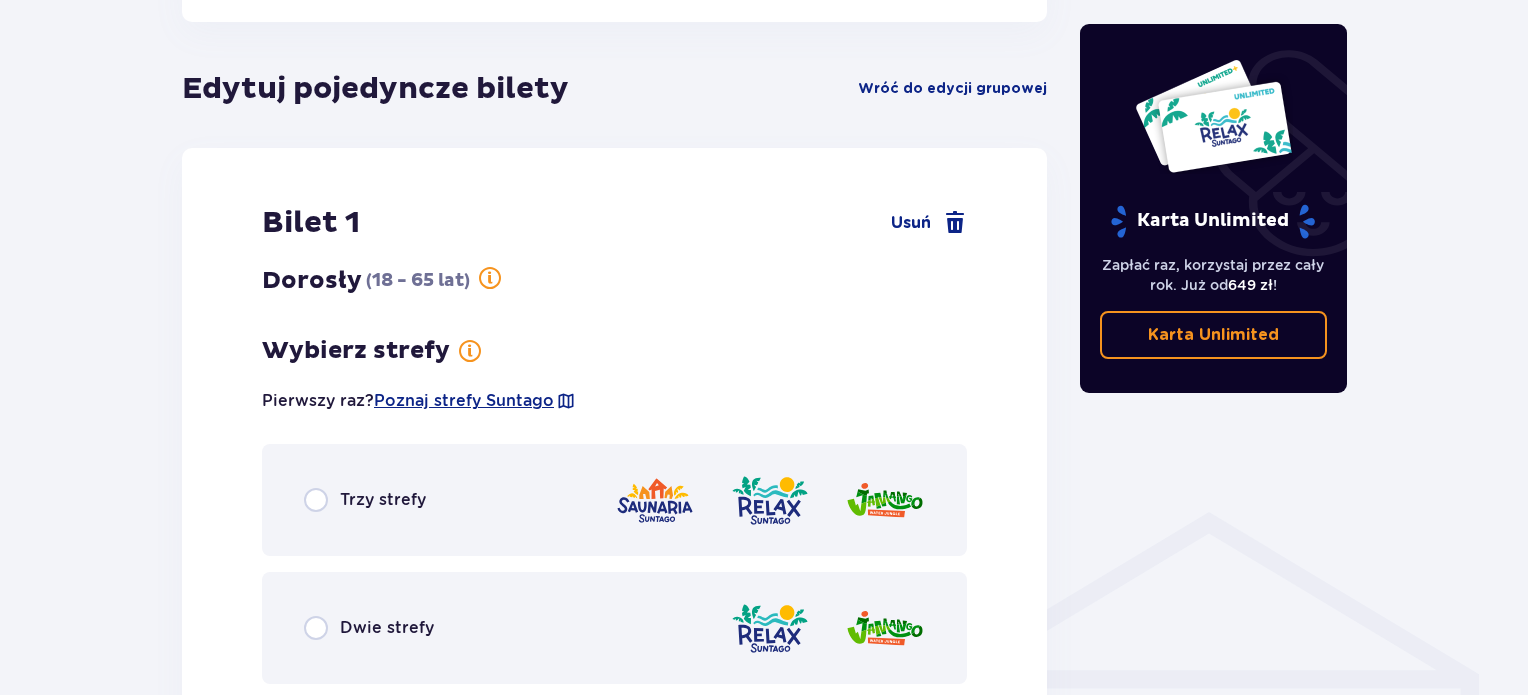 scroll, scrollTop: 1110, scrollLeft: 0, axis: vertical 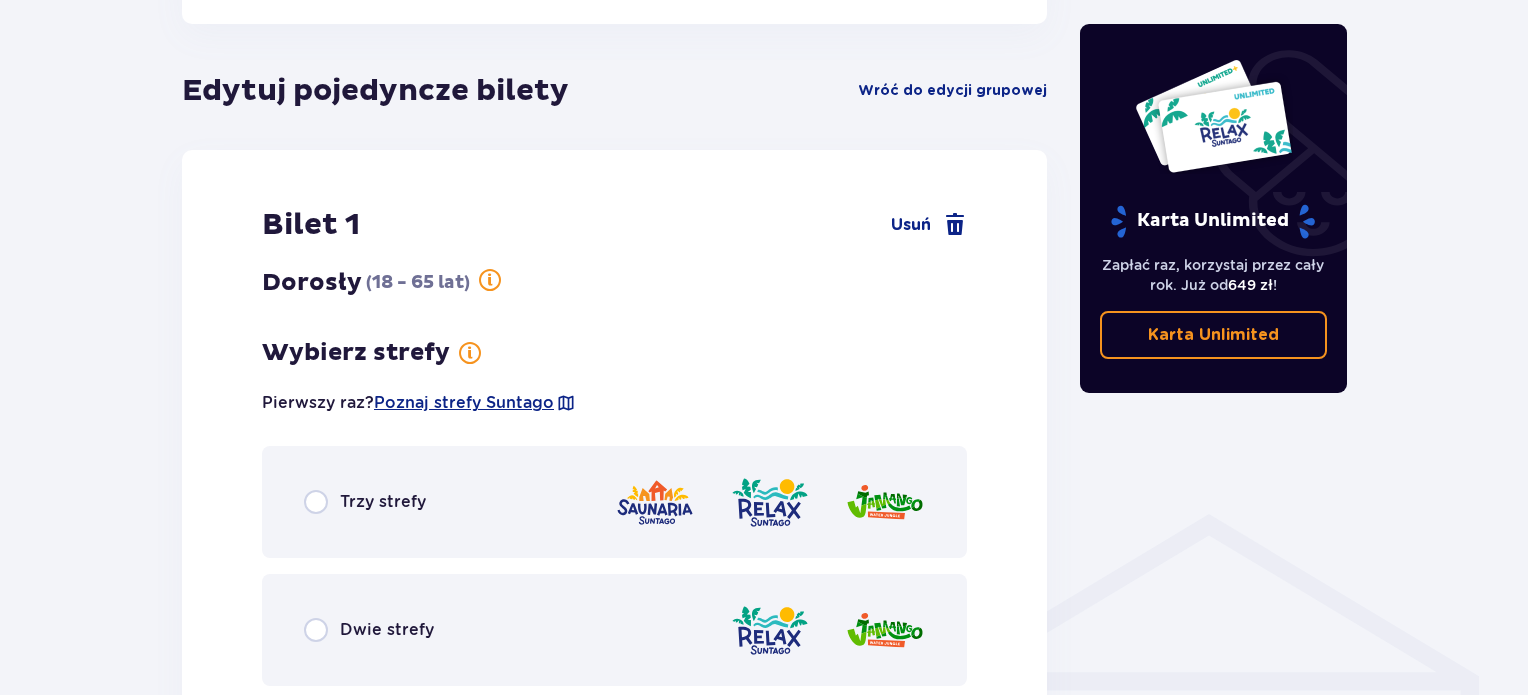 click on "Trzy strefy" at bounding box center [365, 502] 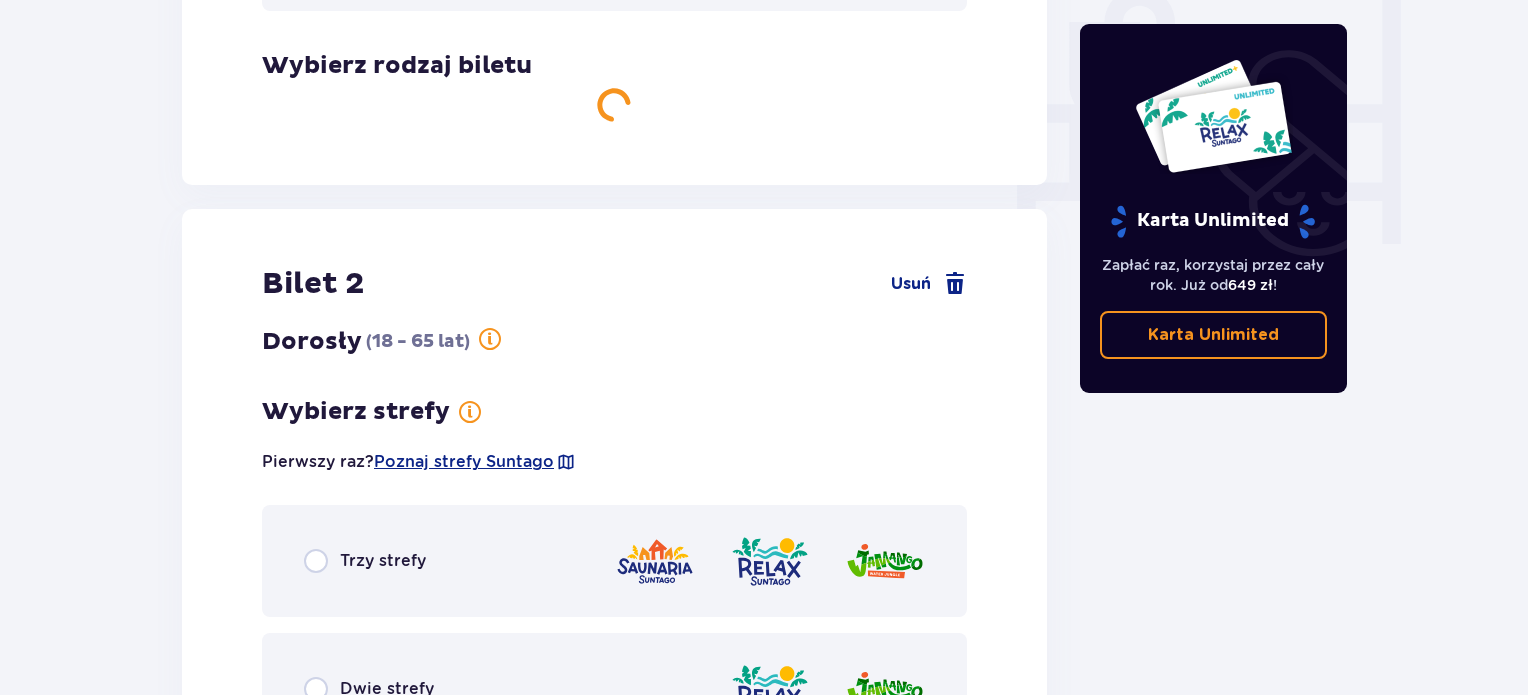 scroll, scrollTop: 1940, scrollLeft: 0, axis: vertical 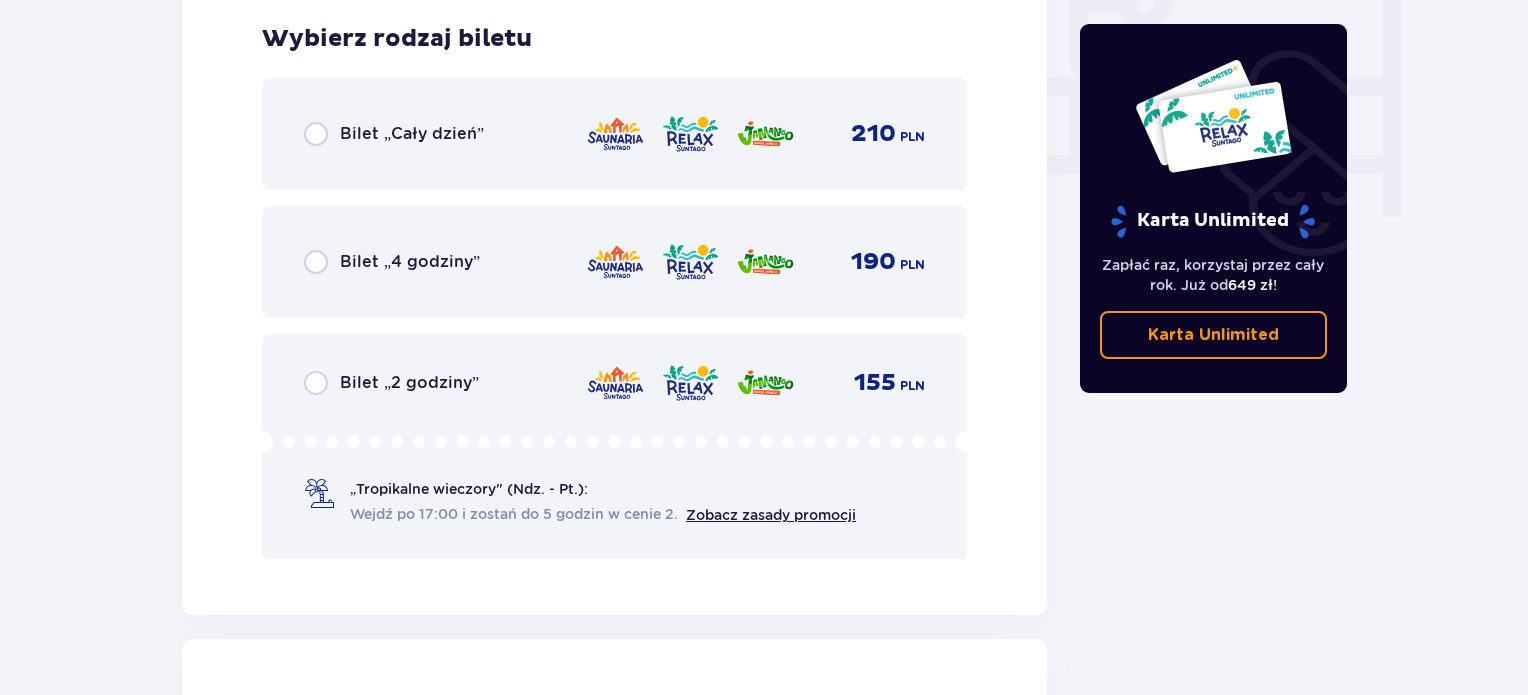 click on "Bilet „Cały dzień”" at bounding box center [412, 134] 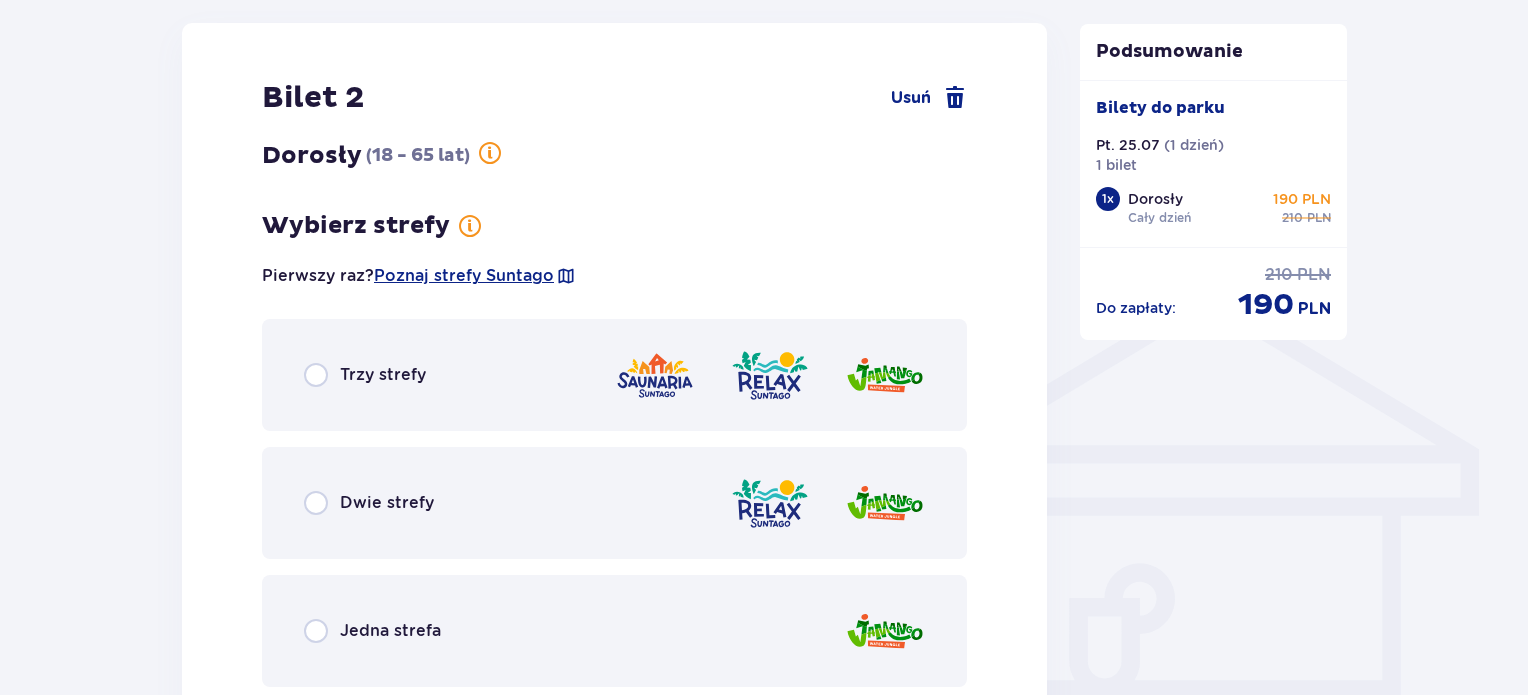 scroll, scrollTop: 1336, scrollLeft: 0, axis: vertical 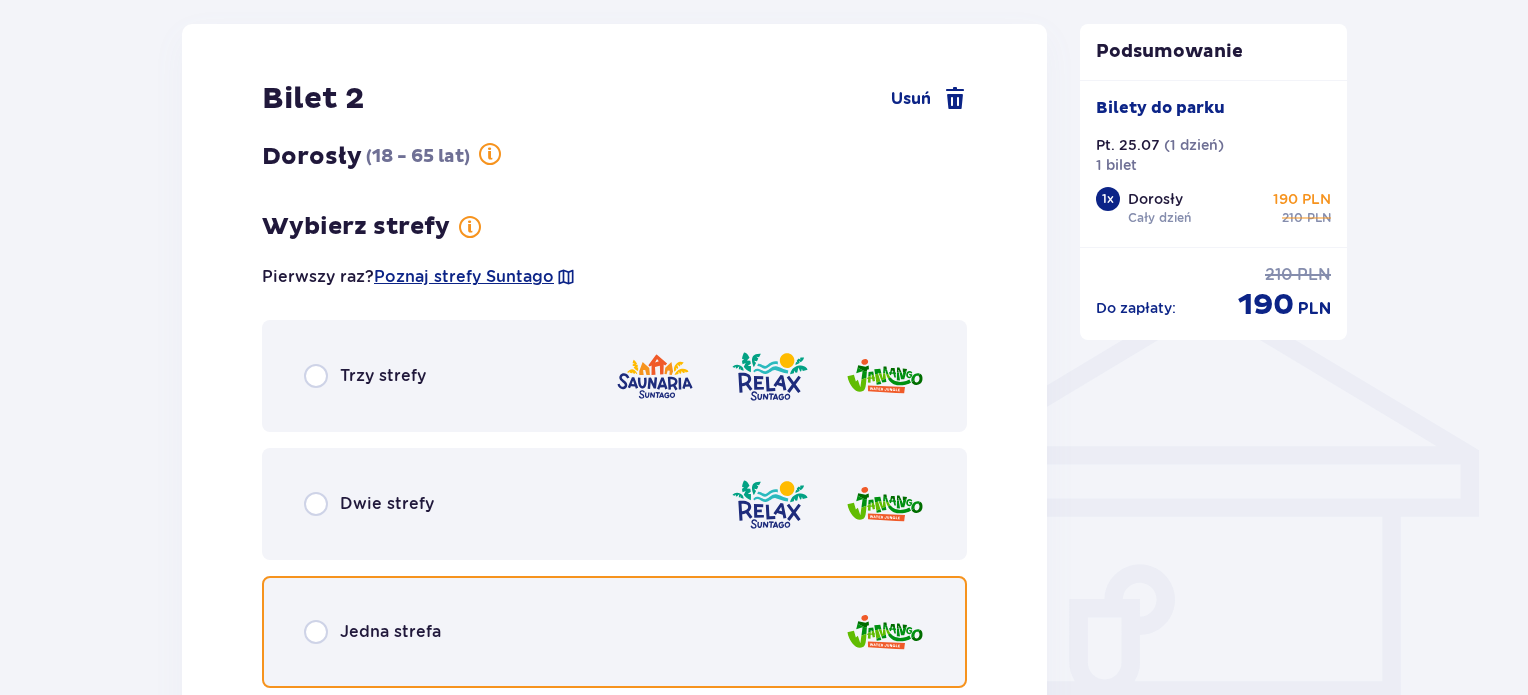 click at bounding box center [316, 632] 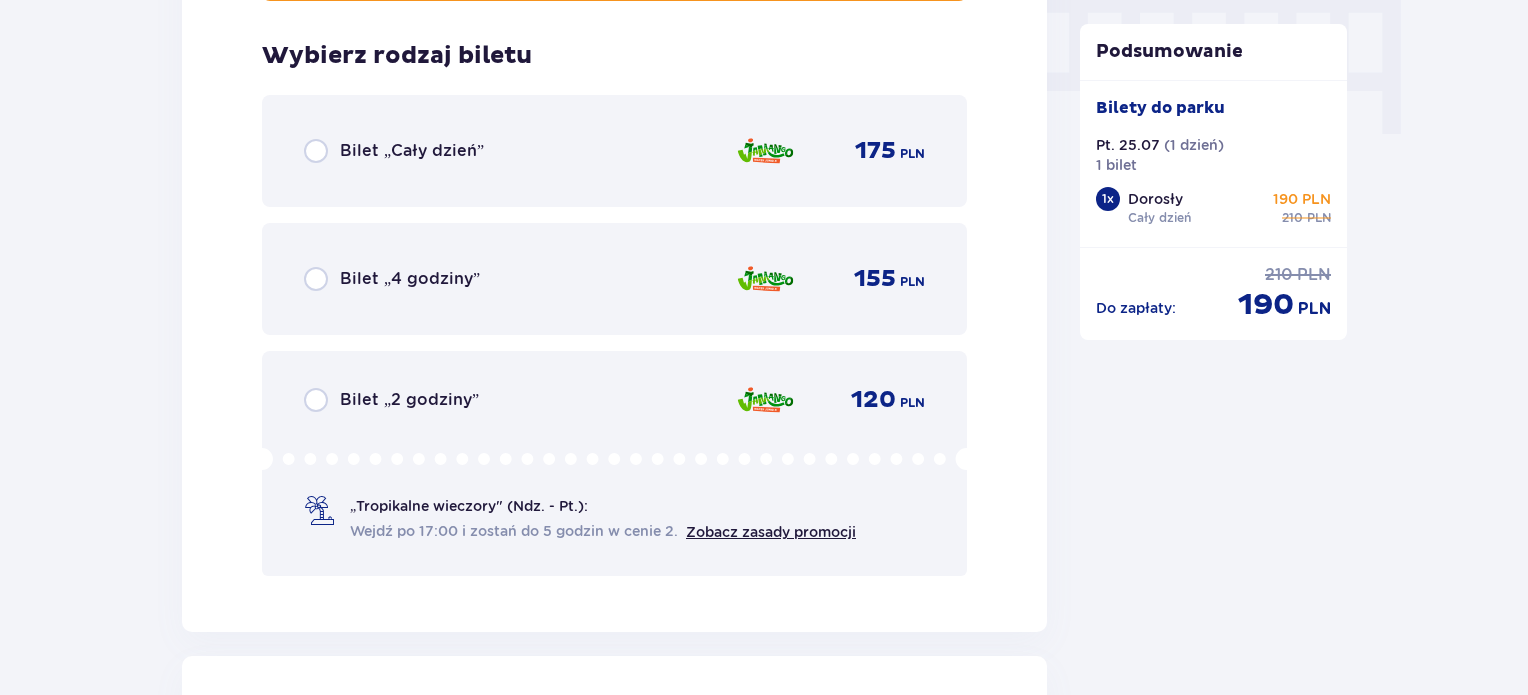 scroll, scrollTop: 2039, scrollLeft: 0, axis: vertical 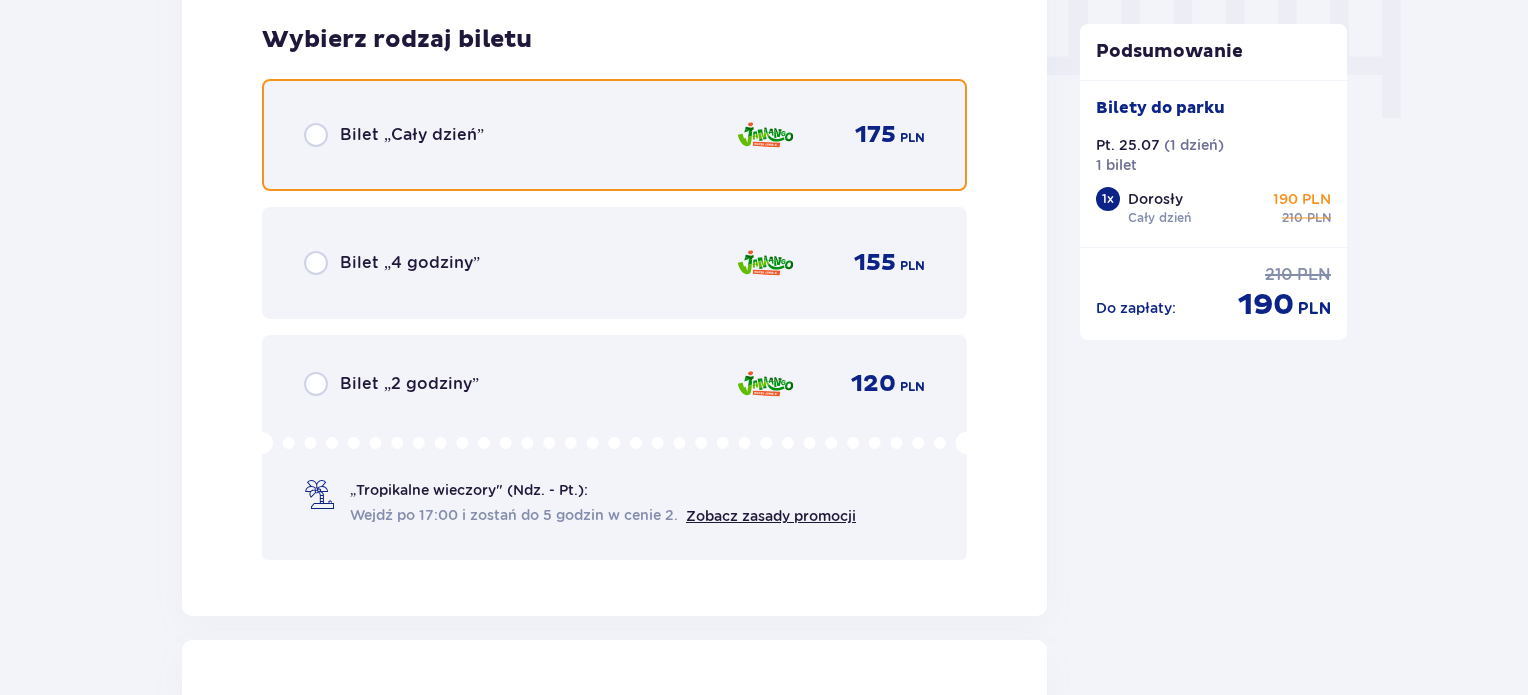 click at bounding box center [316, 135] 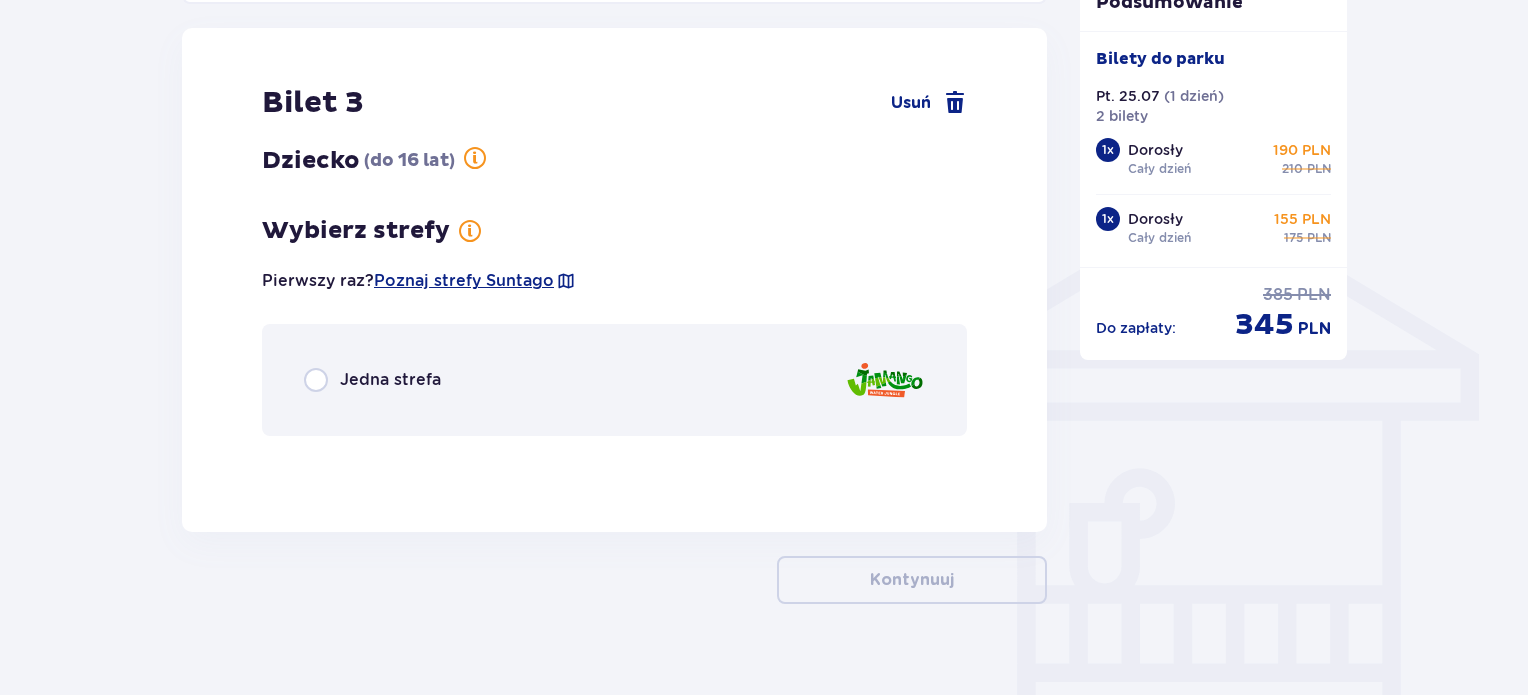 scroll, scrollTop: 1435, scrollLeft: 0, axis: vertical 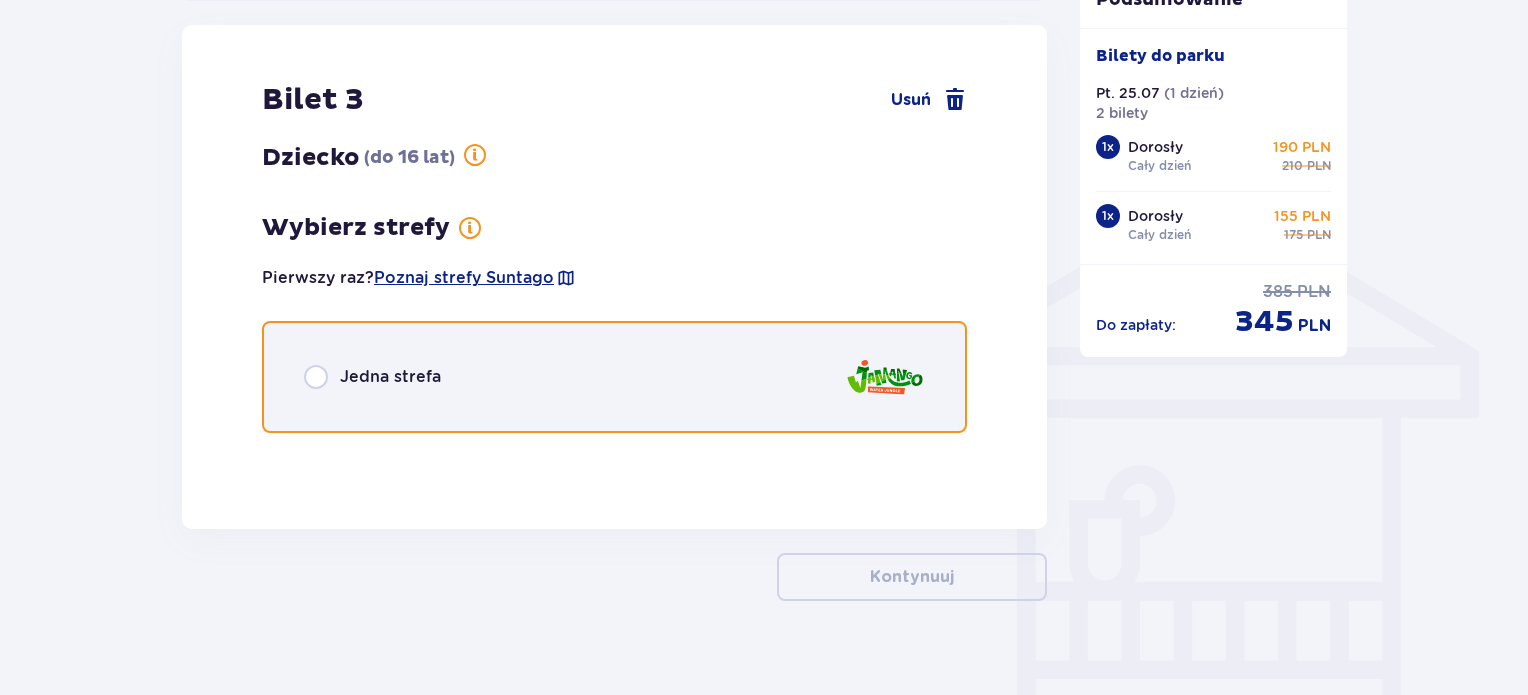 click at bounding box center (316, 377) 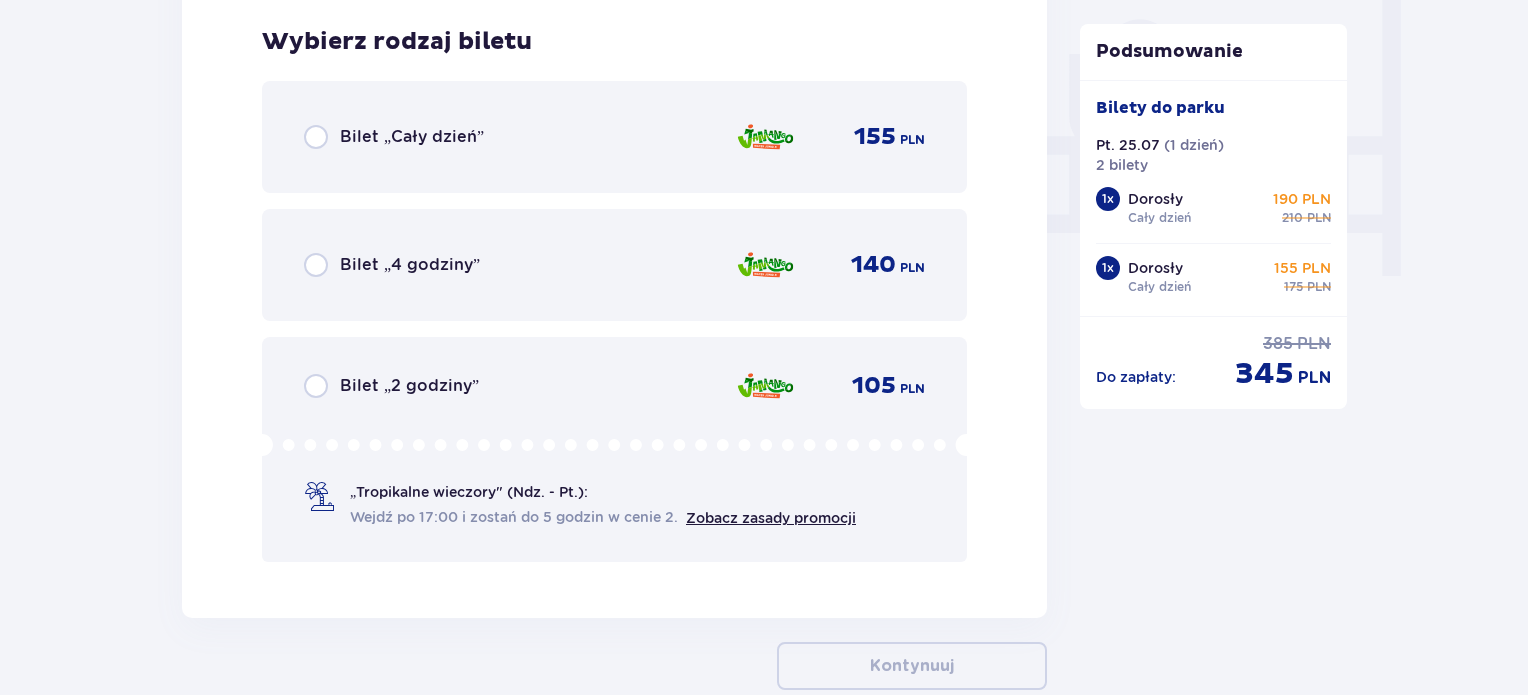 scroll, scrollTop: 1882, scrollLeft: 0, axis: vertical 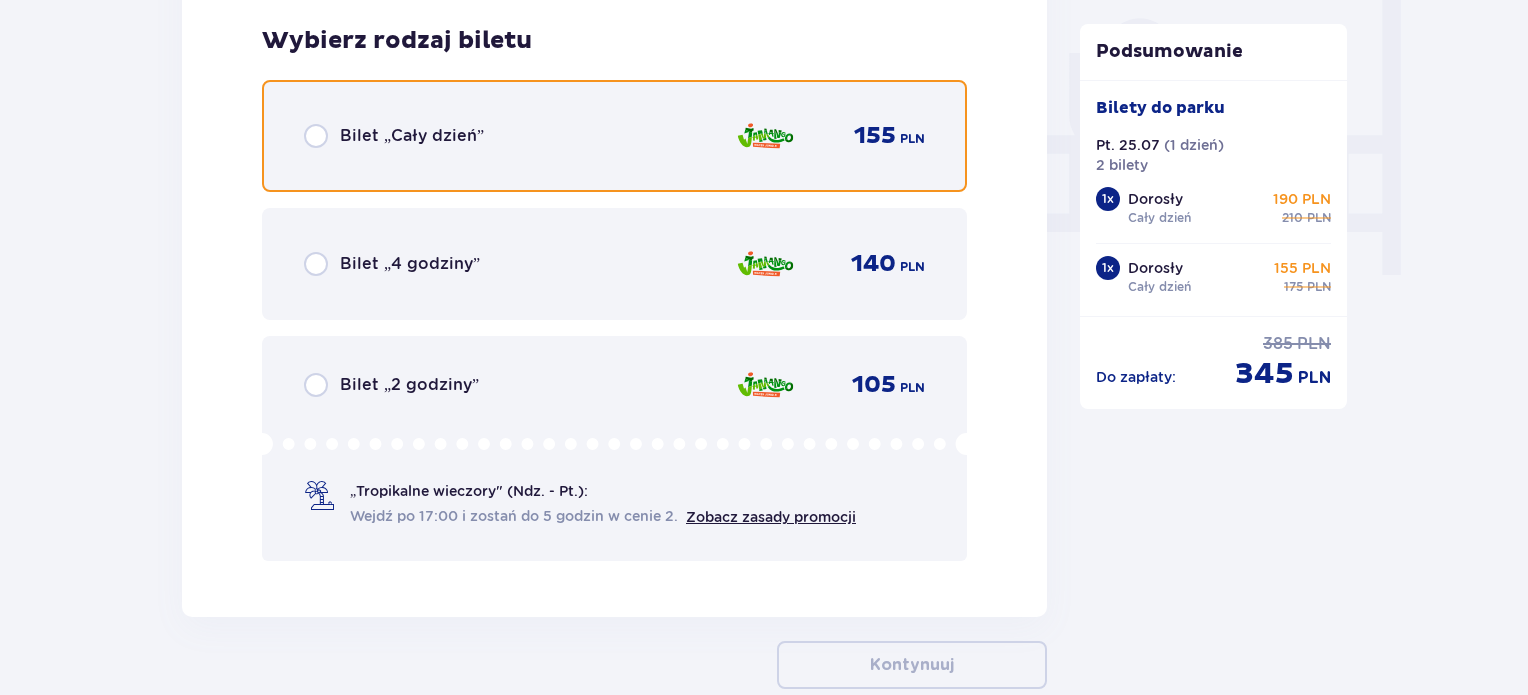 click at bounding box center (316, 136) 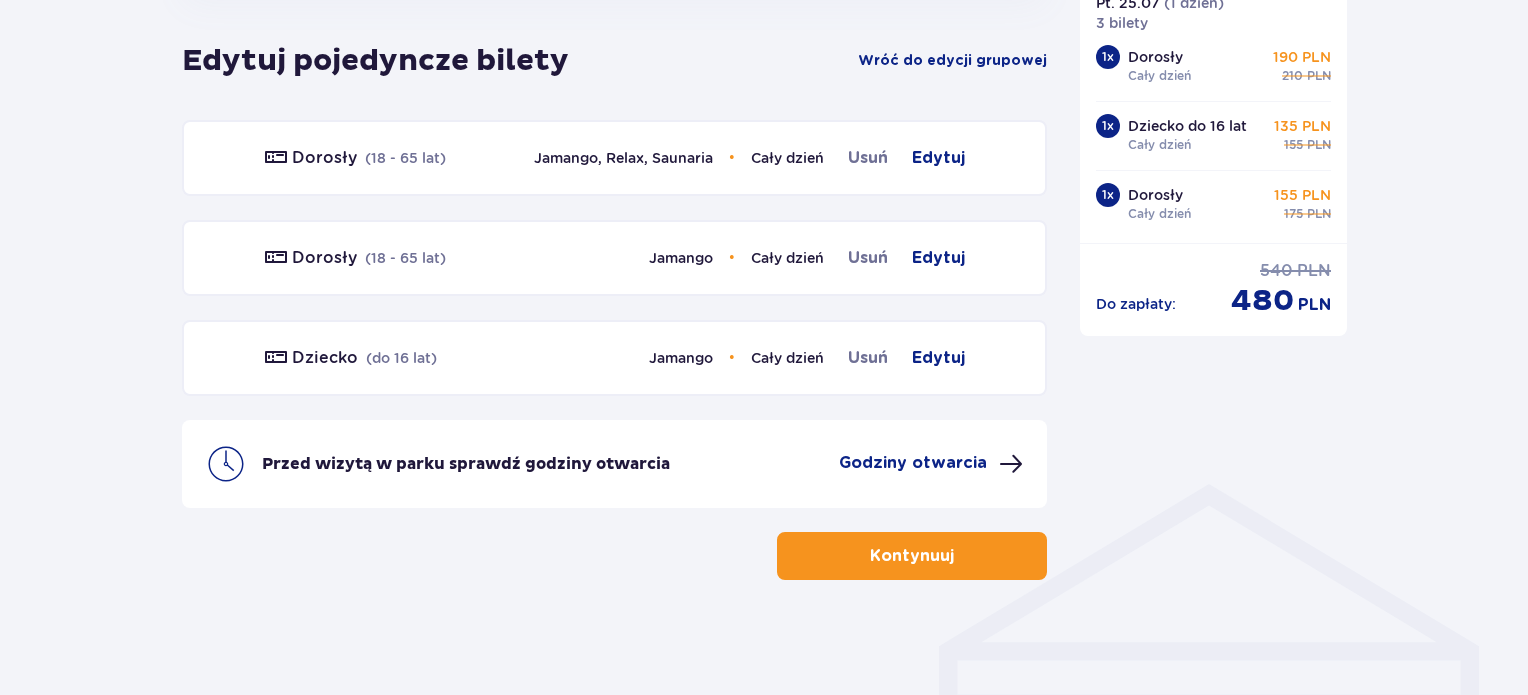 scroll, scrollTop: 1142, scrollLeft: 0, axis: vertical 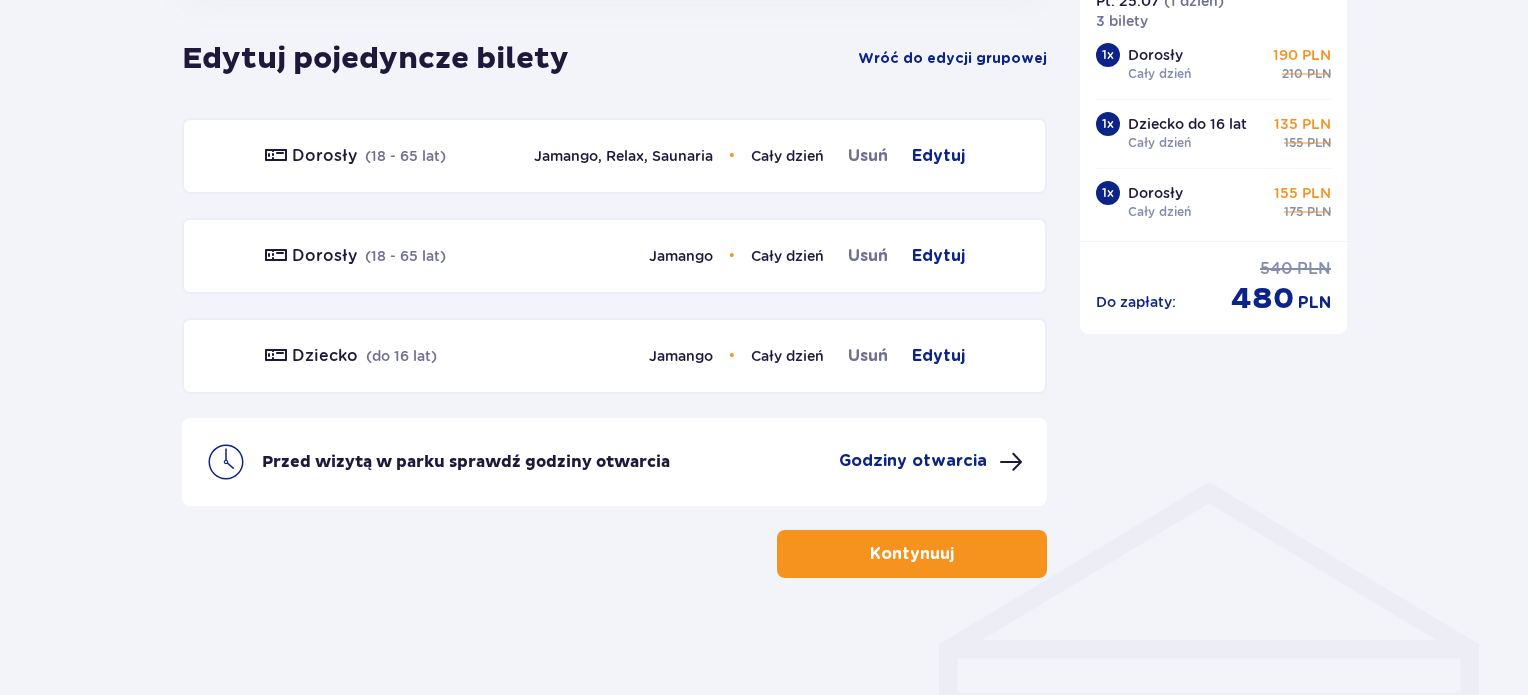click on "Kontynuuj" at bounding box center (912, 554) 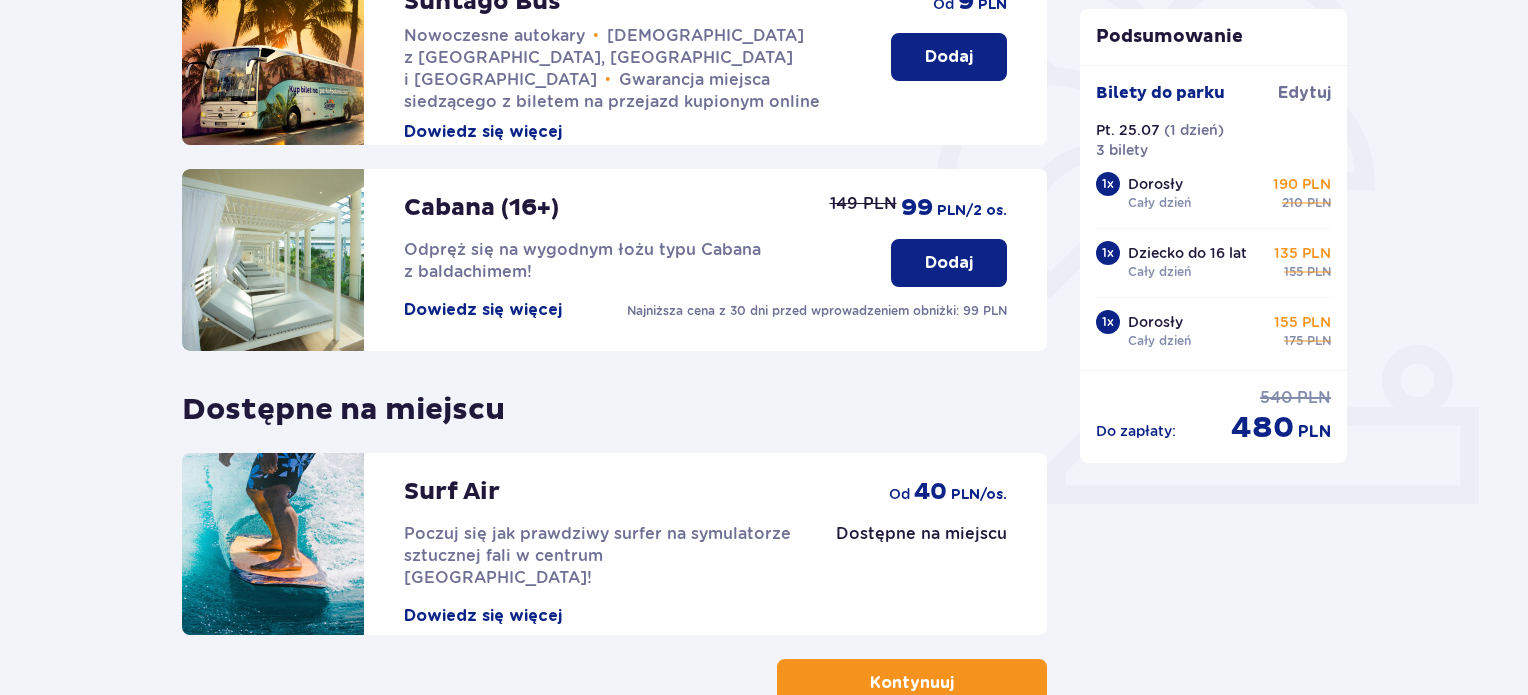 scroll, scrollTop: 600, scrollLeft: 0, axis: vertical 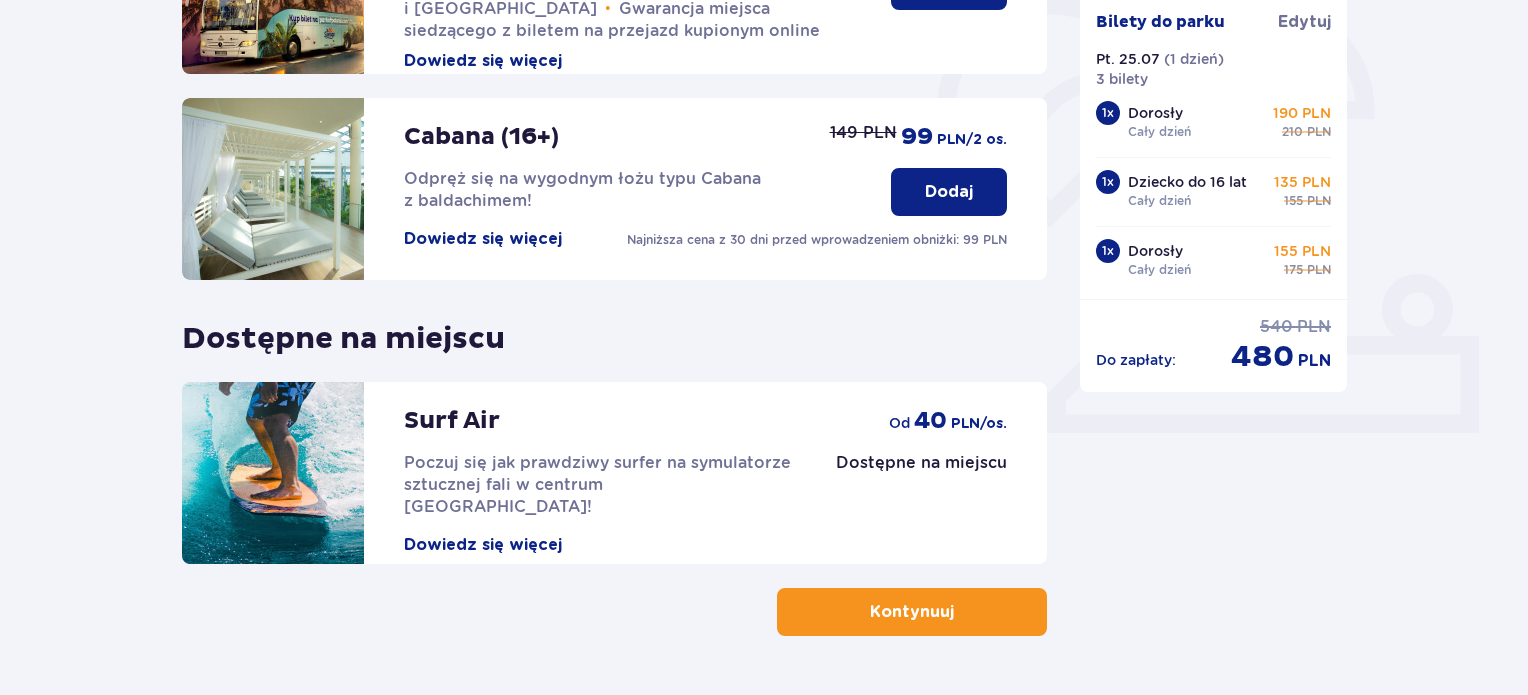 click at bounding box center [958, 612] 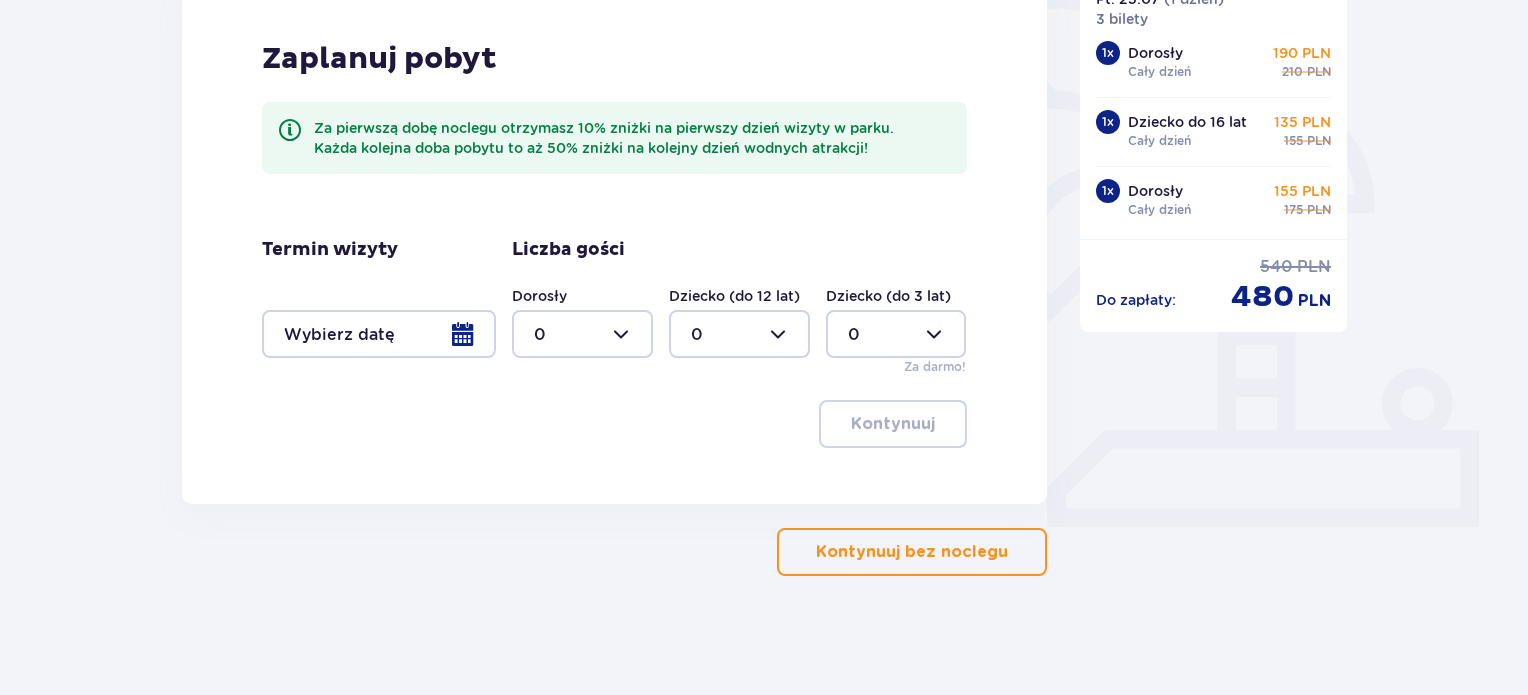 scroll, scrollTop: 507, scrollLeft: 0, axis: vertical 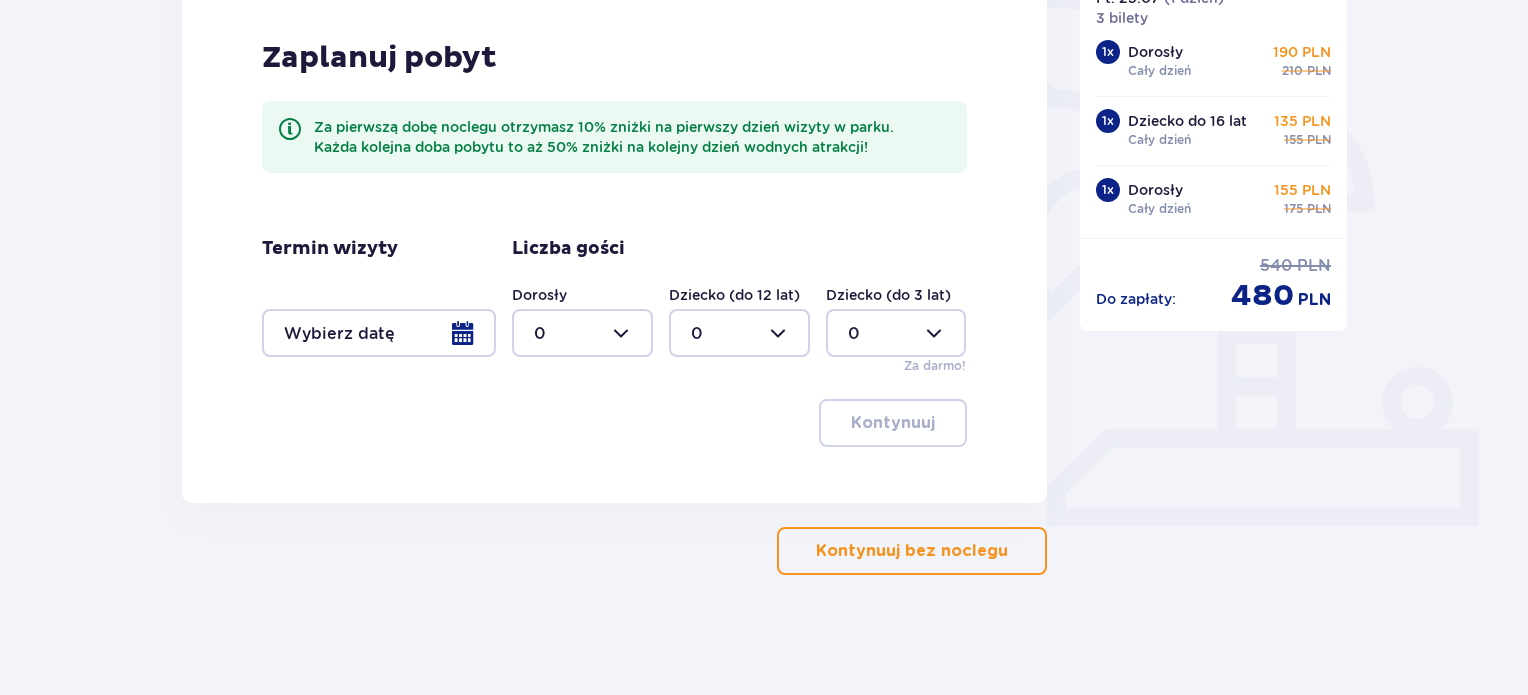 click on "Kontynuuj bez noclegu" at bounding box center (912, 551) 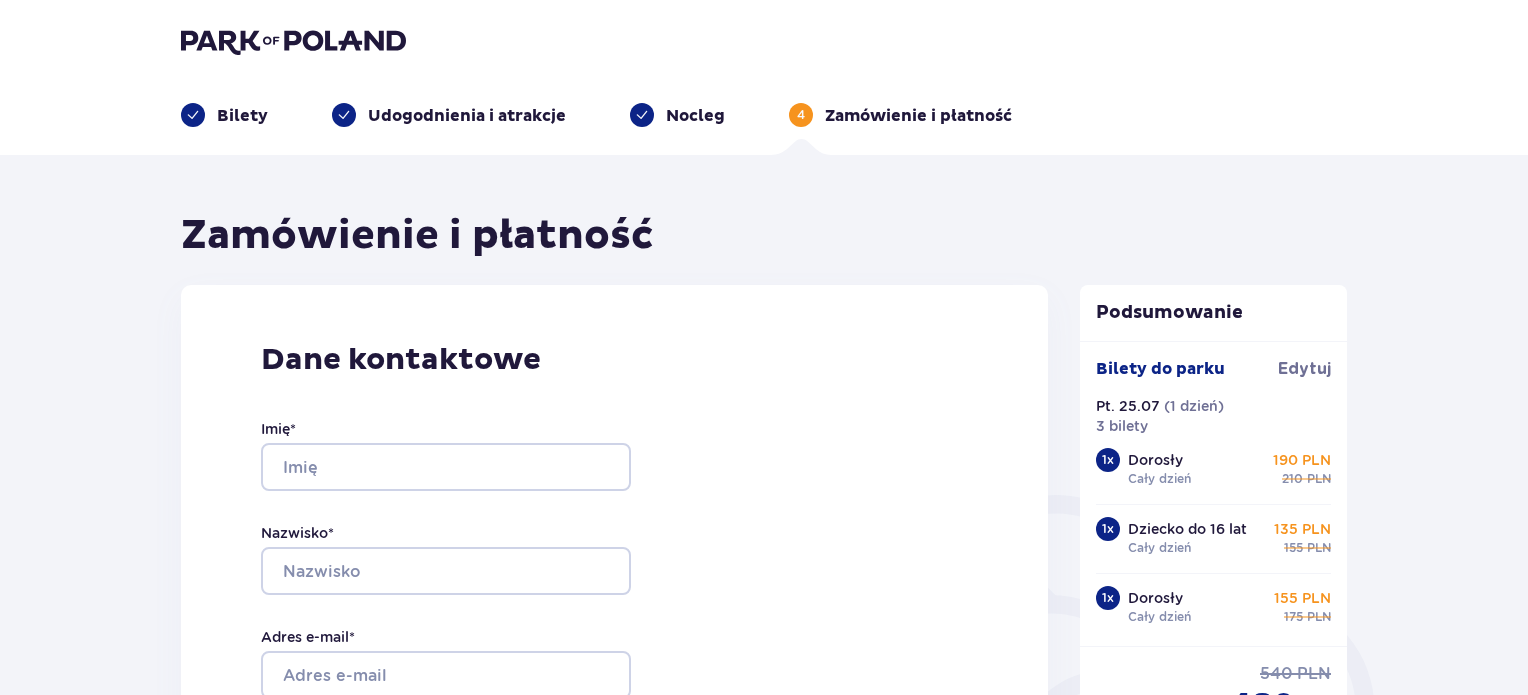 scroll, scrollTop: 0, scrollLeft: 0, axis: both 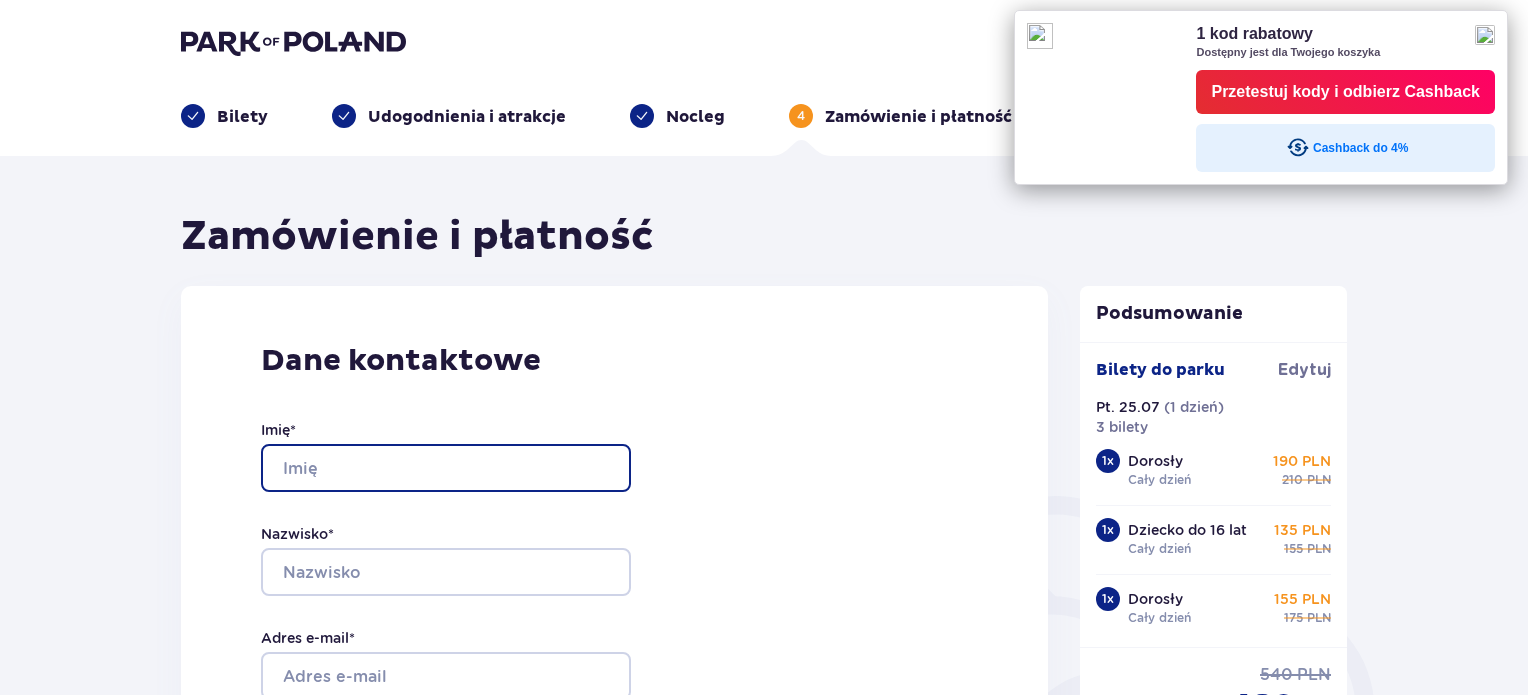 click on "Imię *" at bounding box center [446, 468] 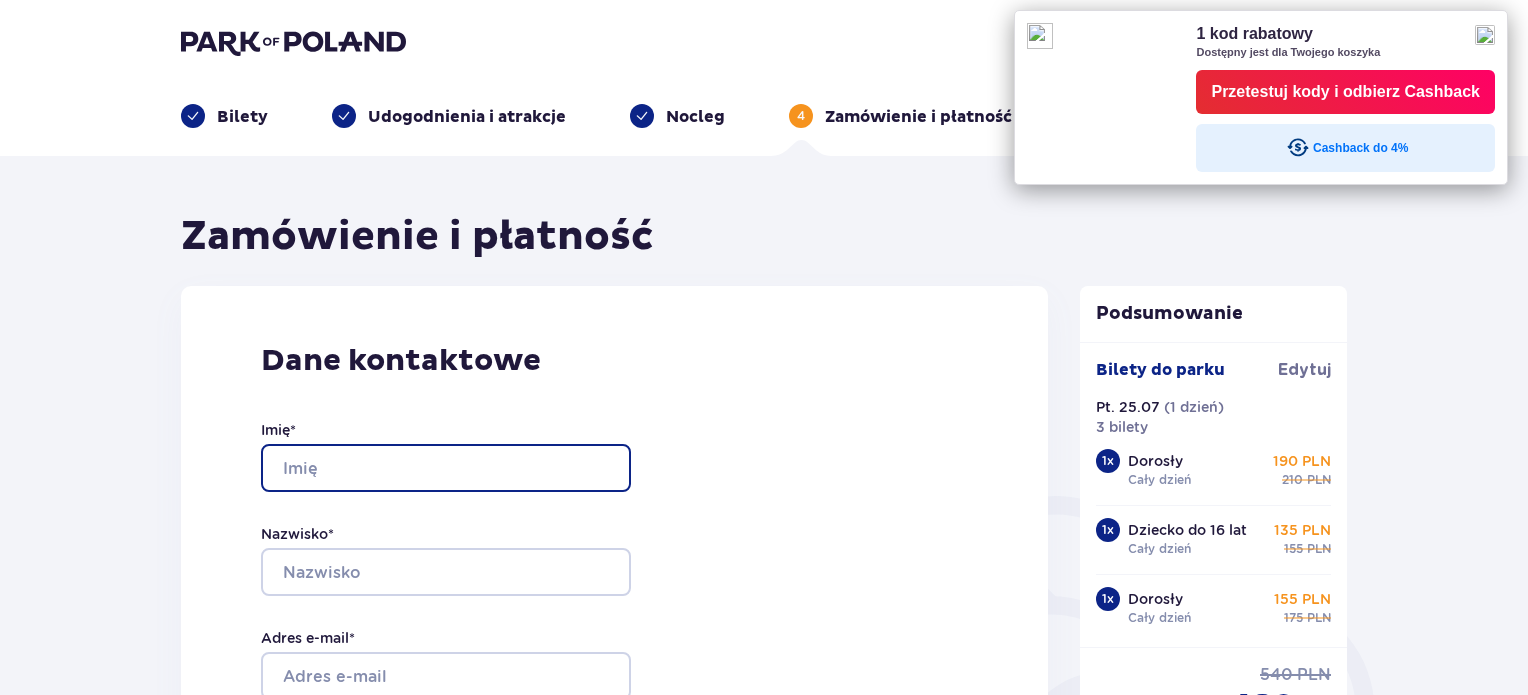 type on "Beata" 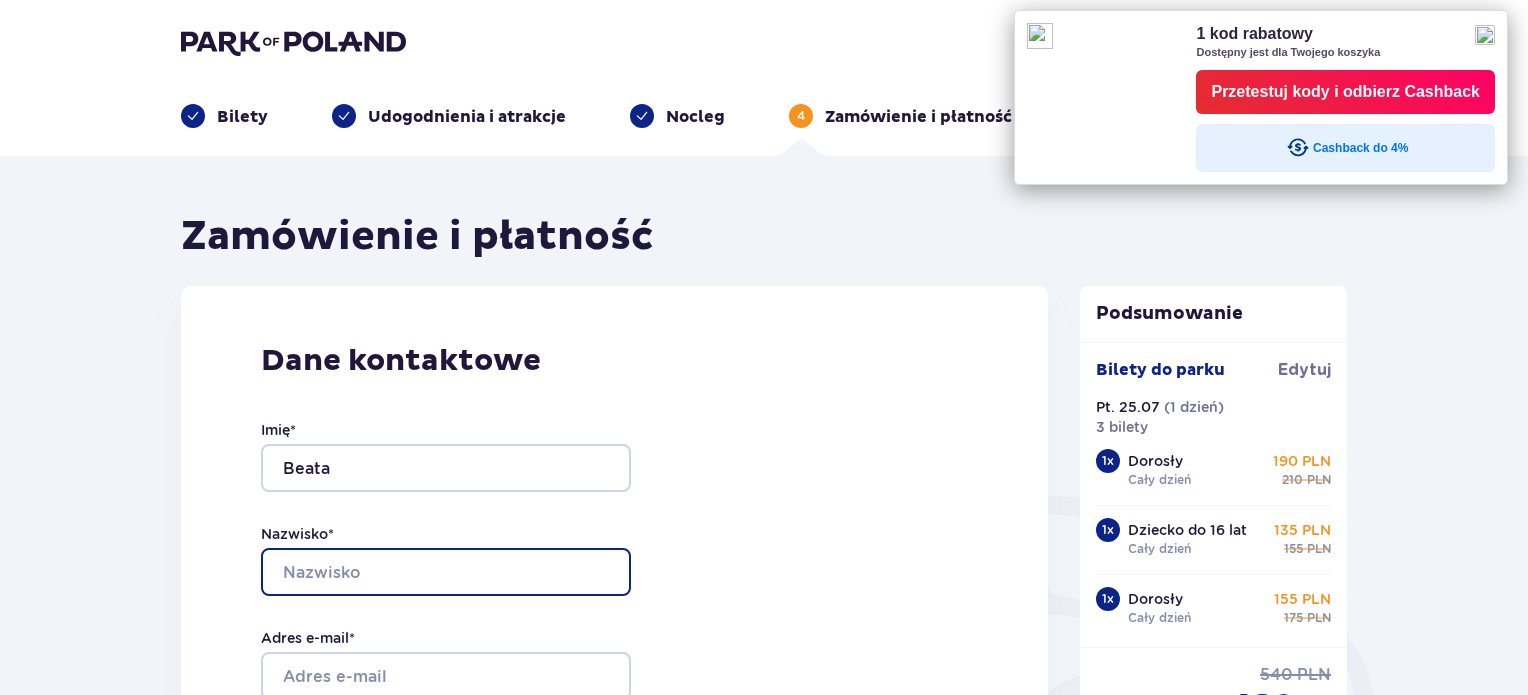 type on "Imko-[PERSON_NAME]" 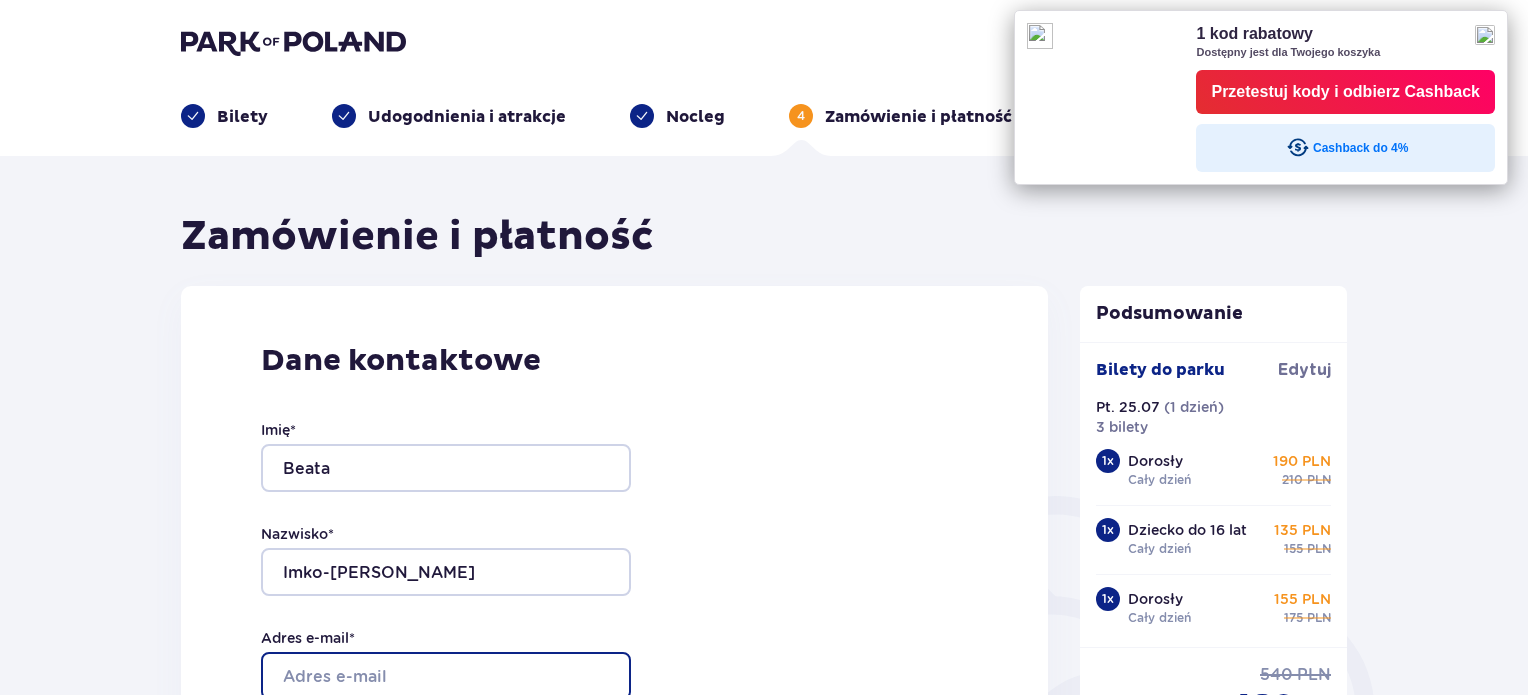 type on "[EMAIL_ADDRESS][DOMAIN_NAME]" 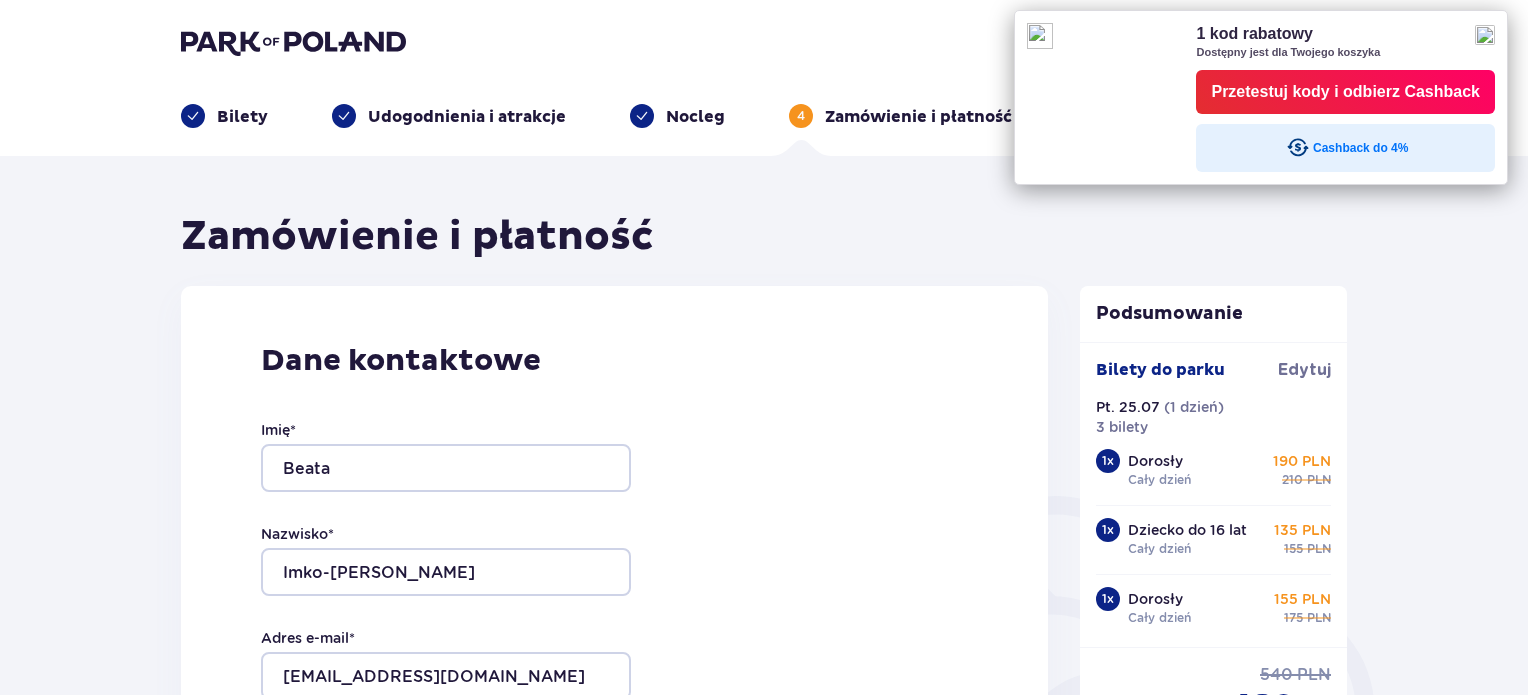 type on "[EMAIL_ADDRESS][DOMAIN_NAME]" 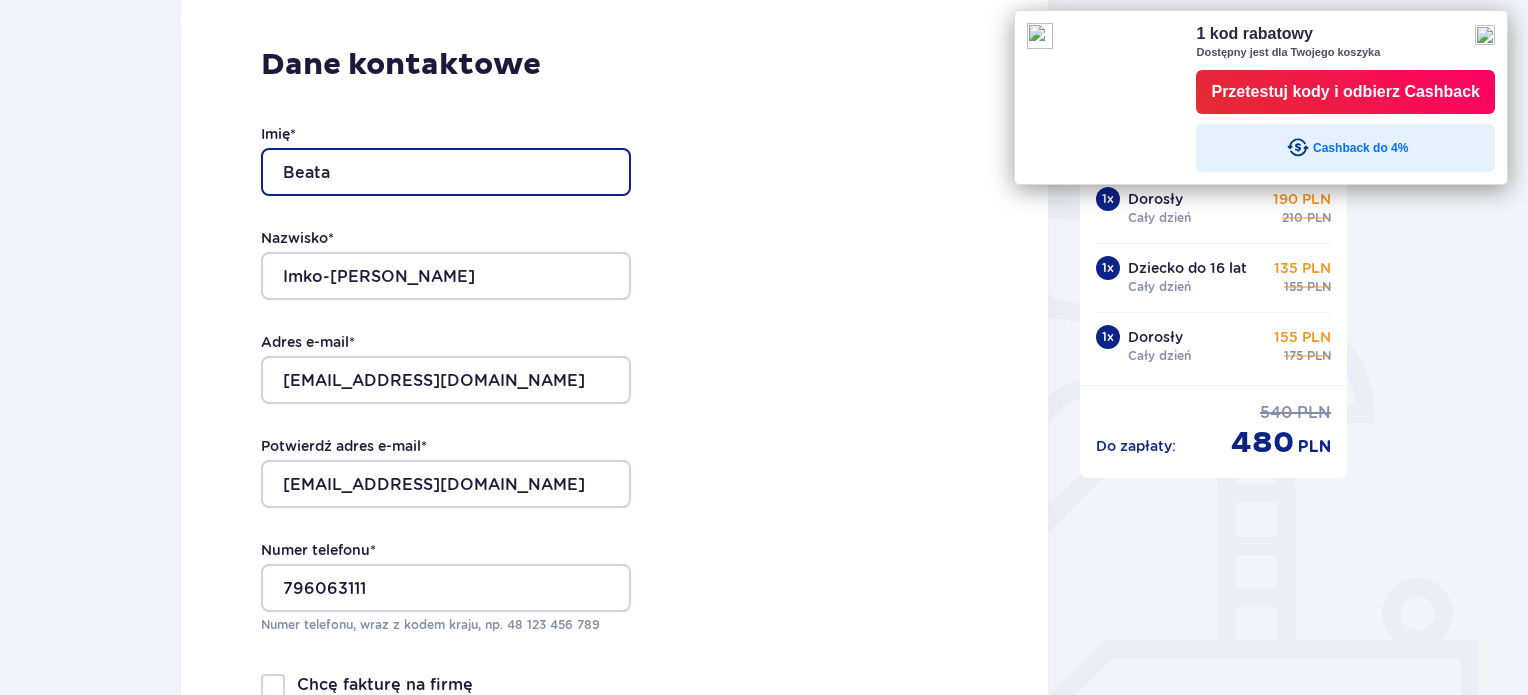 scroll, scrollTop: 300, scrollLeft: 0, axis: vertical 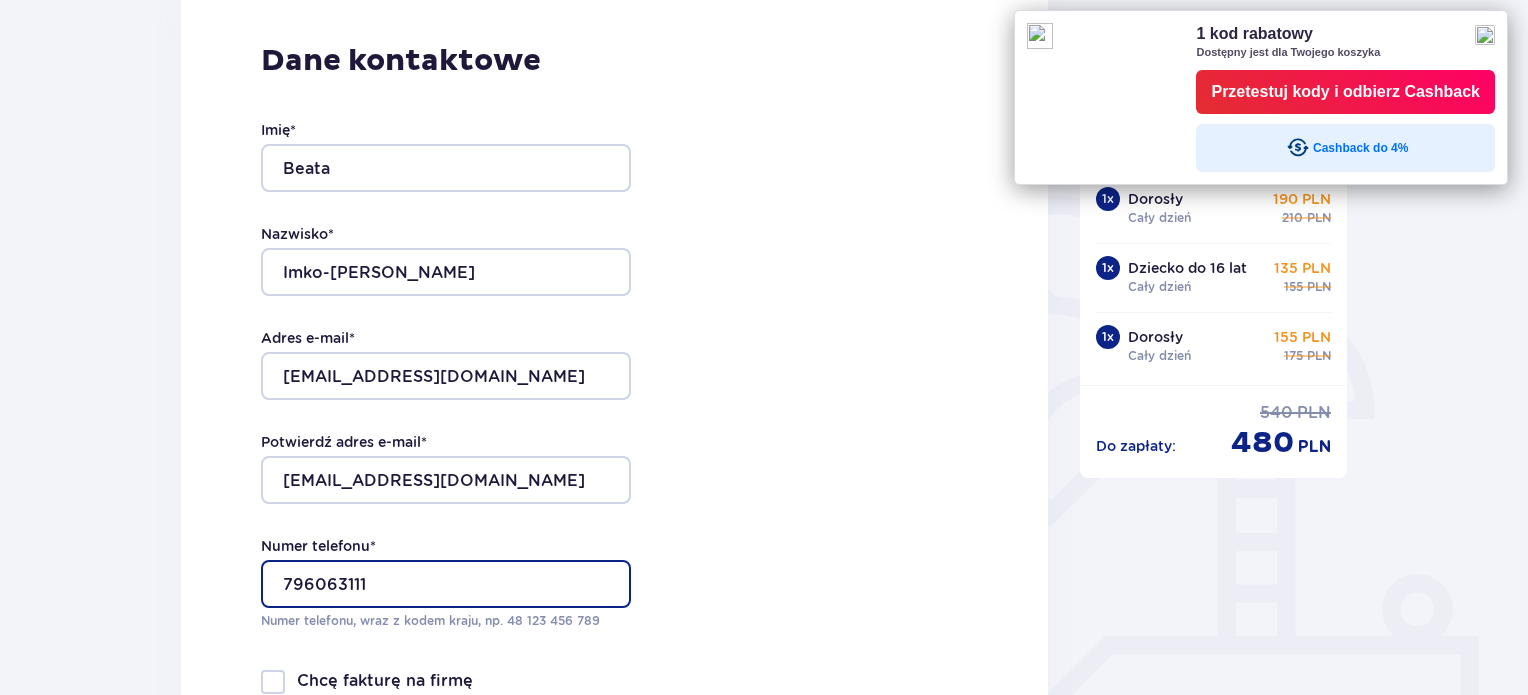 click on "796063111" at bounding box center [446, 584] 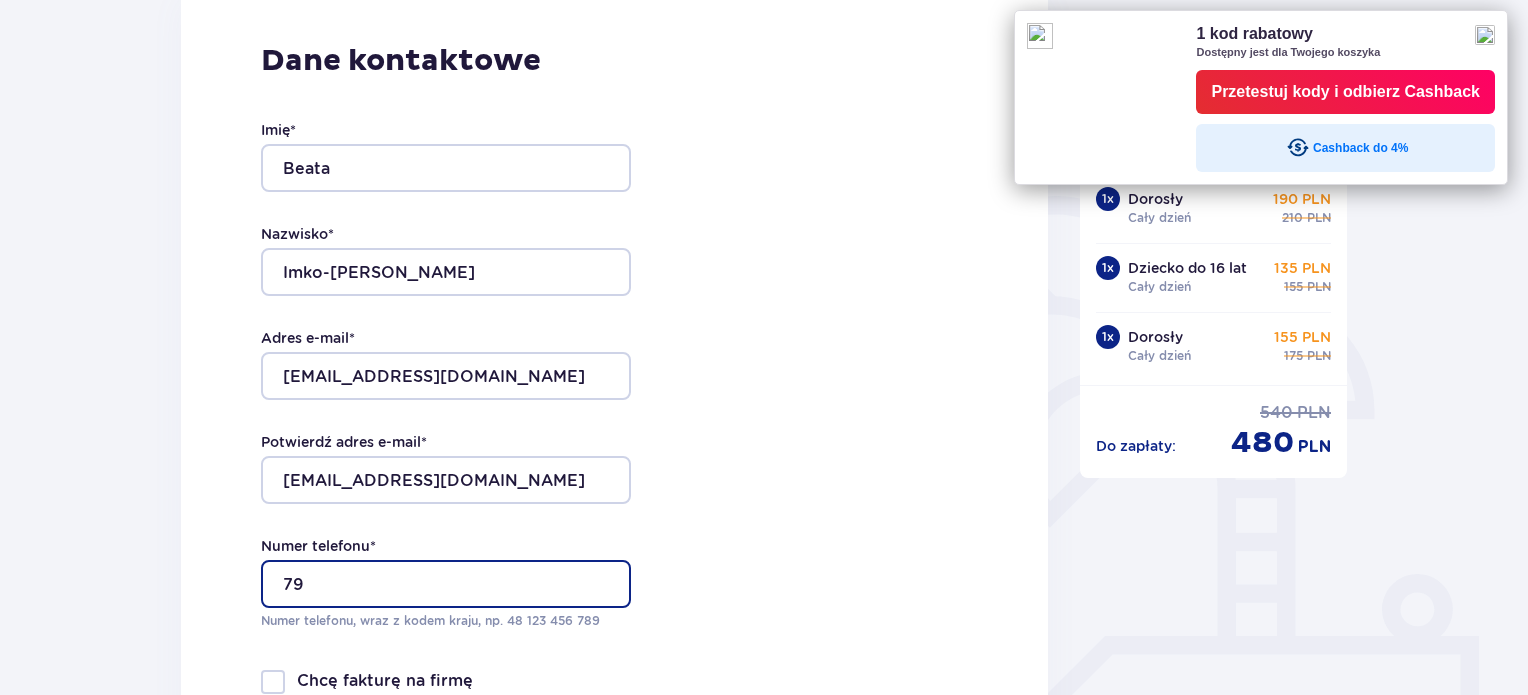 type on "7" 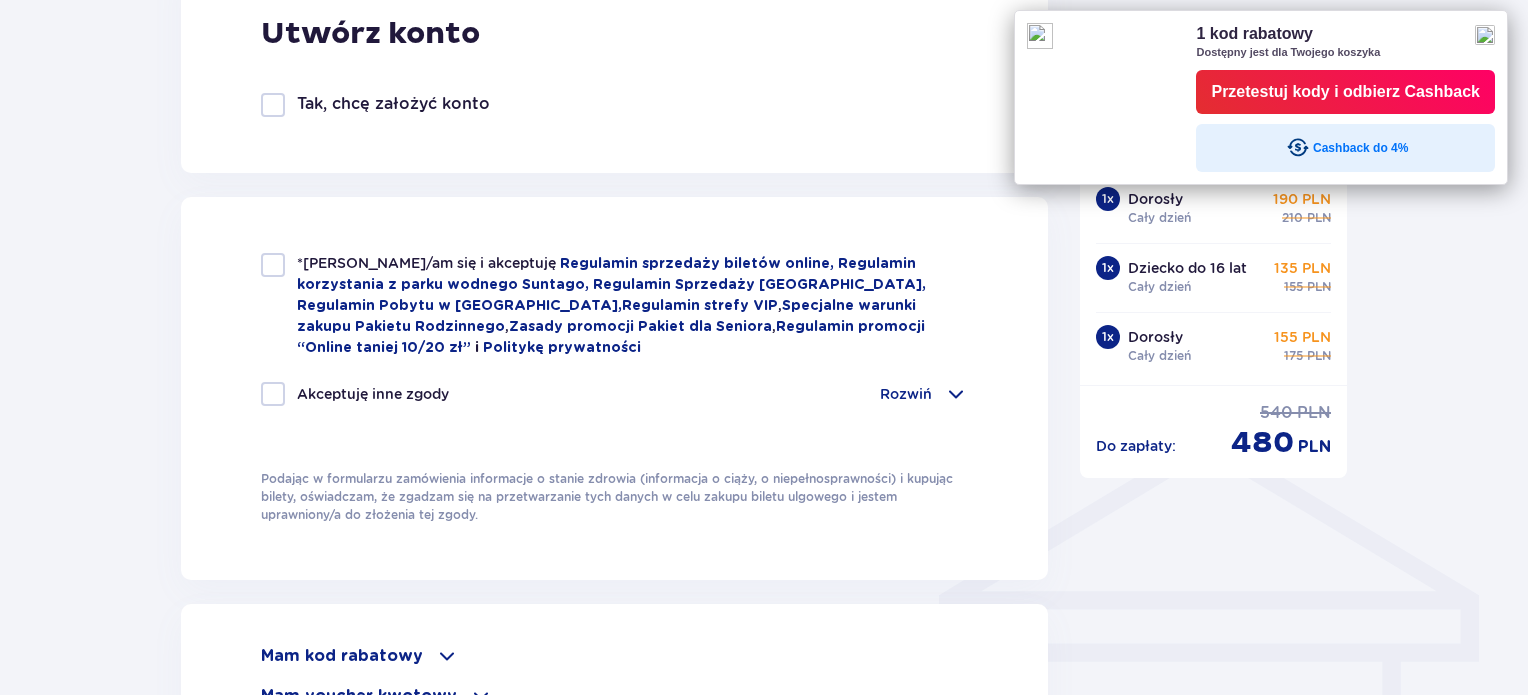 scroll, scrollTop: 1200, scrollLeft: 0, axis: vertical 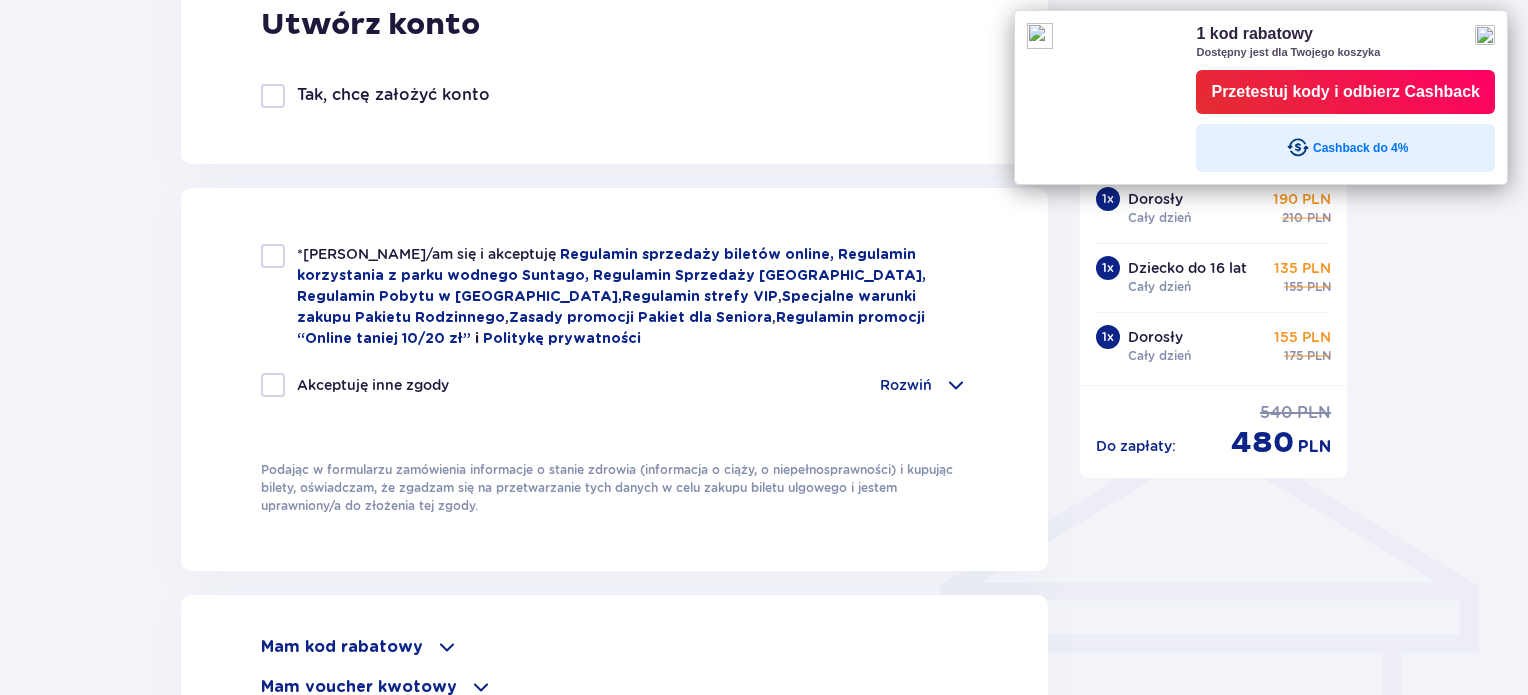 type on "509014566" 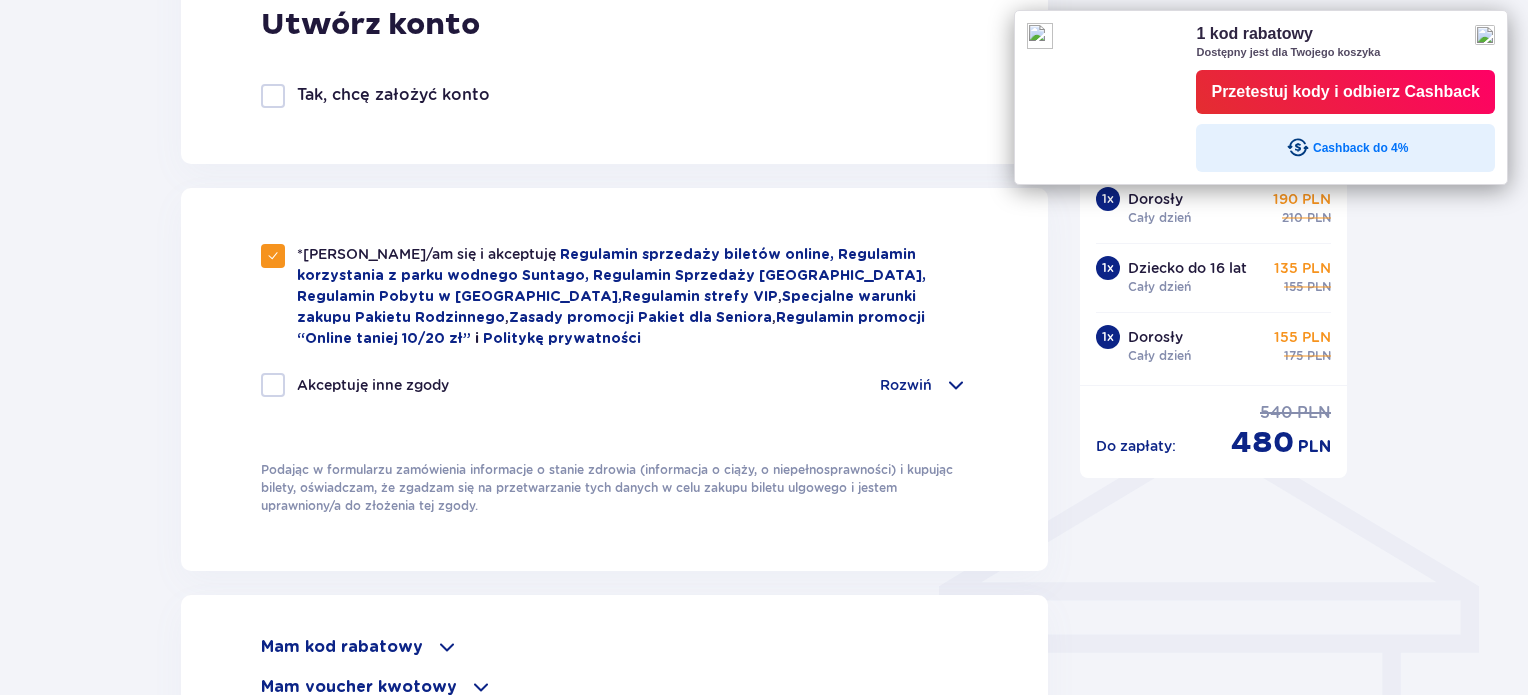 click at bounding box center [273, 385] 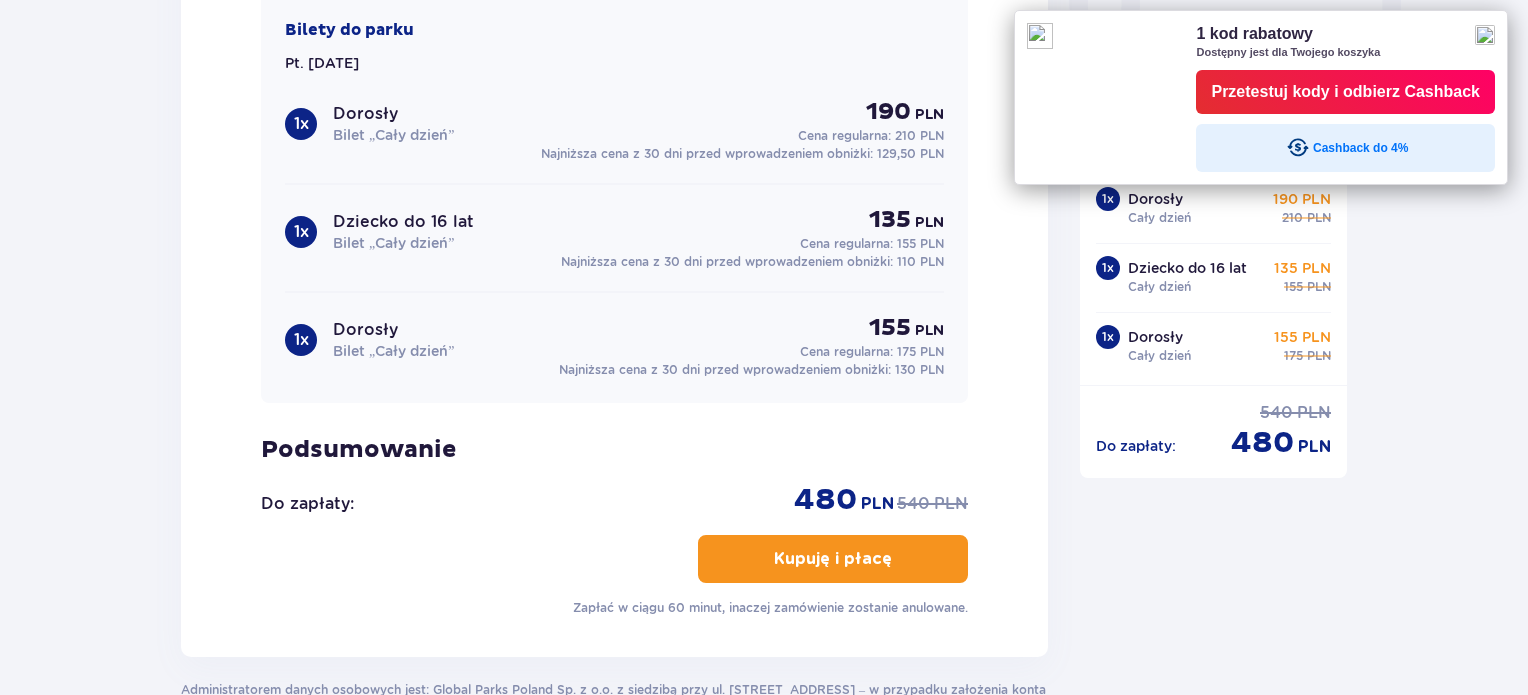 scroll, scrollTop: 2000, scrollLeft: 0, axis: vertical 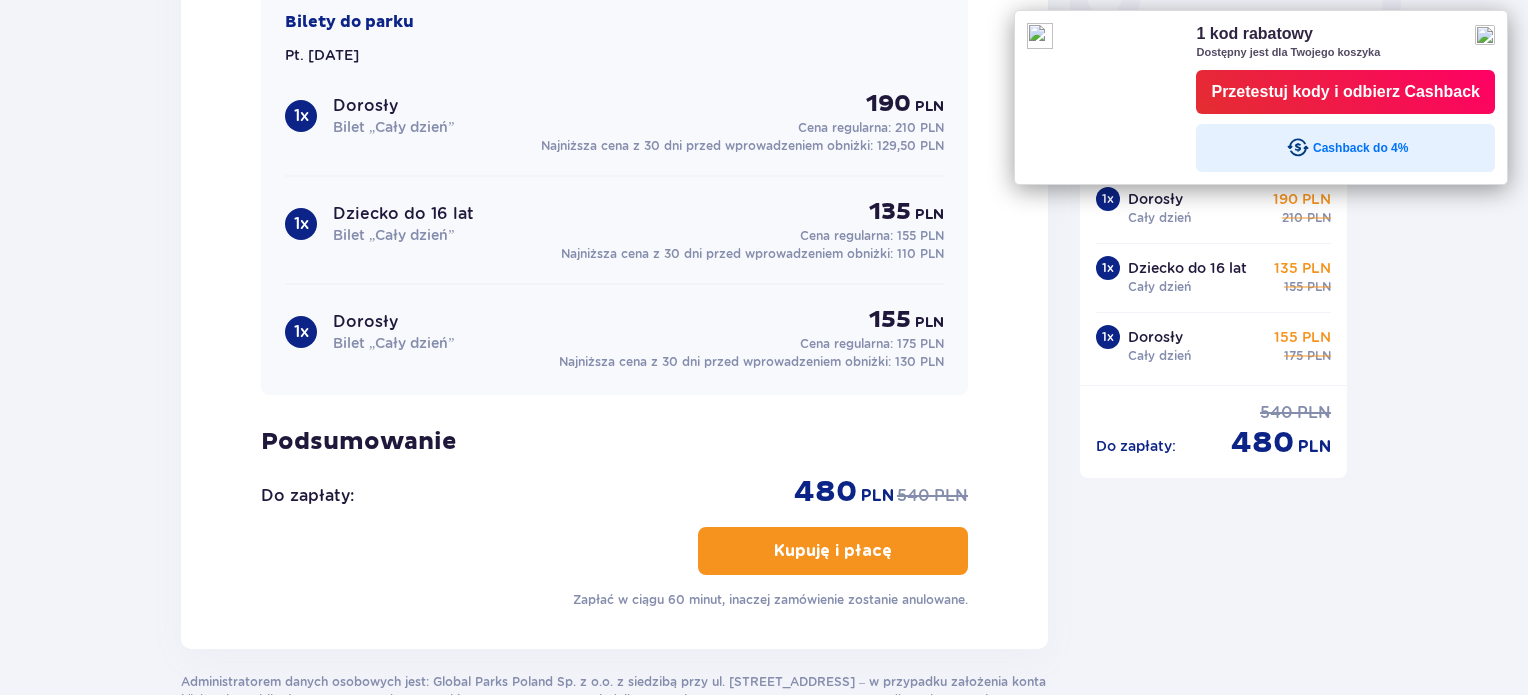 click at bounding box center (1485, 35) 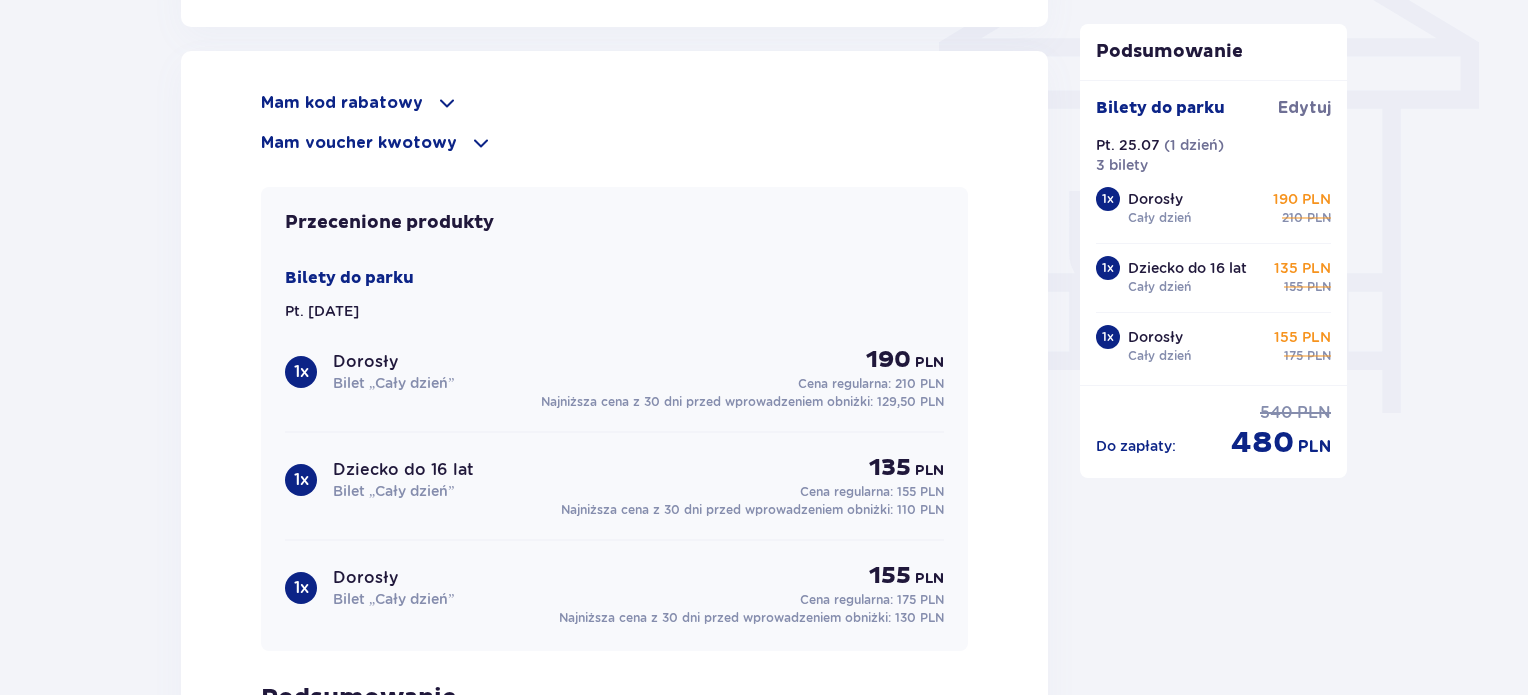 scroll, scrollTop: 1700, scrollLeft: 0, axis: vertical 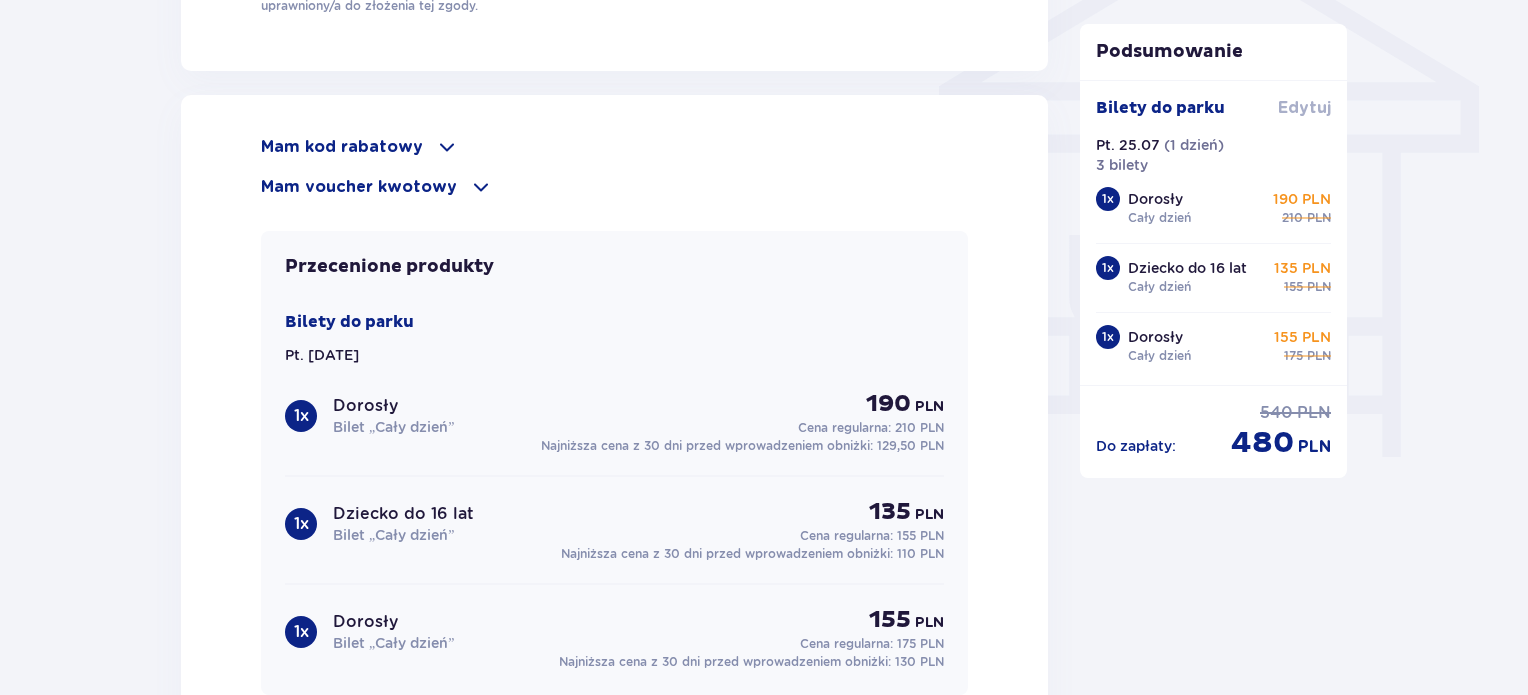 click on "Edytuj" at bounding box center [1304, 108] 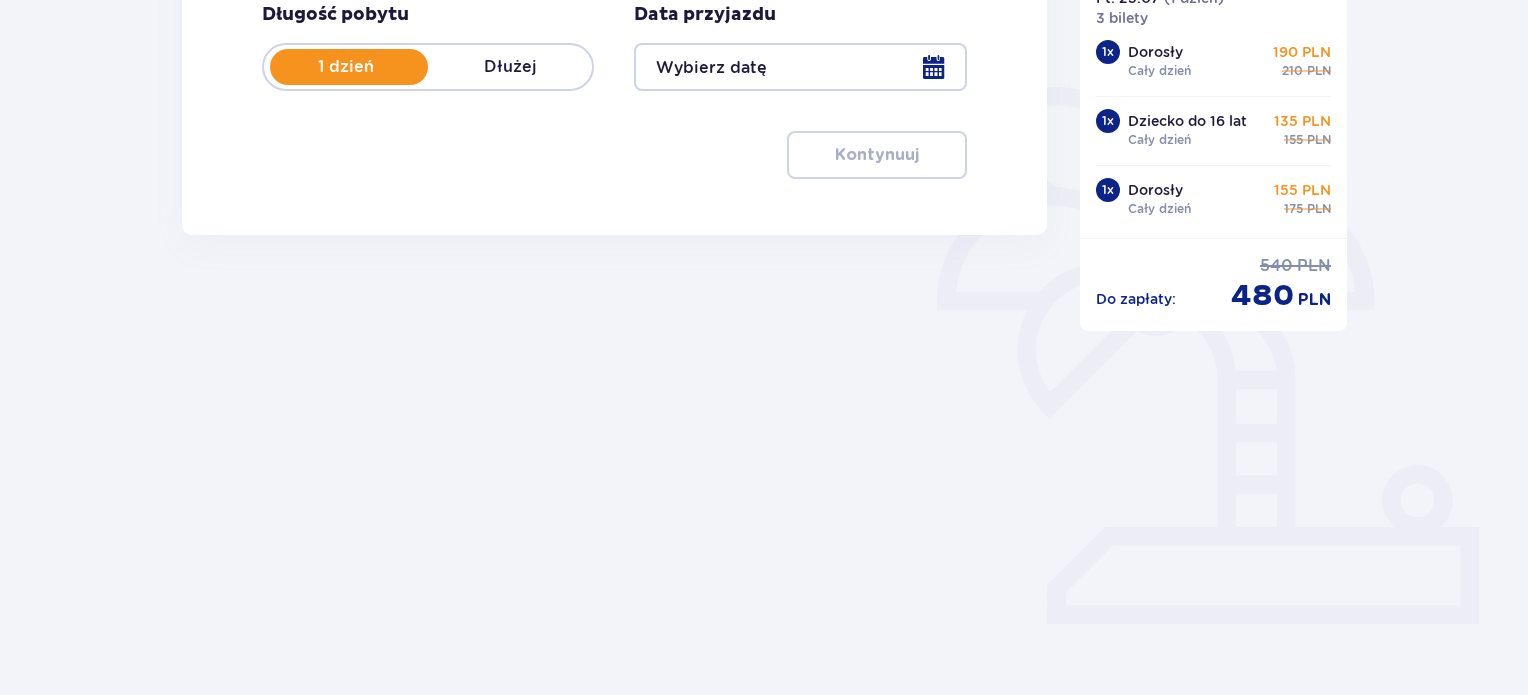 scroll, scrollTop: 0, scrollLeft: 0, axis: both 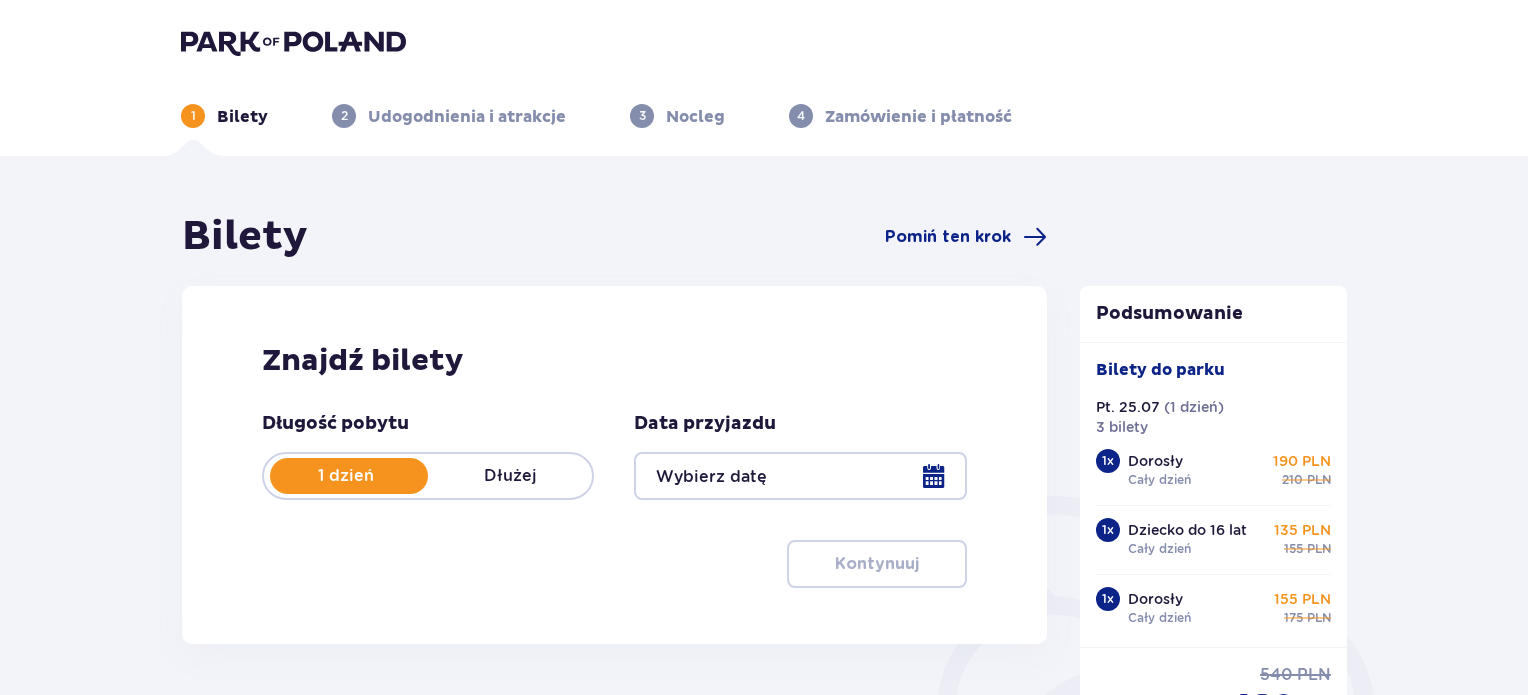type on "[DATE]" 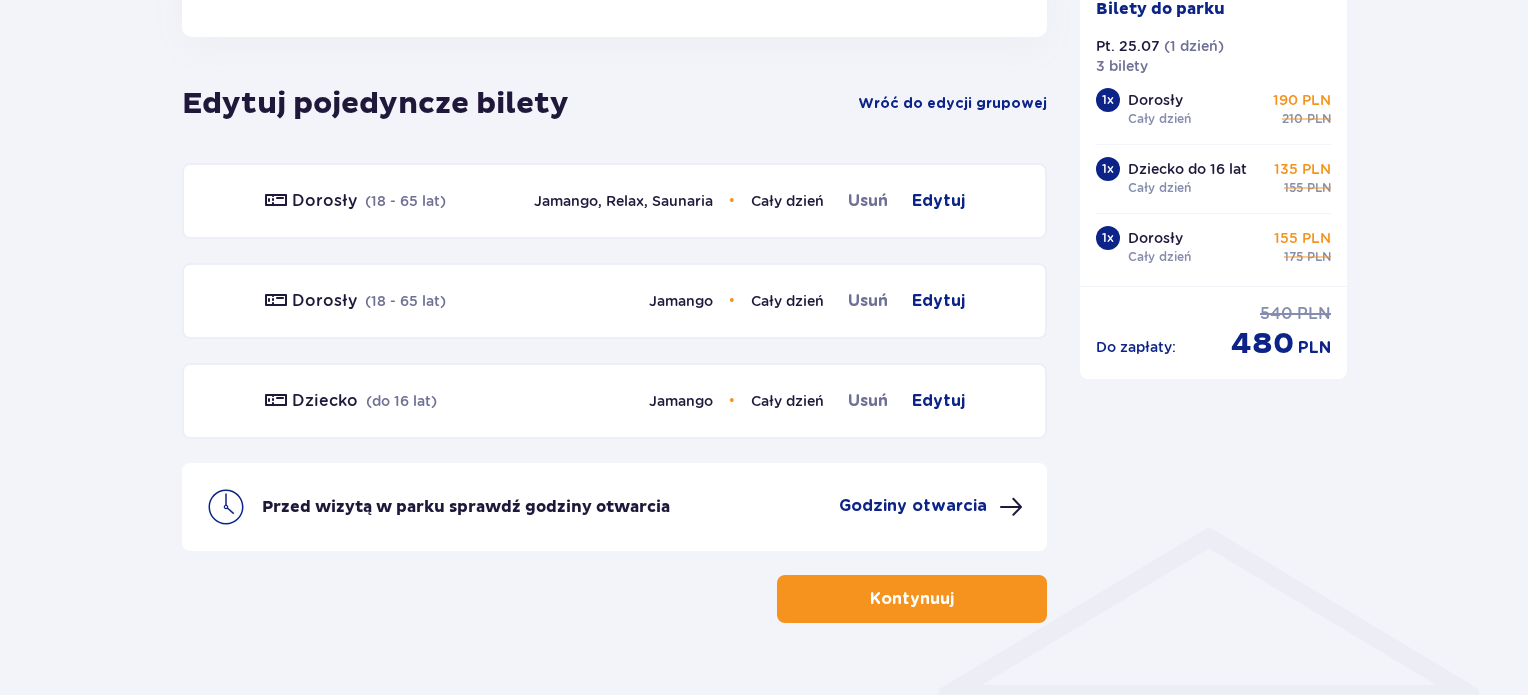 scroll, scrollTop: 1100, scrollLeft: 0, axis: vertical 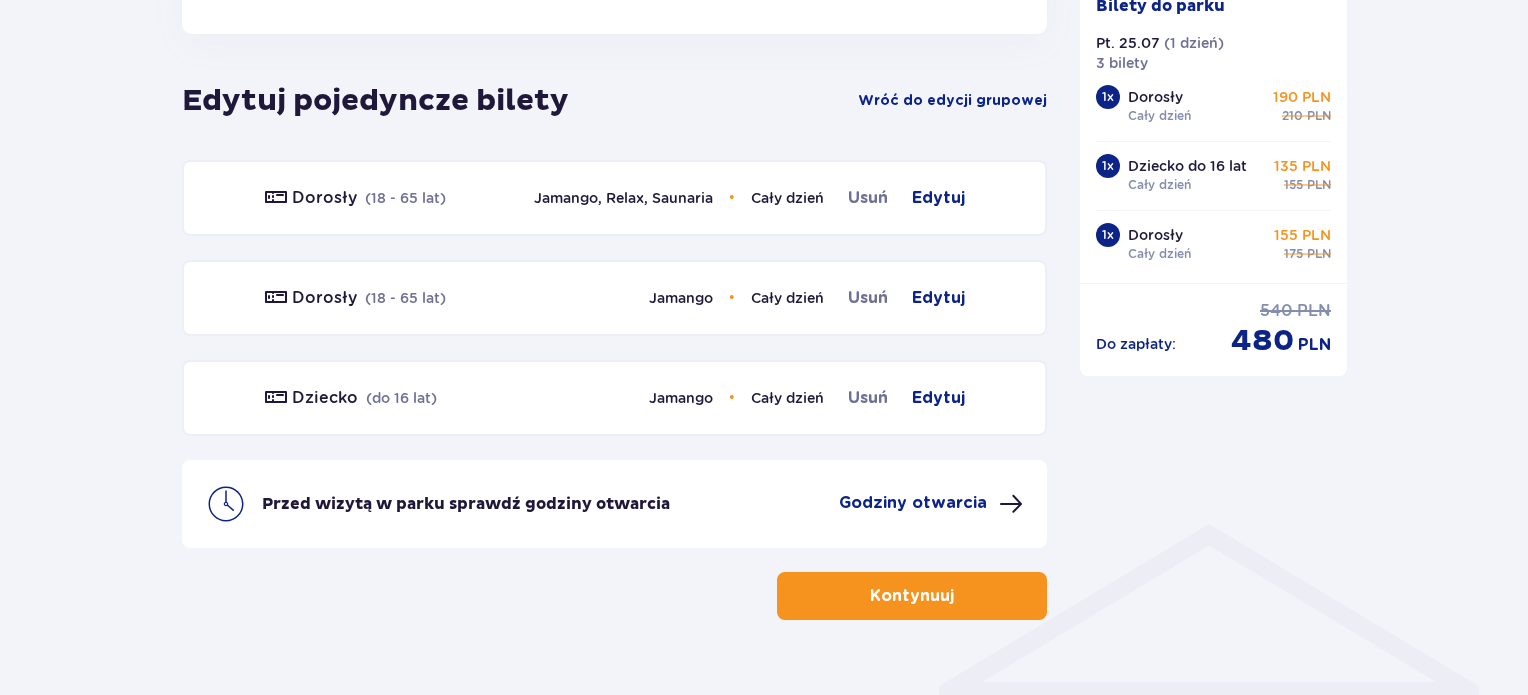 click on "Kontynuuj" at bounding box center [912, 596] 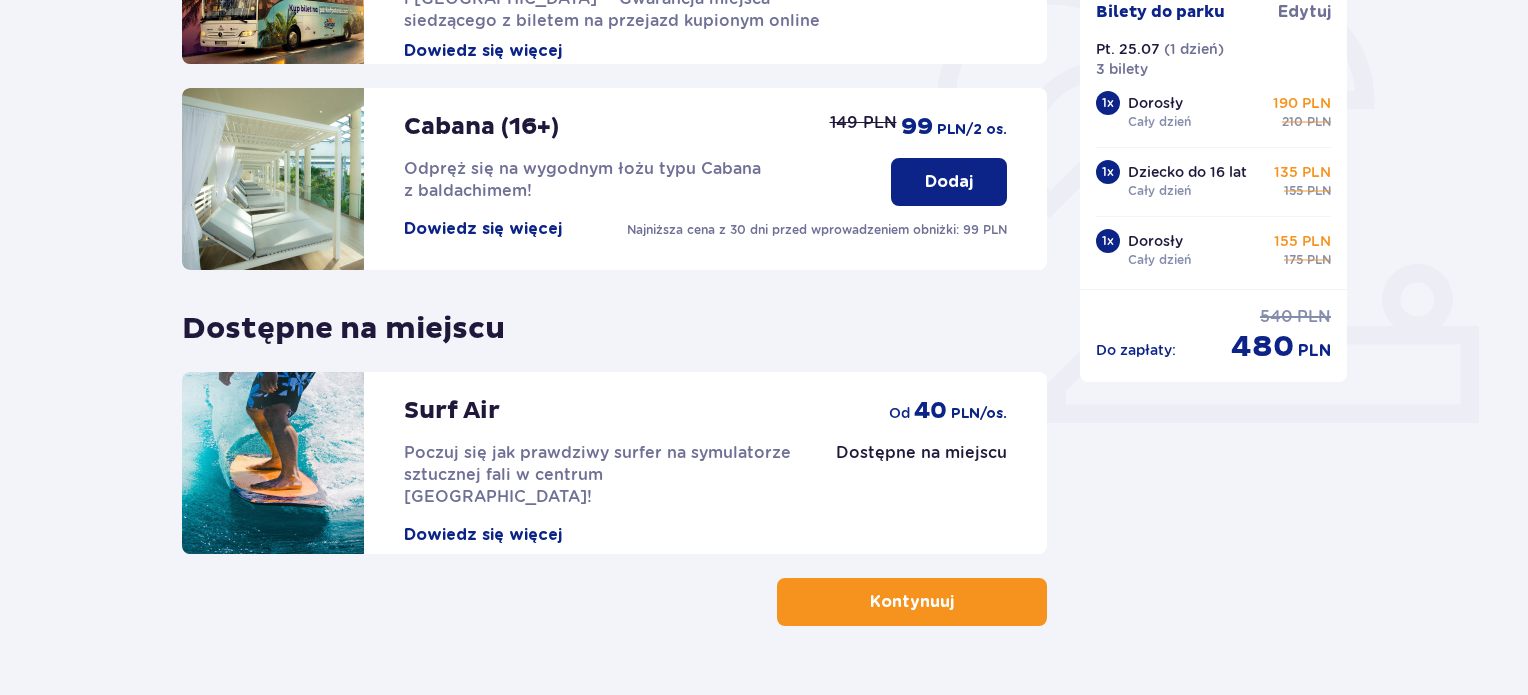 scroll, scrollTop: 660, scrollLeft: 0, axis: vertical 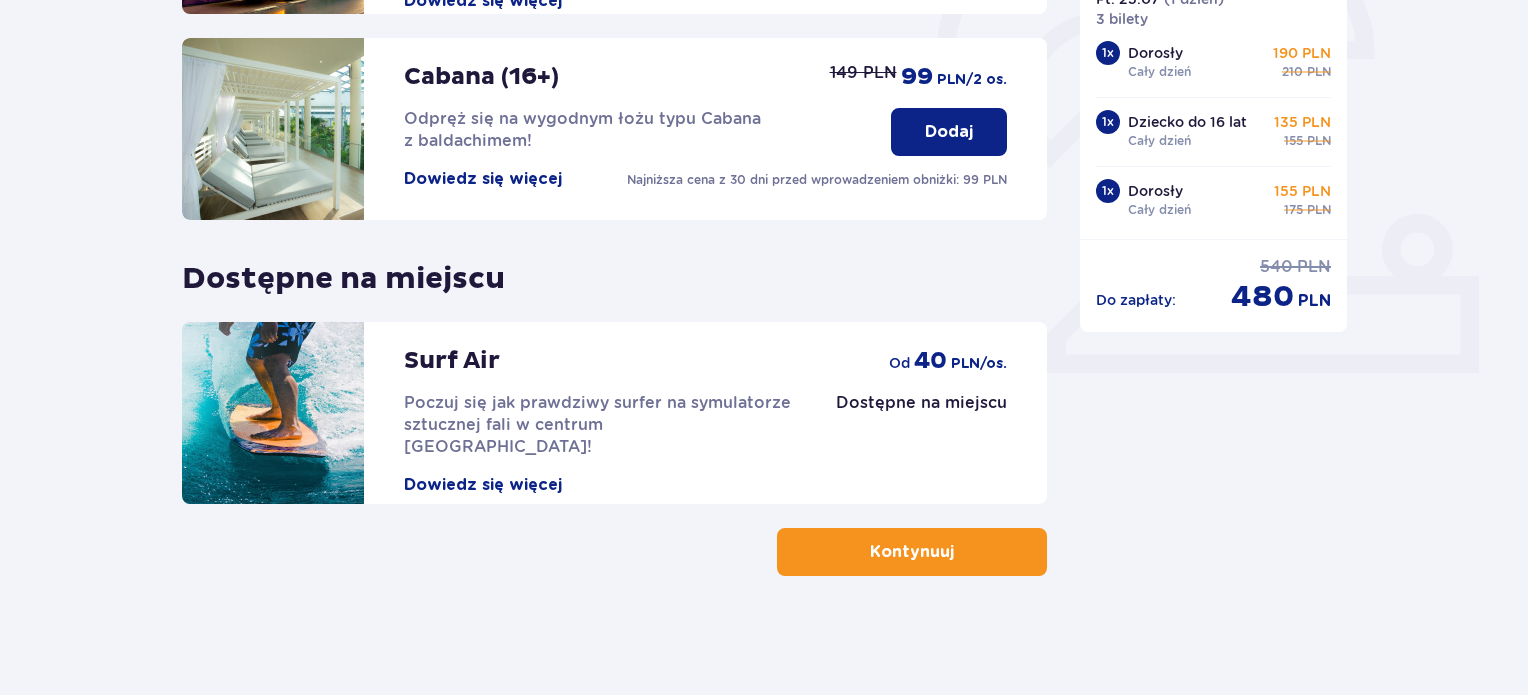click on "Kontynuuj" at bounding box center (912, 552) 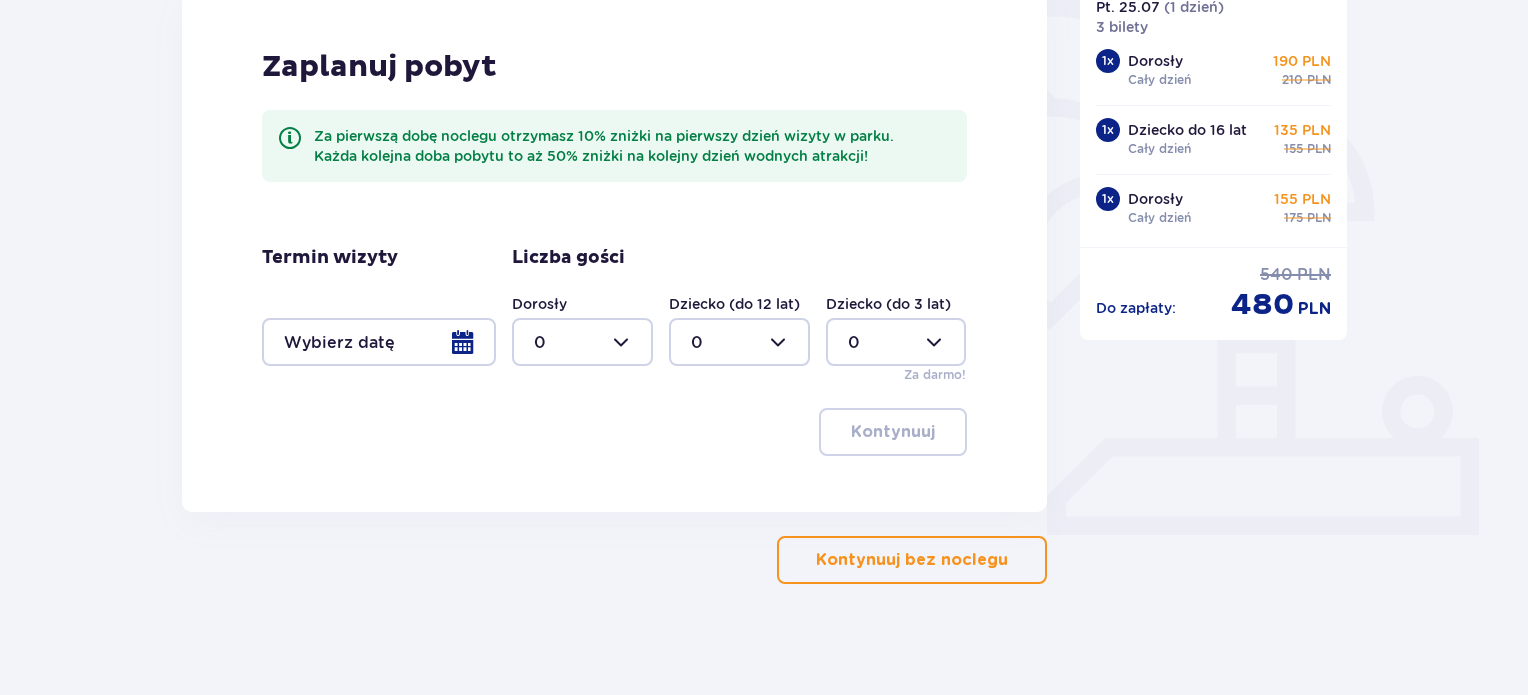 scroll, scrollTop: 500, scrollLeft: 0, axis: vertical 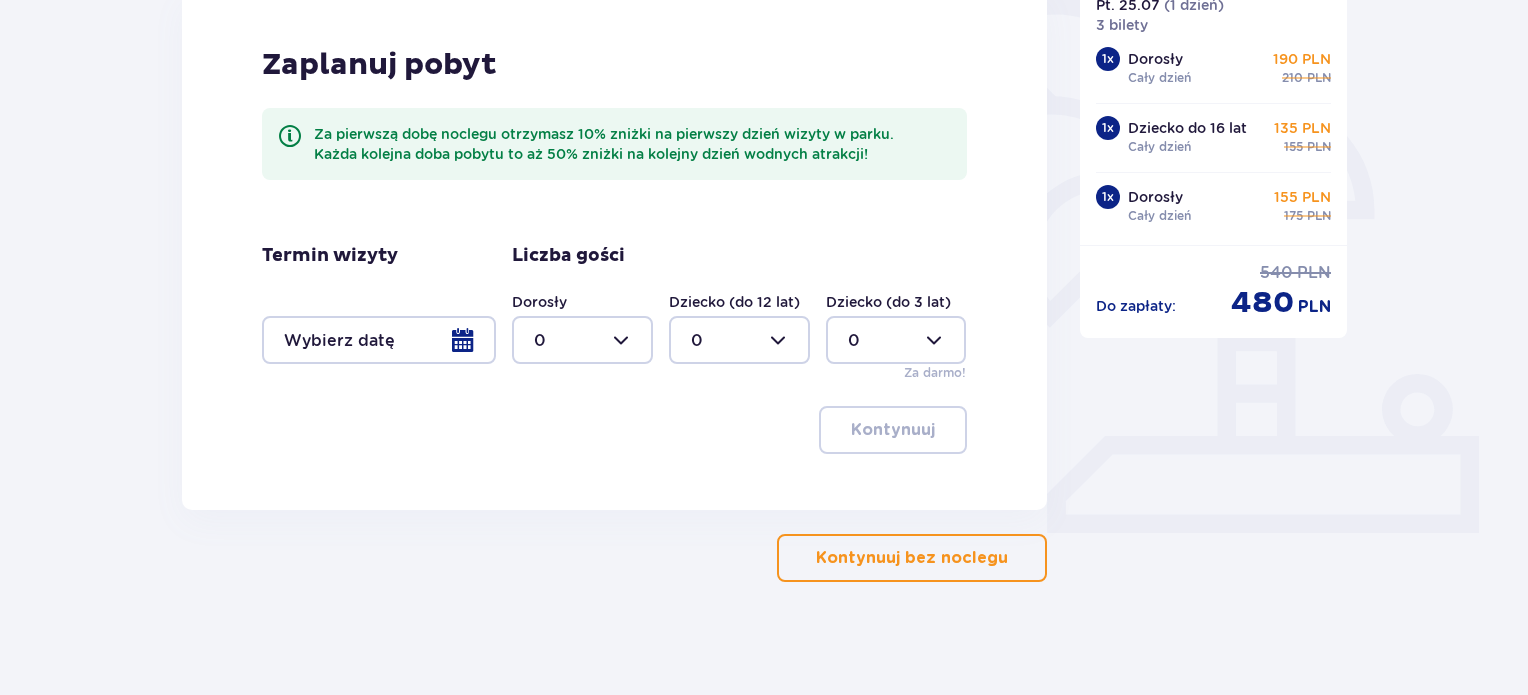 click on "Kontynuuj bez noclegu" at bounding box center [912, 558] 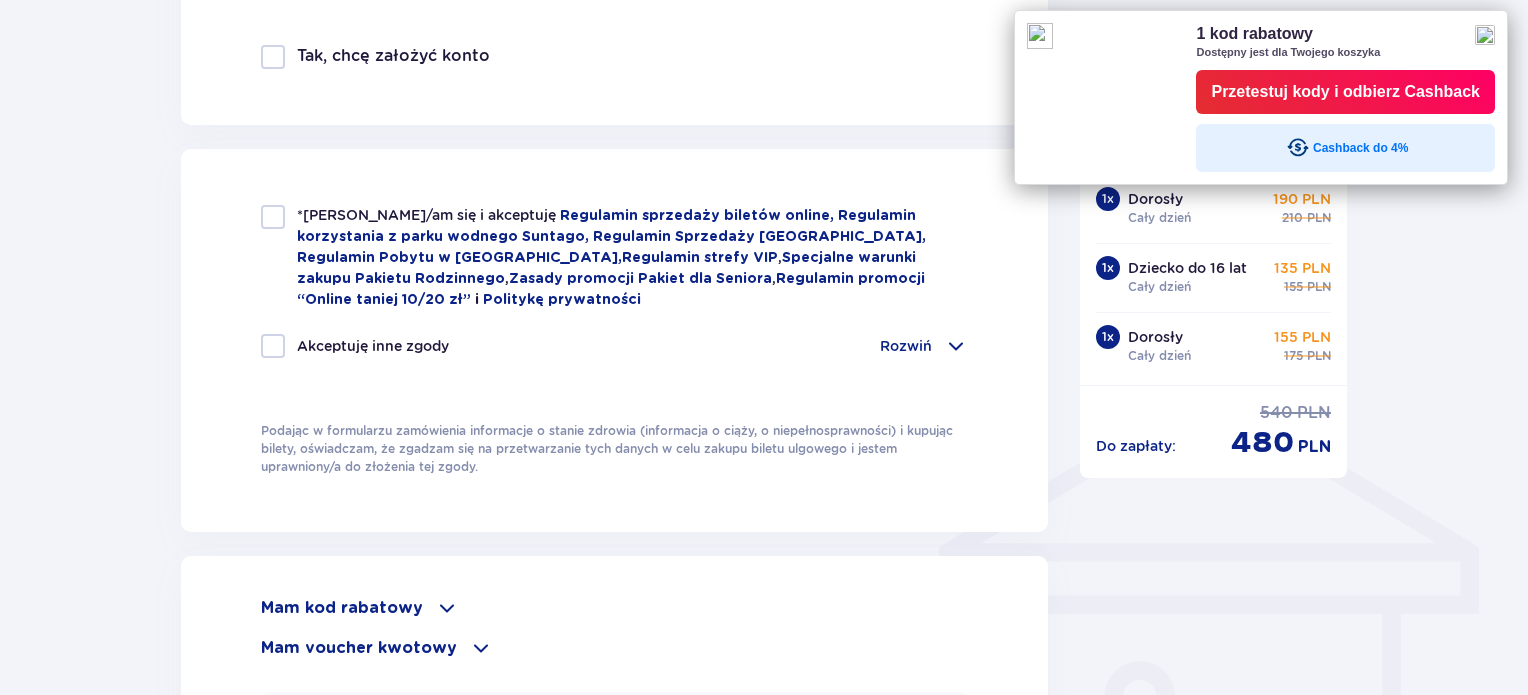 scroll, scrollTop: 1100, scrollLeft: 0, axis: vertical 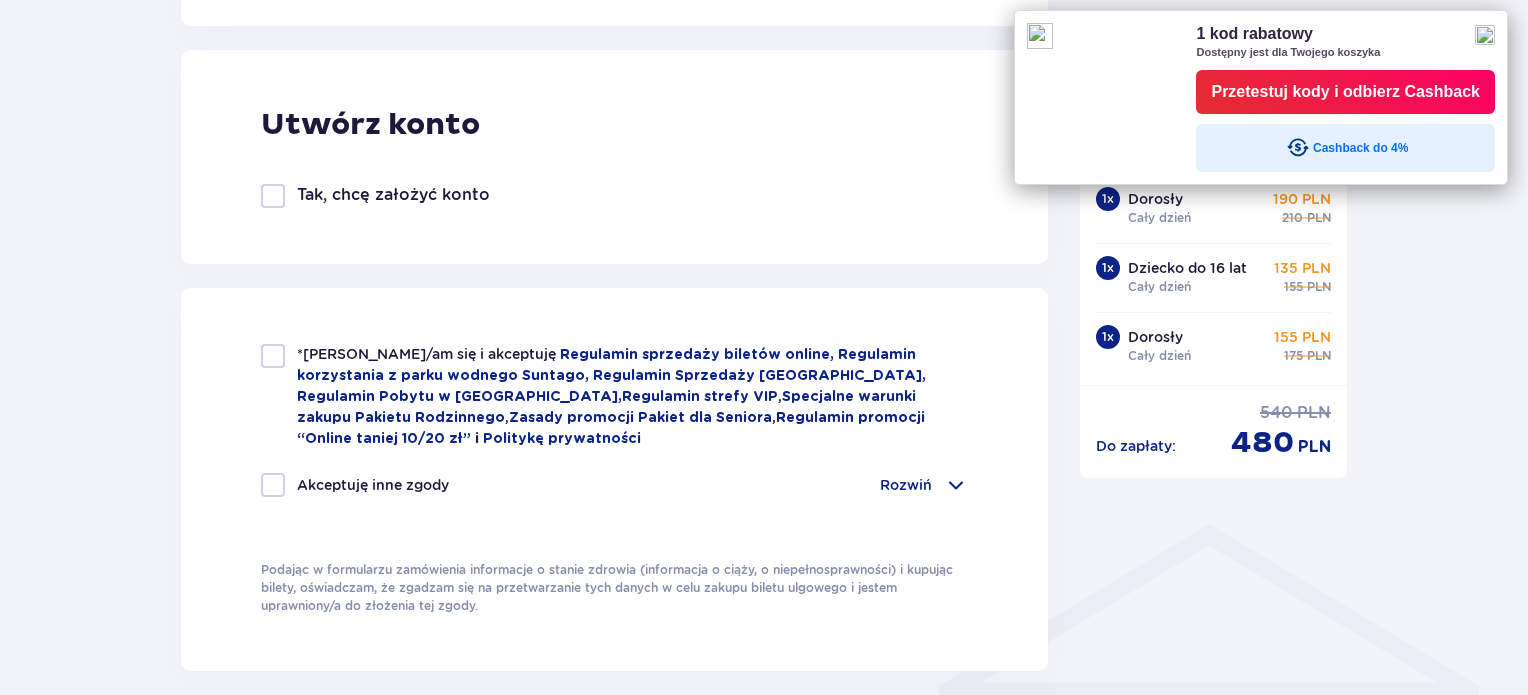 click at bounding box center [273, 356] 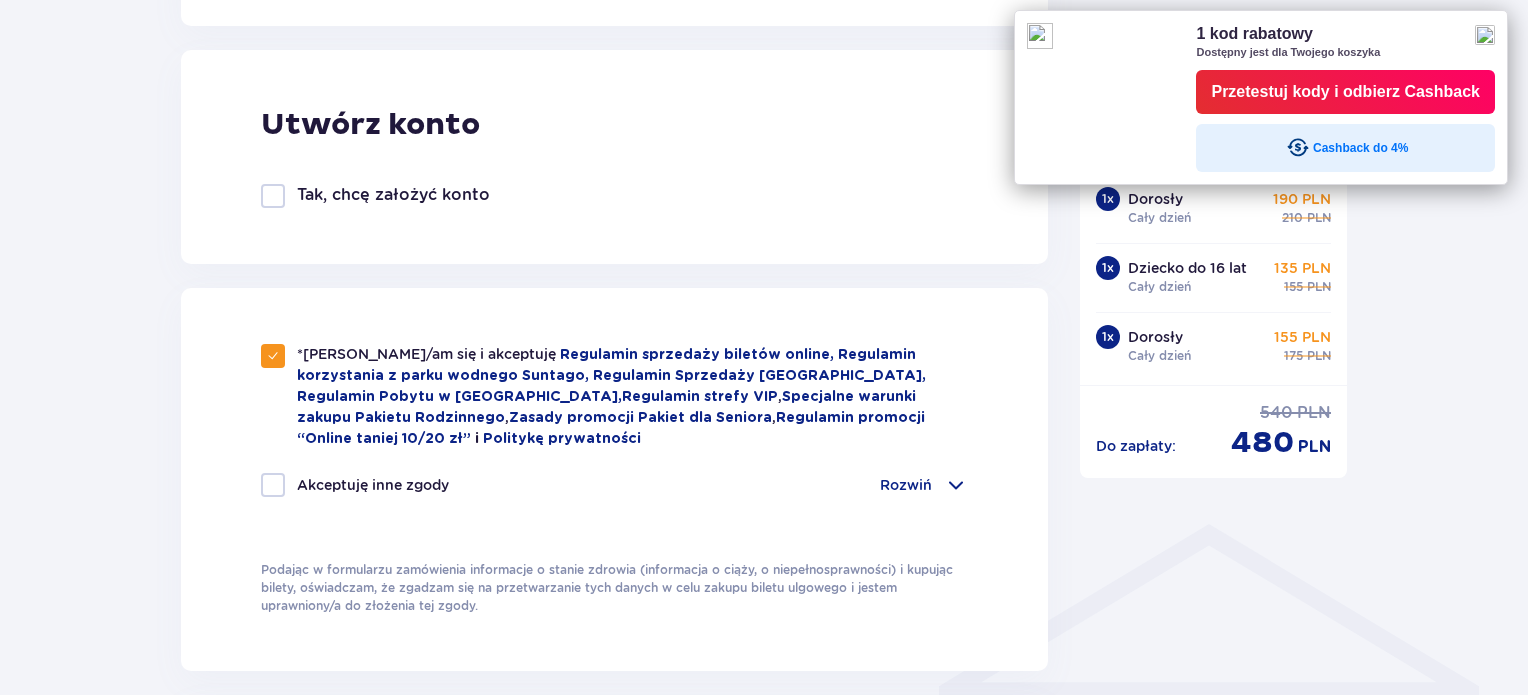 click at bounding box center [273, 485] 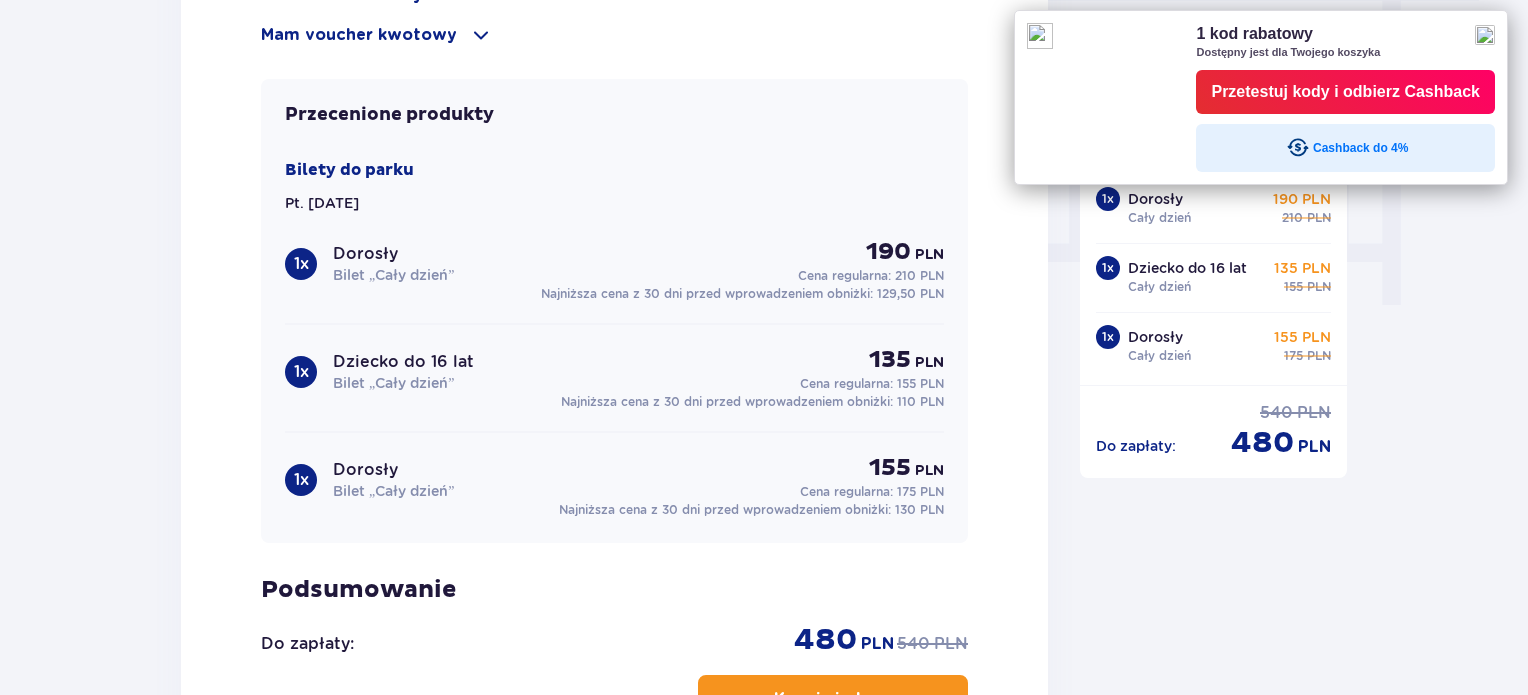 scroll, scrollTop: 1900, scrollLeft: 0, axis: vertical 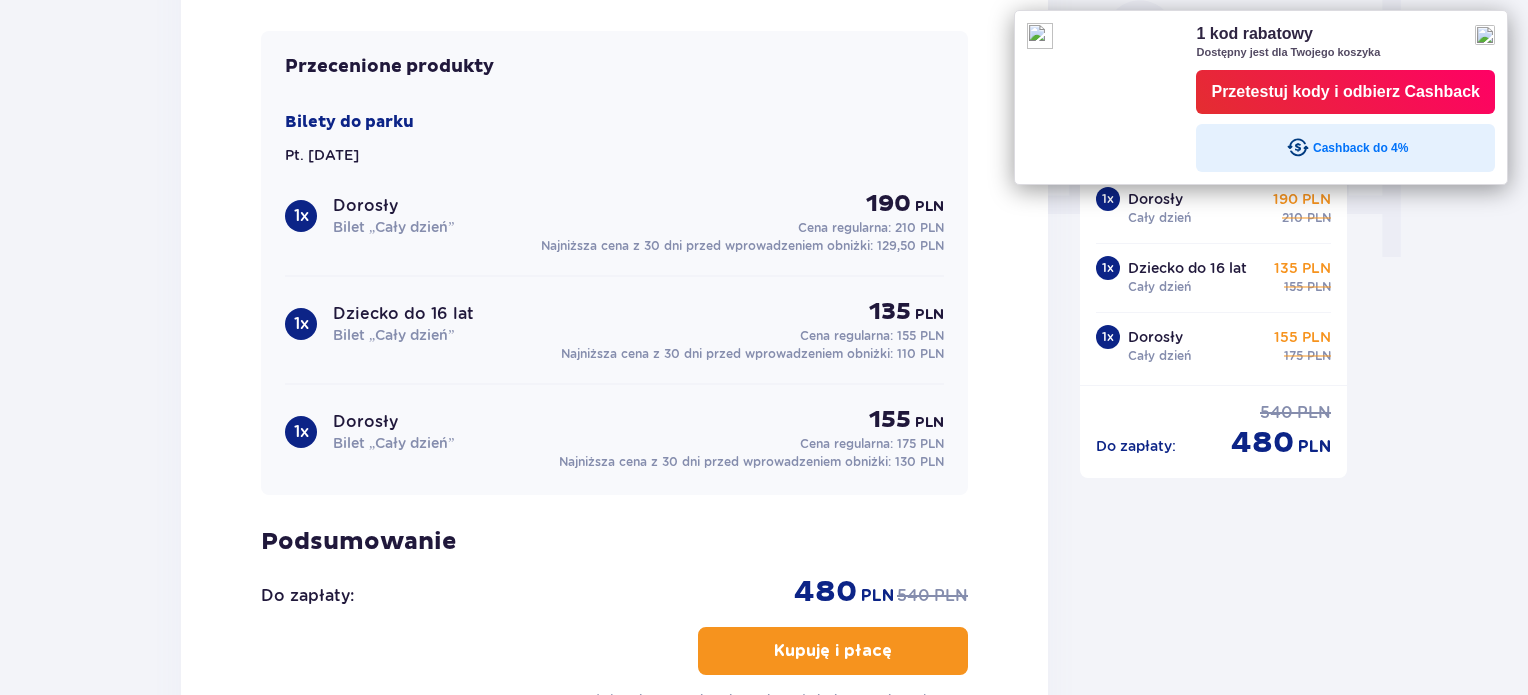 click on "Kupuję i płacę" at bounding box center [833, 651] 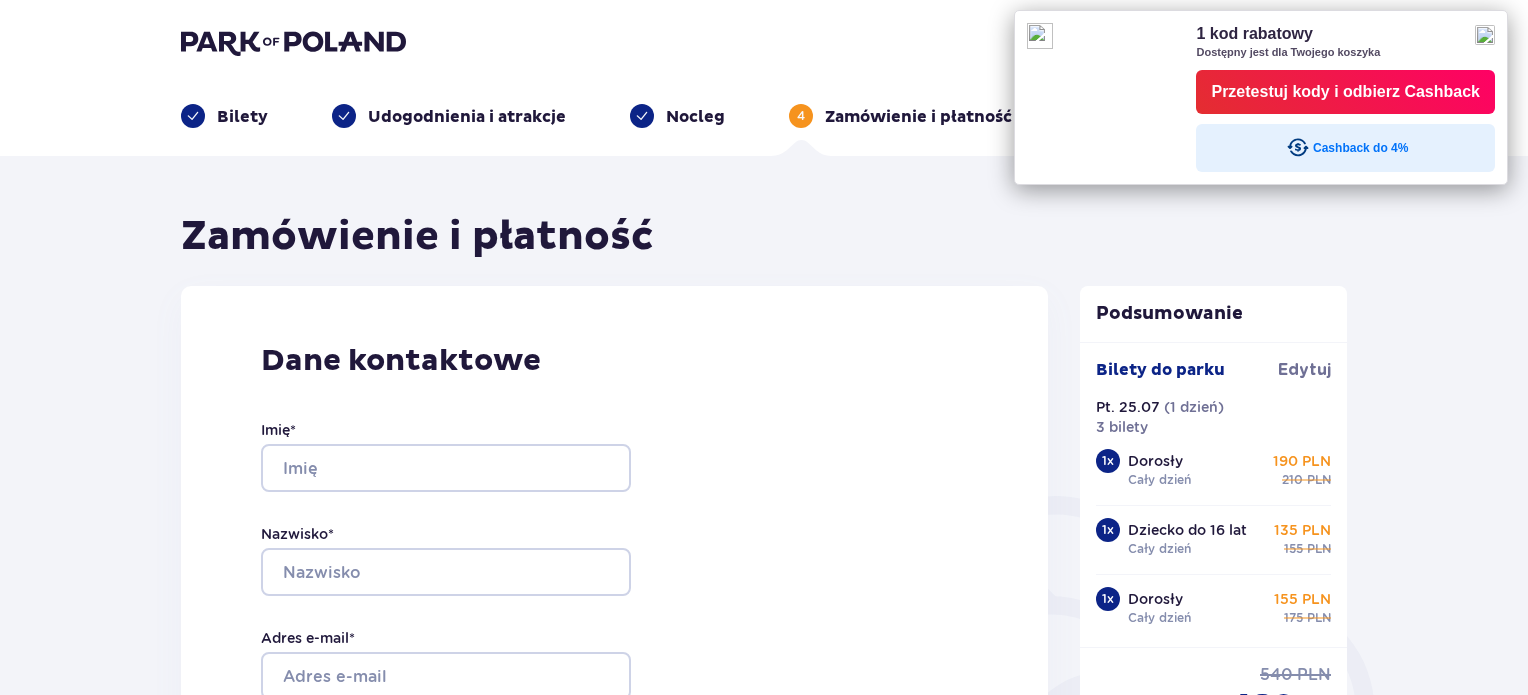 scroll, scrollTop: 1900, scrollLeft: 0, axis: vertical 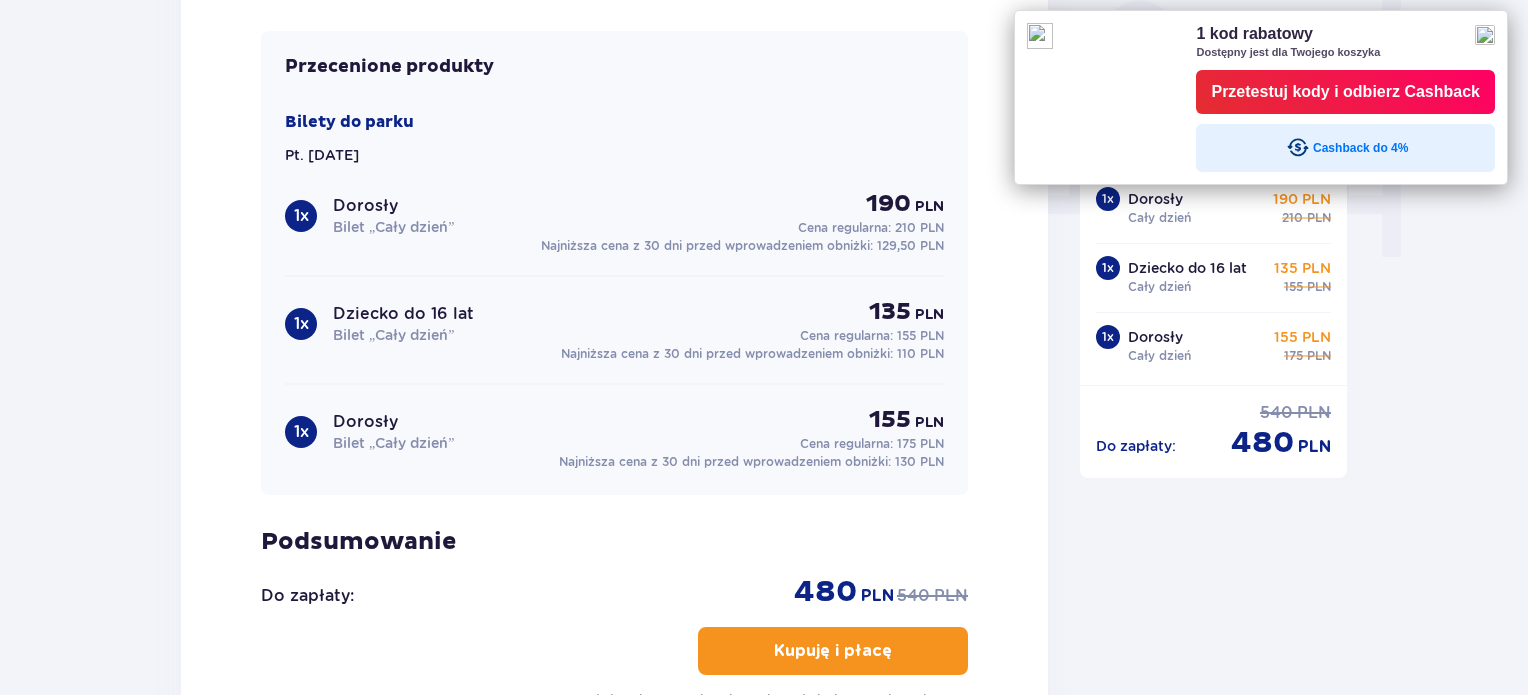 click at bounding box center [1485, 35] 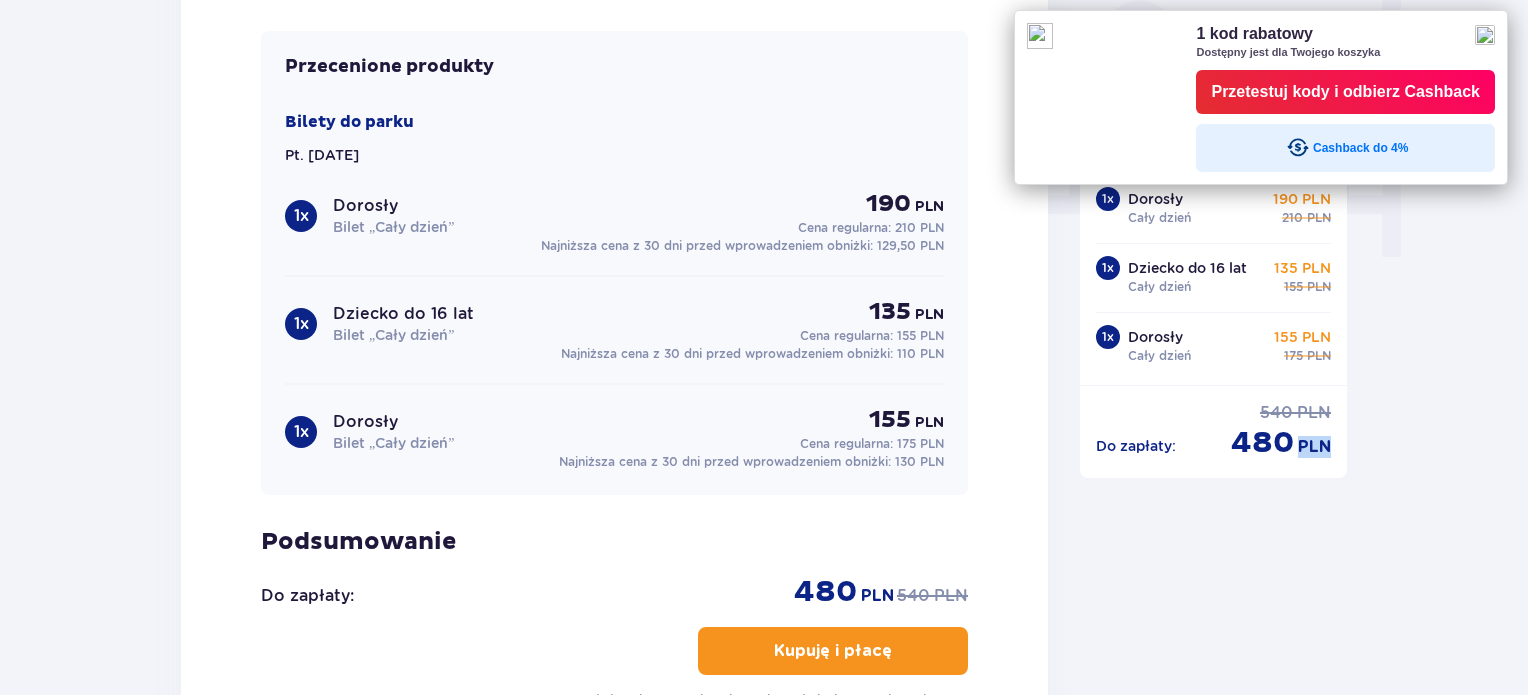 click on "Zamówienie i płatność Dane kontaktowe Imię * Nazwisko * Adres e-mail * Potwierdź adres e-mail * Numer telefonu * Numer telefonu, wraz z kodem kraju, np. 48 ​123 ​456 ​789 Chcę fakturę na firmę Jeśli nie prowadzisz działalności gospodarczej lub innej spółki, automatycznie wystawimy Ci fakturę imienną. Dodaj adres do faktury imiennej Utwórz konto Tak, chcę założyć konto *Zapoznałem/am się i akceptuję   Regulamin sprzedaży biletów online,   Regulamin korzystania z parku wodnego [GEOGRAPHIC_DATA],   [GEOGRAPHIC_DATA] Sprzedaży [GEOGRAPHIC_DATA],   [GEOGRAPHIC_DATA] Pobytu w [GEOGRAPHIC_DATA] ,  [GEOGRAPHIC_DATA] strefy VIP ,  Specjalne warunki zakupu Pakietu Rodzinnego ,  Zasady promocji Pakiet dla Seniora ,  [GEOGRAPHIC_DATA] promocji “Online taniej 10/20 zł”   i   Politykę prywatności Akceptuję inne zgody Rozwiń Chcę otrzymywać od Global Parks Poland Sp. z o.o., informacje o ofertach tej Spółki drogą telefoniczną, dlatego w tym celu zgadzam się na przetwarzanie przez tę Spółkę moich danych osobowych 1 x" at bounding box center (764, -388) 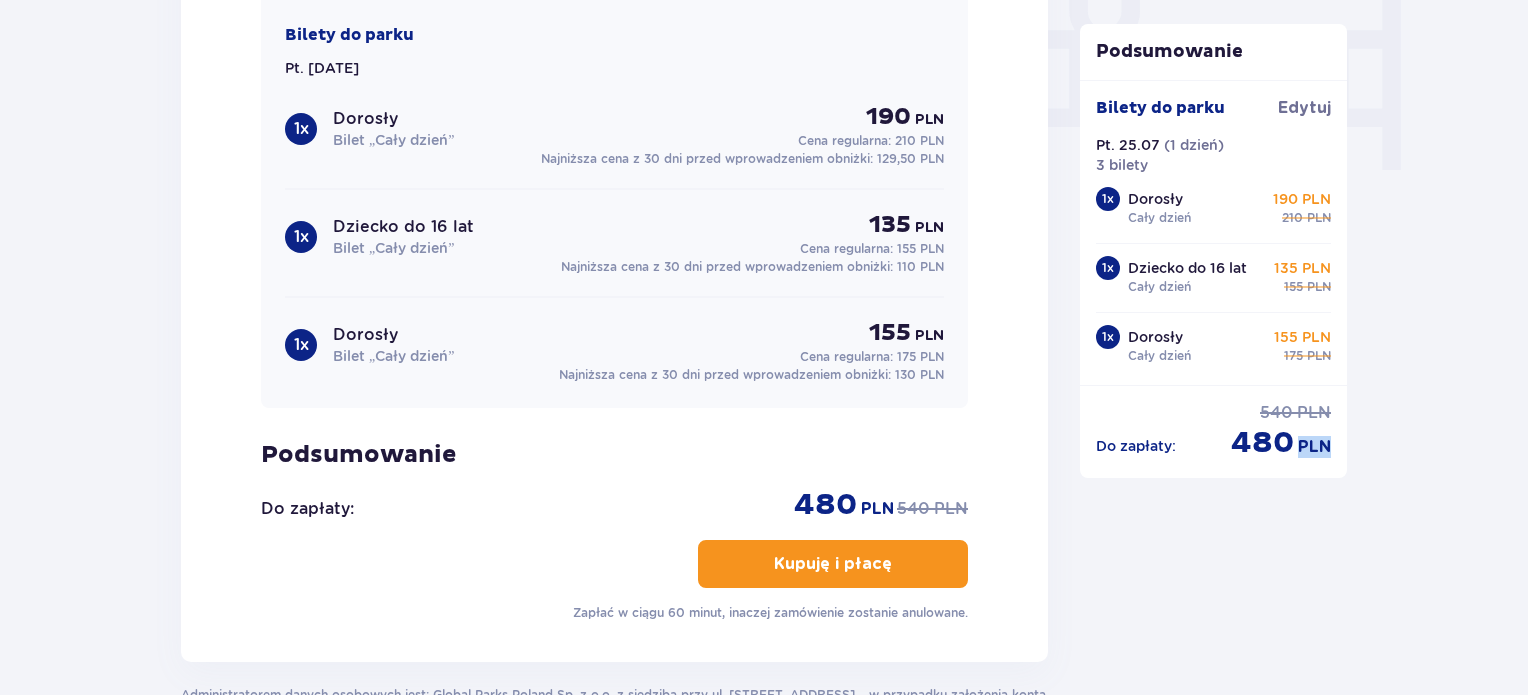scroll, scrollTop: 1968, scrollLeft: 0, axis: vertical 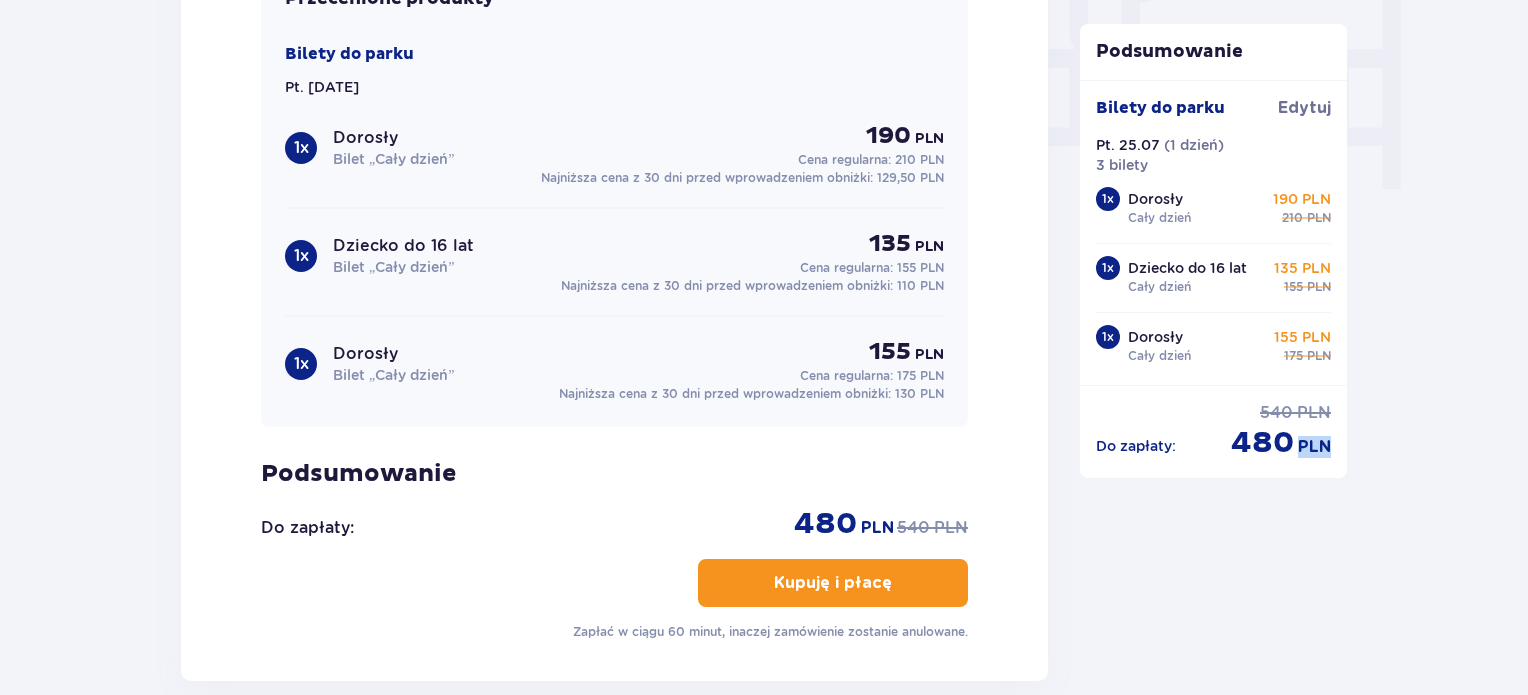 click on "Kupuję i płacę" at bounding box center (833, 583) 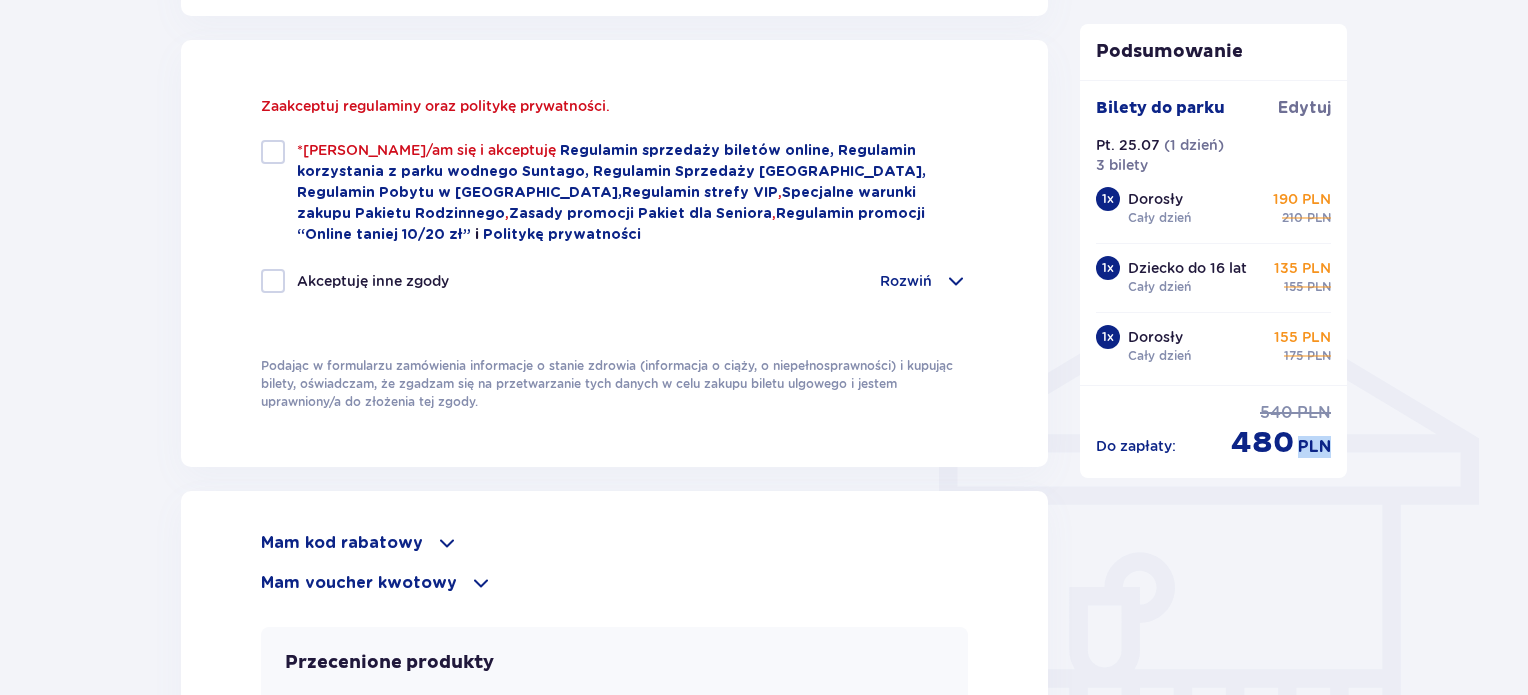 scroll, scrollTop: 1344, scrollLeft: 0, axis: vertical 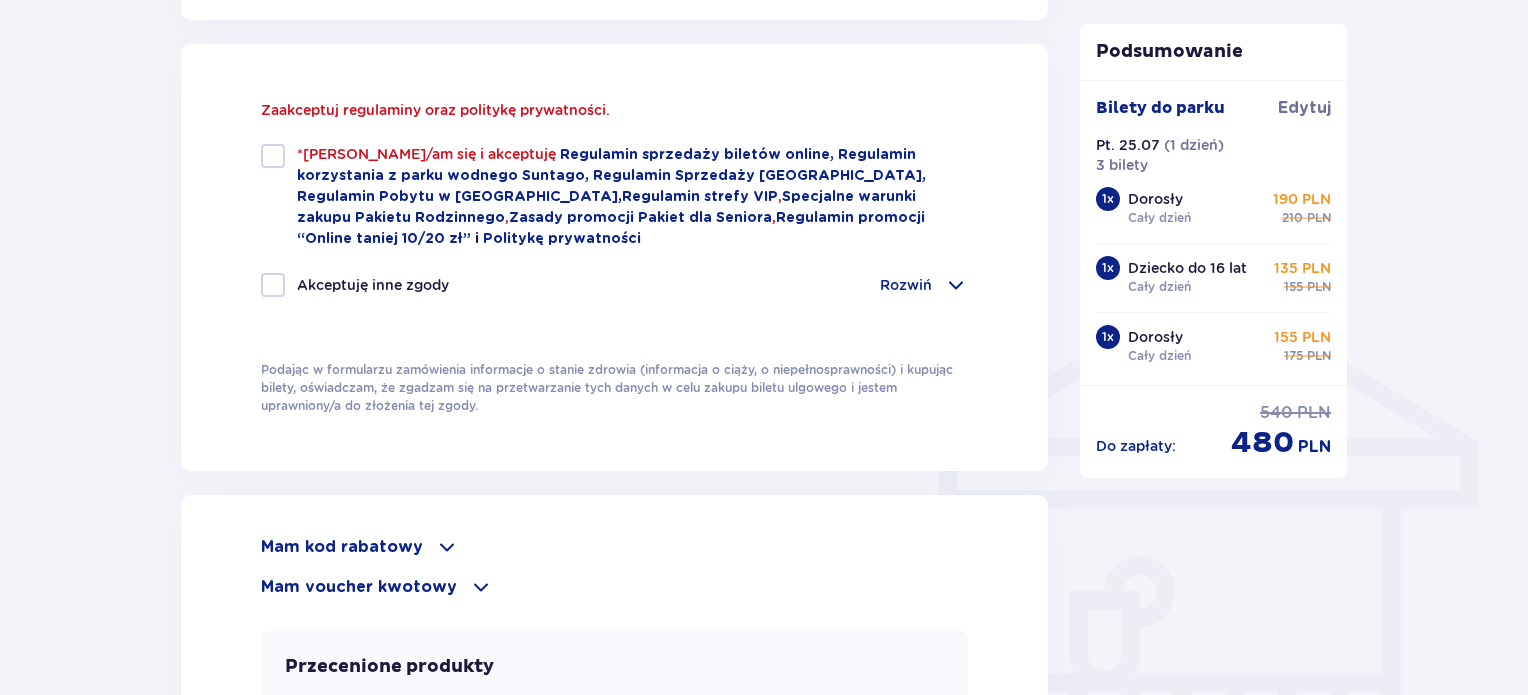 click at bounding box center (273, 156) 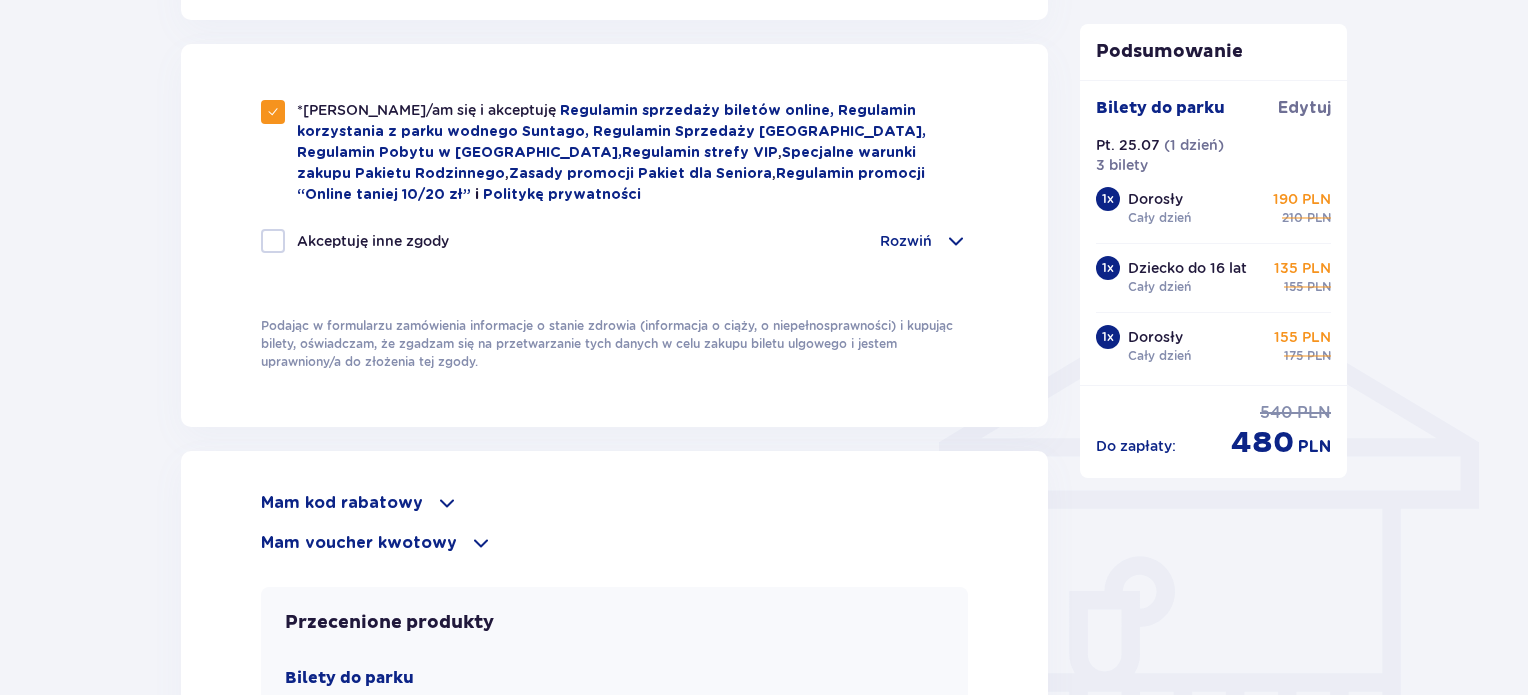 click at bounding box center [273, 241] 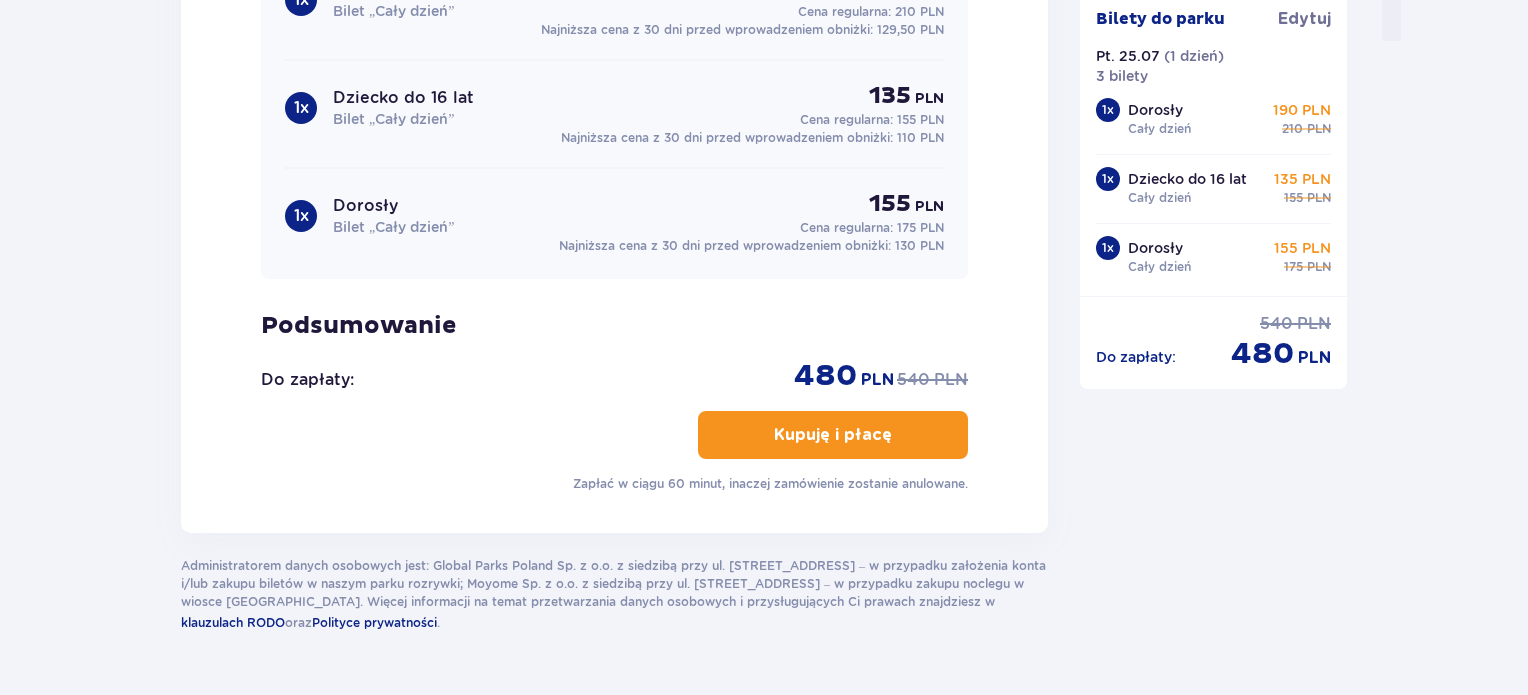 scroll, scrollTop: 2144, scrollLeft: 0, axis: vertical 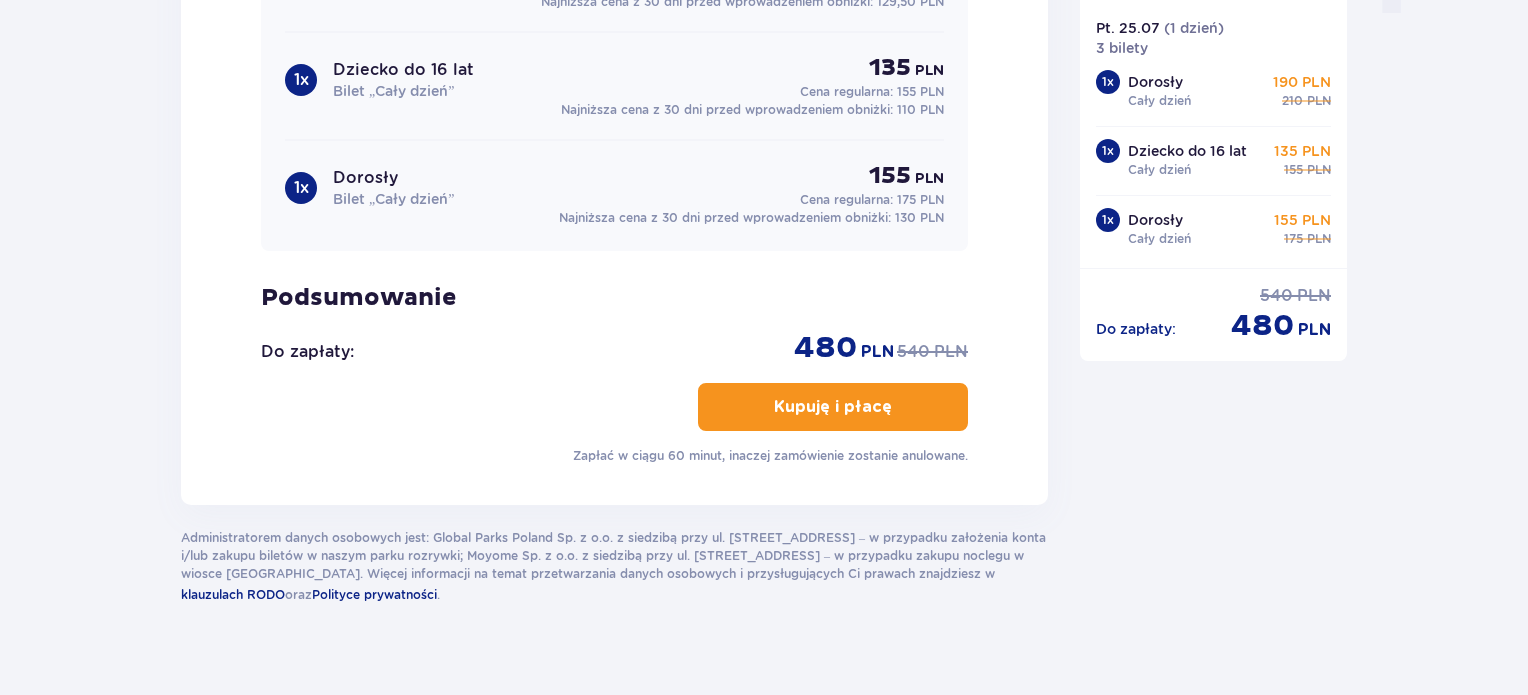 click on "Kupuję i płacę" at bounding box center [833, 407] 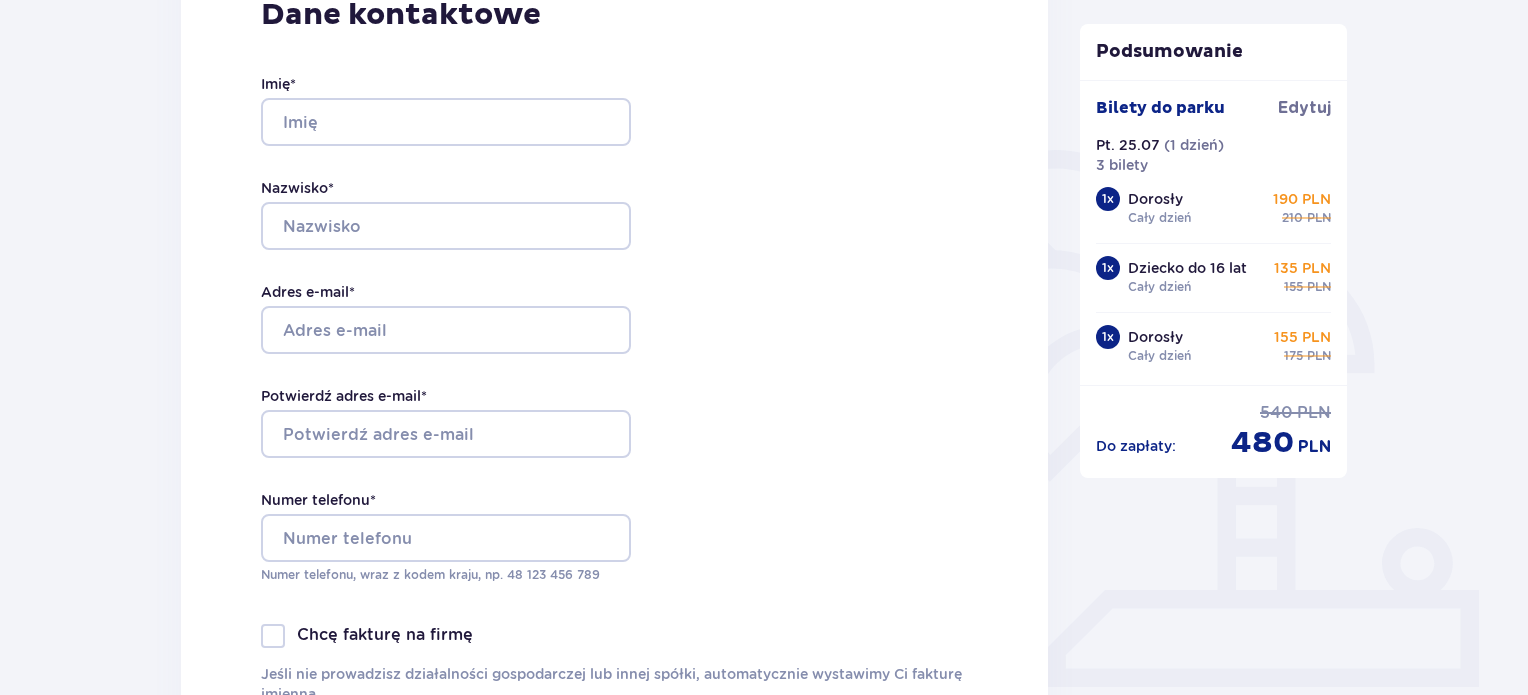 scroll, scrollTop: 244, scrollLeft: 0, axis: vertical 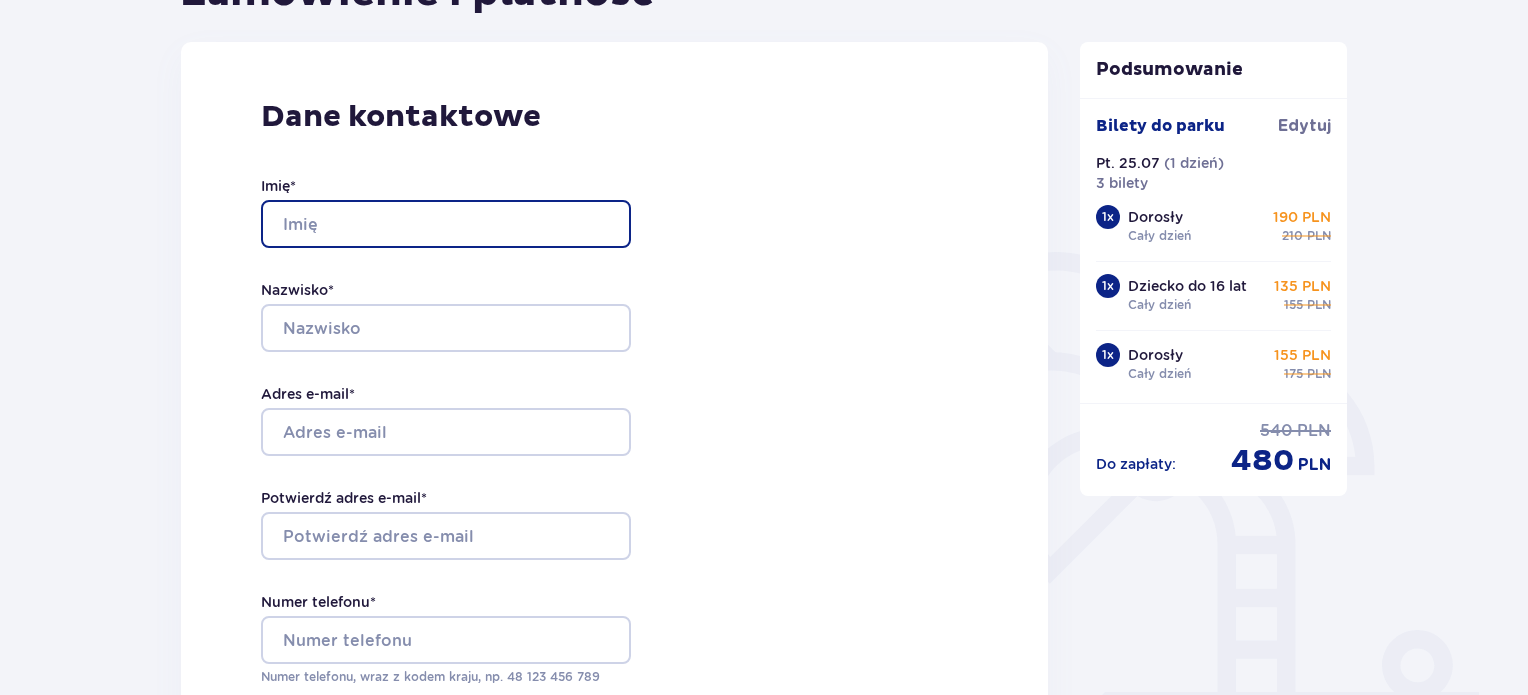 click on "Imię *" at bounding box center (446, 224) 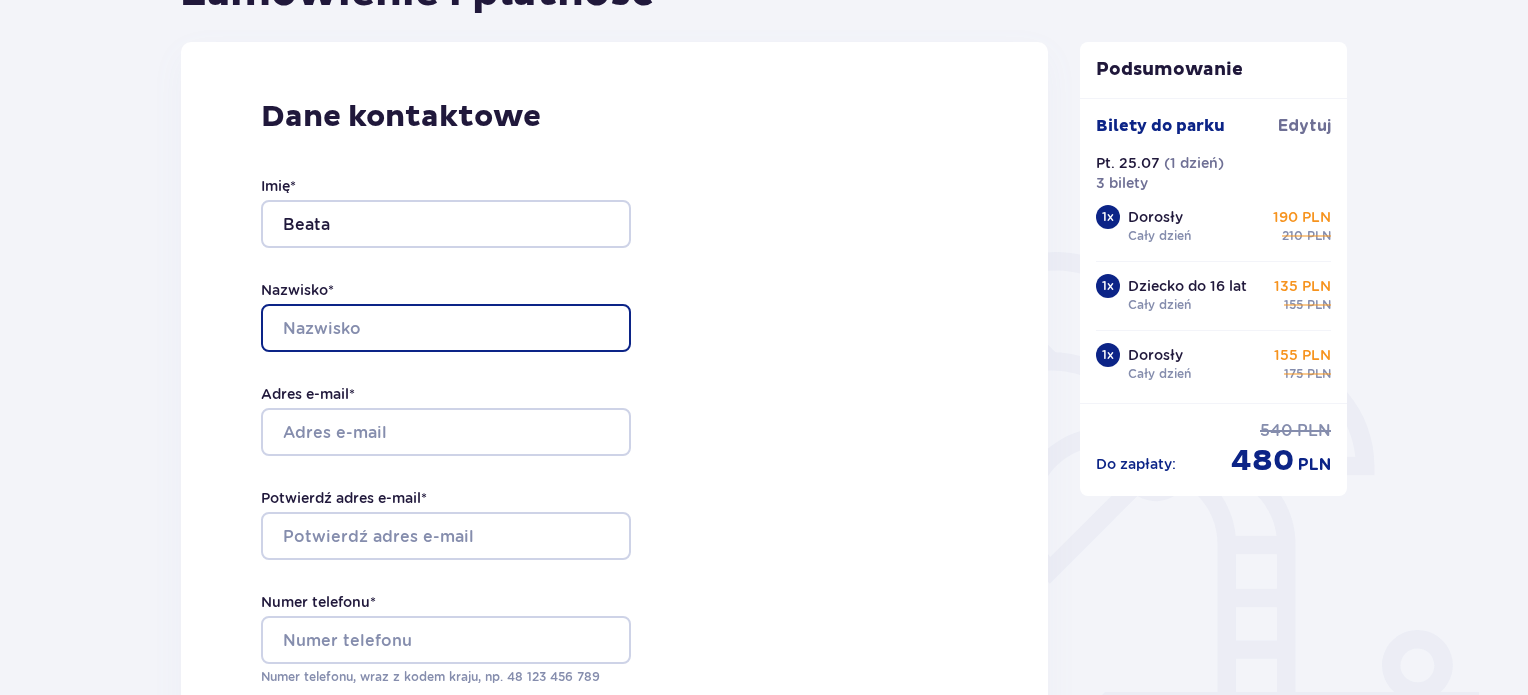type on "Imko-[PERSON_NAME]" 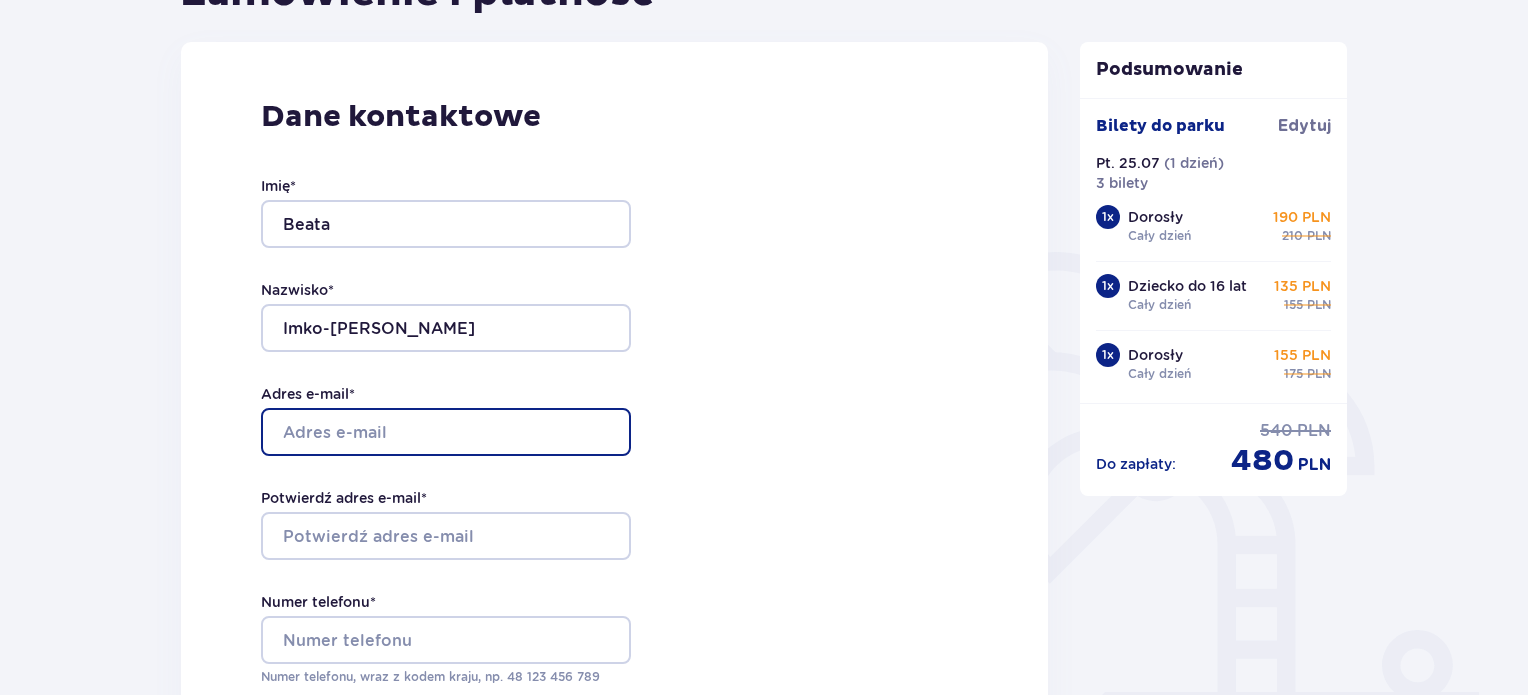 type on "[EMAIL_ADDRESS][DOMAIN_NAME]" 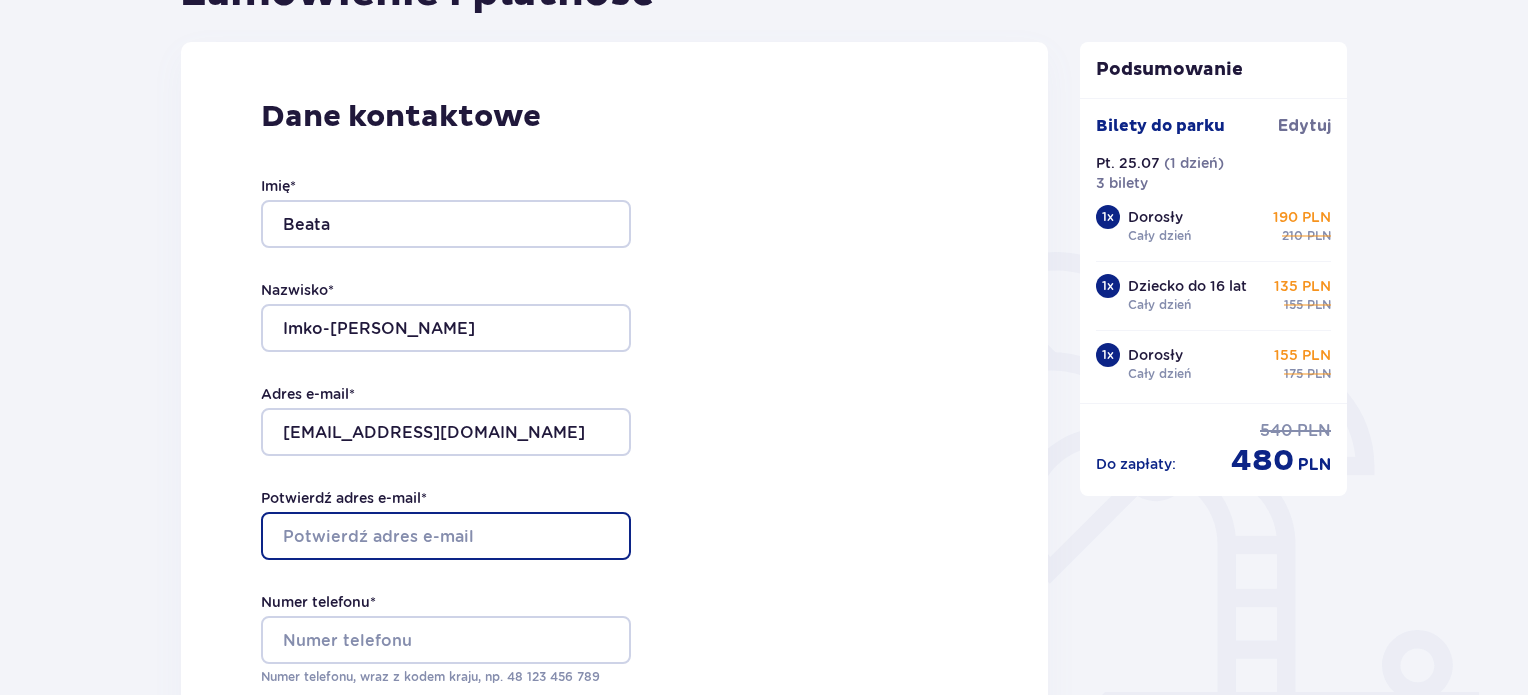 type on "[EMAIL_ADDRESS][DOMAIN_NAME]" 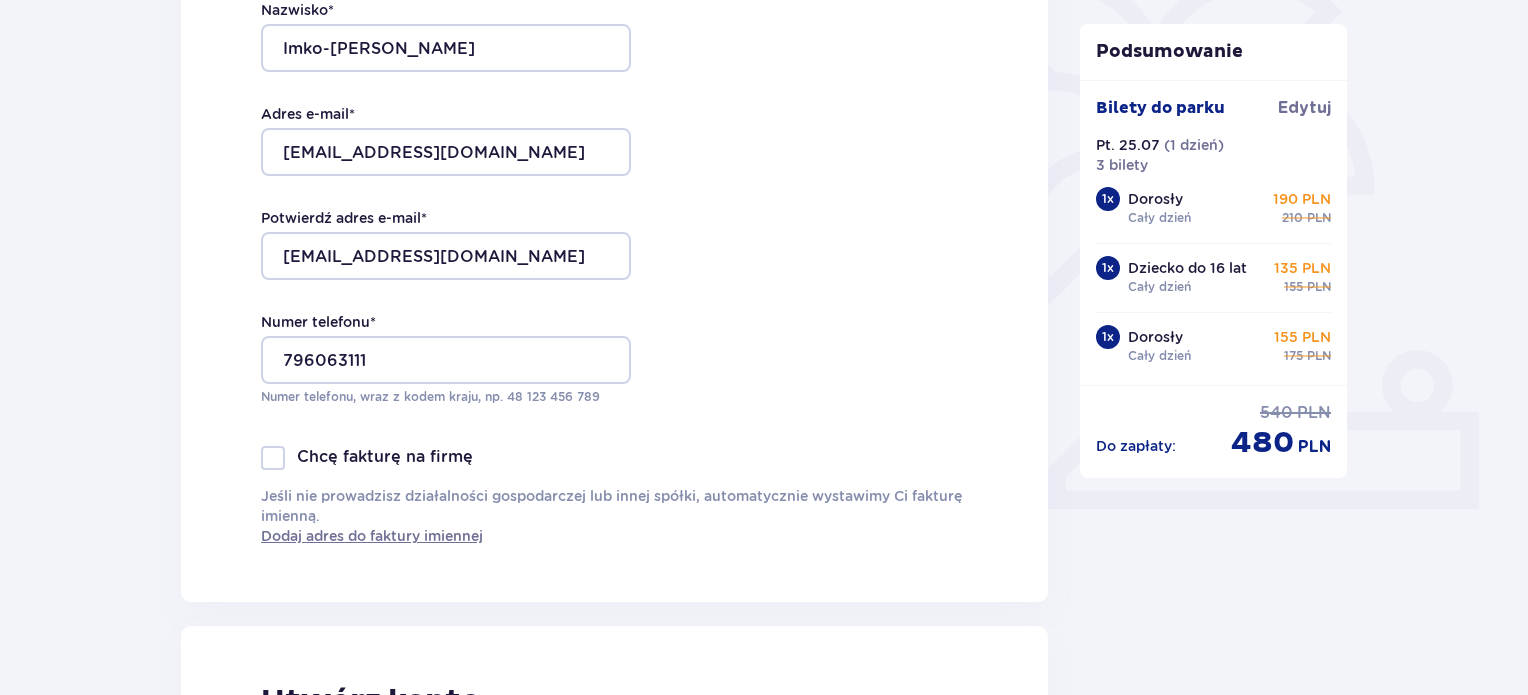 scroll, scrollTop: 544, scrollLeft: 0, axis: vertical 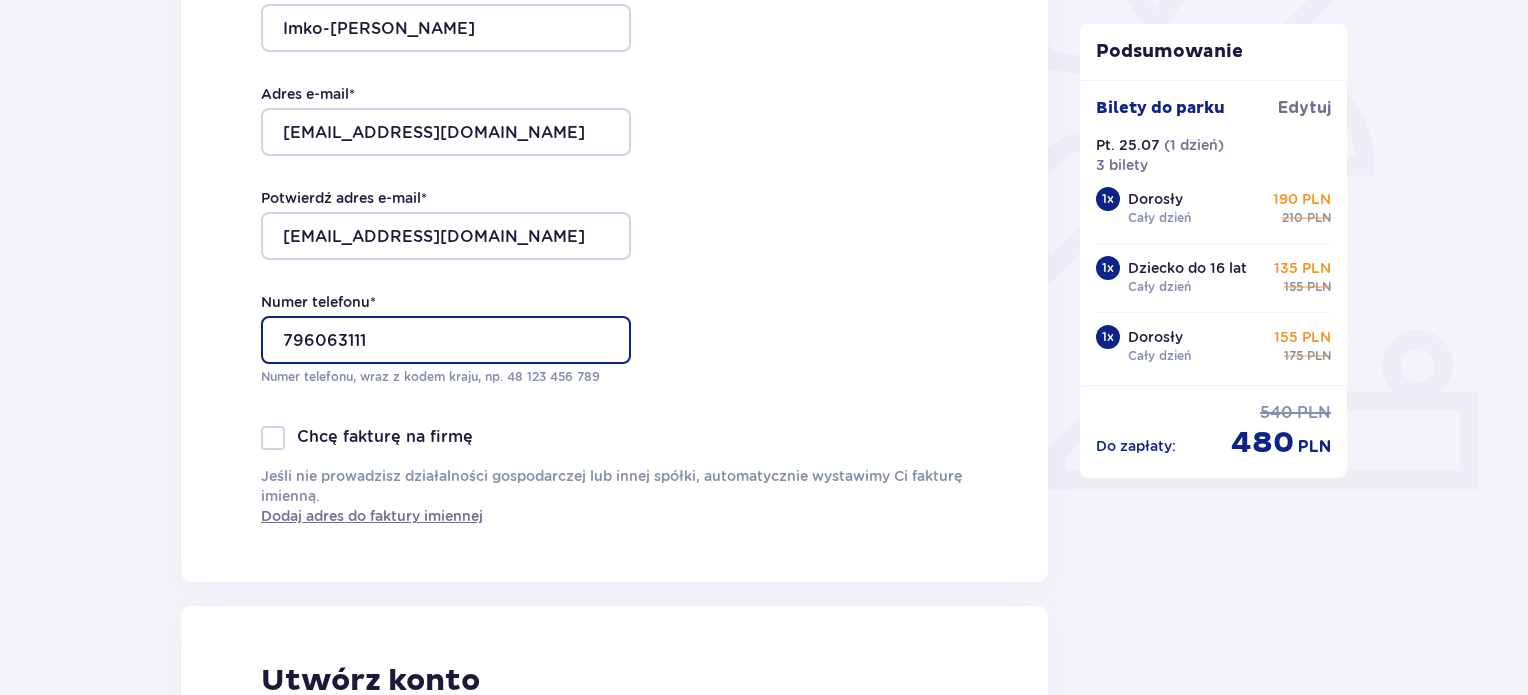 click on "796063111" at bounding box center (446, 340) 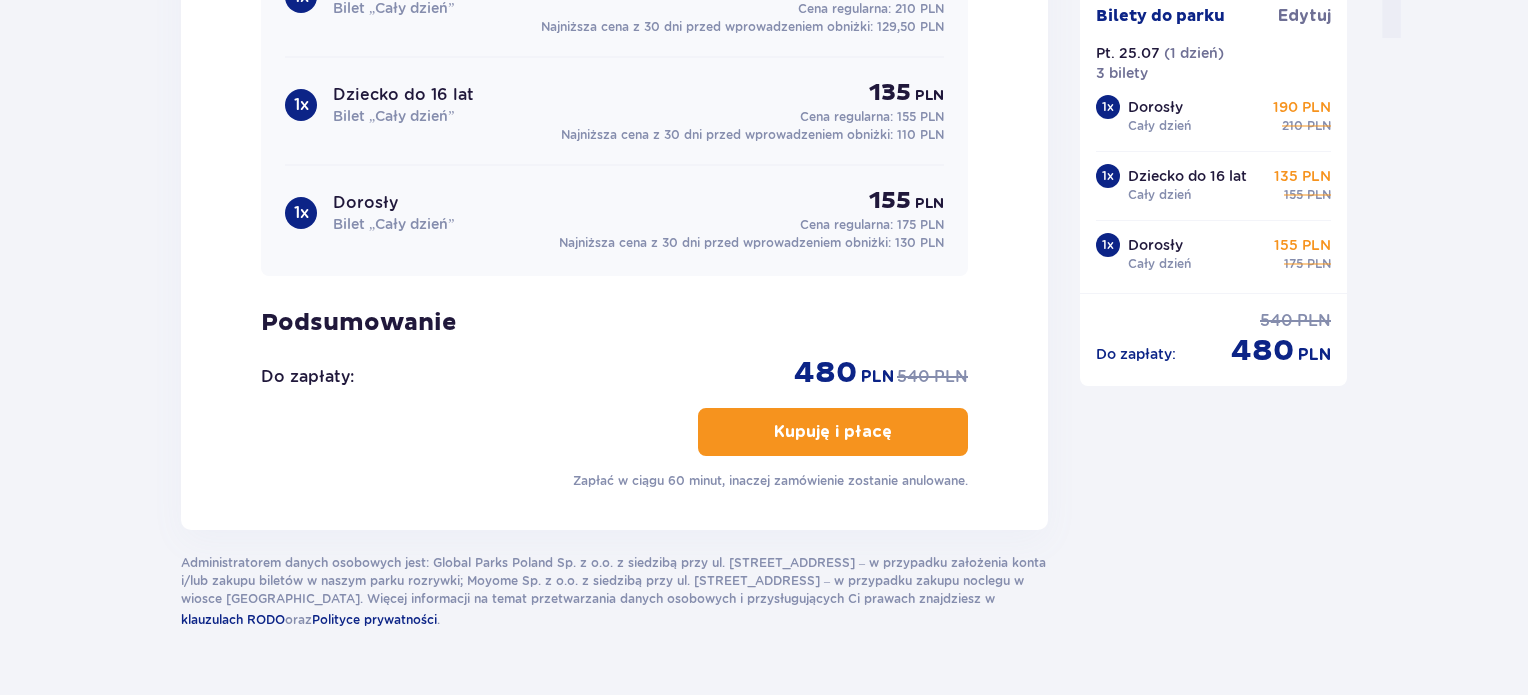 scroll, scrollTop: 2168, scrollLeft: 0, axis: vertical 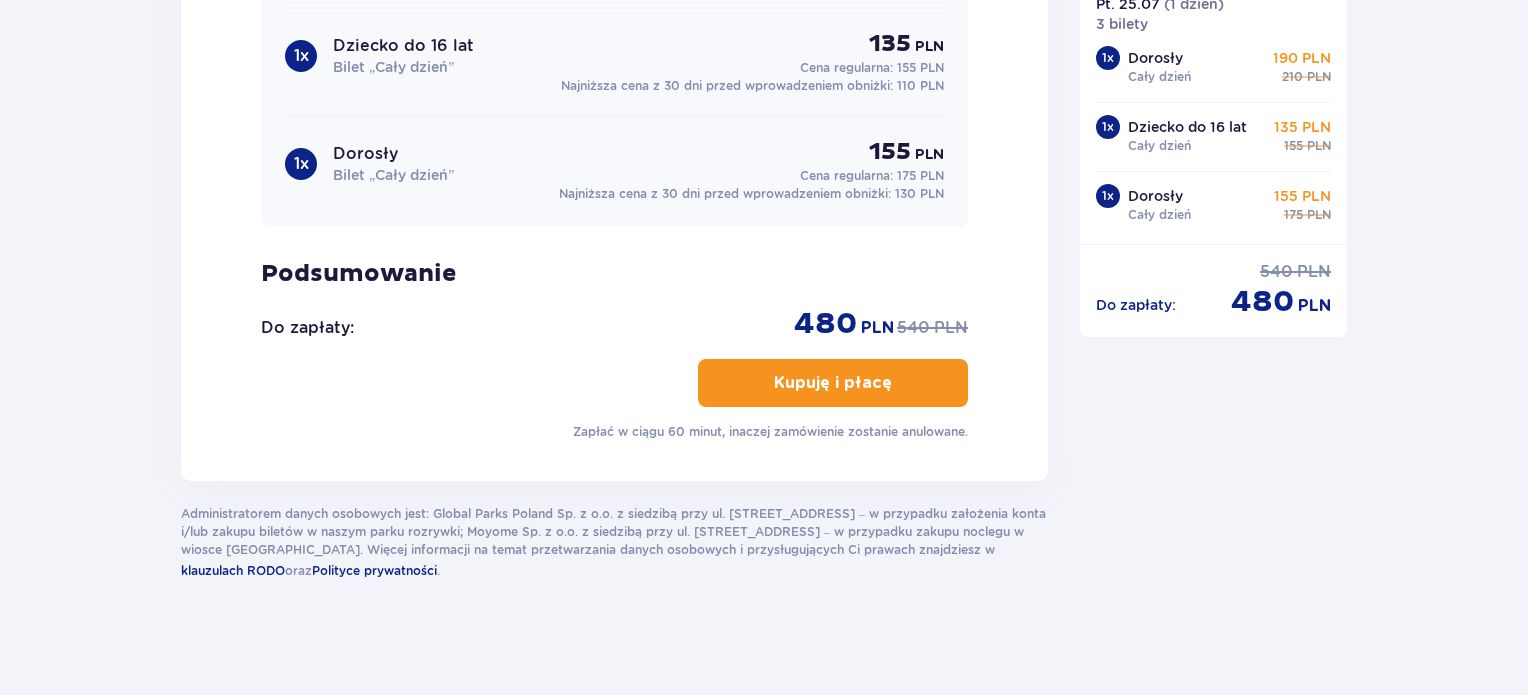 type on "509014566" 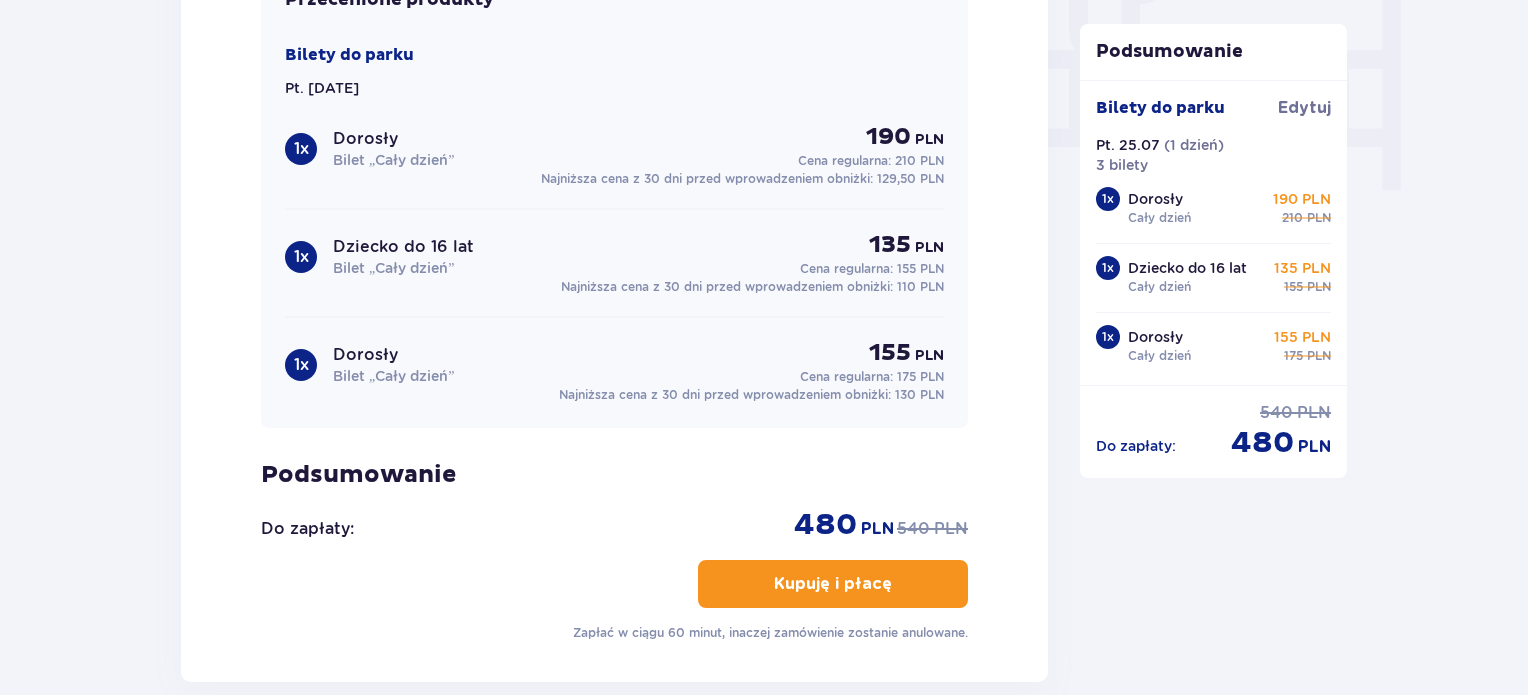 scroll, scrollTop: 1968, scrollLeft: 0, axis: vertical 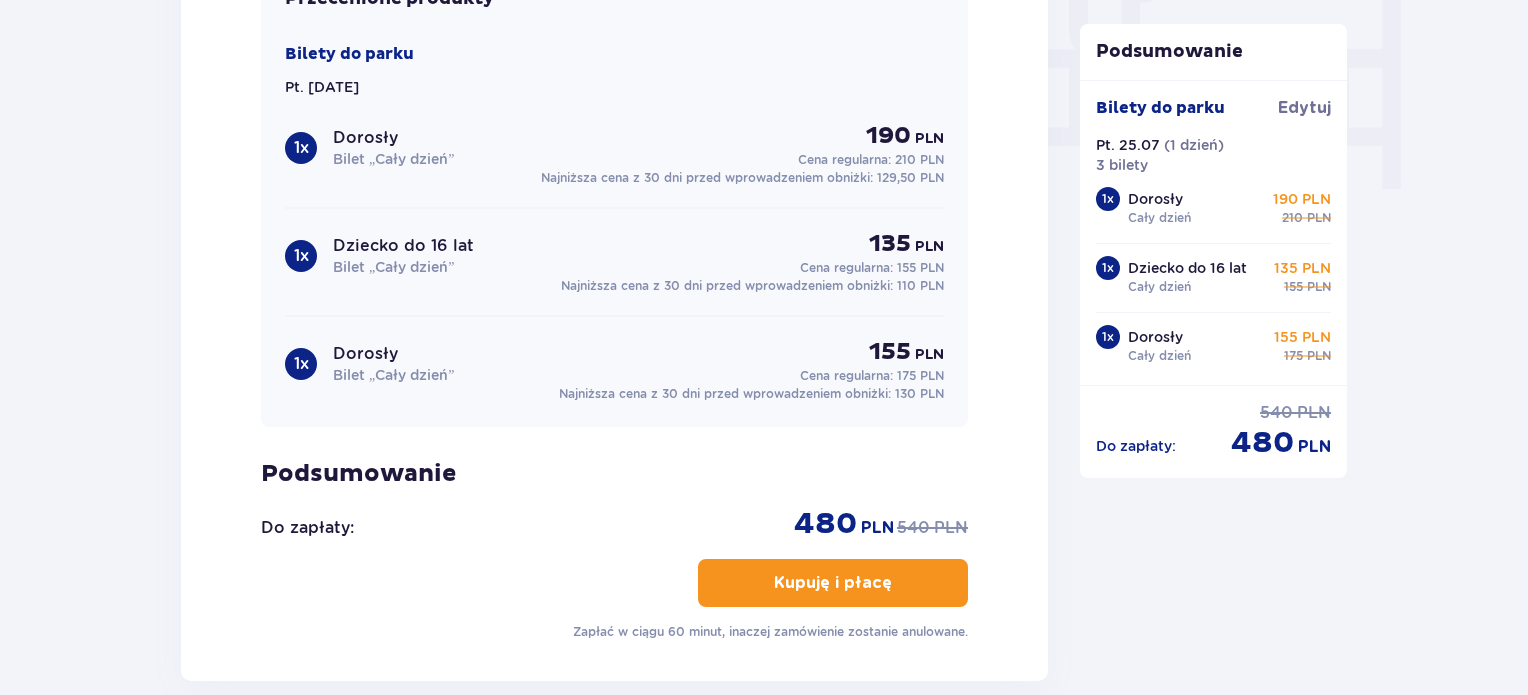 click on "Kupuję i płacę" at bounding box center [833, 583] 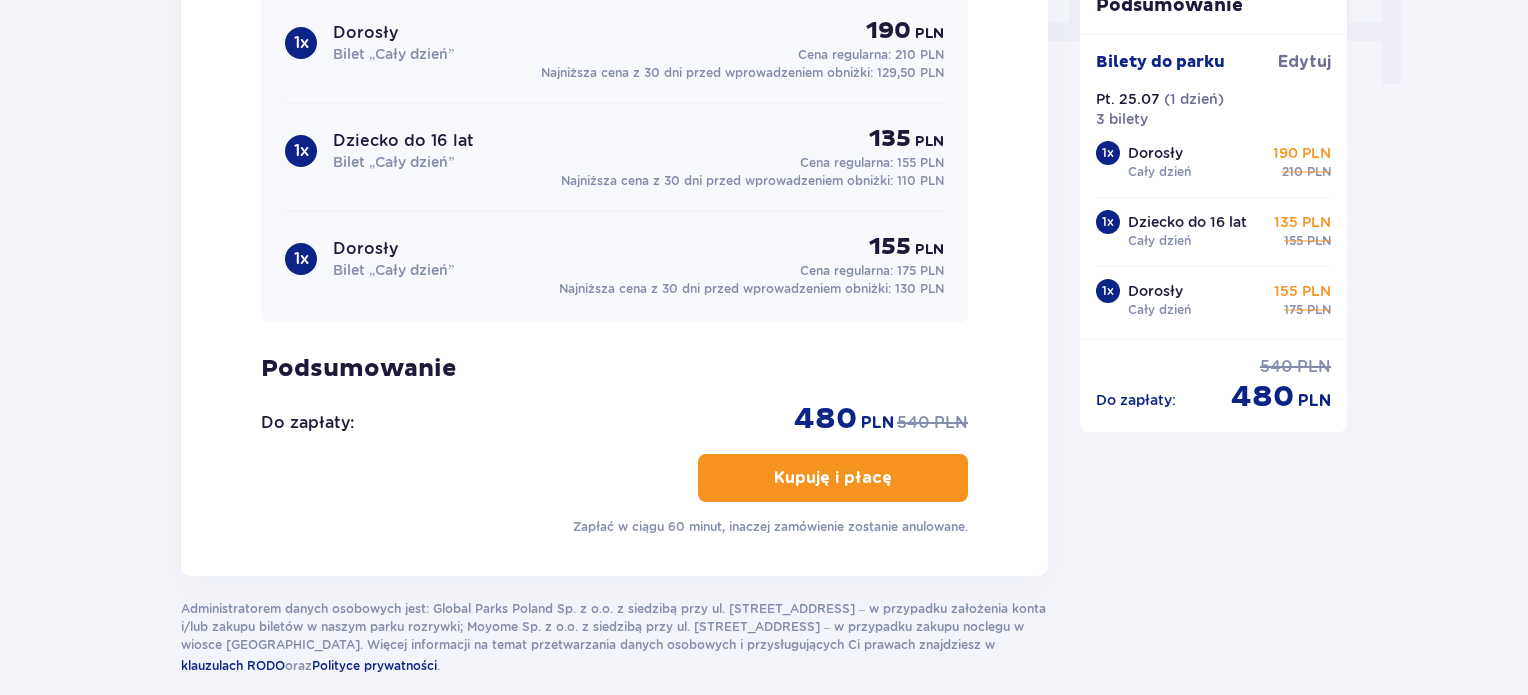 scroll, scrollTop: 2168, scrollLeft: 0, axis: vertical 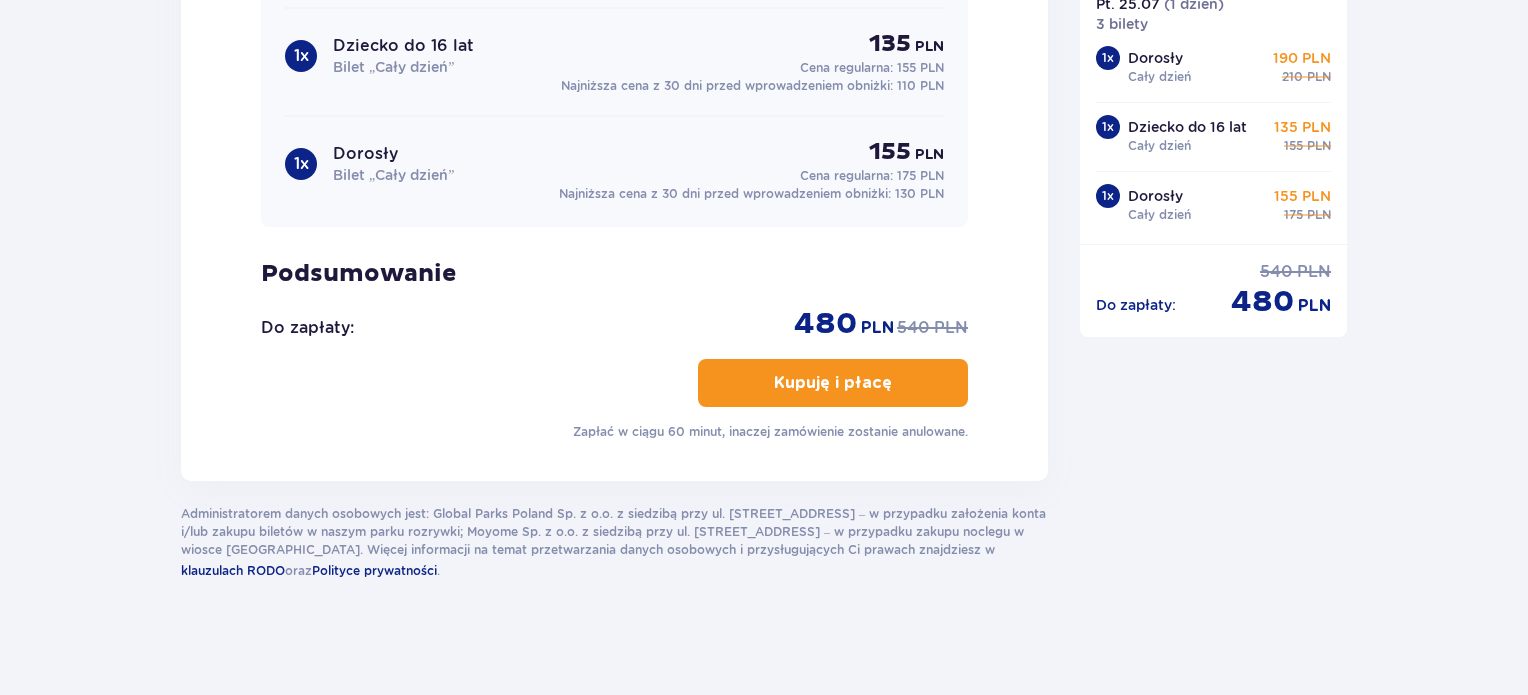 click on "Kupuję i płacę" at bounding box center [833, 383] 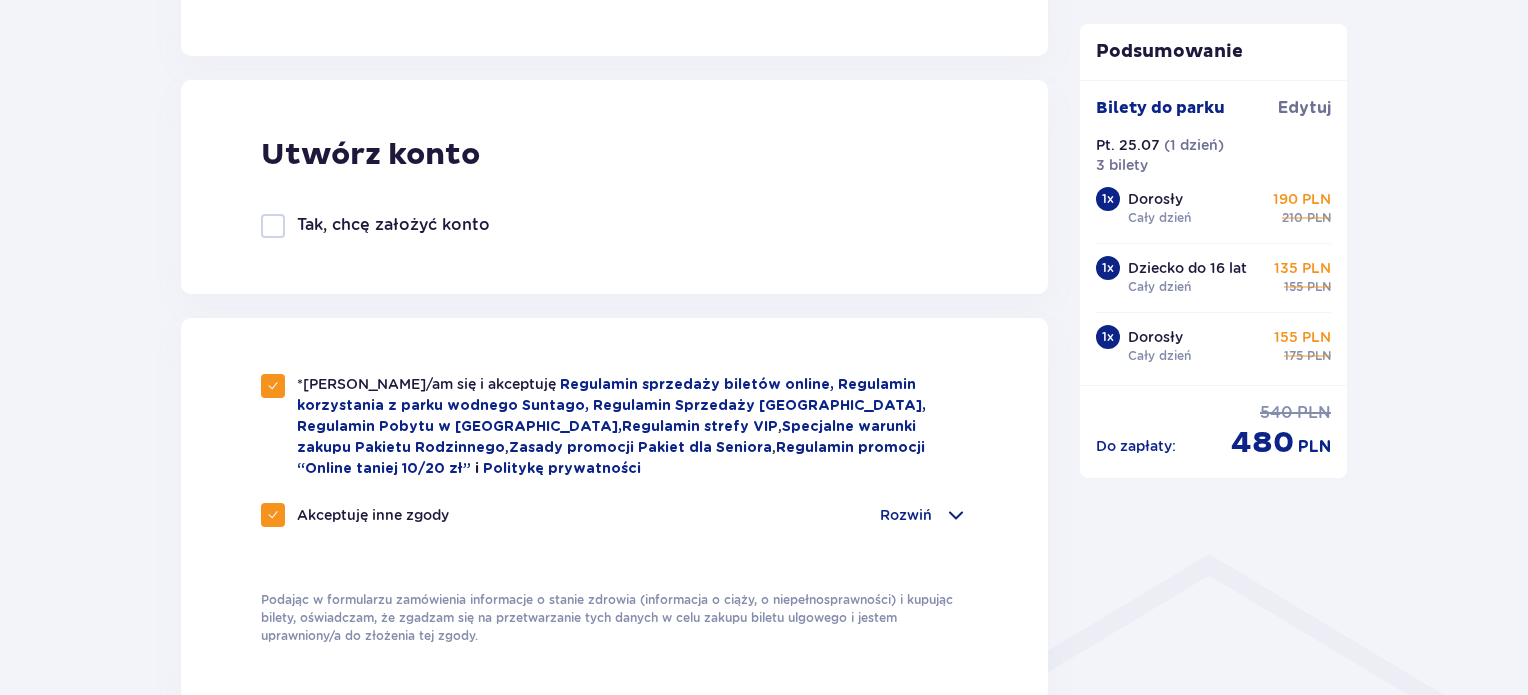 scroll, scrollTop: 1068, scrollLeft: 0, axis: vertical 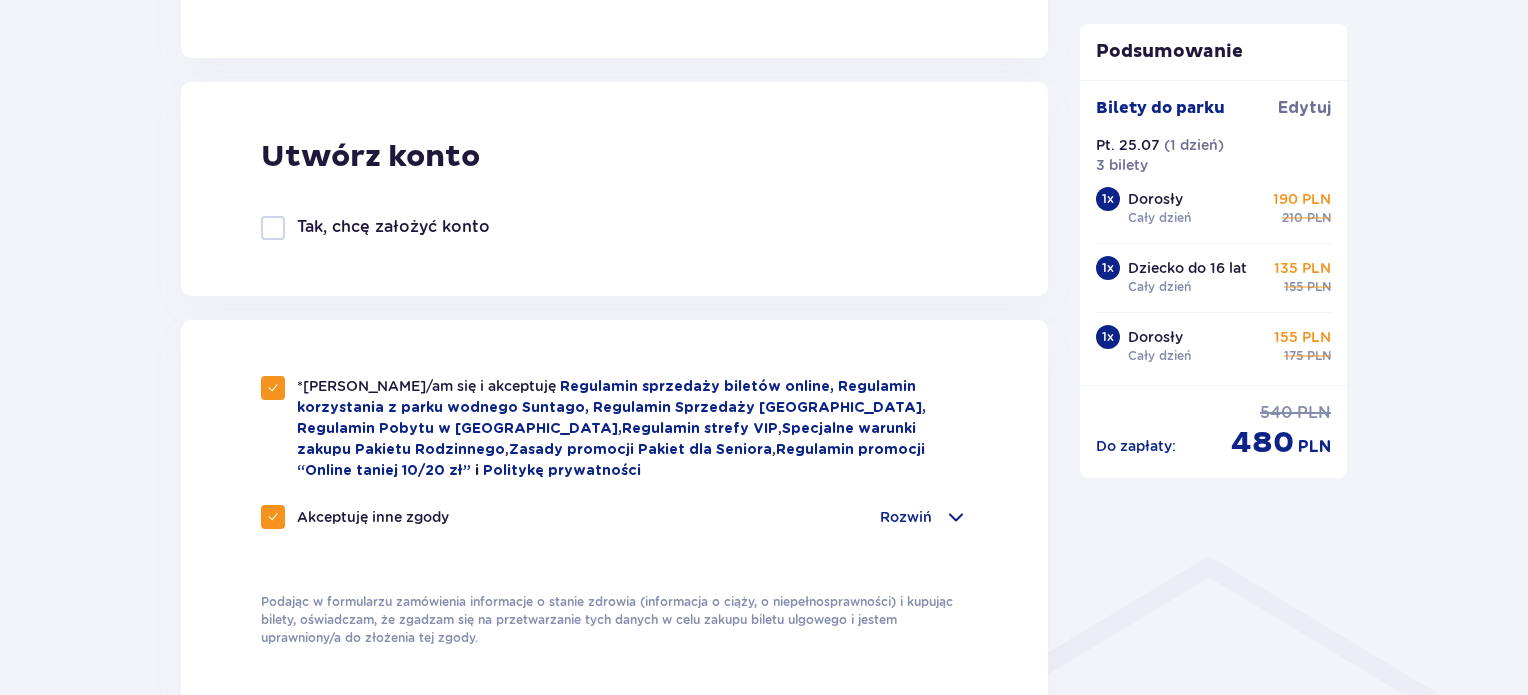 click on "Rozwiń" at bounding box center [906, 517] 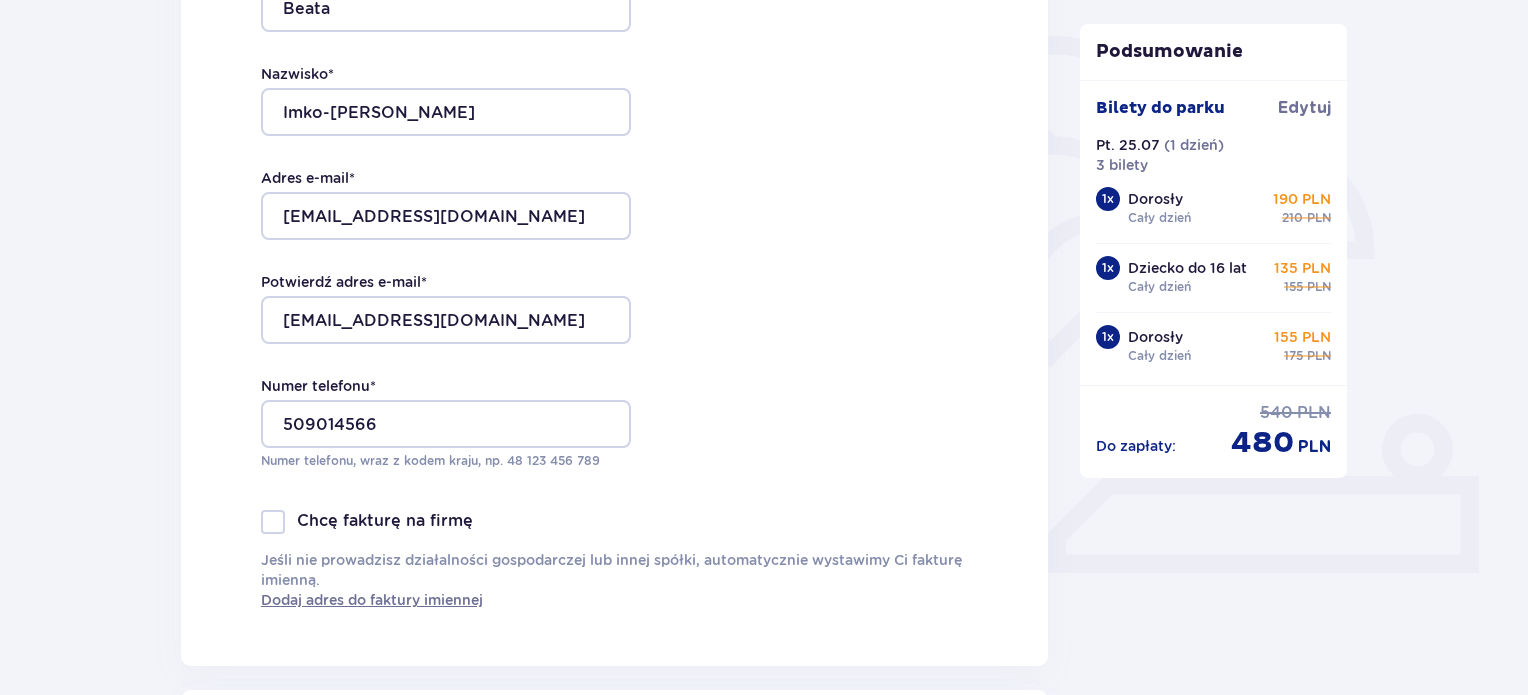 scroll, scrollTop: 468, scrollLeft: 0, axis: vertical 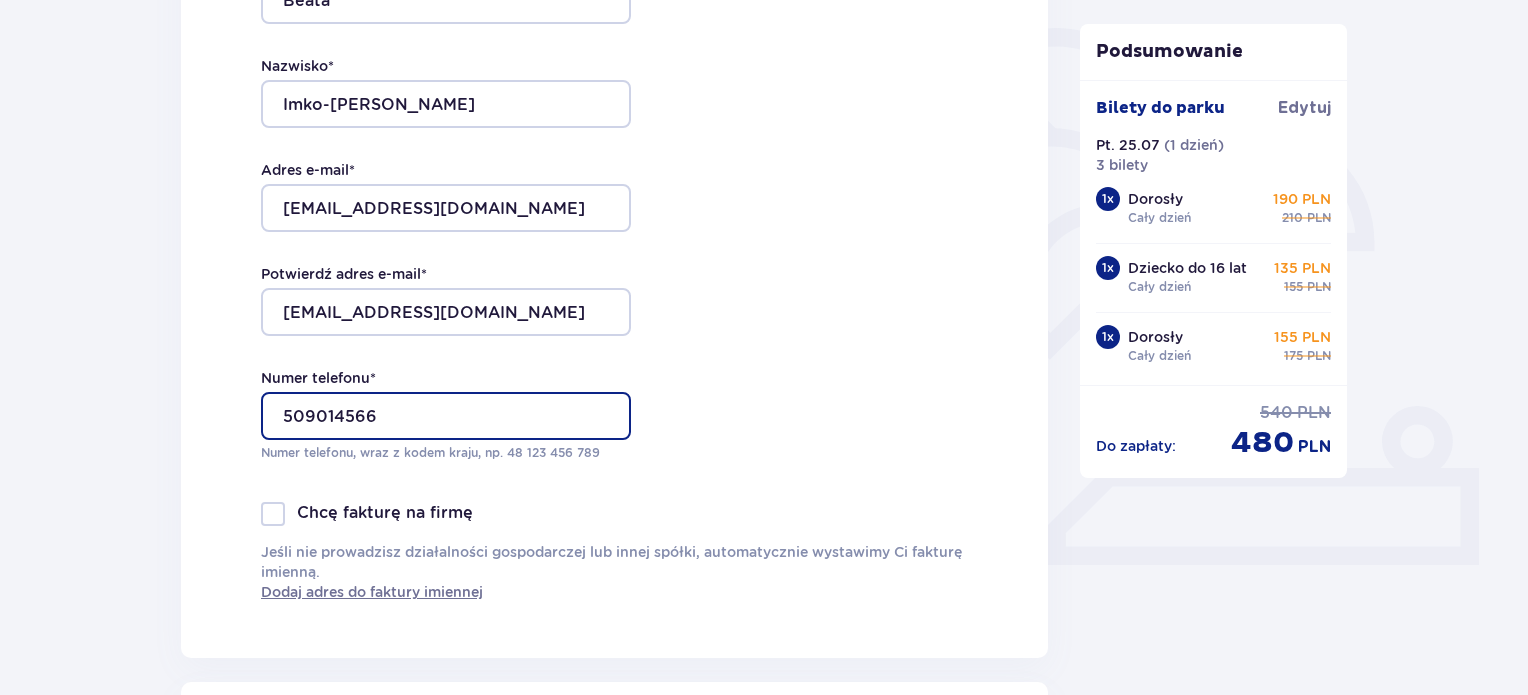 click on "509014566" at bounding box center [446, 416] 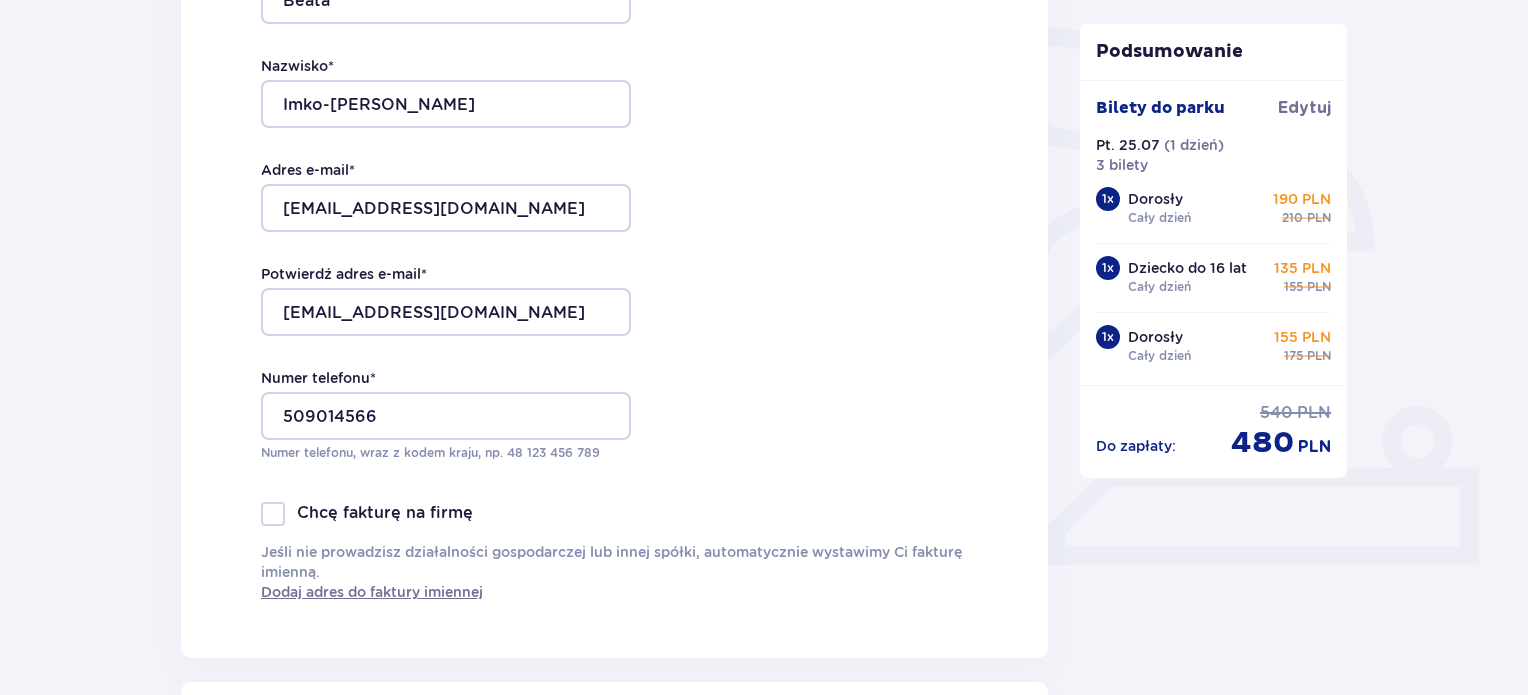 click on "Chcę fakturę na firmę" at bounding box center [385, 513] 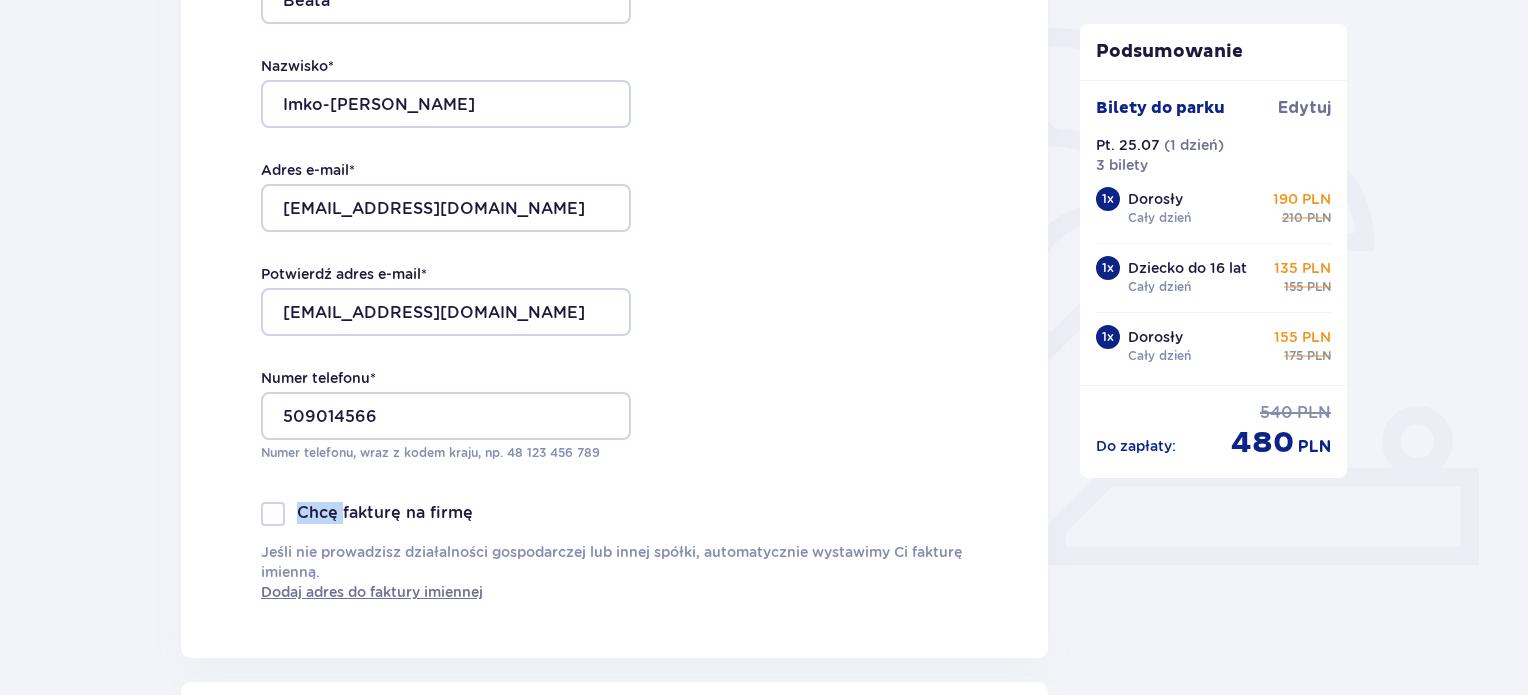 click on "Chcę fakturę na firmę" at bounding box center (385, 513) 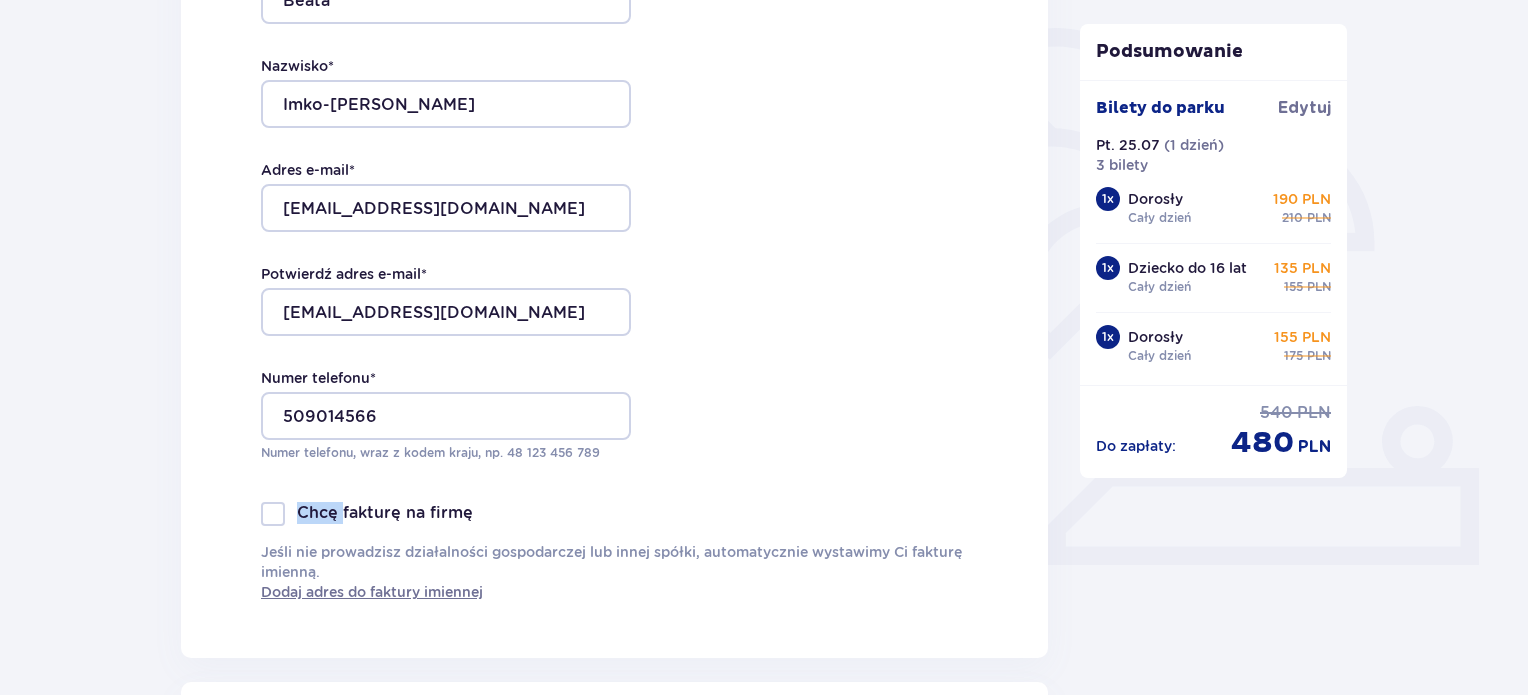 checkbox on "false" 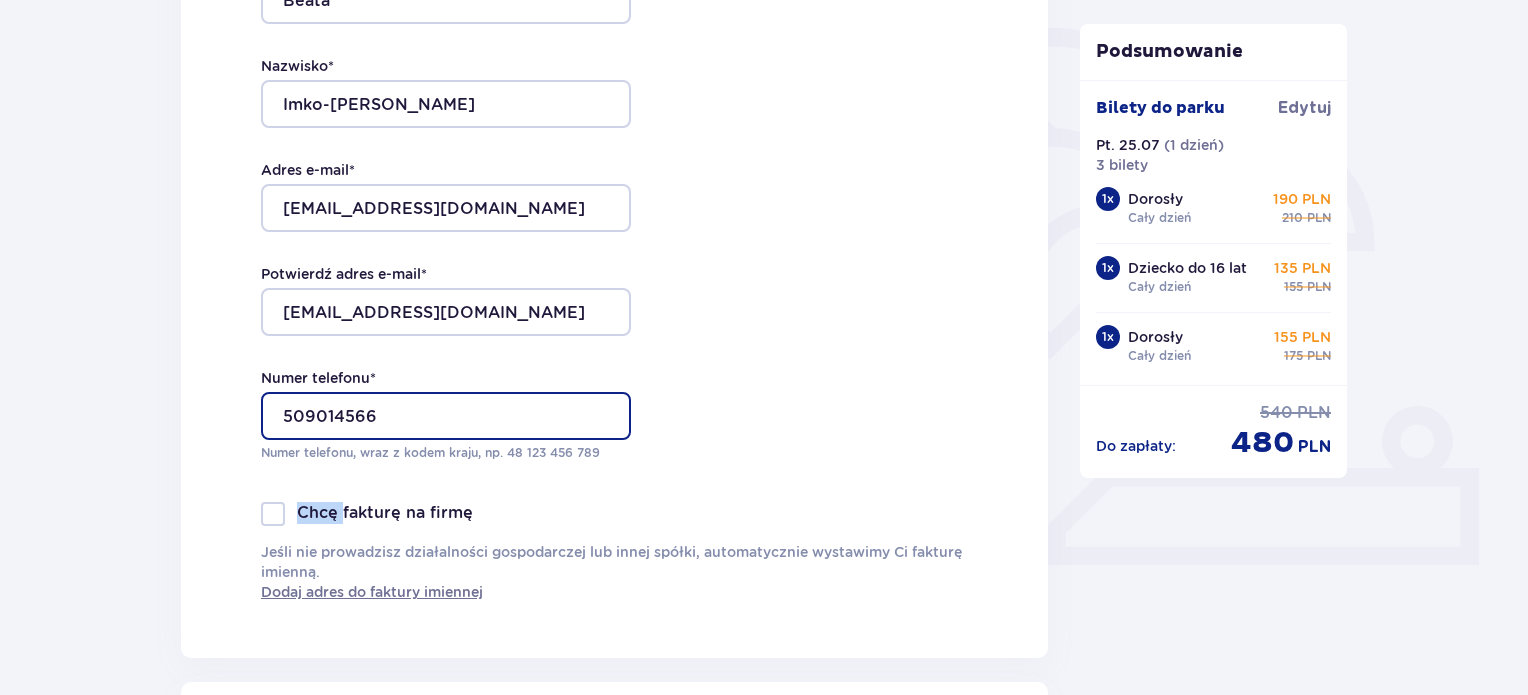 click on "509014566" at bounding box center [446, 416] 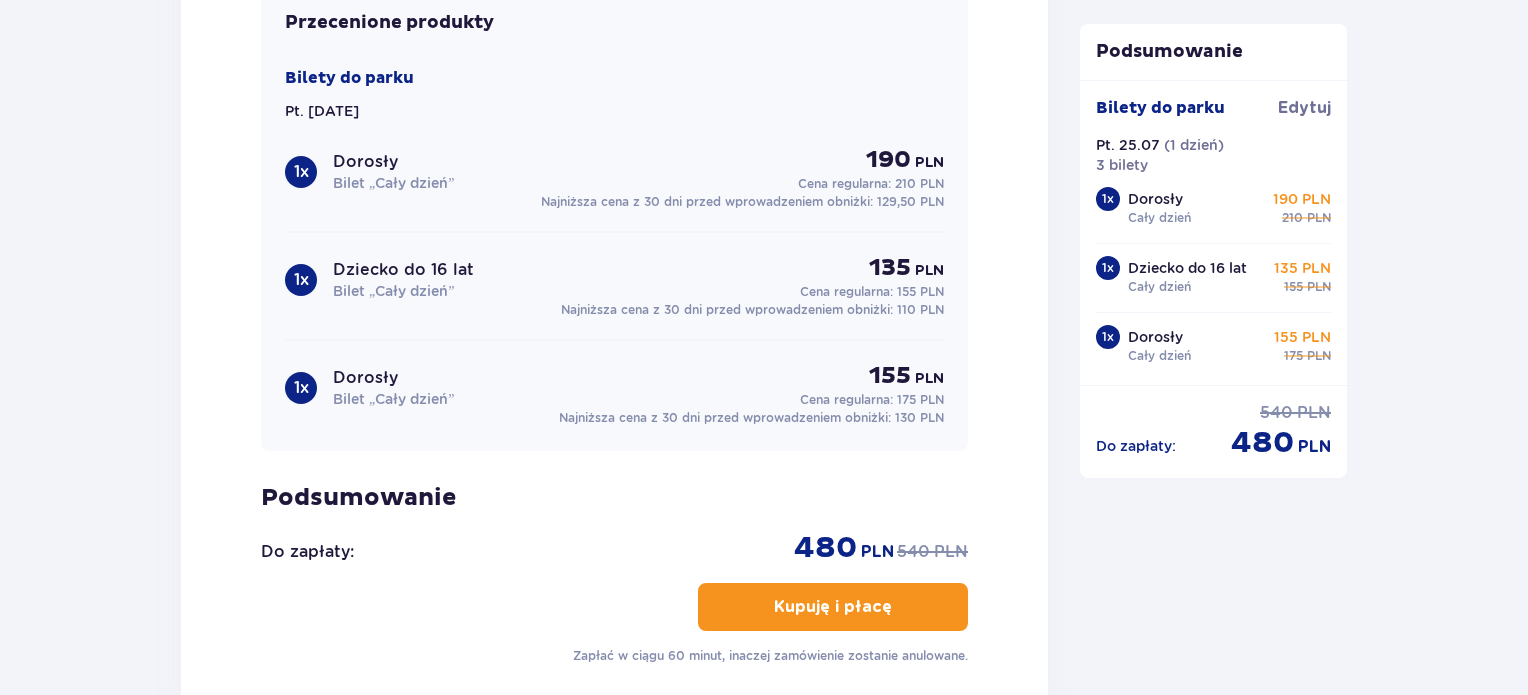 scroll, scrollTop: 2568, scrollLeft: 0, axis: vertical 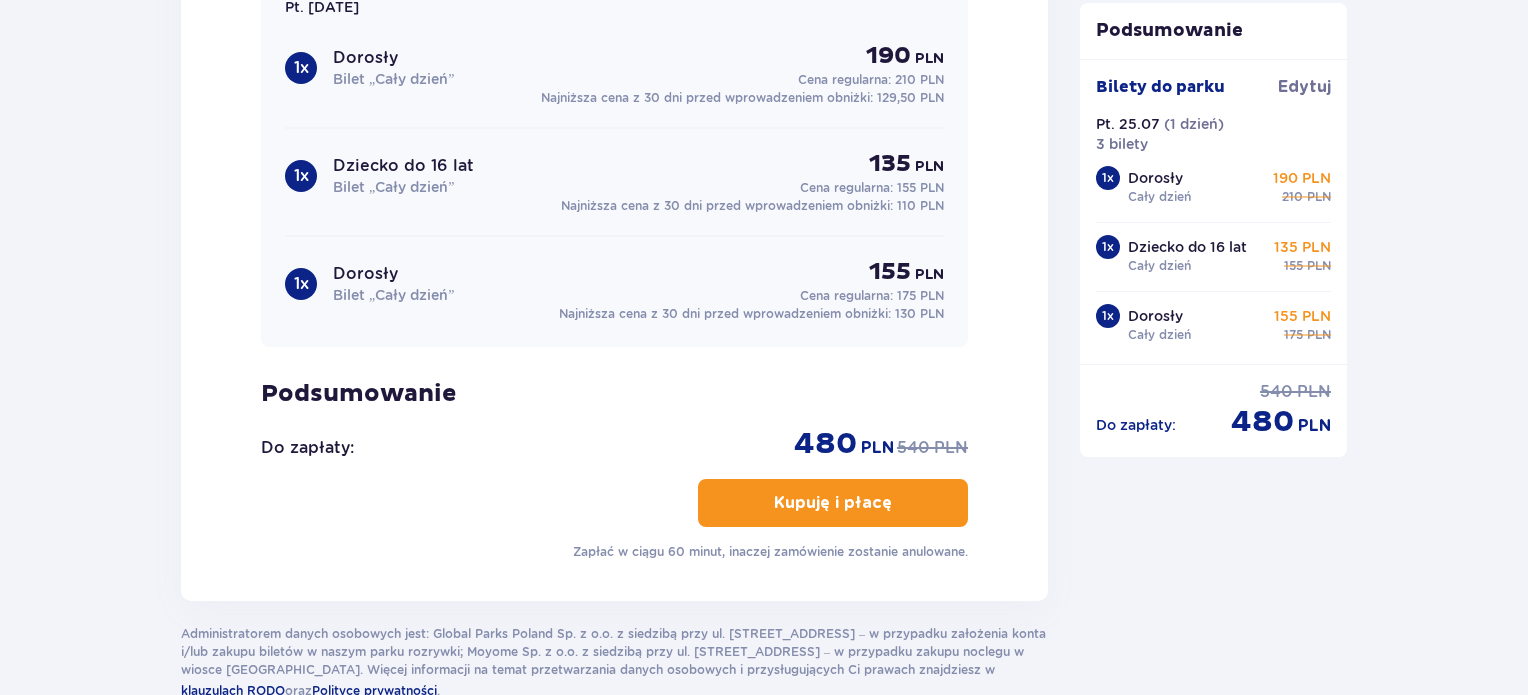 click on "Kupuję i płacę" at bounding box center [833, 503] 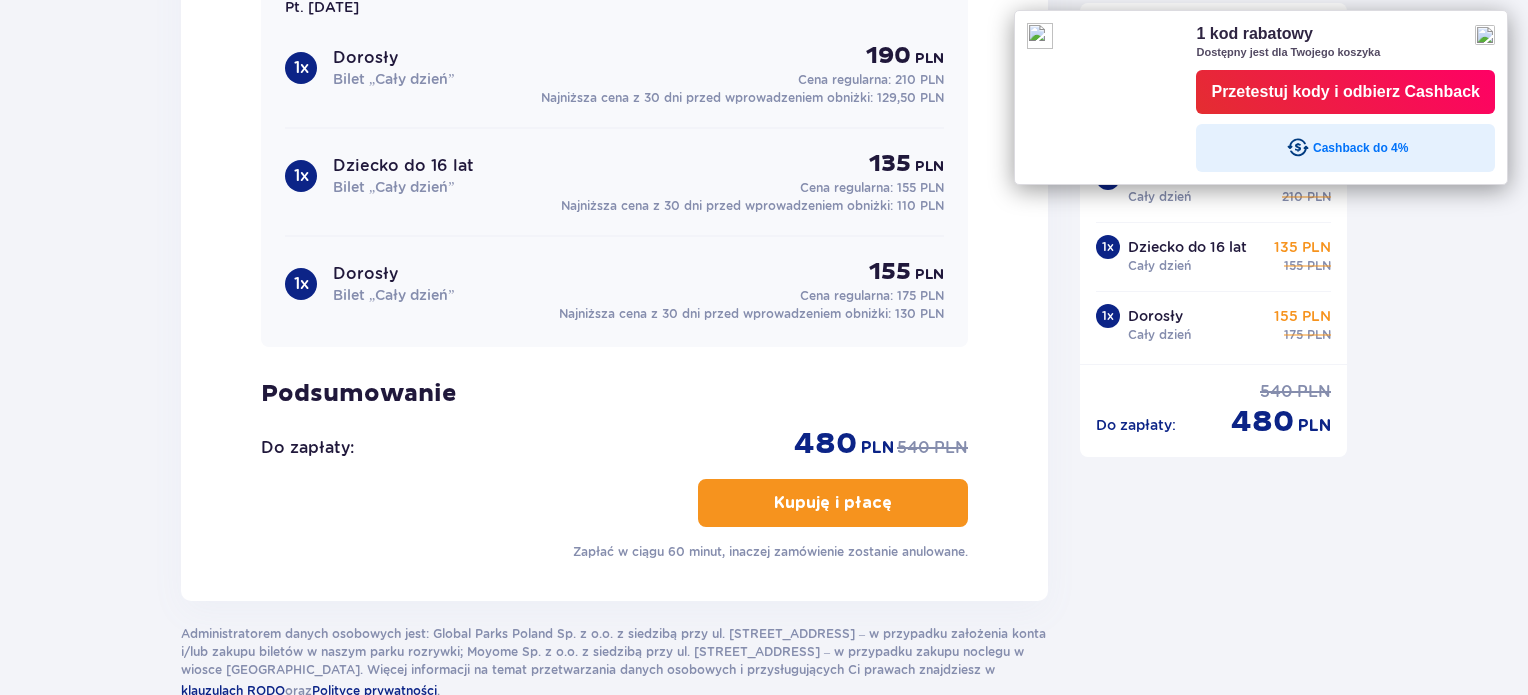 click at bounding box center [1485, 35] 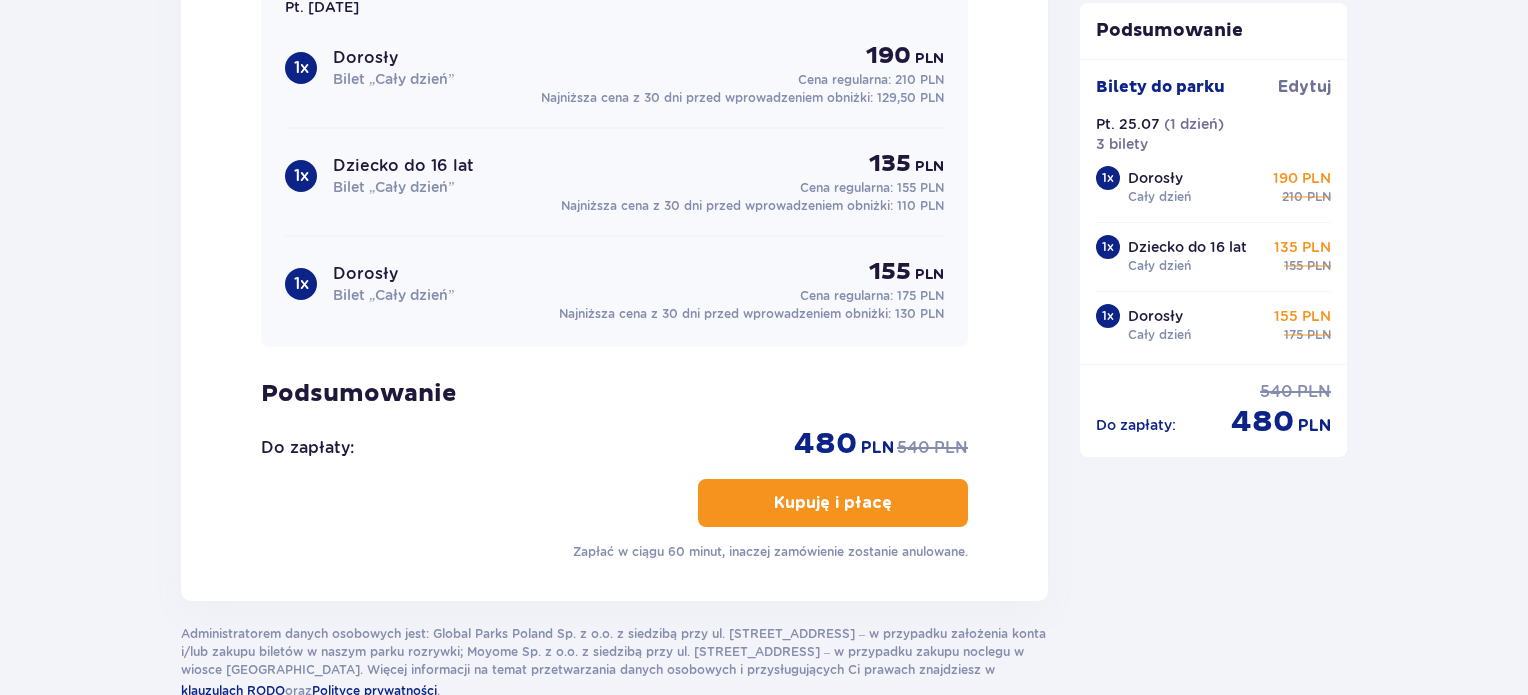click on "Kupuję i płacę" at bounding box center (833, 503) 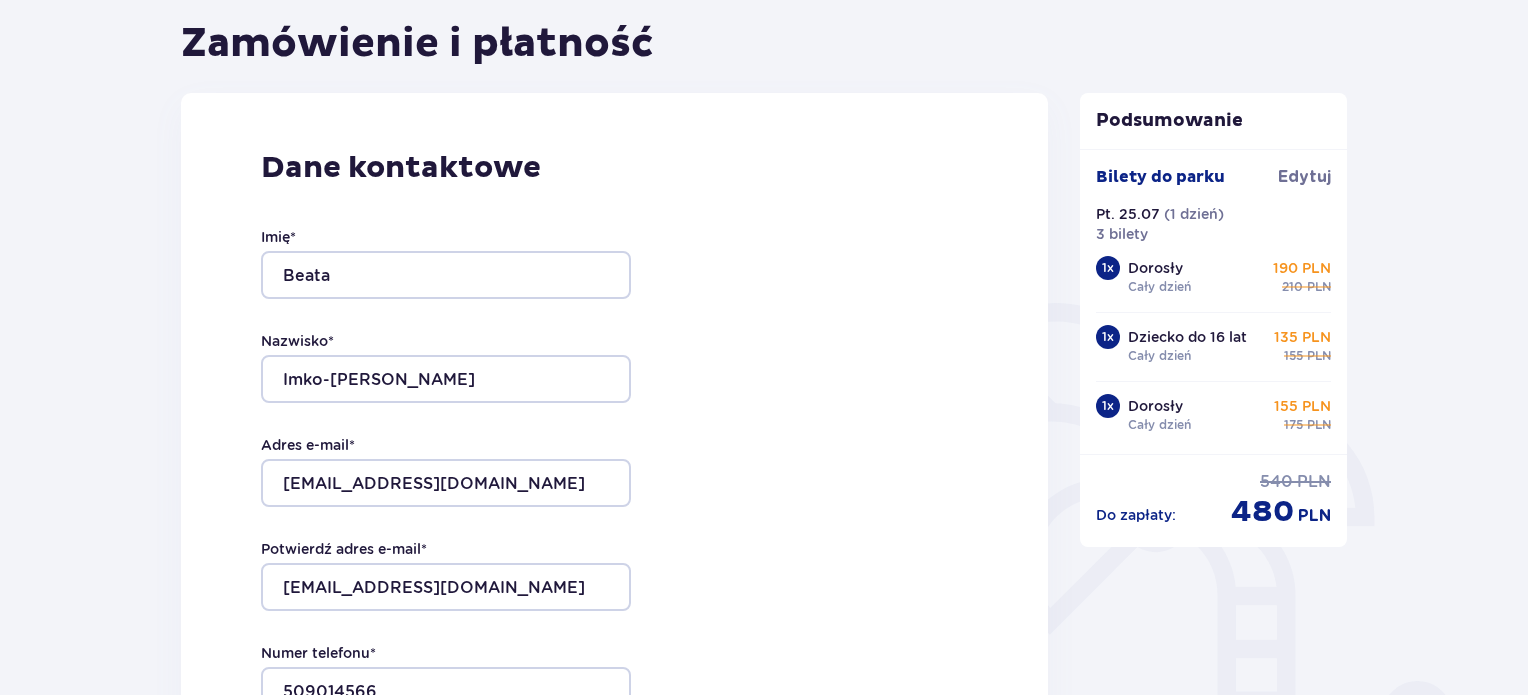 scroll, scrollTop: 0, scrollLeft: 0, axis: both 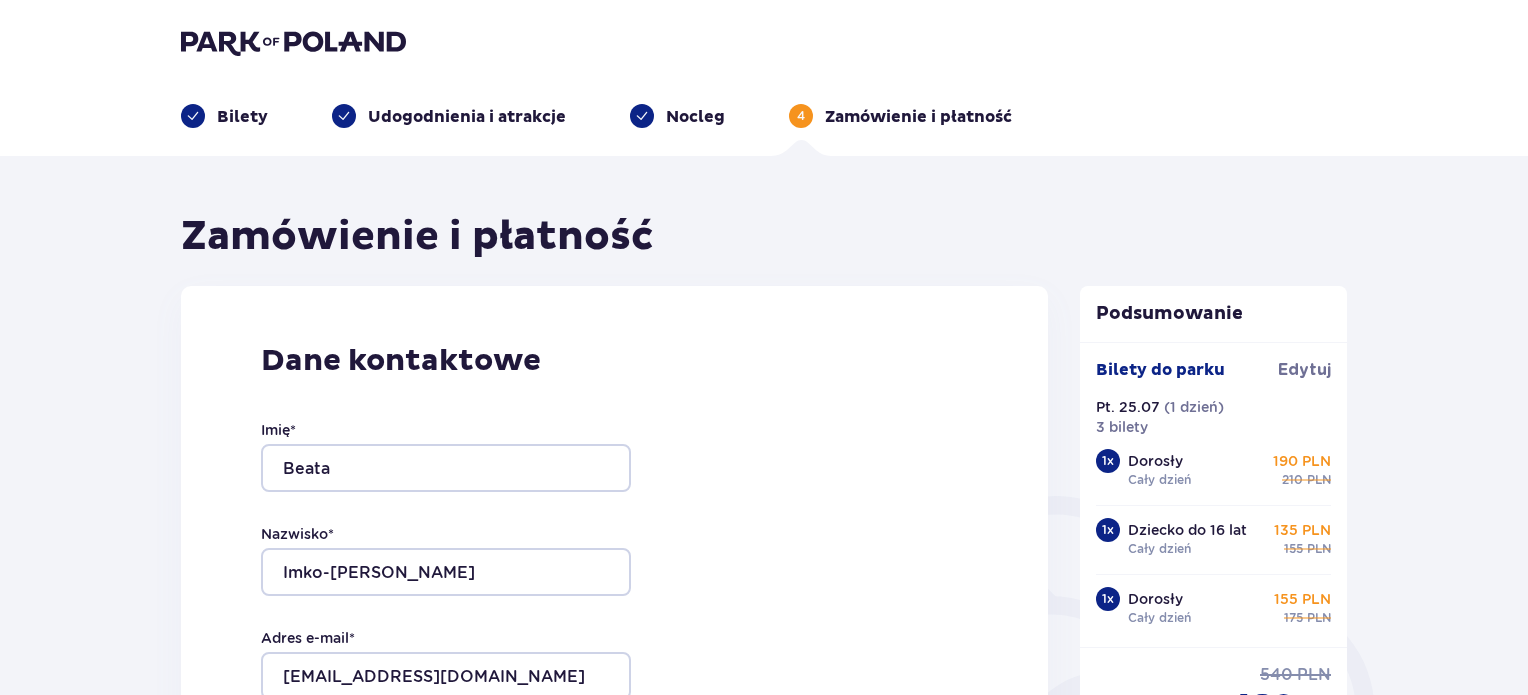 click on "Nocleg" at bounding box center [695, 117] 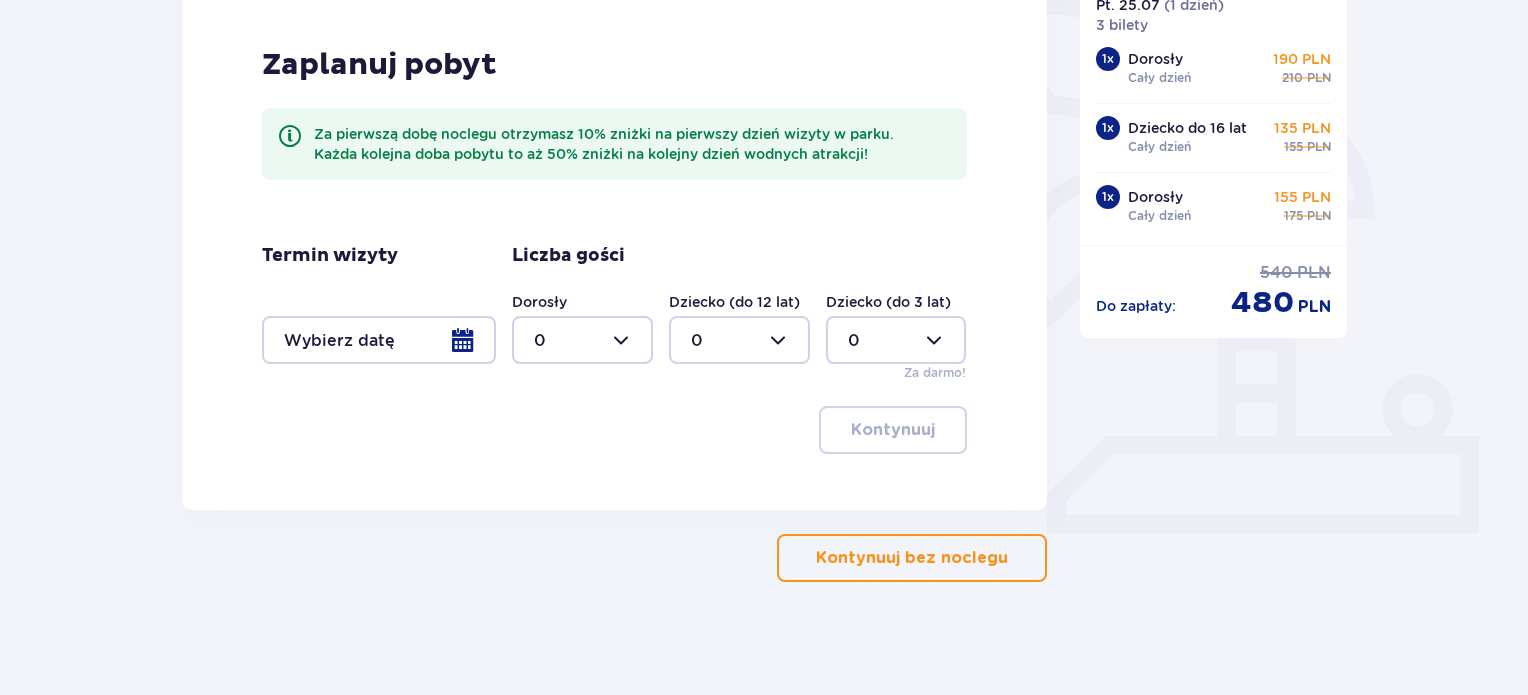 scroll, scrollTop: 507, scrollLeft: 0, axis: vertical 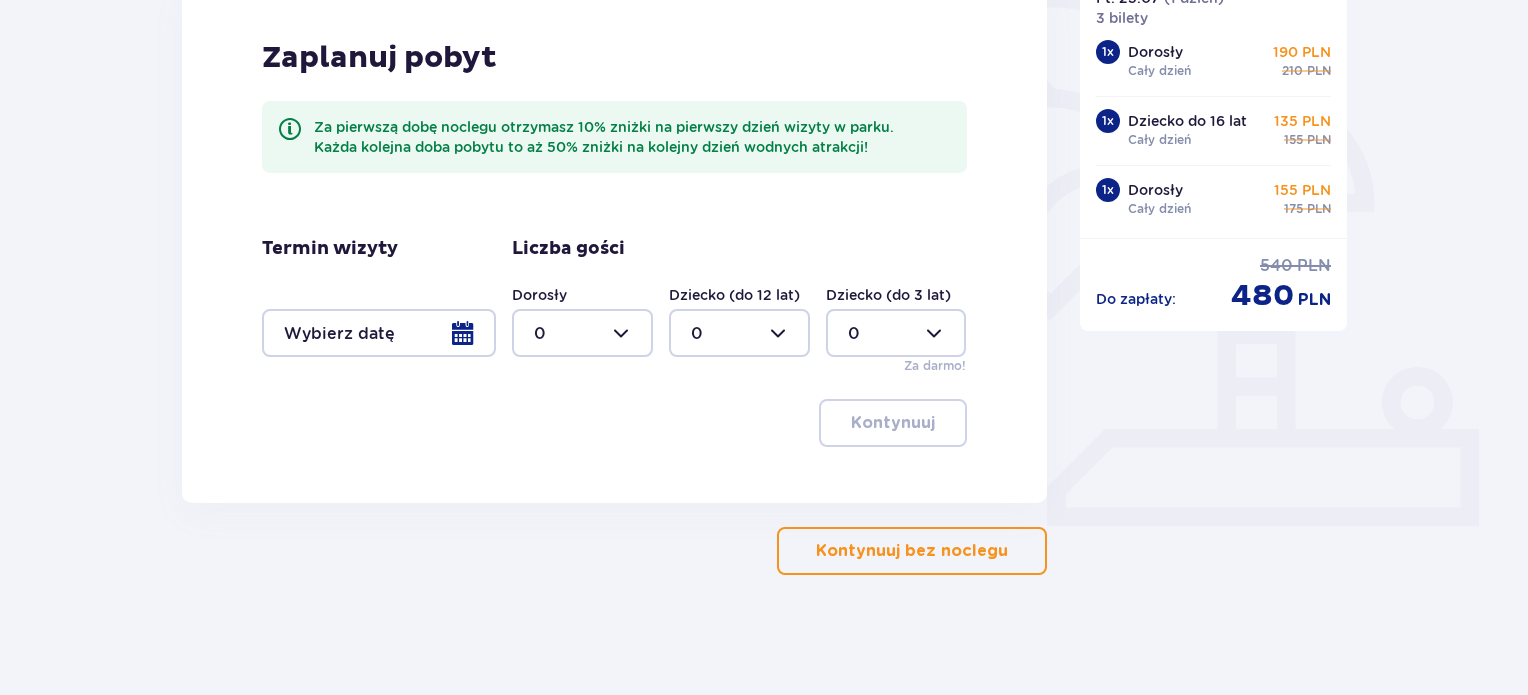click on "Kontynuuj bez noclegu" at bounding box center [912, 551] 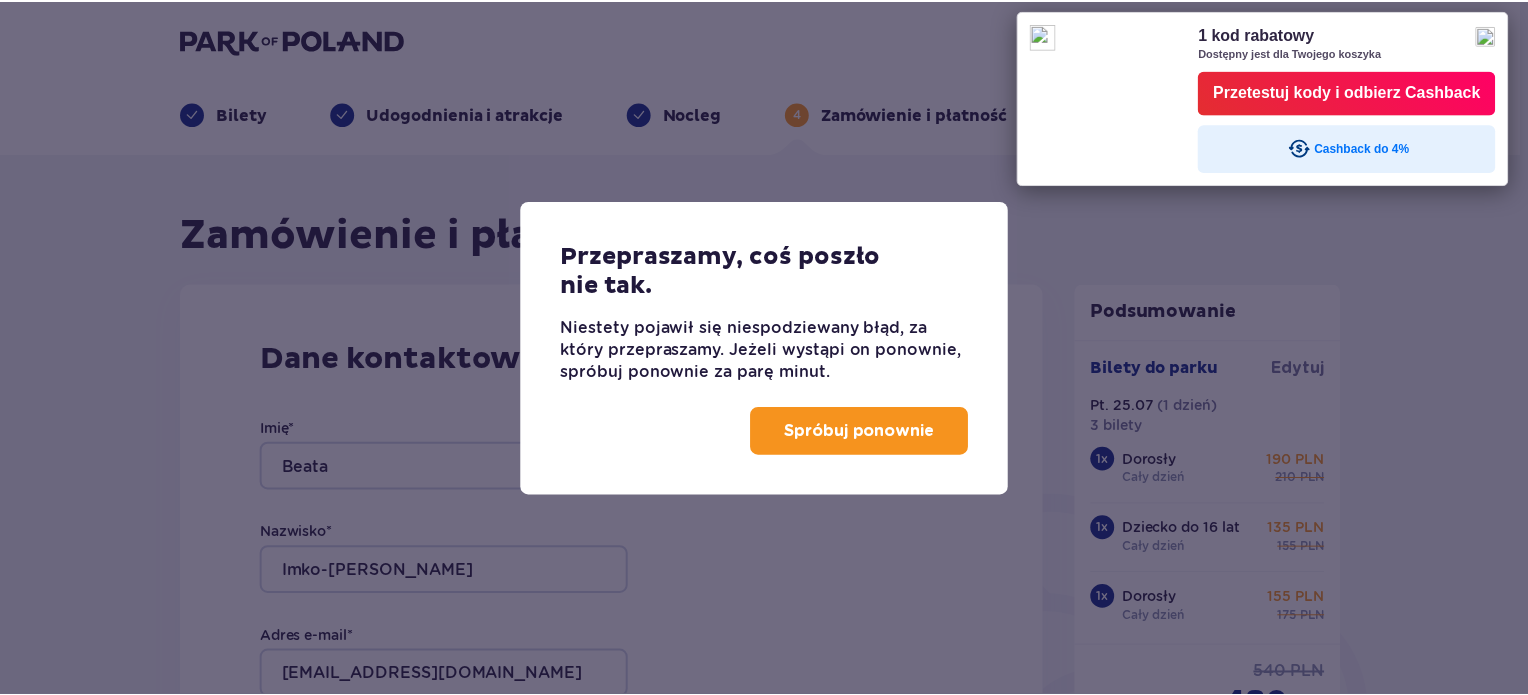 scroll, scrollTop: 0, scrollLeft: 0, axis: both 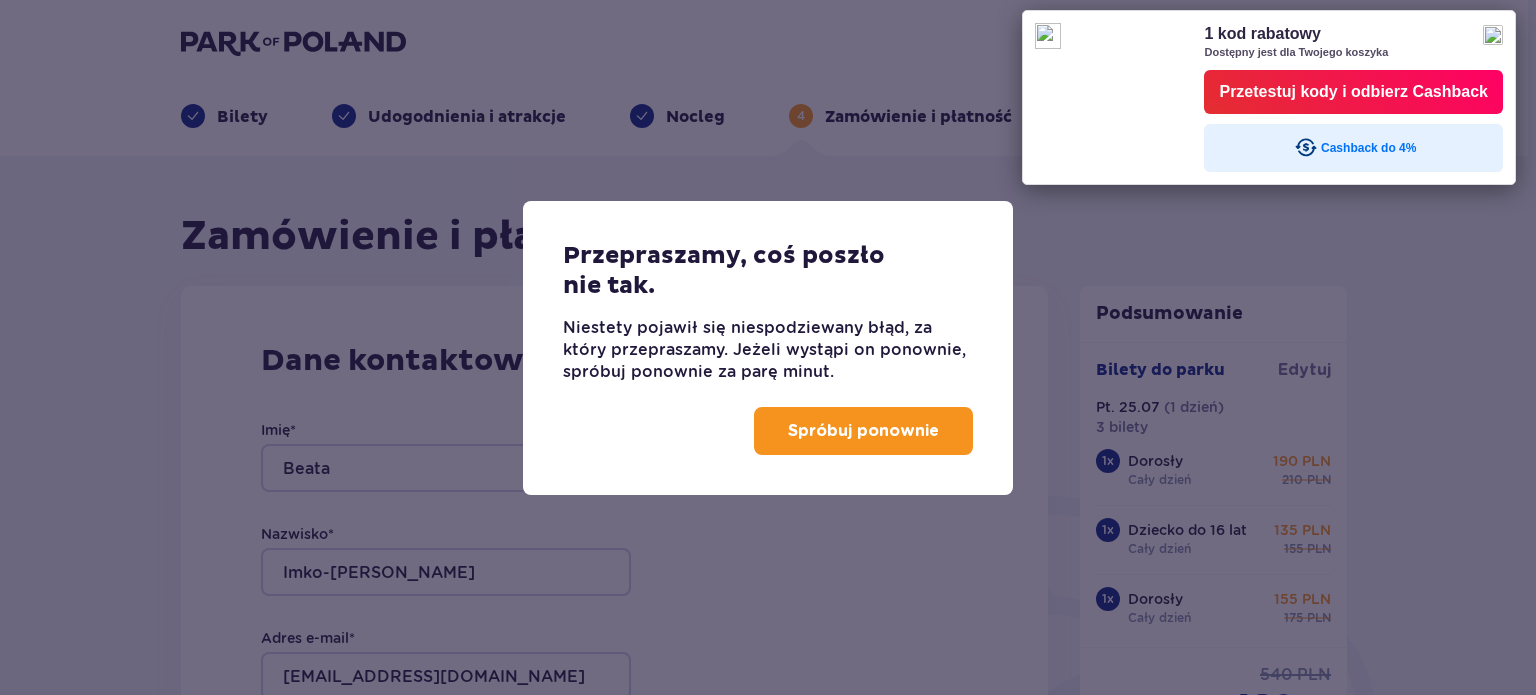 click on "Spróbuj ponownie" at bounding box center (863, 431) 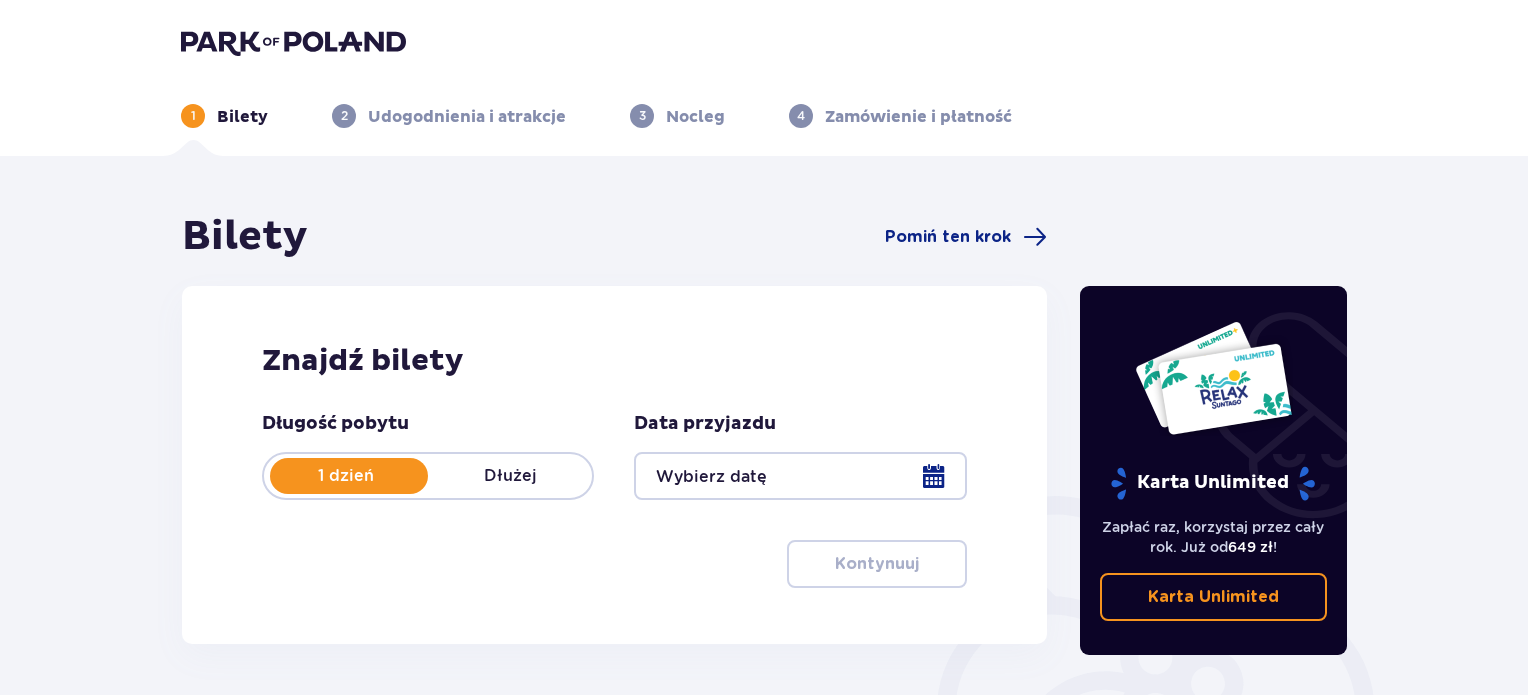 scroll, scrollTop: 0, scrollLeft: 0, axis: both 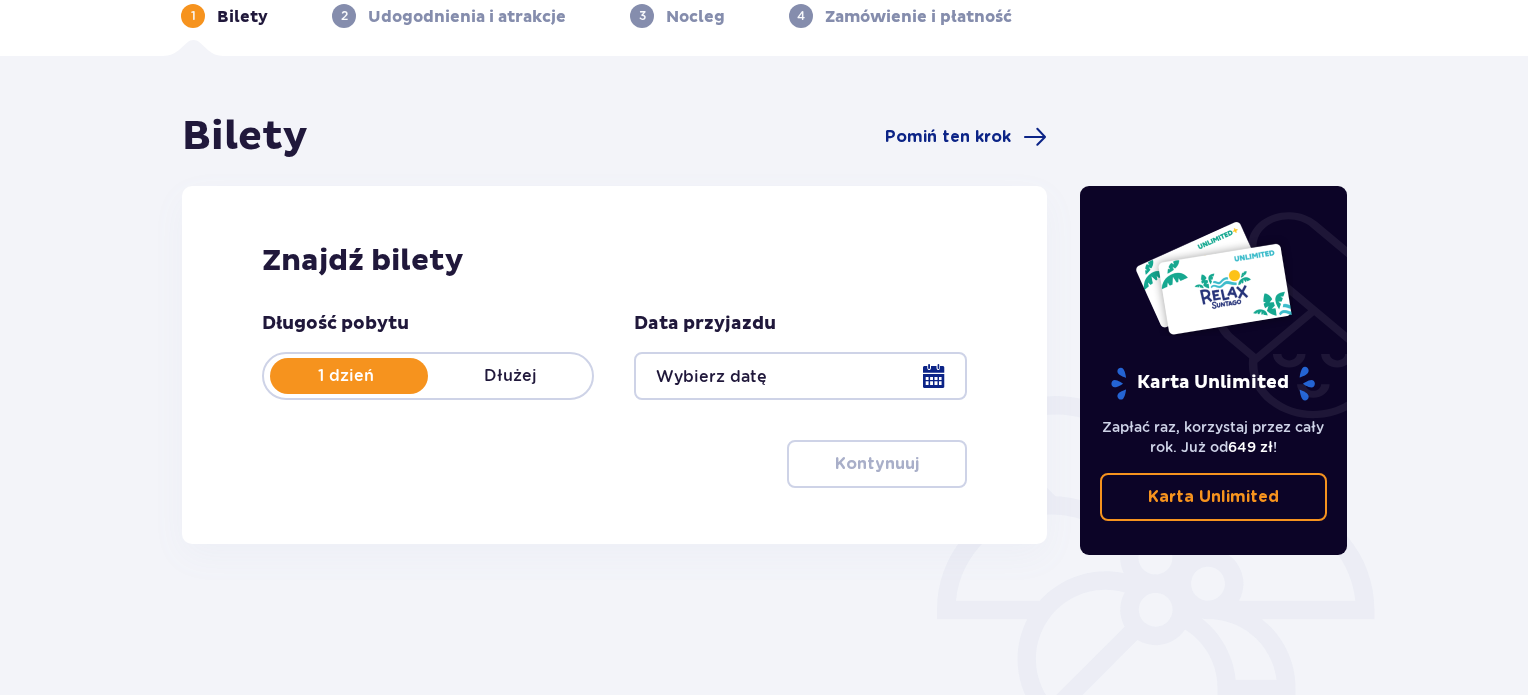 click at bounding box center (800, 376) 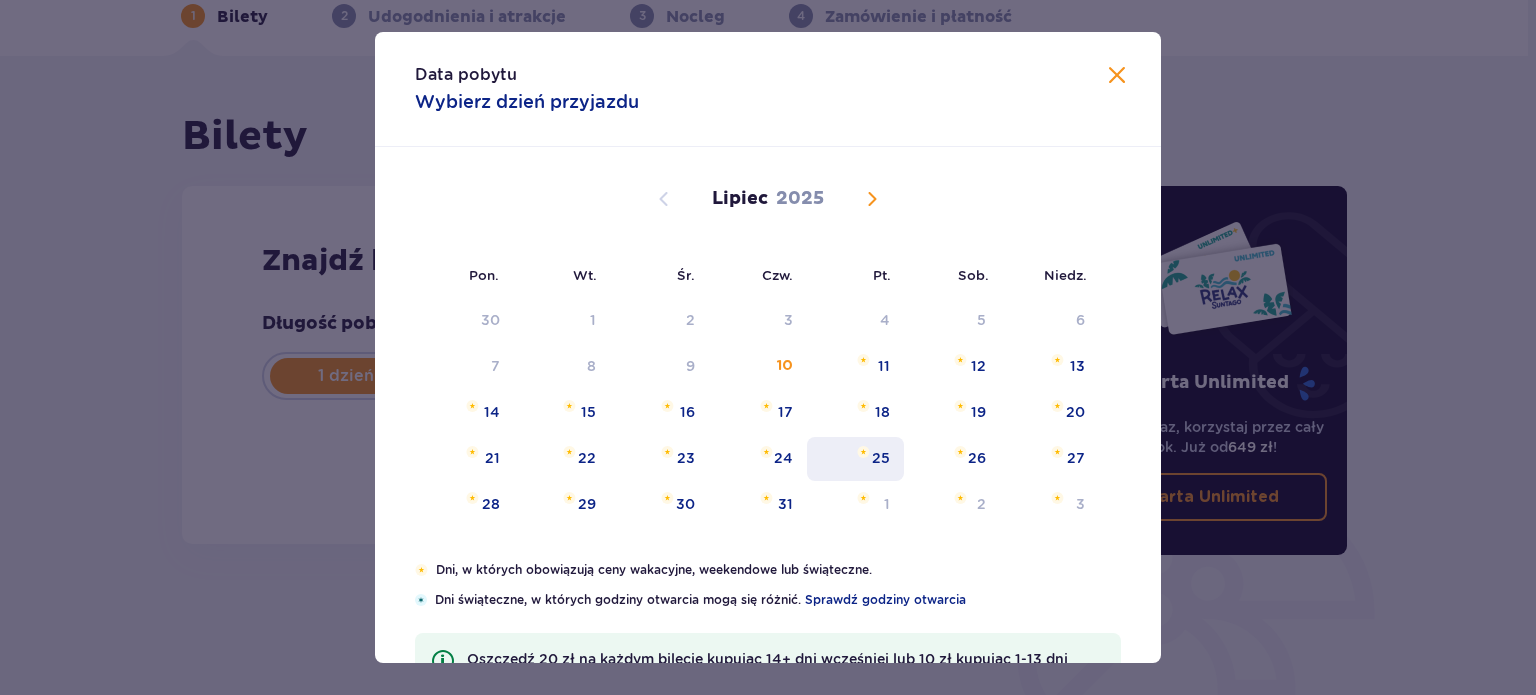 click on "25" at bounding box center [881, 458] 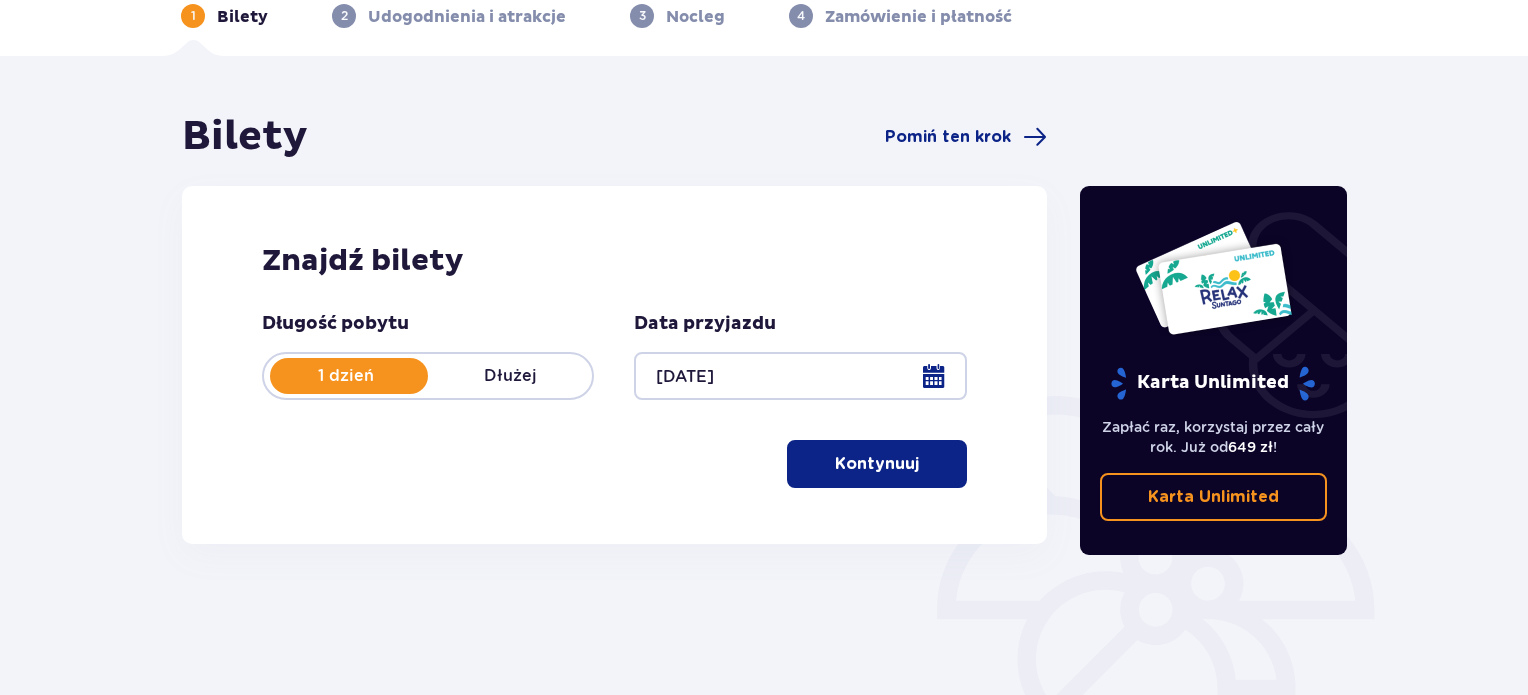 click on "Kontynuuj" at bounding box center [877, 464] 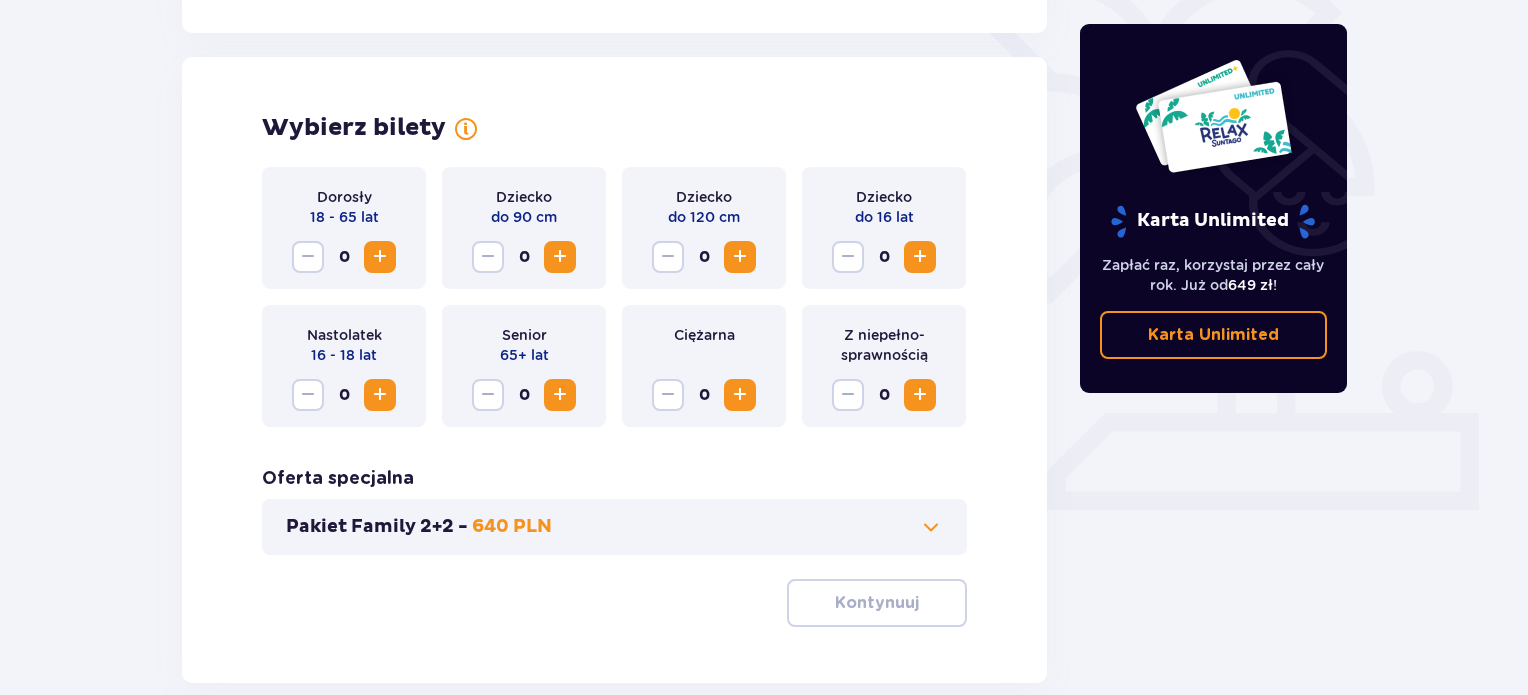 scroll, scrollTop: 556, scrollLeft: 0, axis: vertical 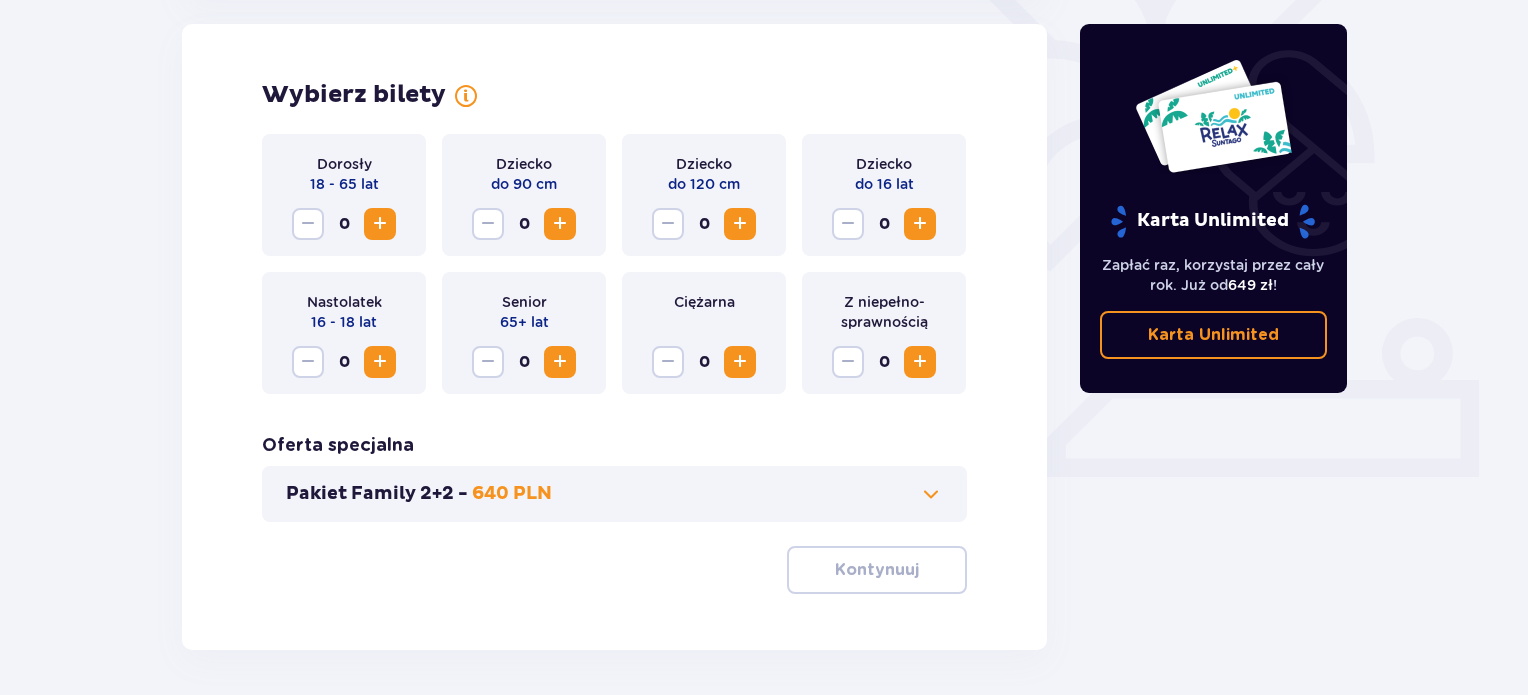 click at bounding box center (380, 224) 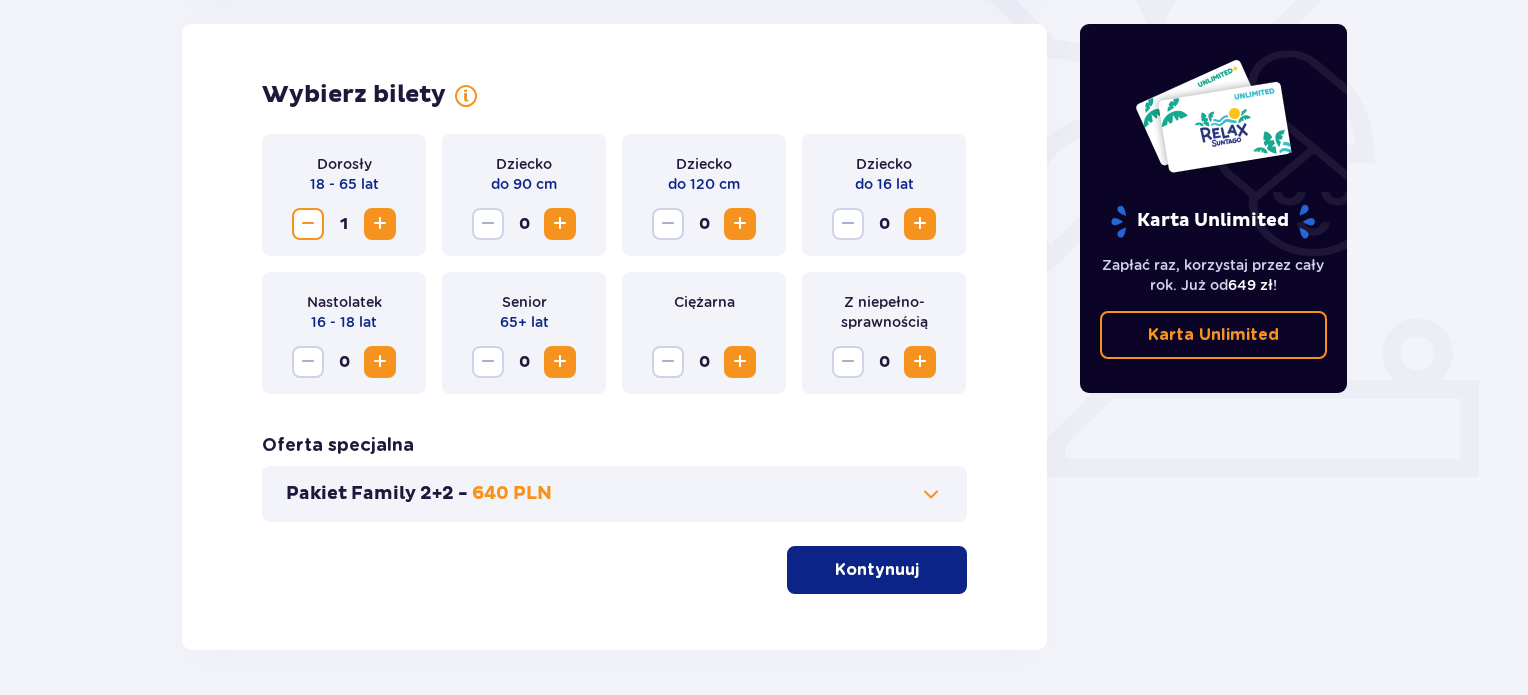 click at bounding box center [380, 224] 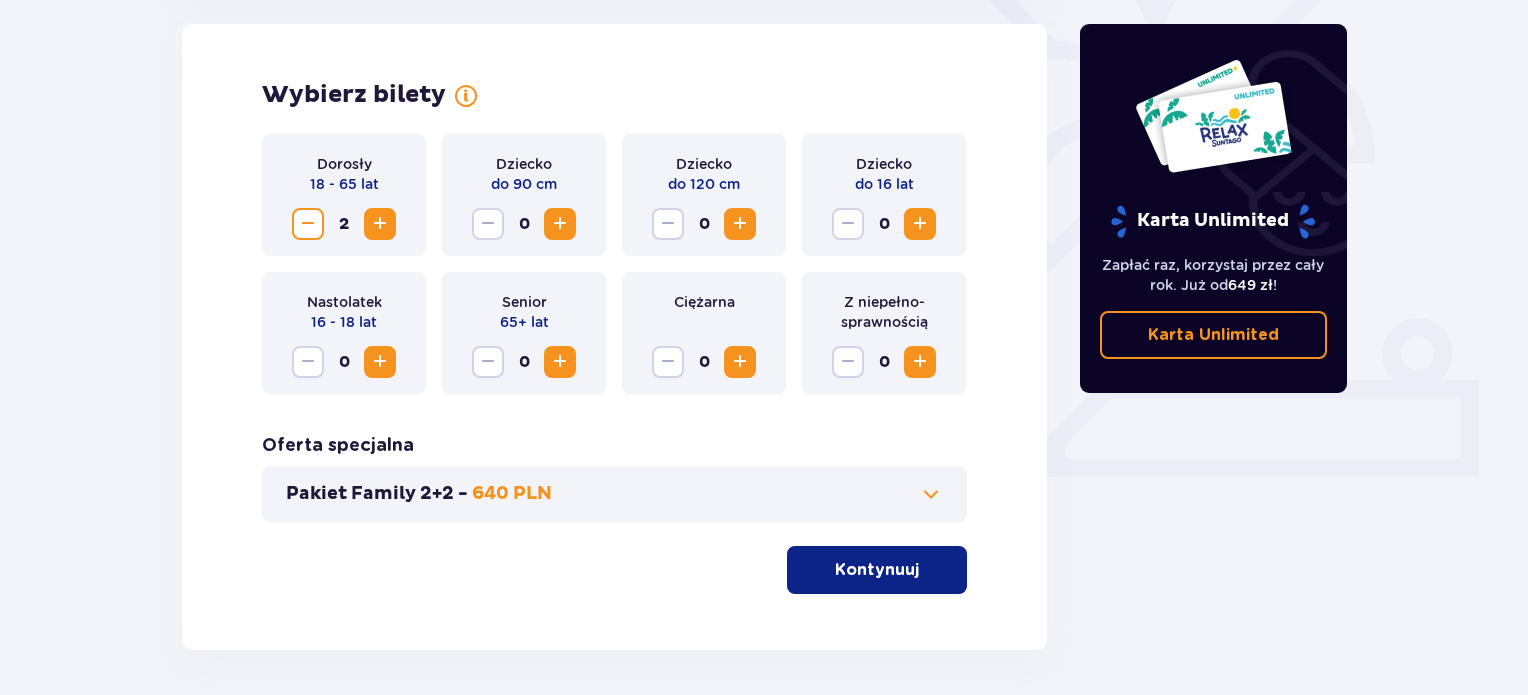 click at bounding box center [920, 224] 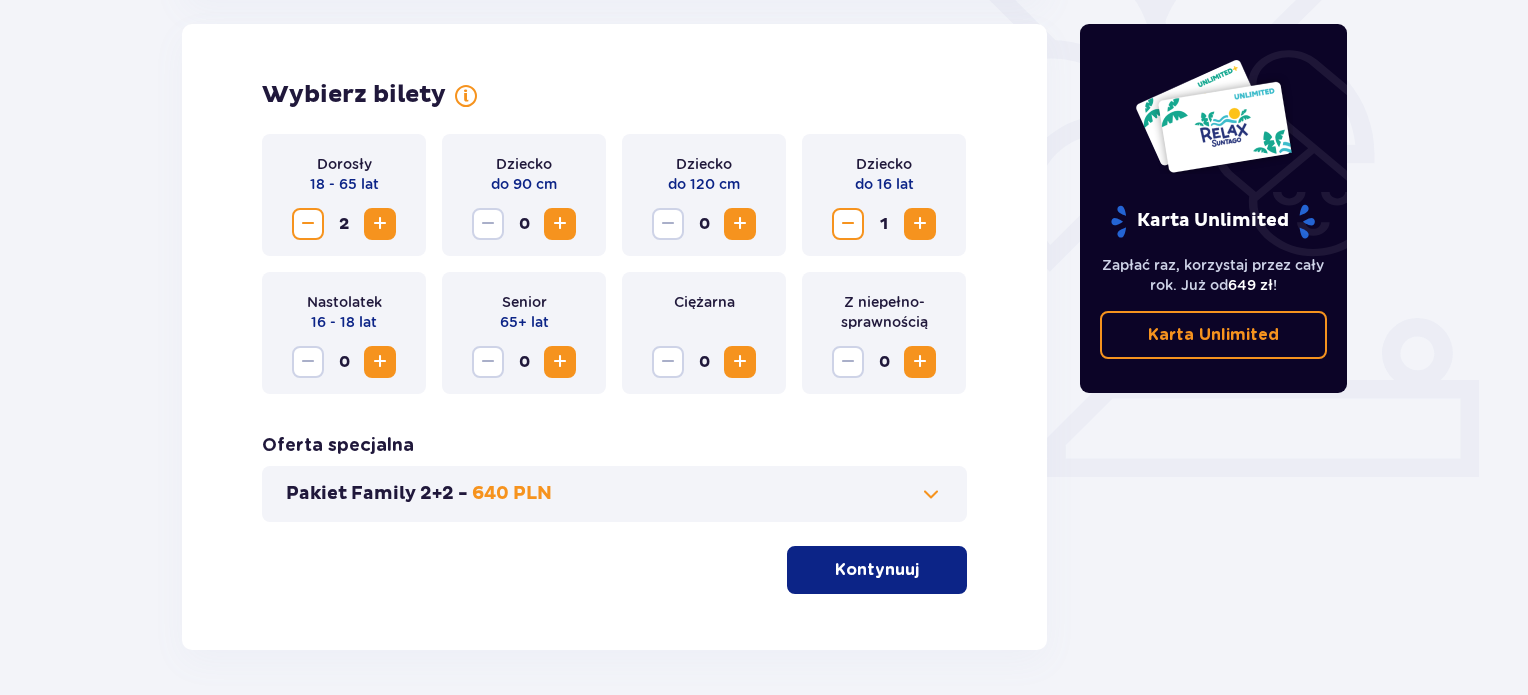 click on "Kontynuuj" at bounding box center [877, 570] 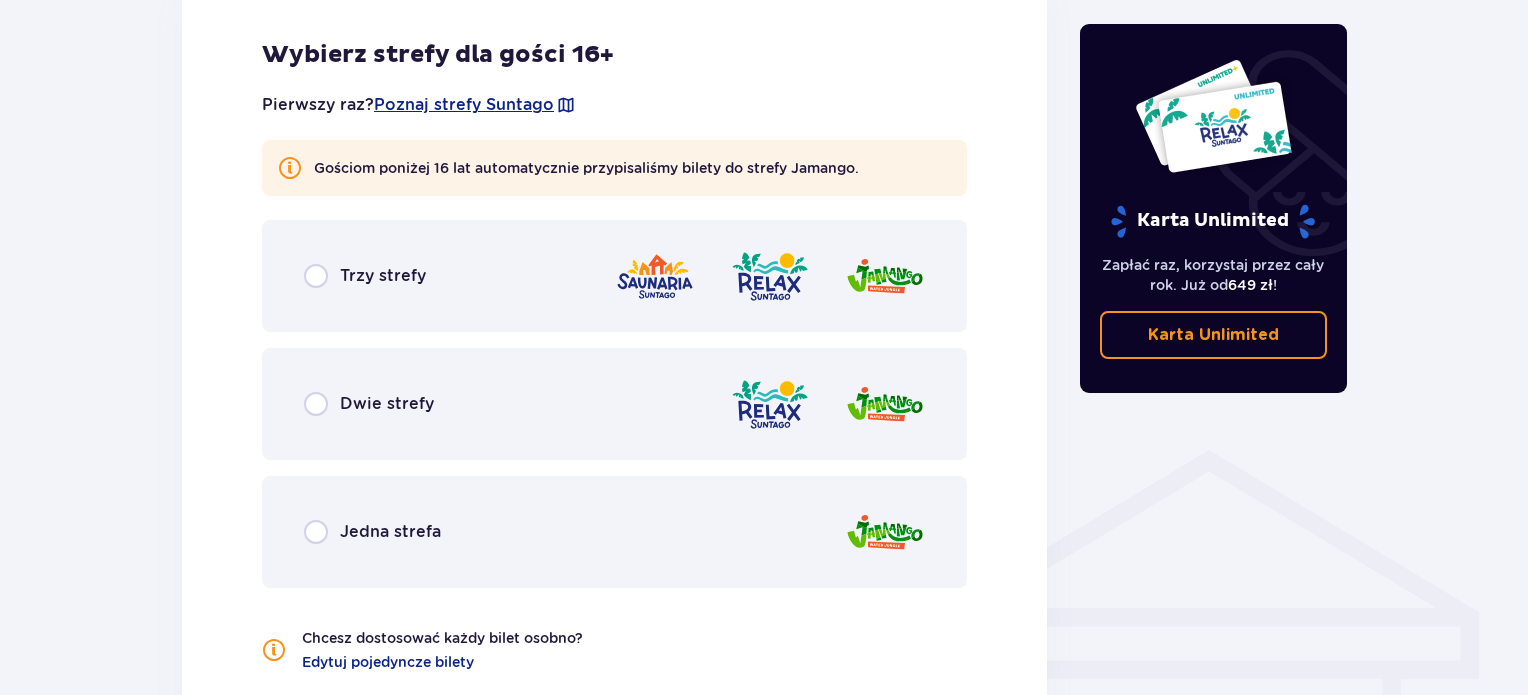 scroll, scrollTop: 1399, scrollLeft: 0, axis: vertical 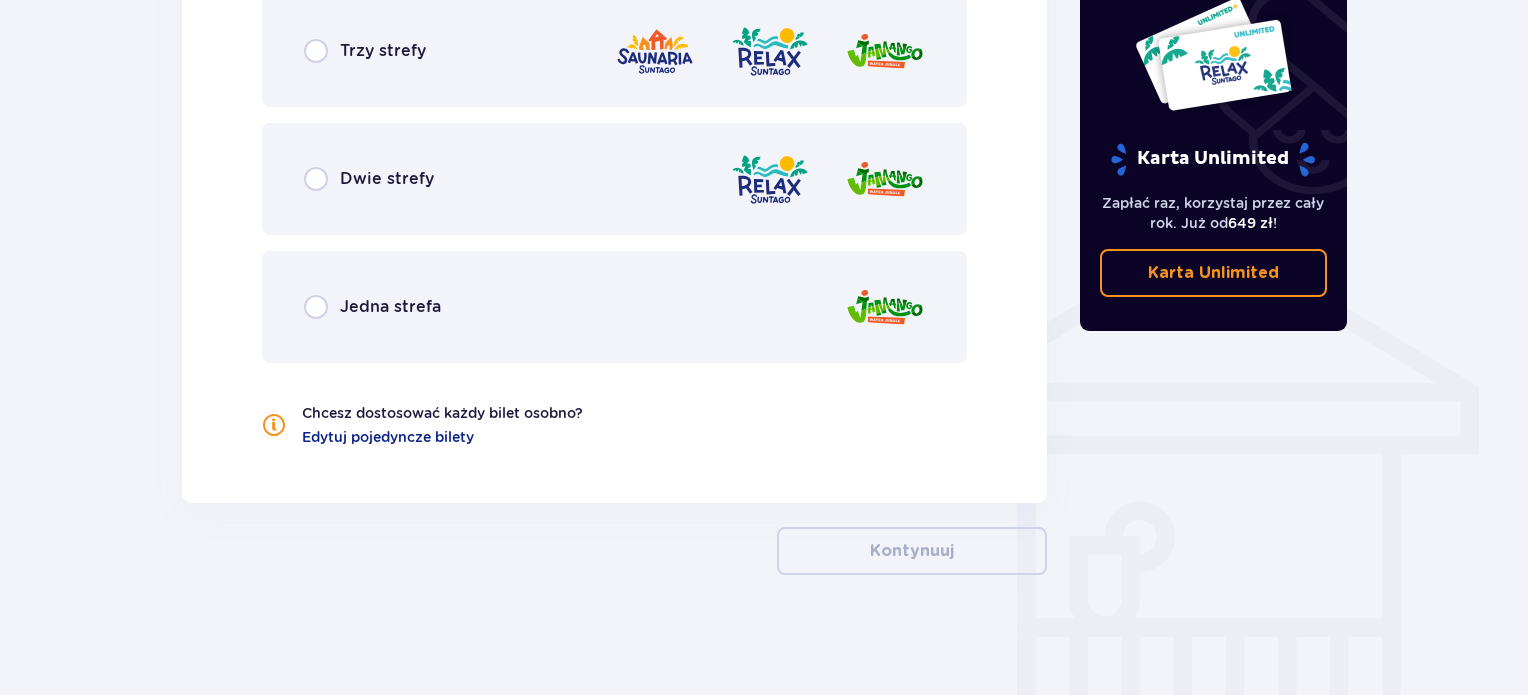 click on "Wybierz strefy dla gości 16+ Pierwszy raz?  Poznaj strefy Suntago Gościom poniżej 16 lat automatycznie przypisaliśmy bilety do strefy Jamango. Trzy strefy Dwie strefy Jedna strefa Chcesz dostosować każdy bilet osobno? Edytuj pojedyncze bilety" at bounding box center [614, 131] 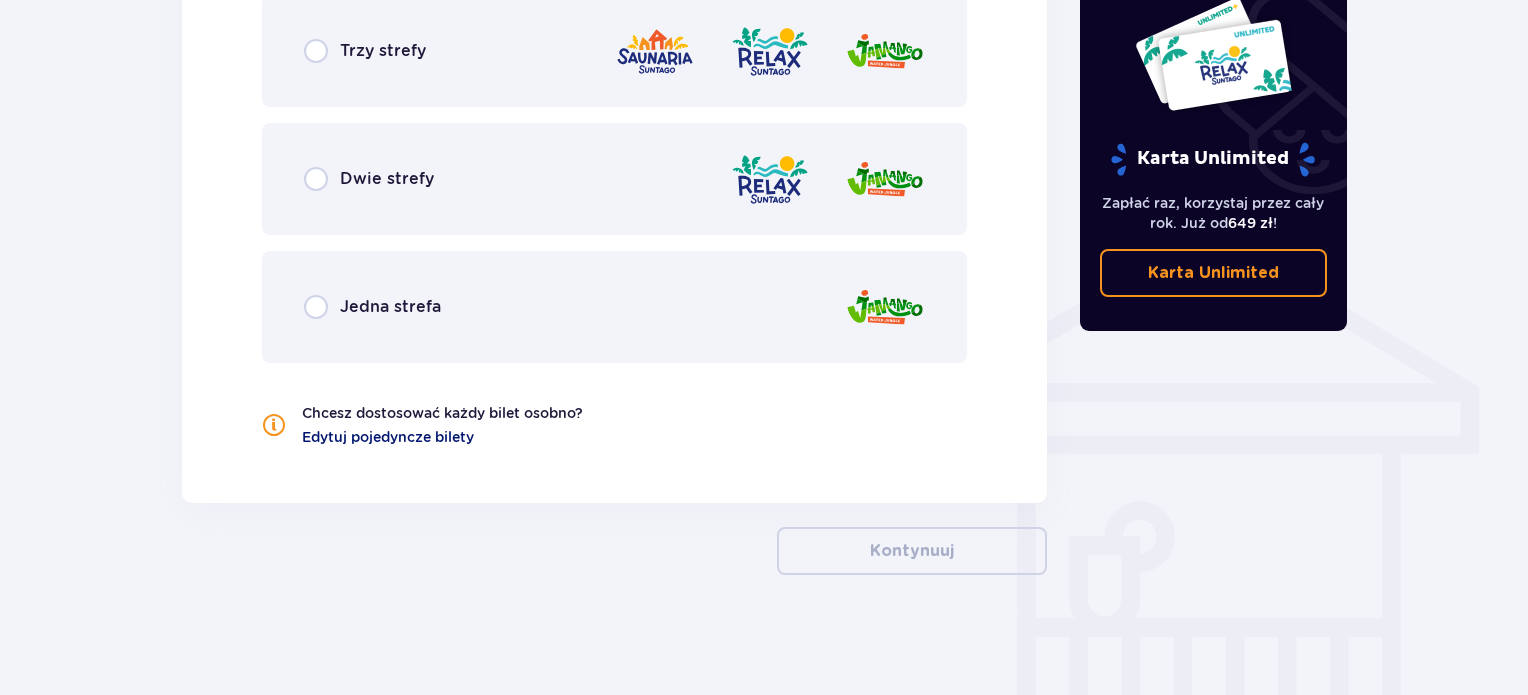 click on "Edytuj pojedyncze bilety" at bounding box center (388, 437) 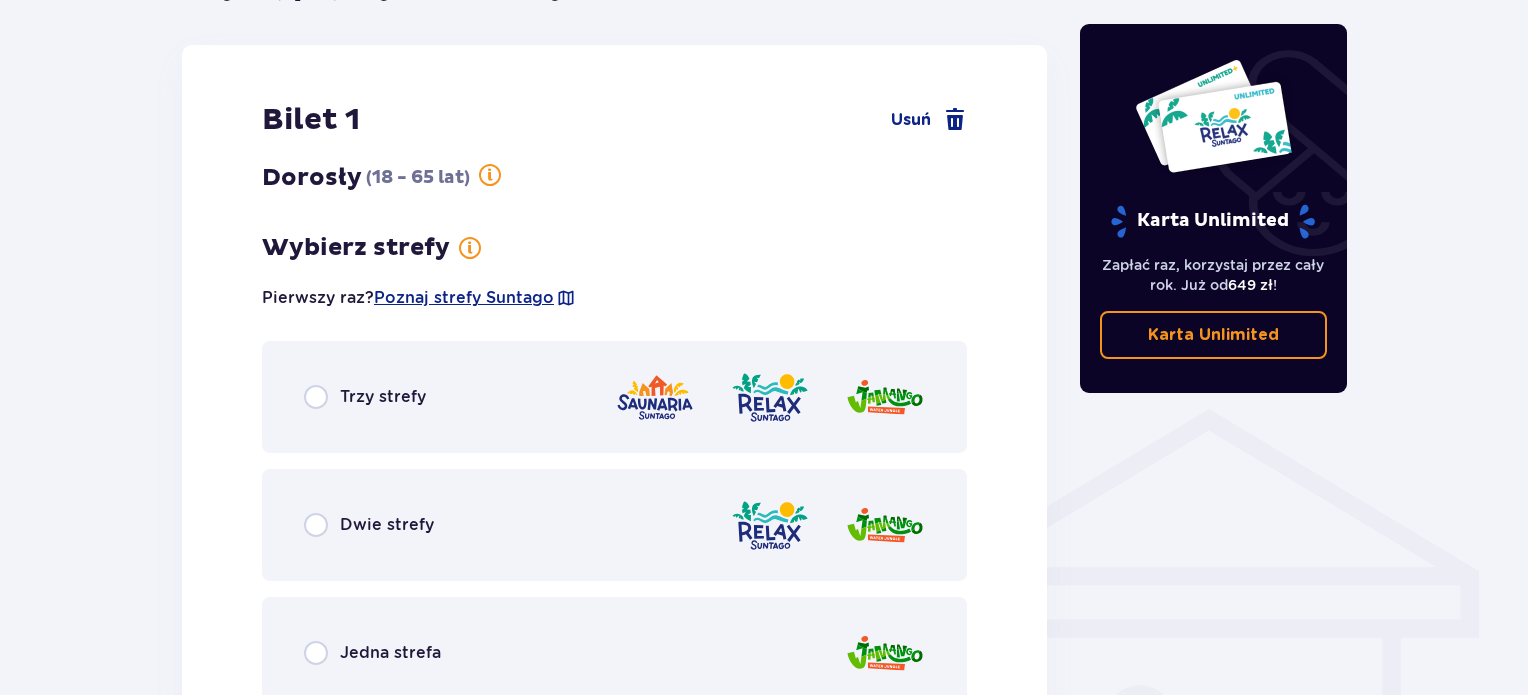 scroll, scrollTop: 1310, scrollLeft: 0, axis: vertical 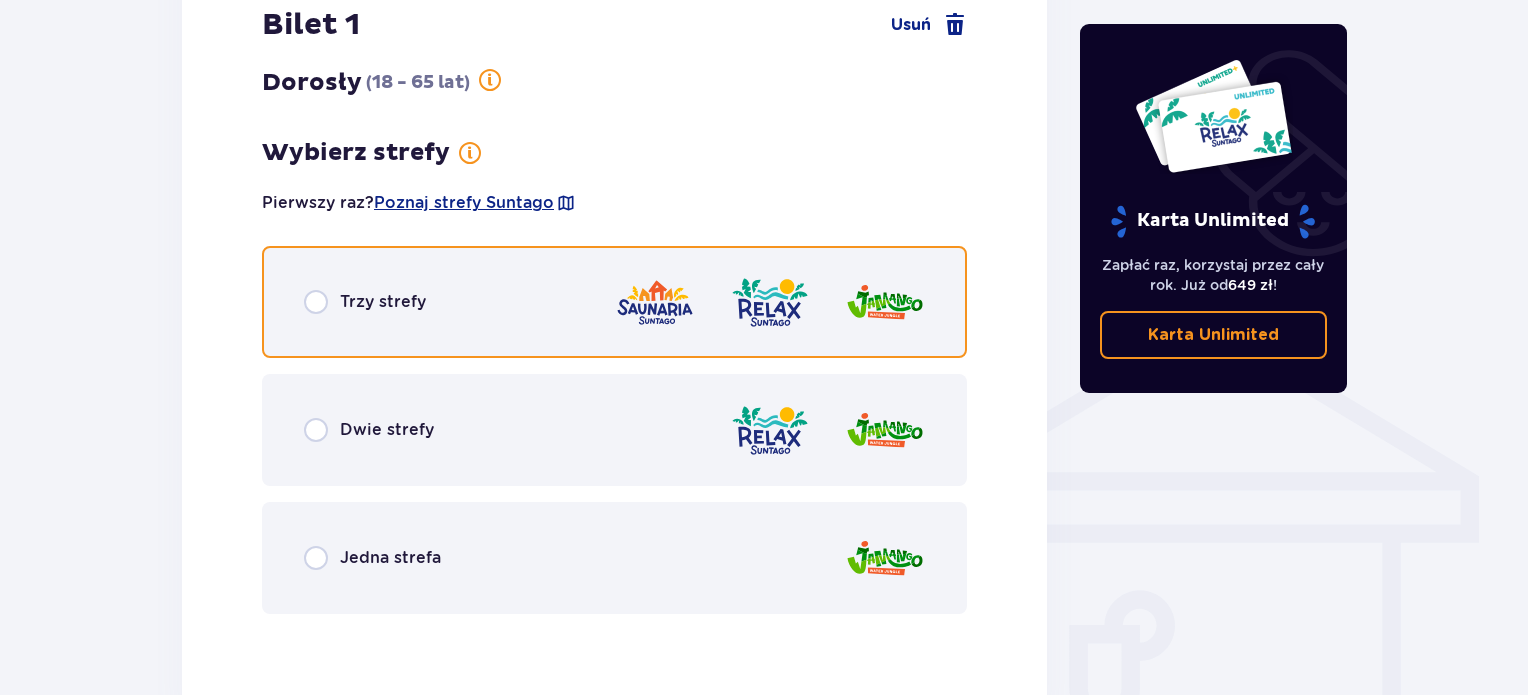 click at bounding box center [316, 302] 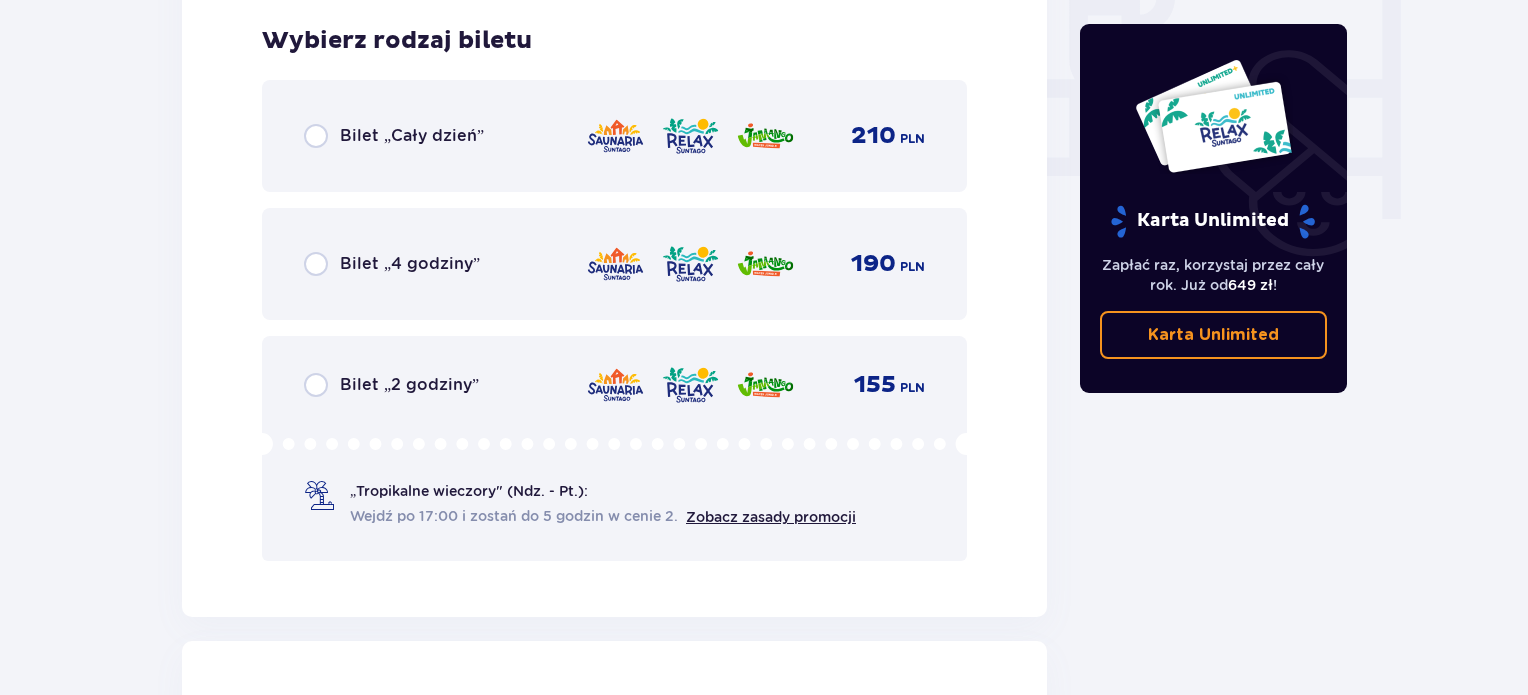 scroll, scrollTop: 1940, scrollLeft: 0, axis: vertical 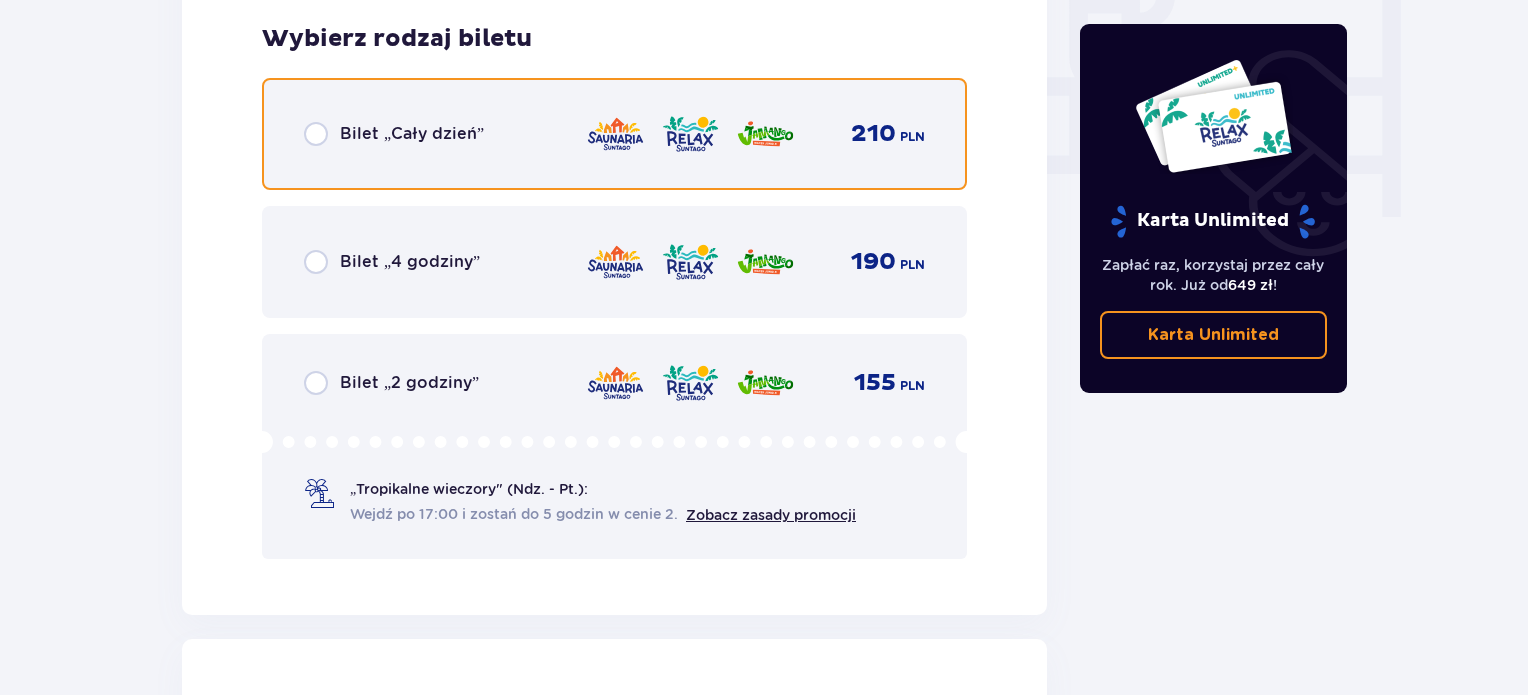 click at bounding box center [316, 134] 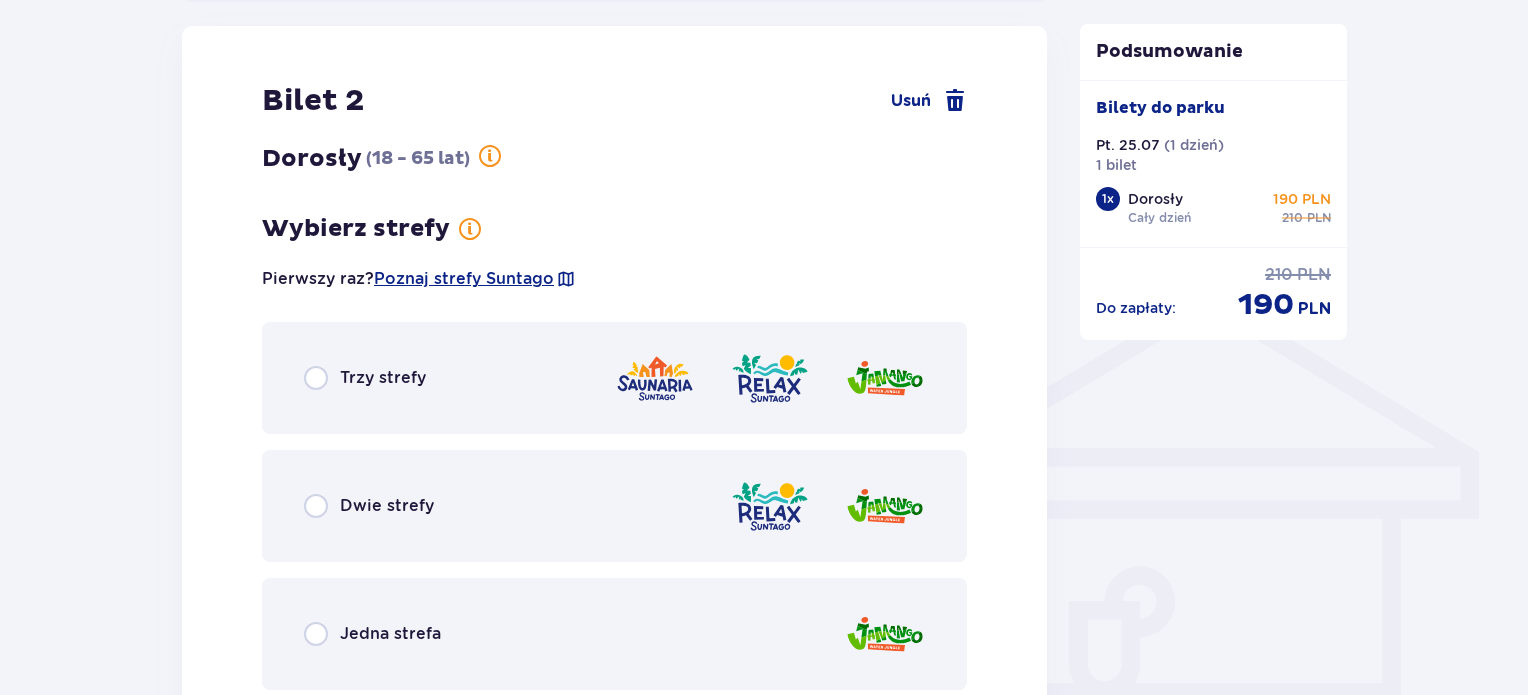 scroll, scrollTop: 1336, scrollLeft: 0, axis: vertical 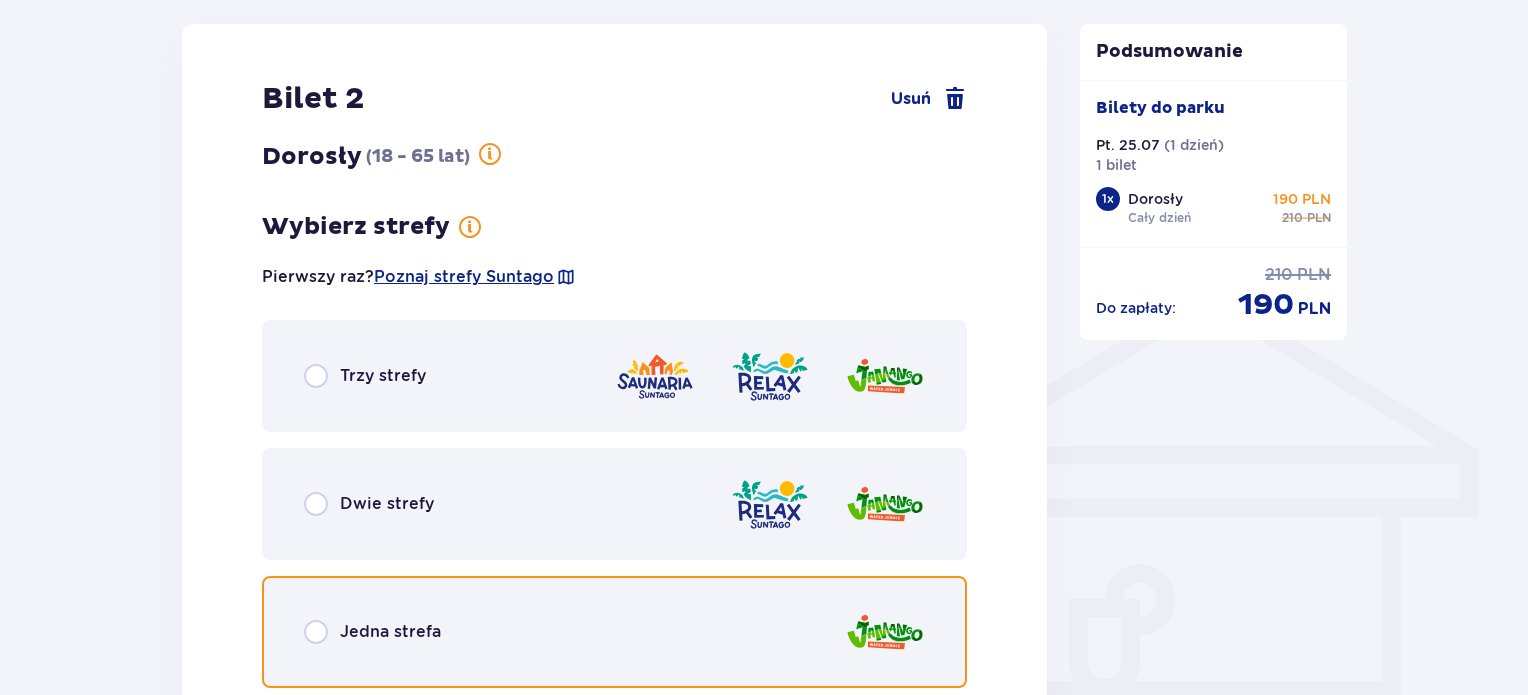 click at bounding box center [316, 632] 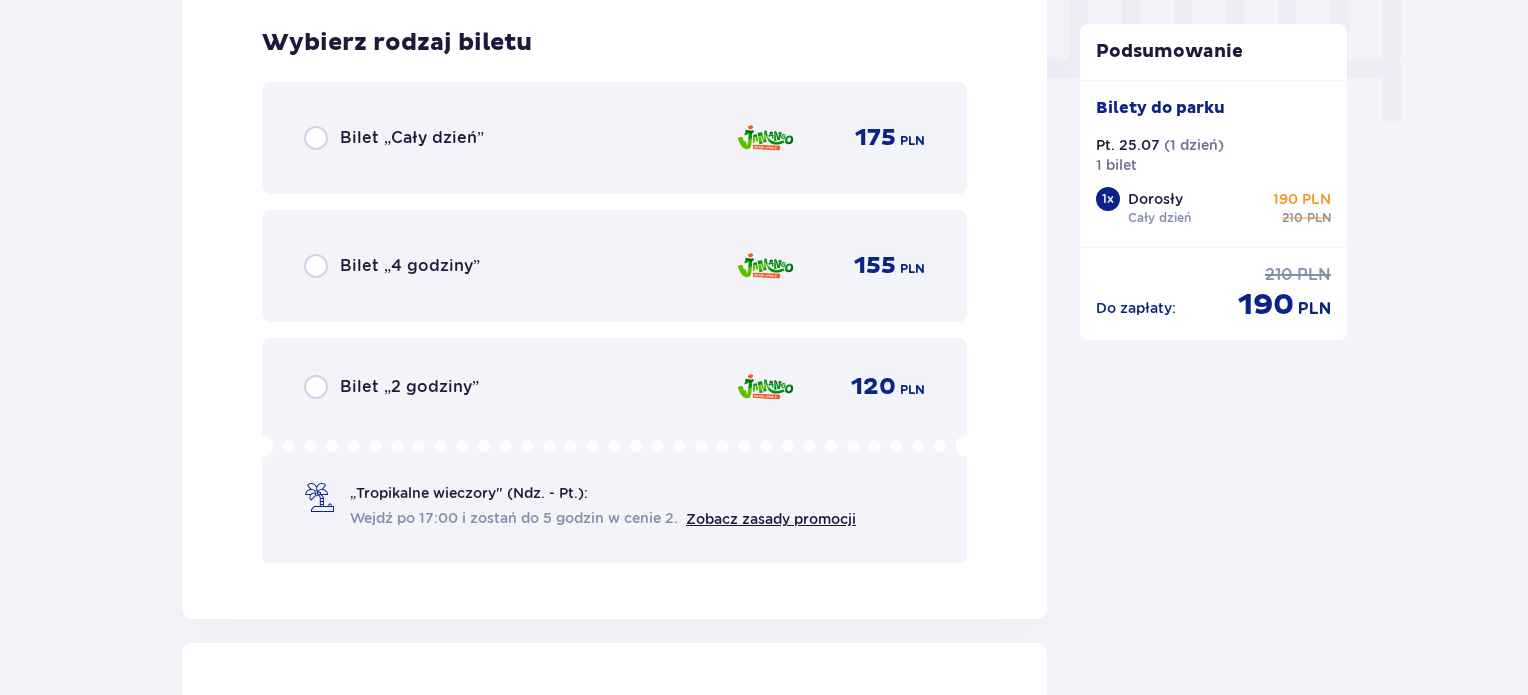 scroll, scrollTop: 2039, scrollLeft: 0, axis: vertical 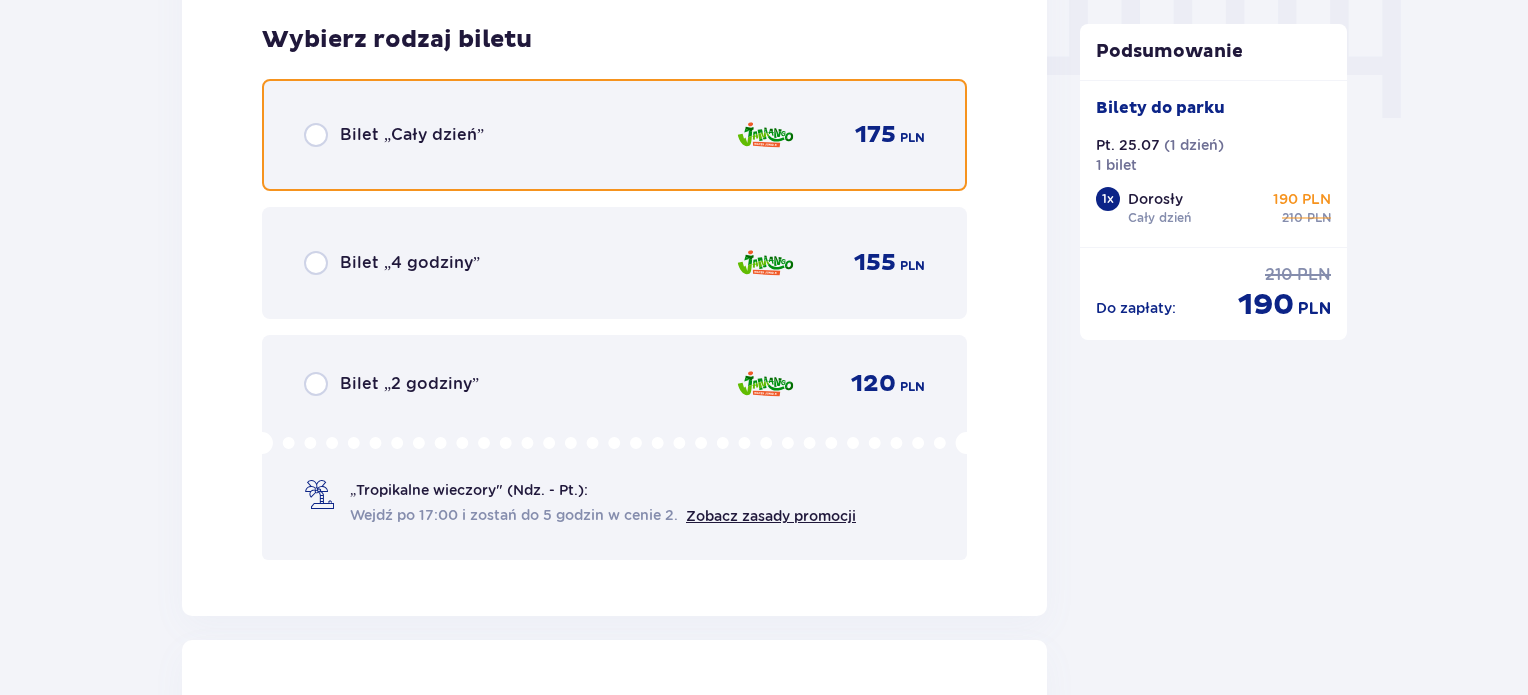 click at bounding box center [316, 135] 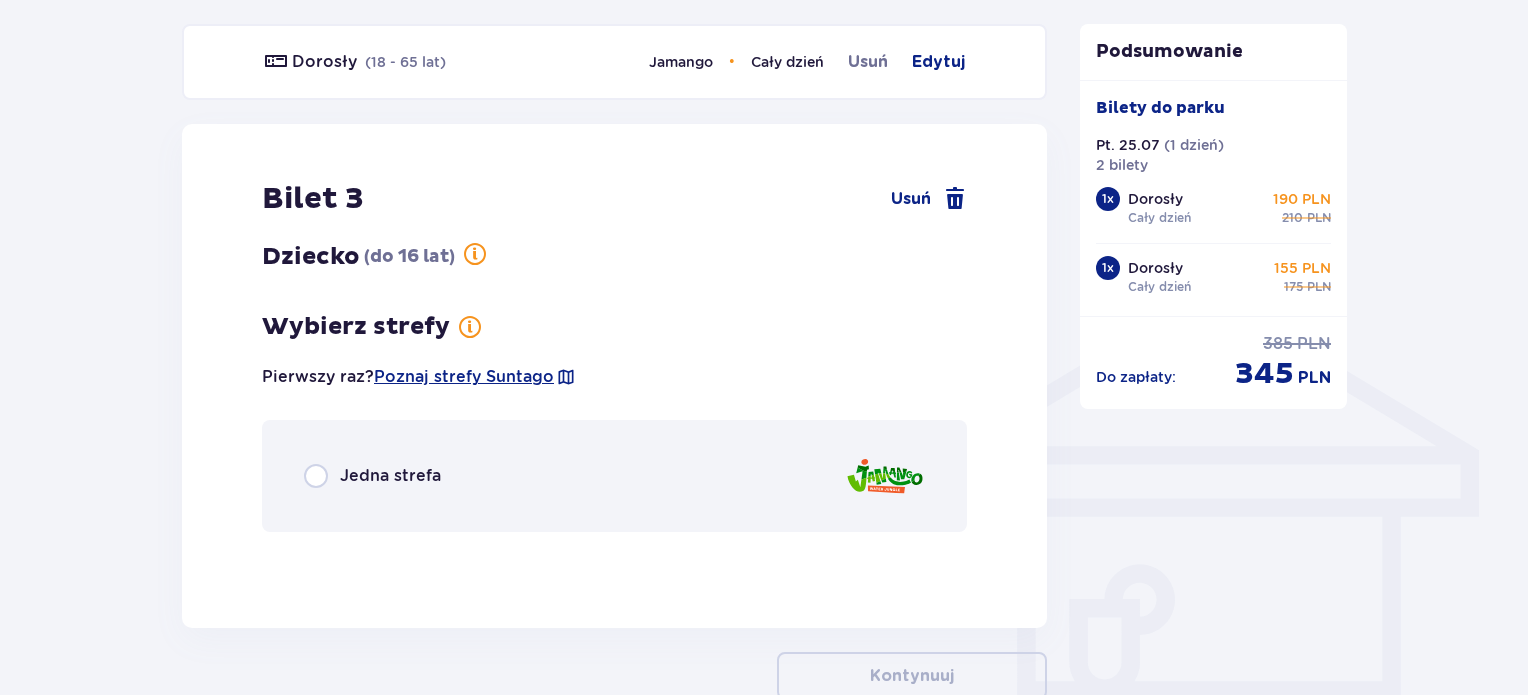 scroll, scrollTop: 1335, scrollLeft: 0, axis: vertical 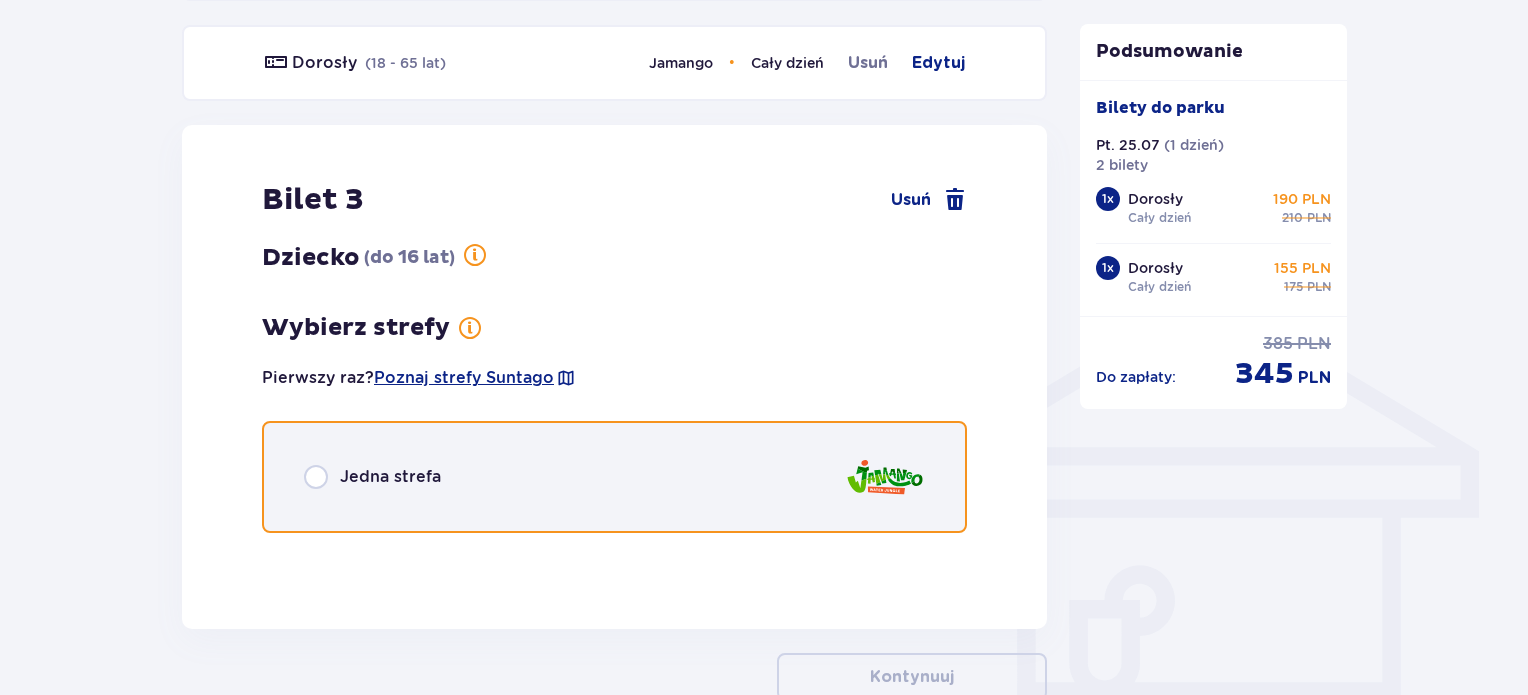 click at bounding box center [316, 477] 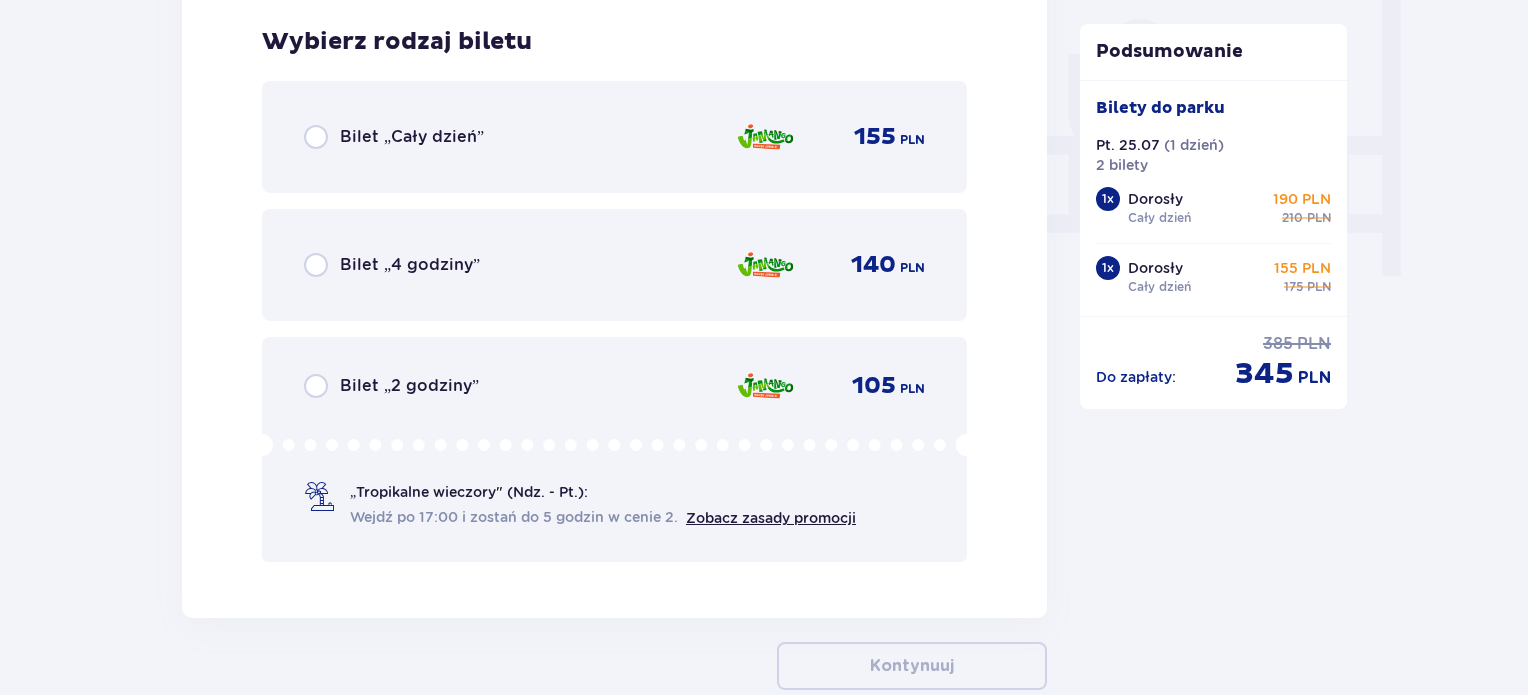 scroll, scrollTop: 1882, scrollLeft: 0, axis: vertical 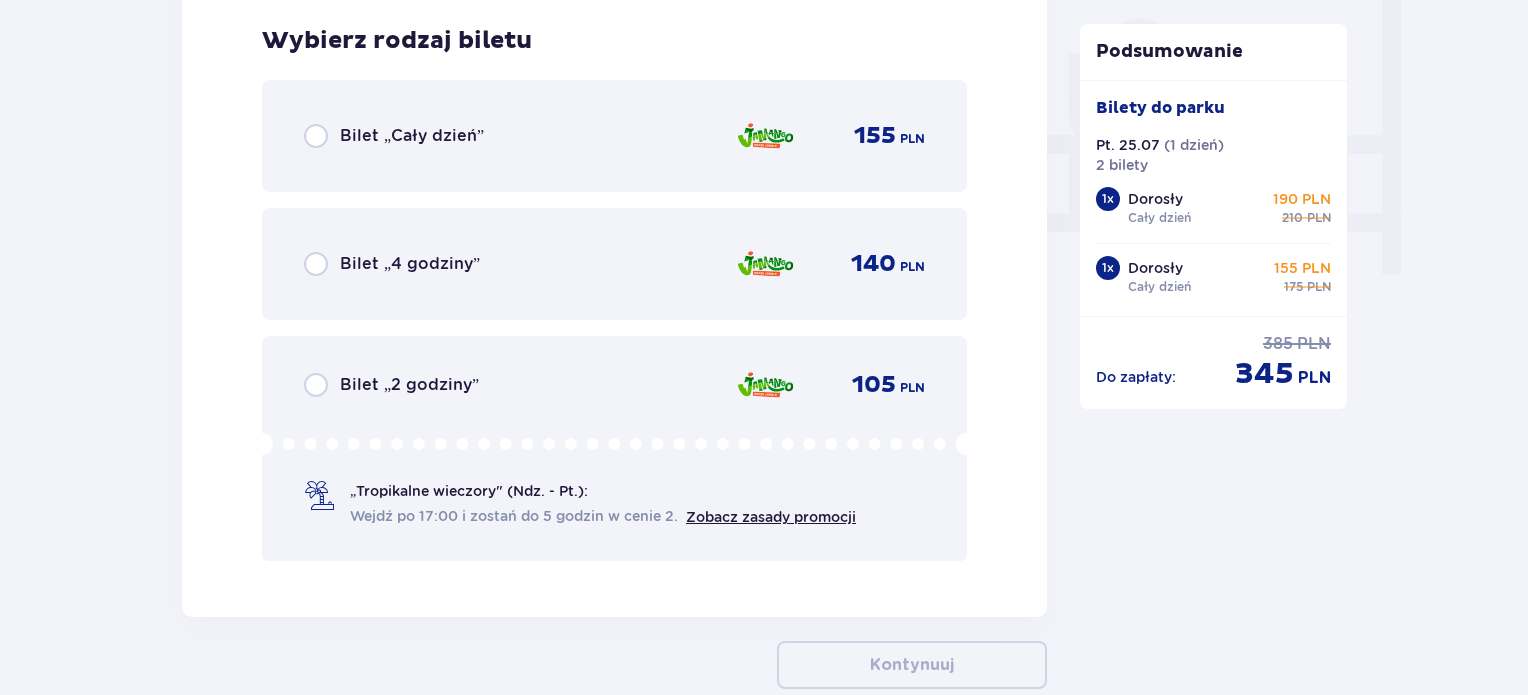 click on "Bilet „Cały dzień” 155 PLN" at bounding box center [614, 136] 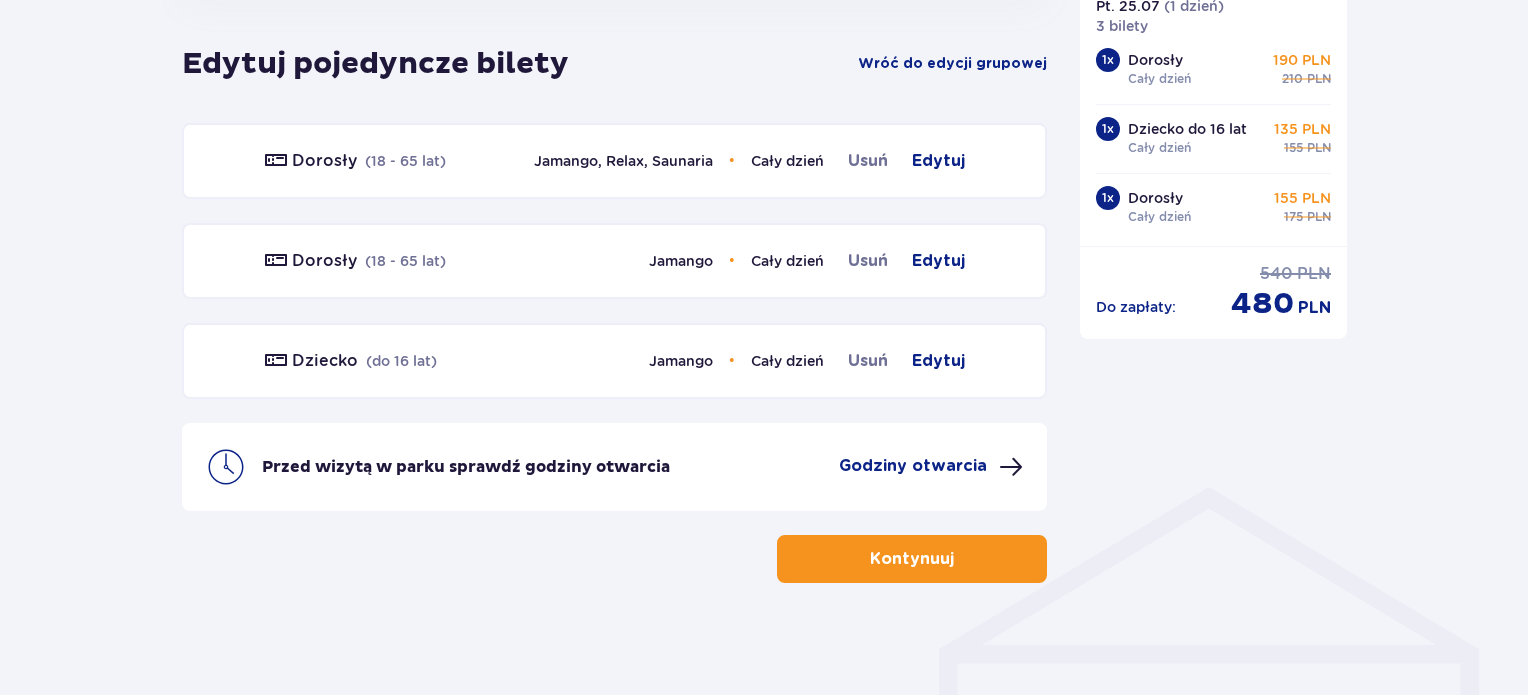 scroll, scrollTop: 1142, scrollLeft: 0, axis: vertical 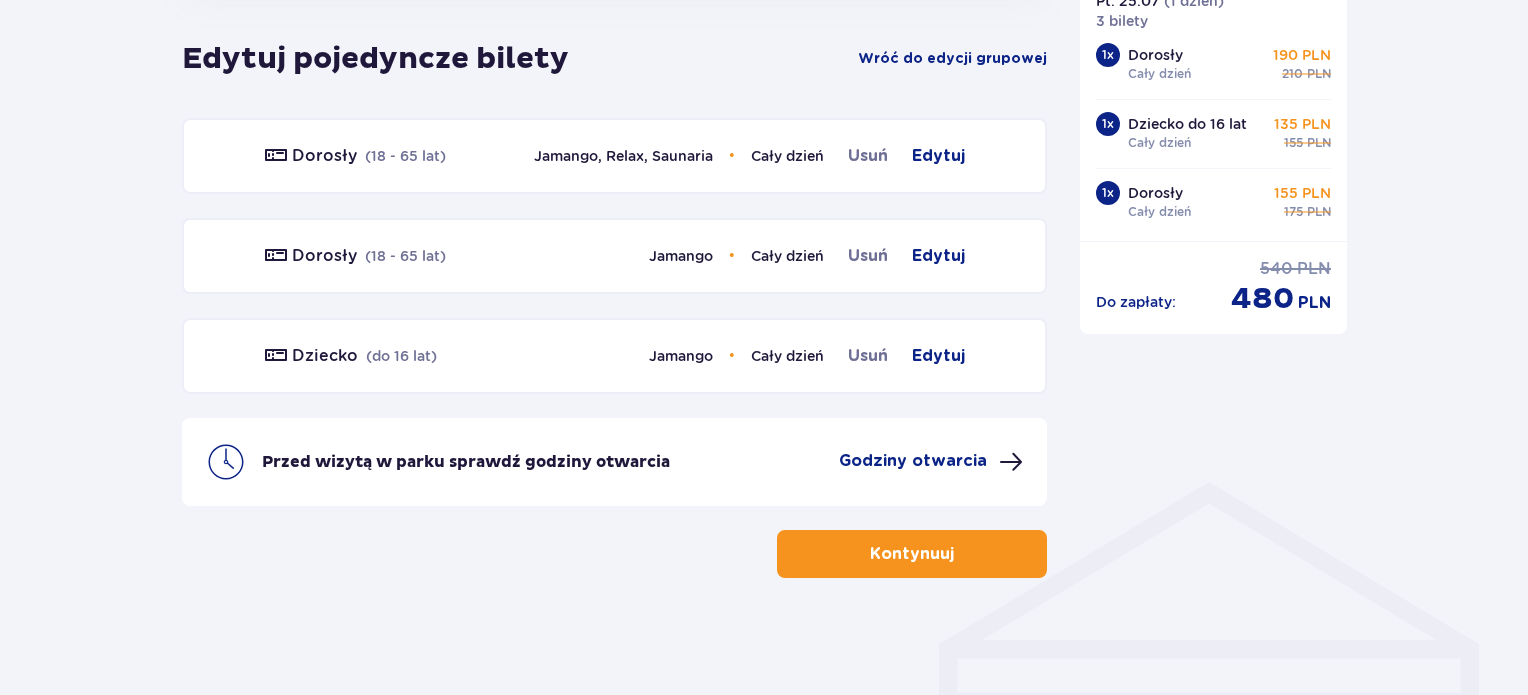 click on "Kontynuuj" at bounding box center [912, 554] 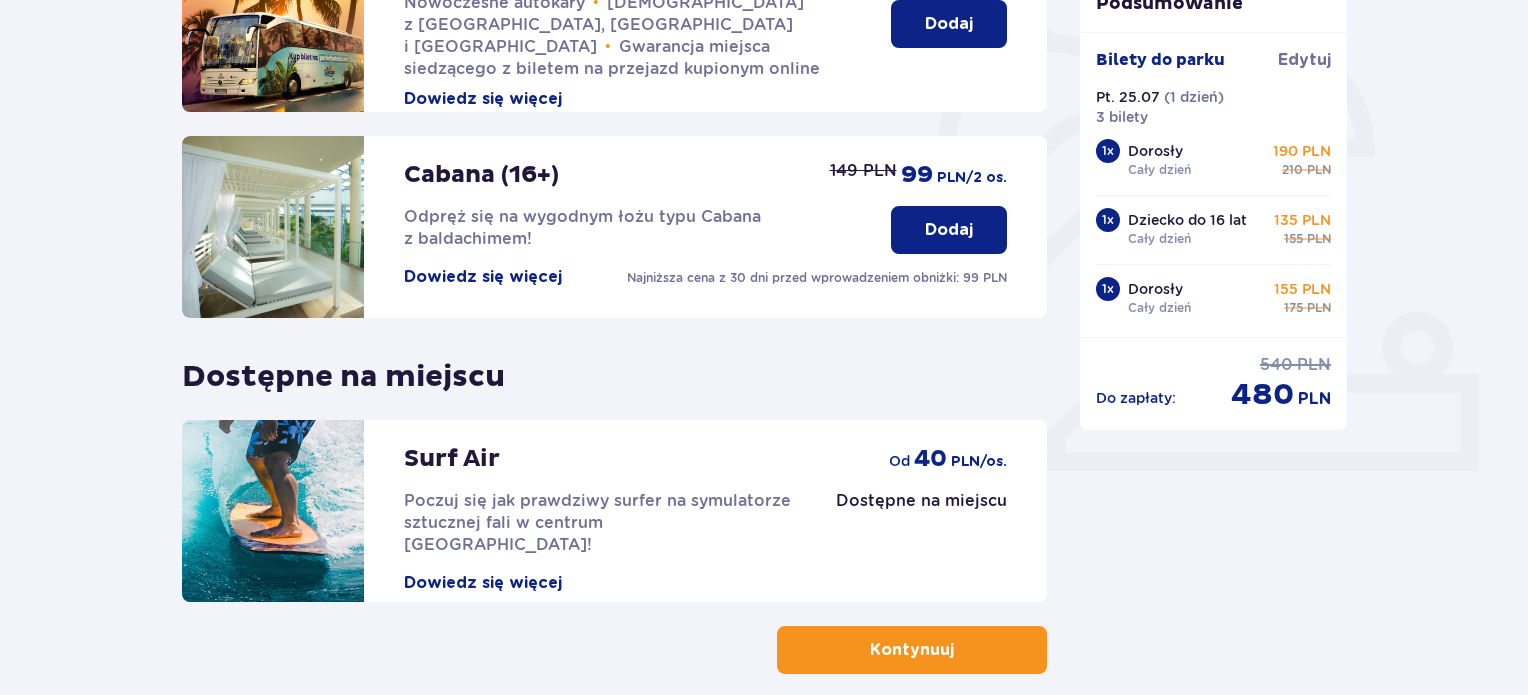 scroll, scrollTop: 660, scrollLeft: 0, axis: vertical 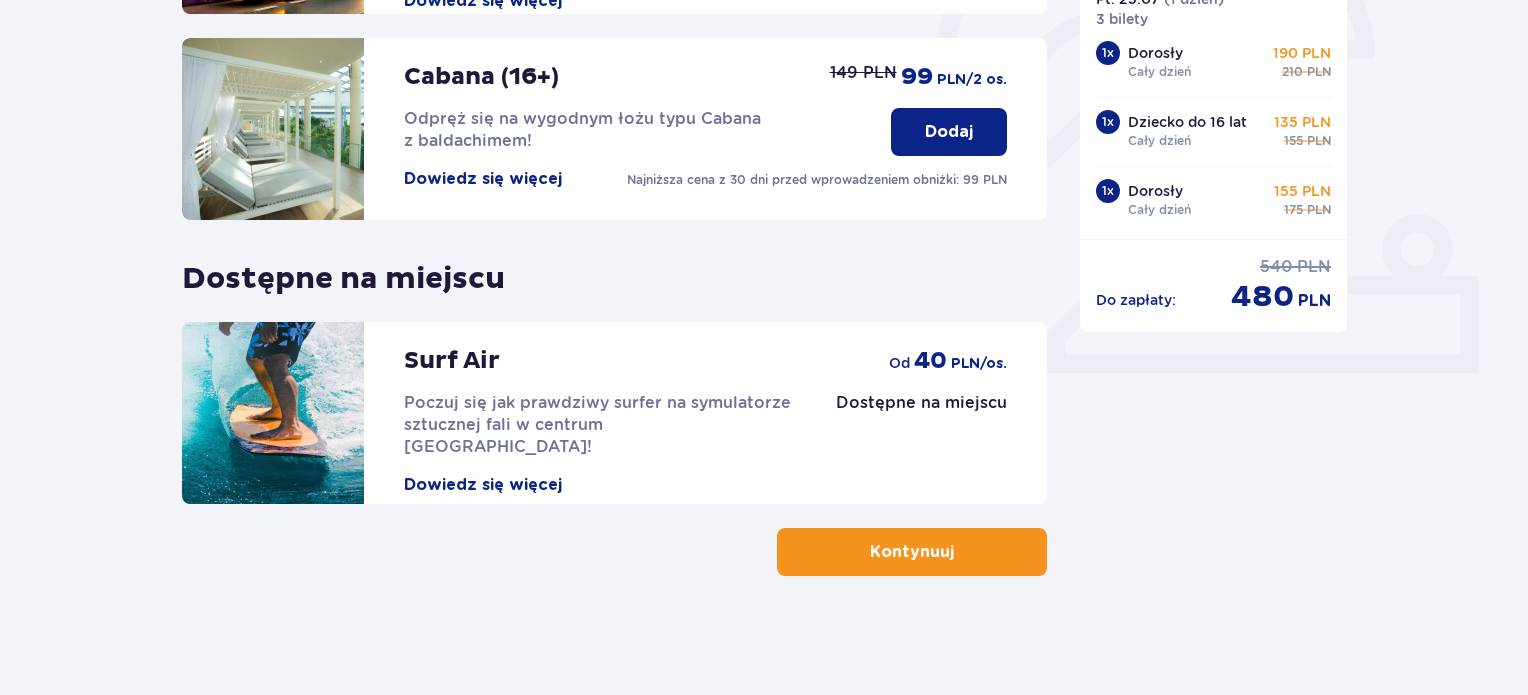 click on "Kontynuuj" at bounding box center [912, 552] 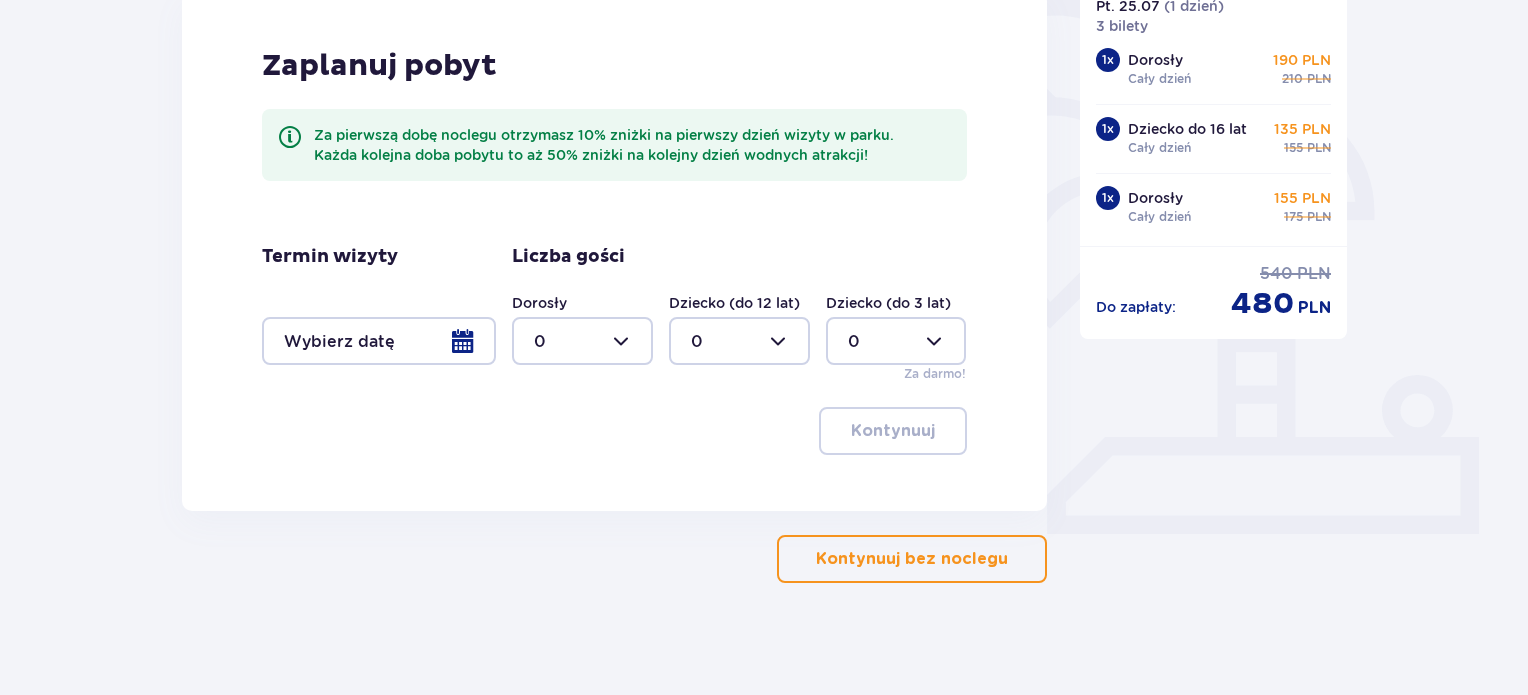 scroll, scrollTop: 500, scrollLeft: 0, axis: vertical 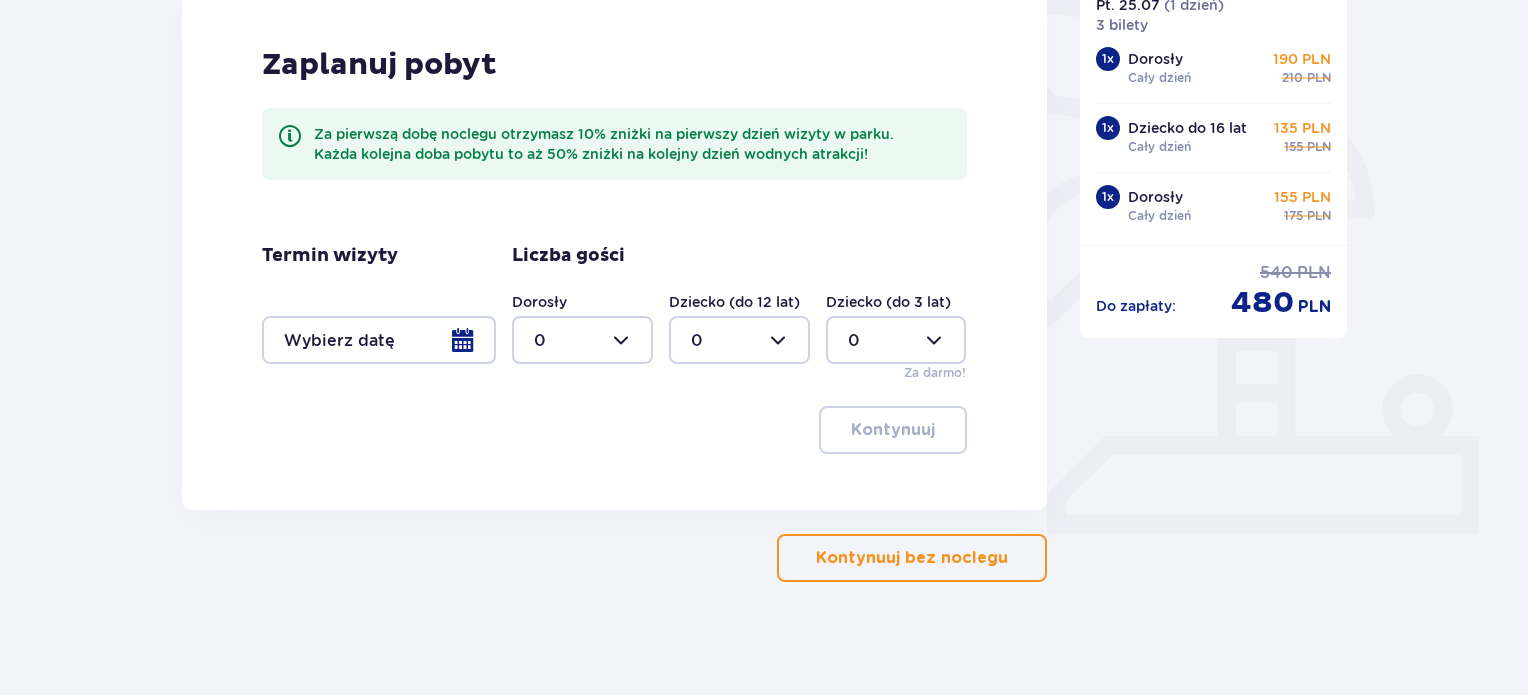 click on "Kontynuuj bez noclegu" at bounding box center (912, 558) 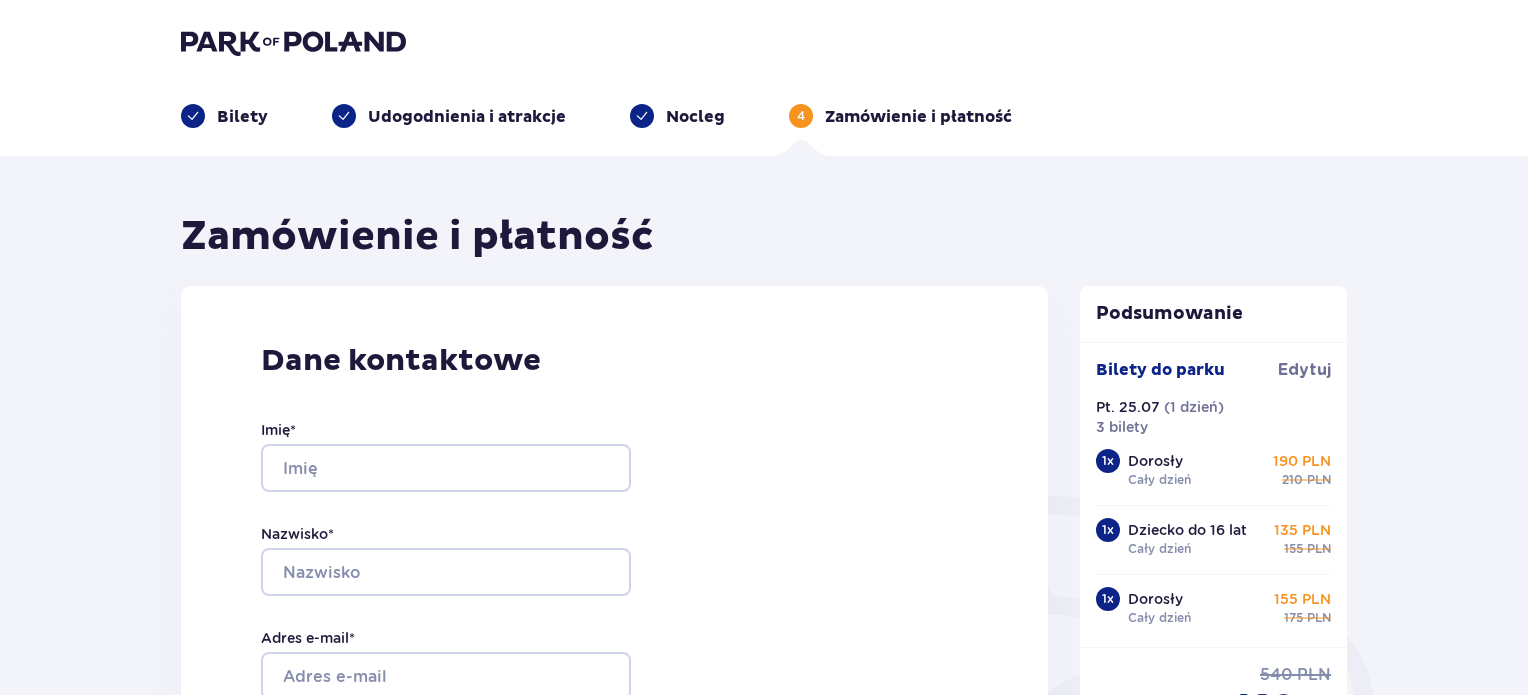 scroll, scrollTop: 0, scrollLeft: 0, axis: both 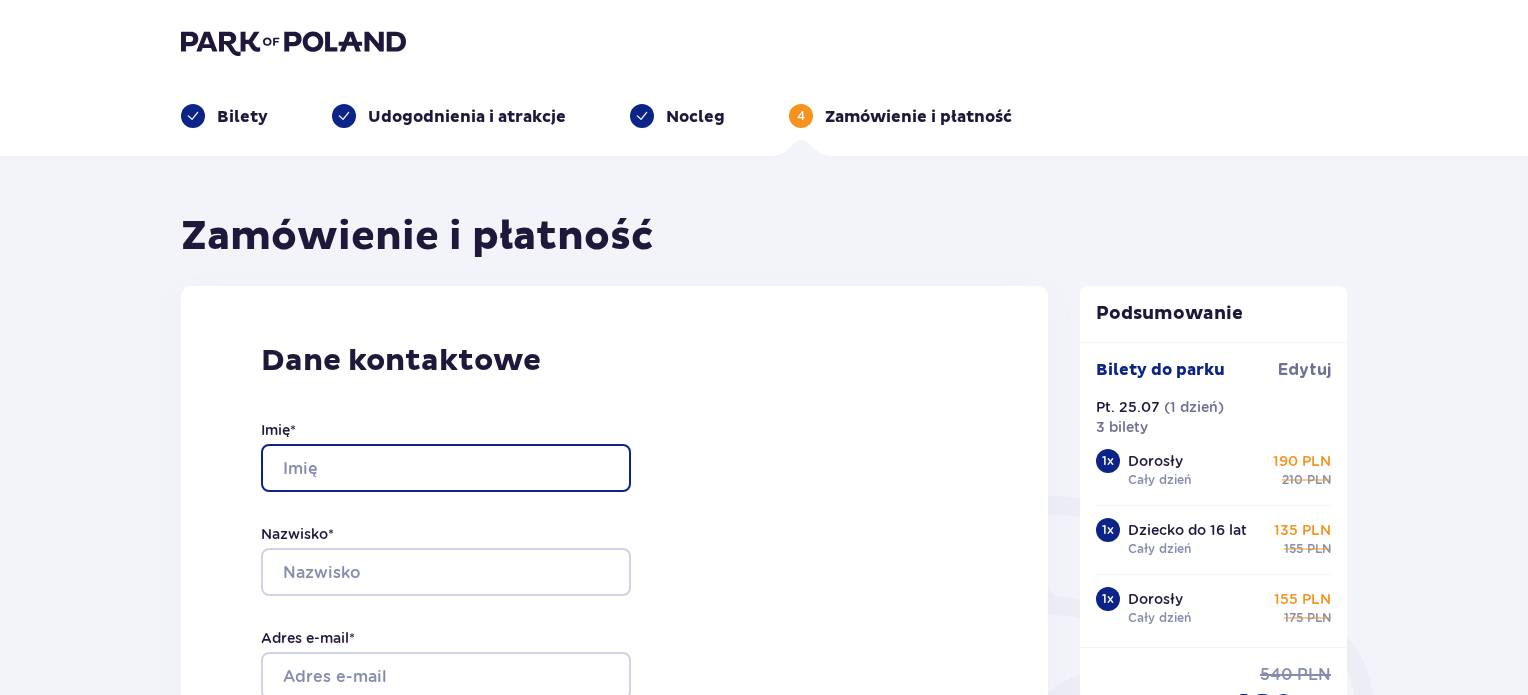 click on "Imię *" at bounding box center [446, 468] 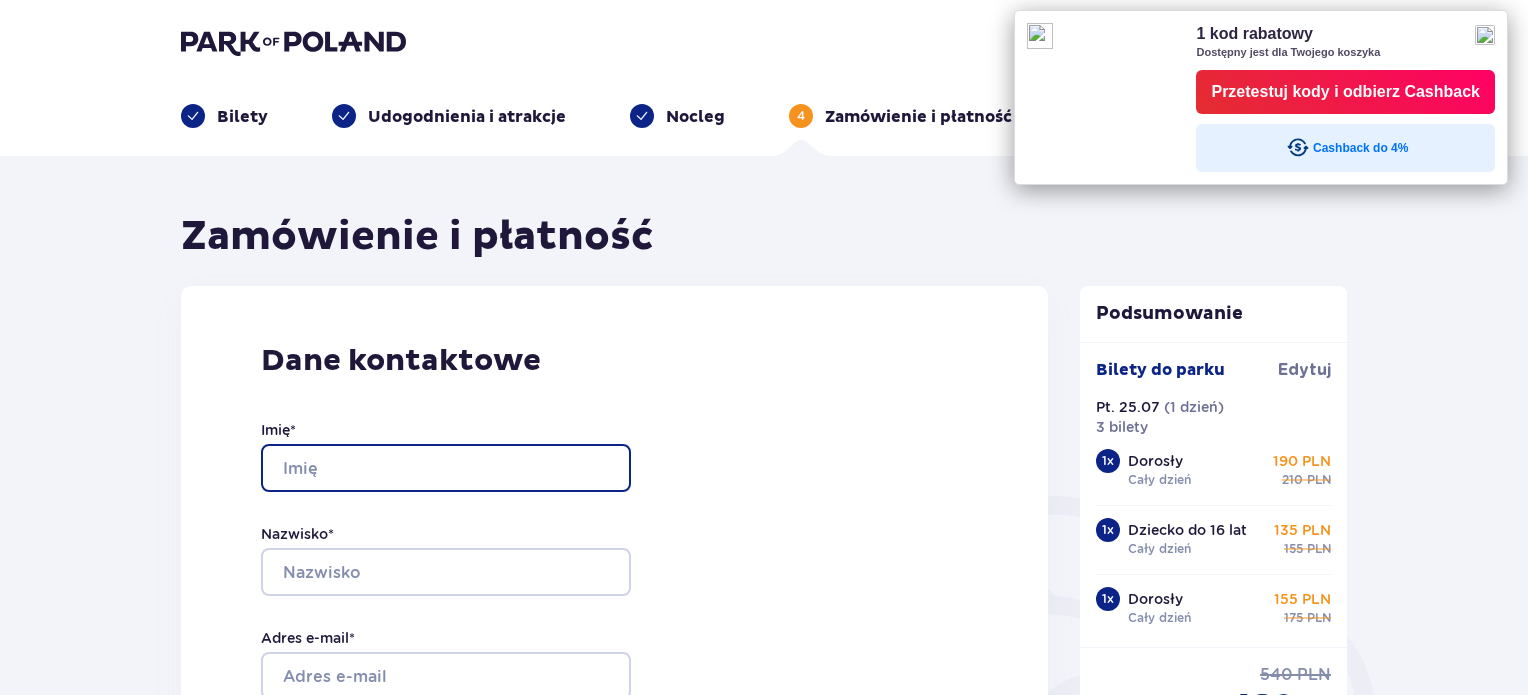 type on "Beata" 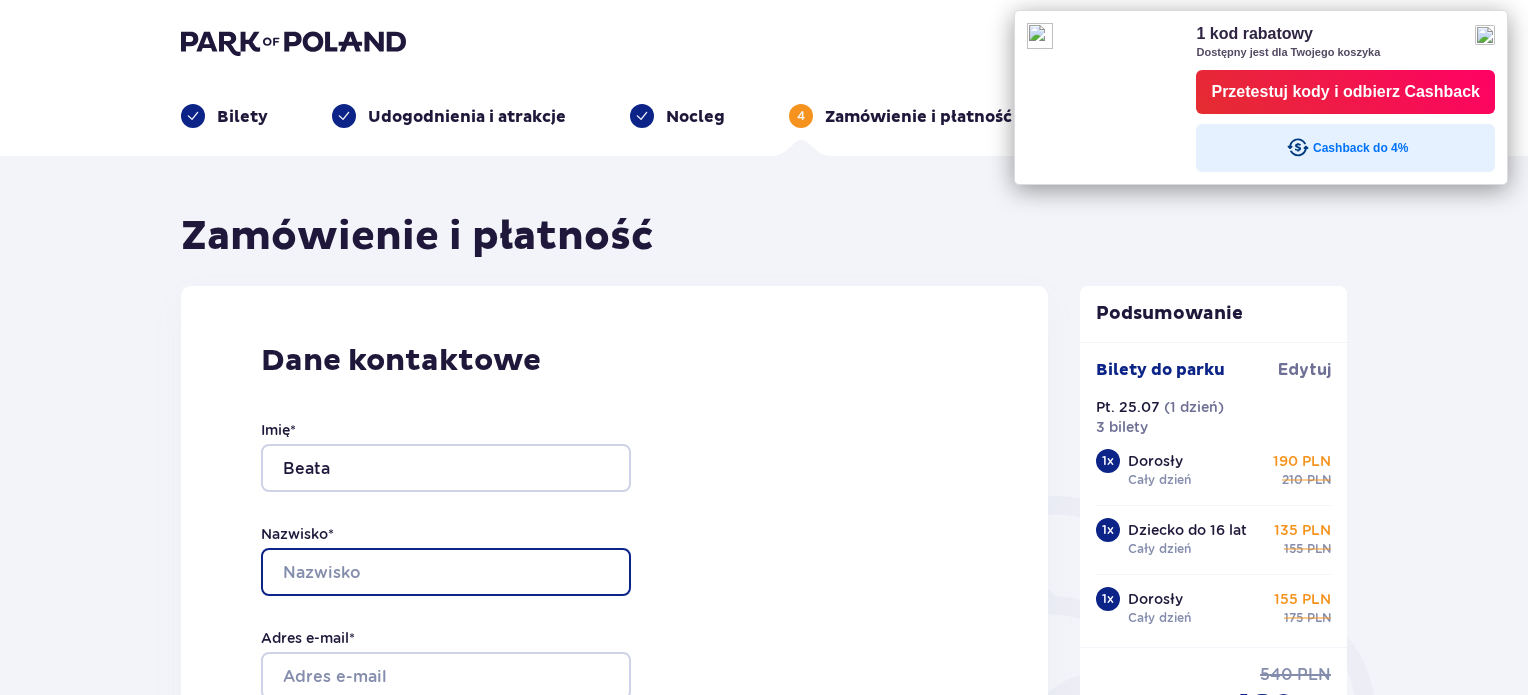 type on "Imko-Walczuk" 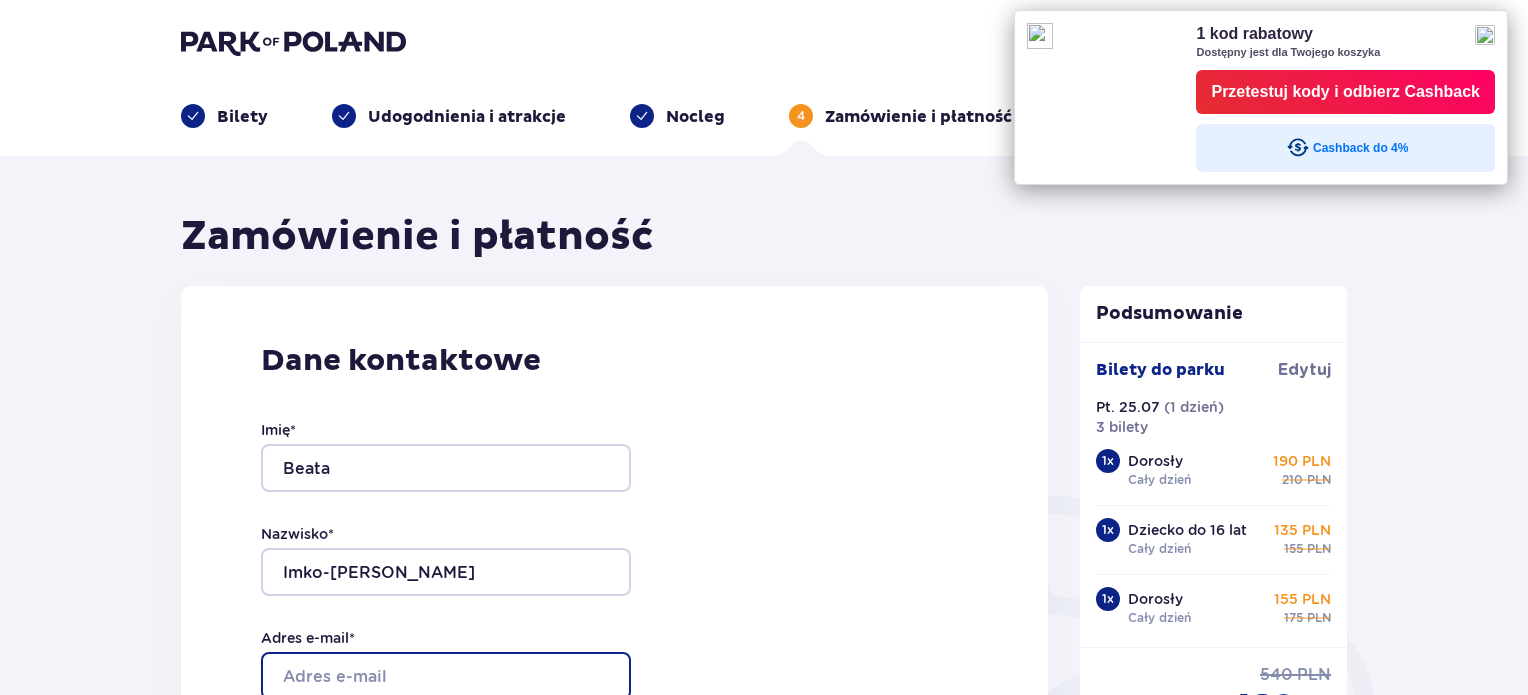 type on "pwojtkiewicz@wp.pl" 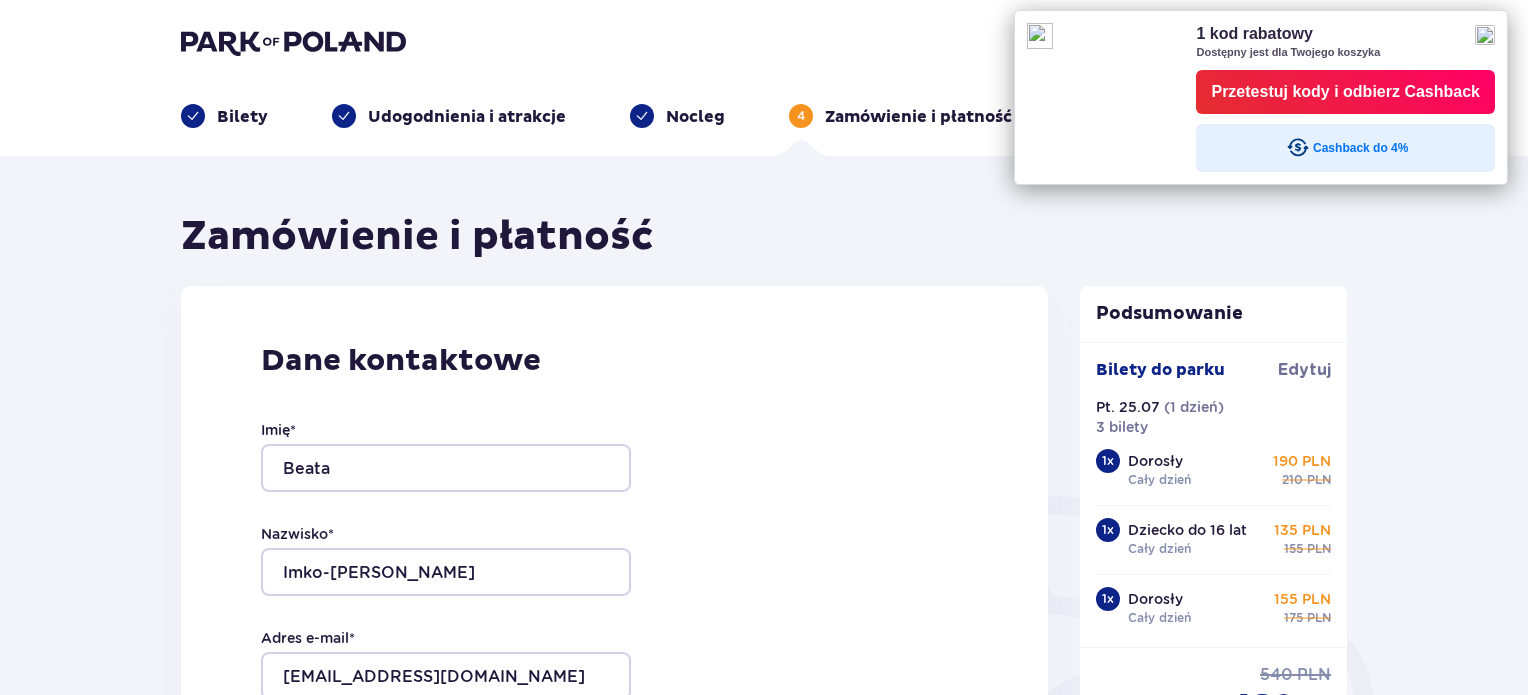 type on "pwojtkiewicz@wp.pl" 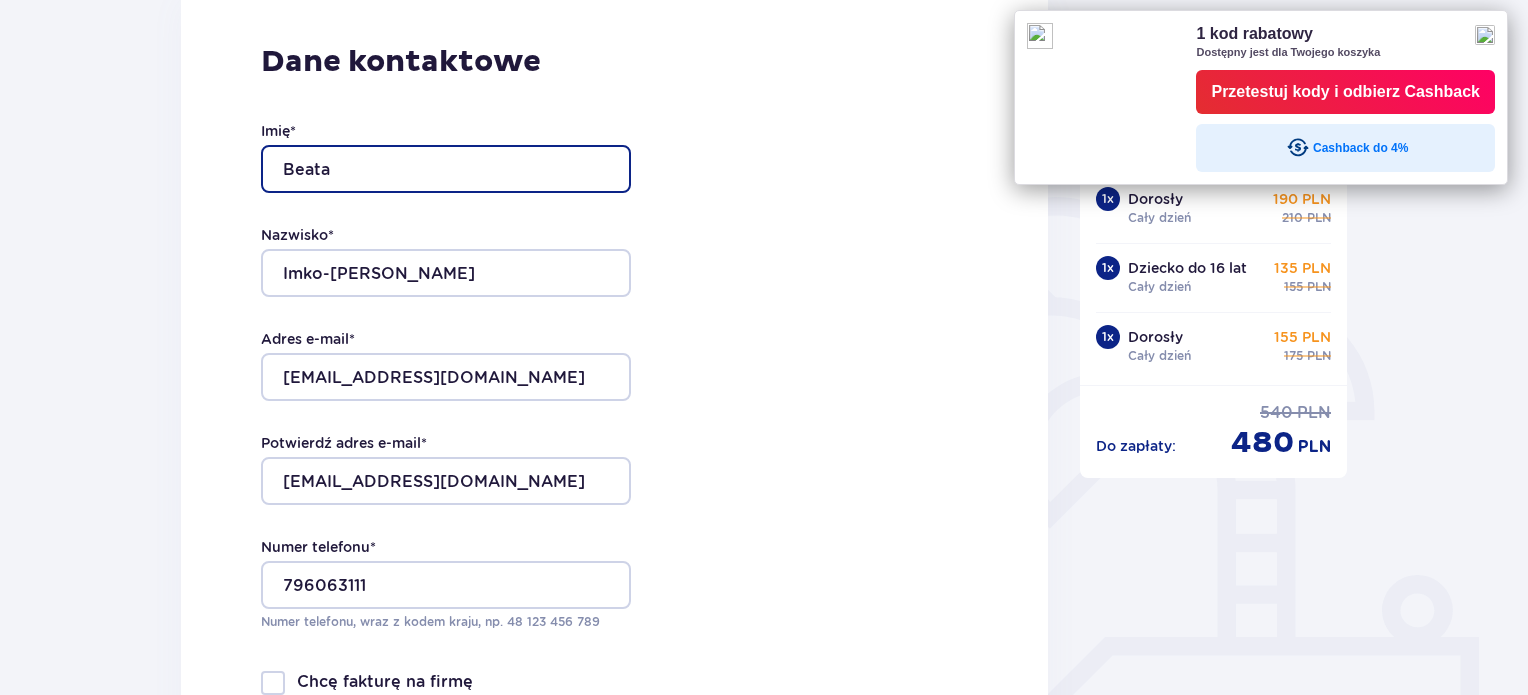 scroll, scrollTop: 300, scrollLeft: 0, axis: vertical 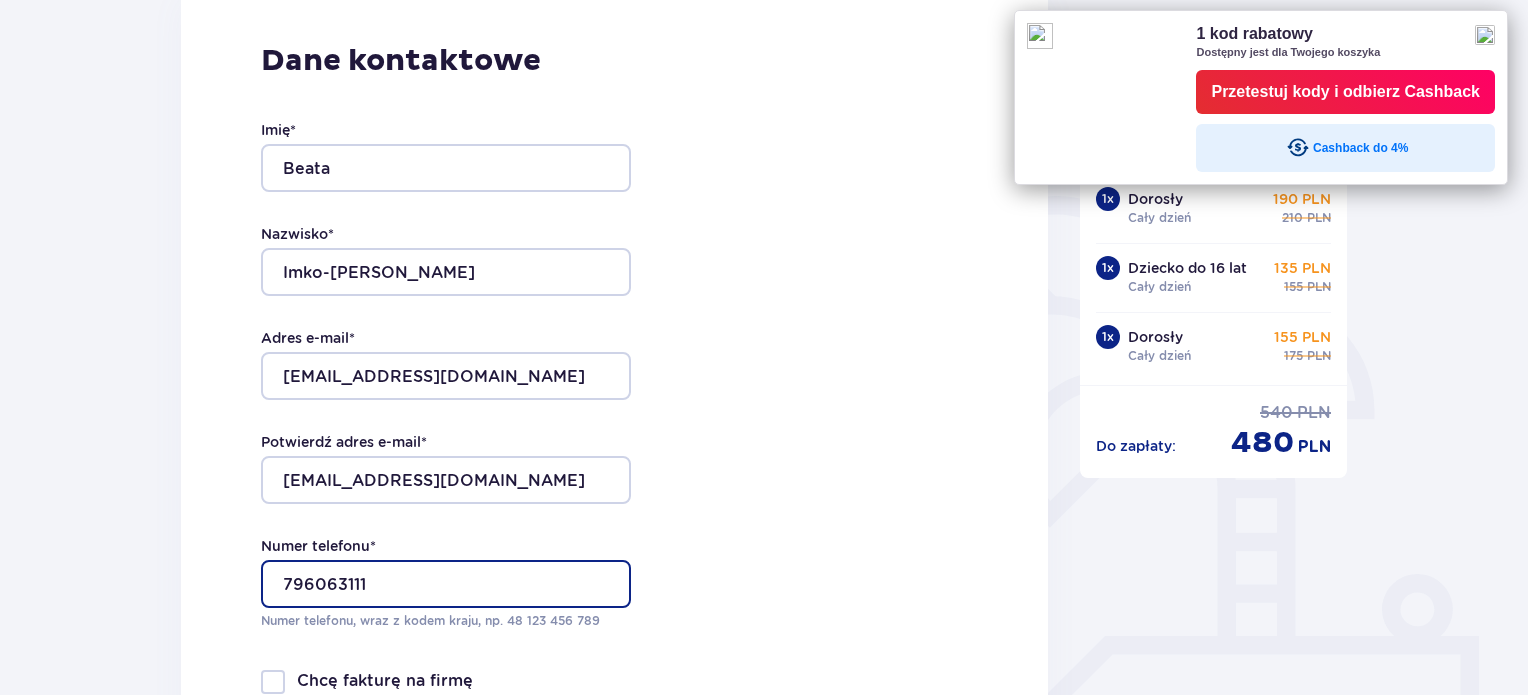 click on "796063111" at bounding box center (446, 584) 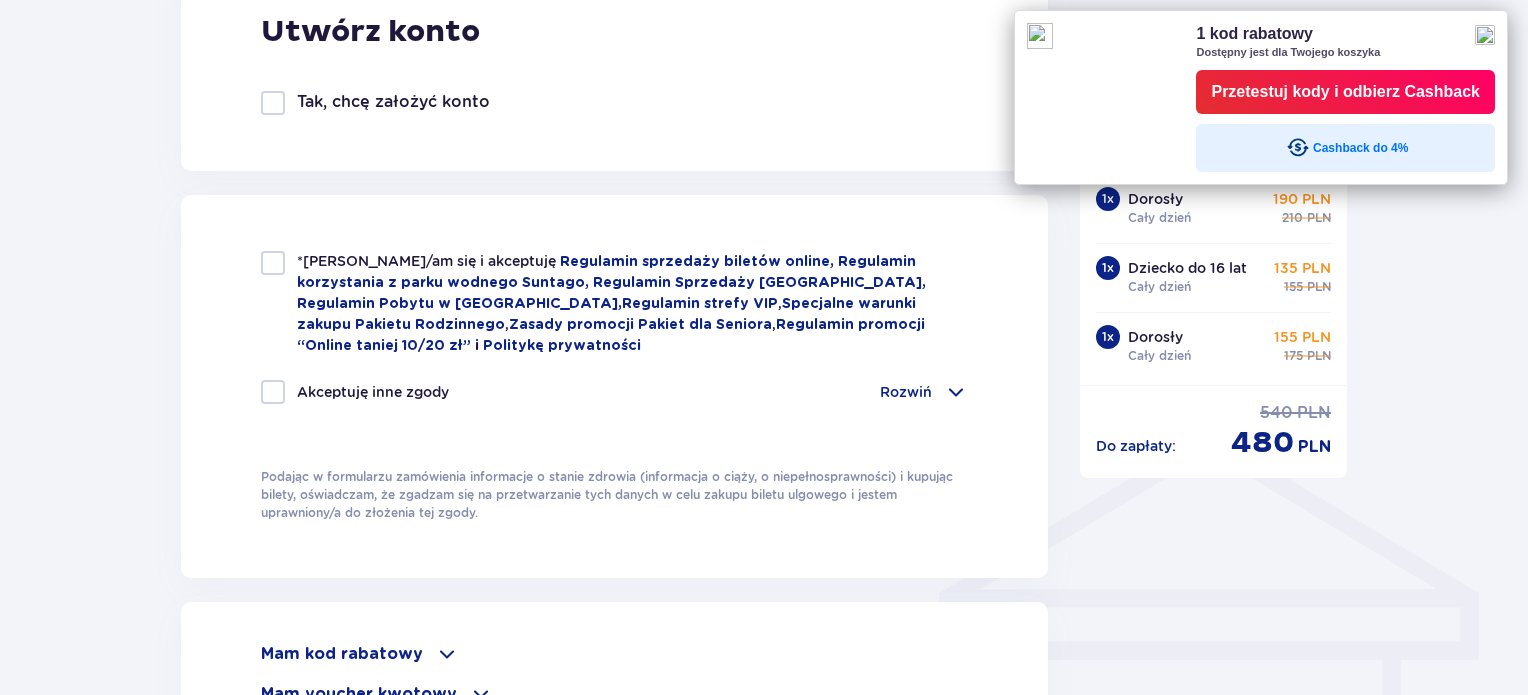 scroll, scrollTop: 1200, scrollLeft: 0, axis: vertical 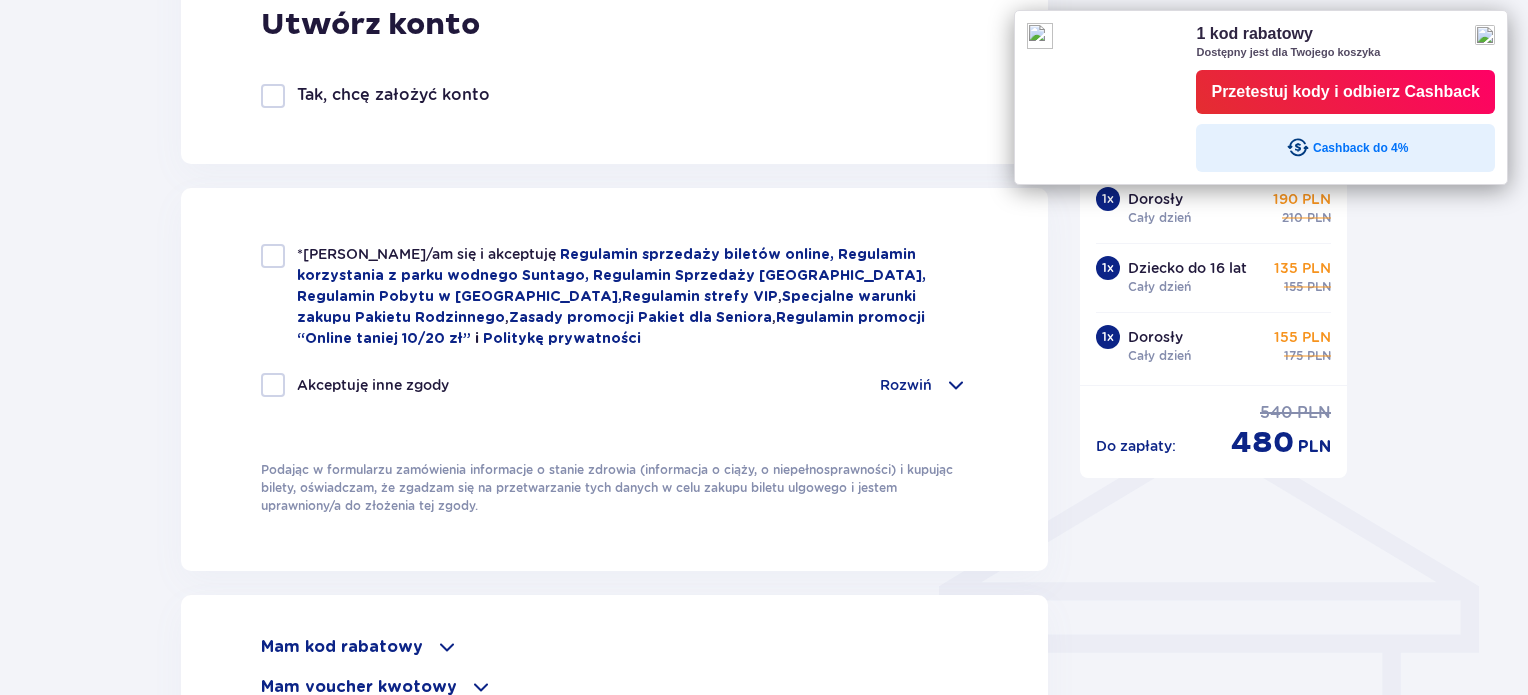 type on "509014566" 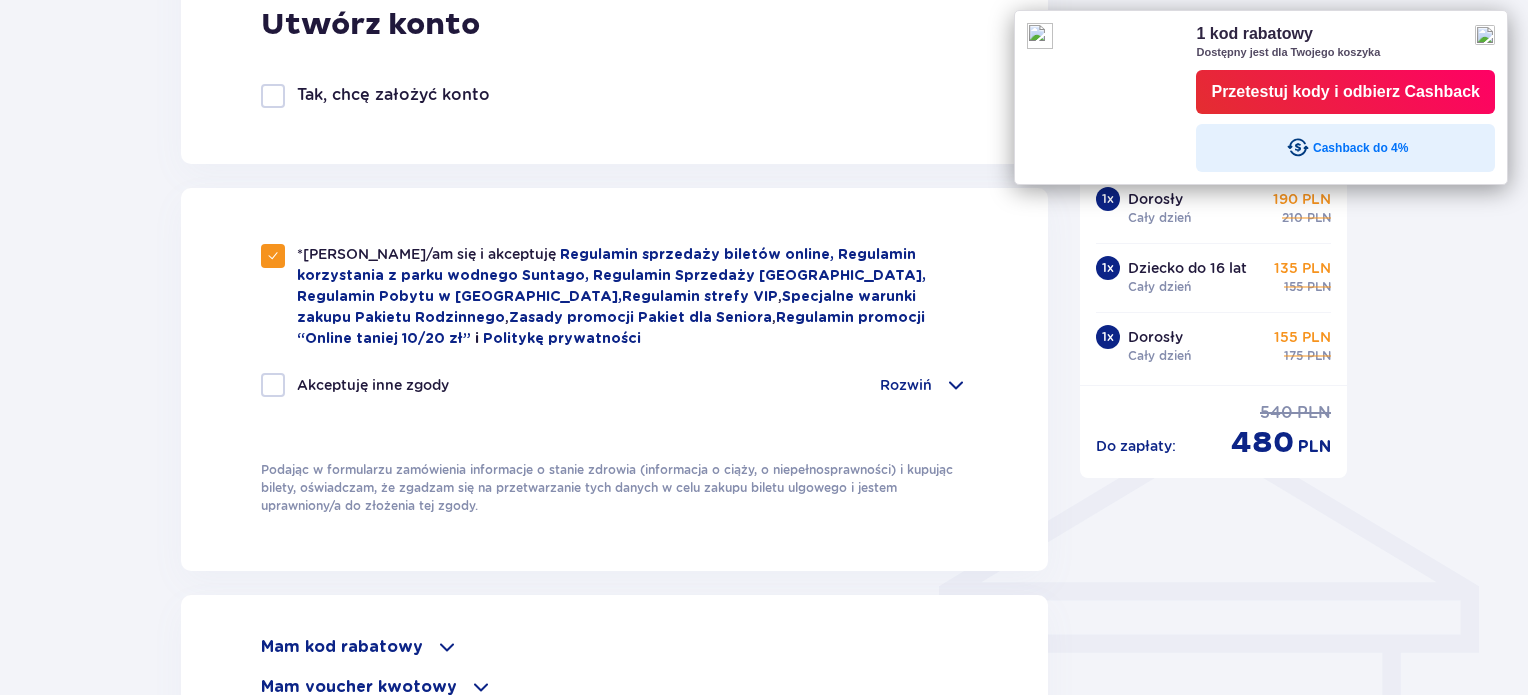 click at bounding box center (273, 385) 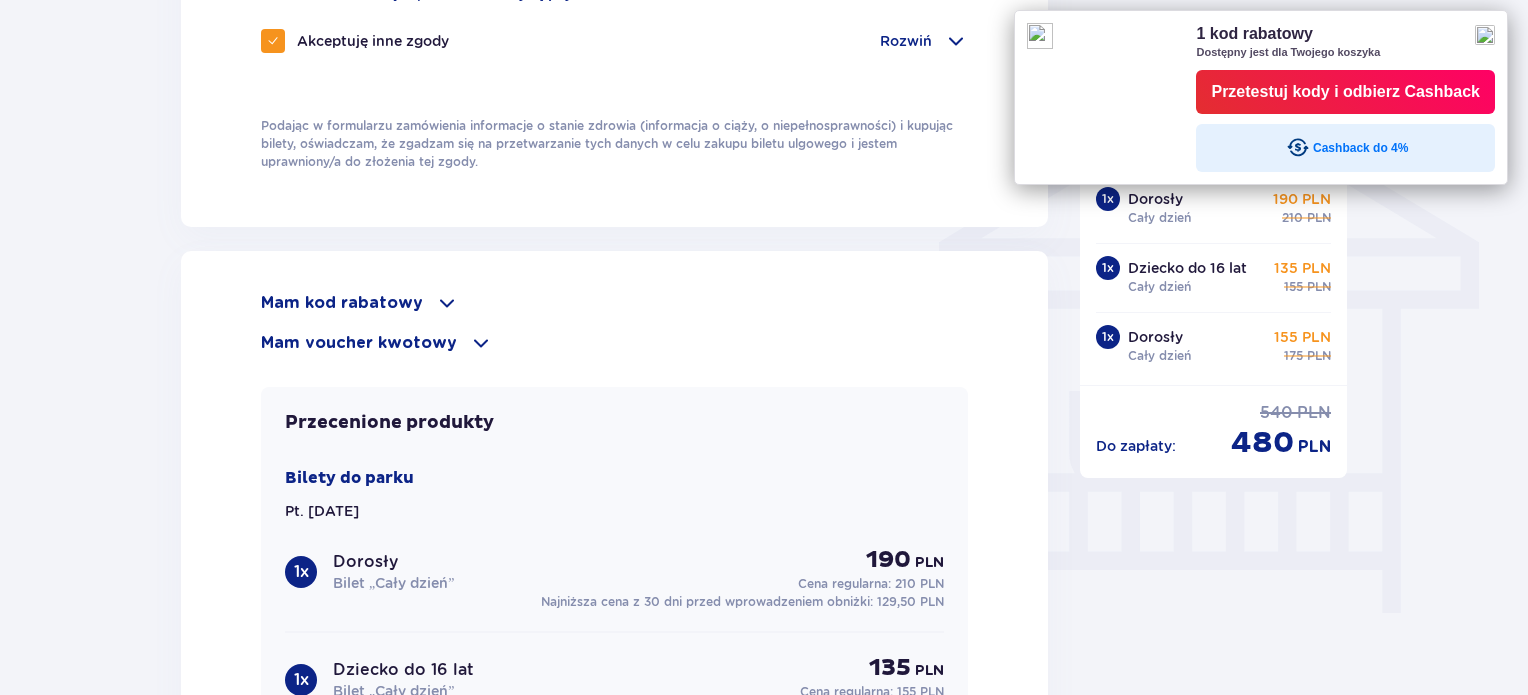 scroll, scrollTop: 1800, scrollLeft: 0, axis: vertical 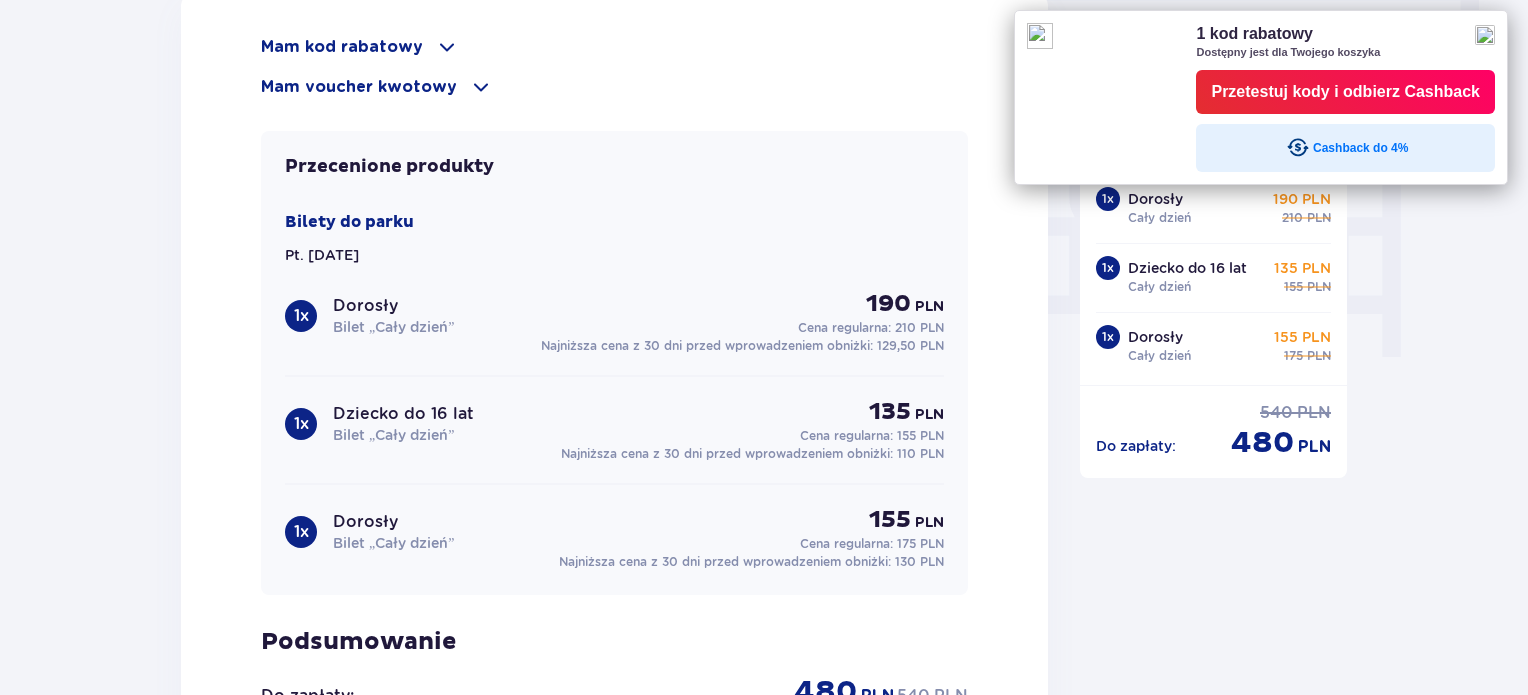 click at bounding box center (1485, 35) 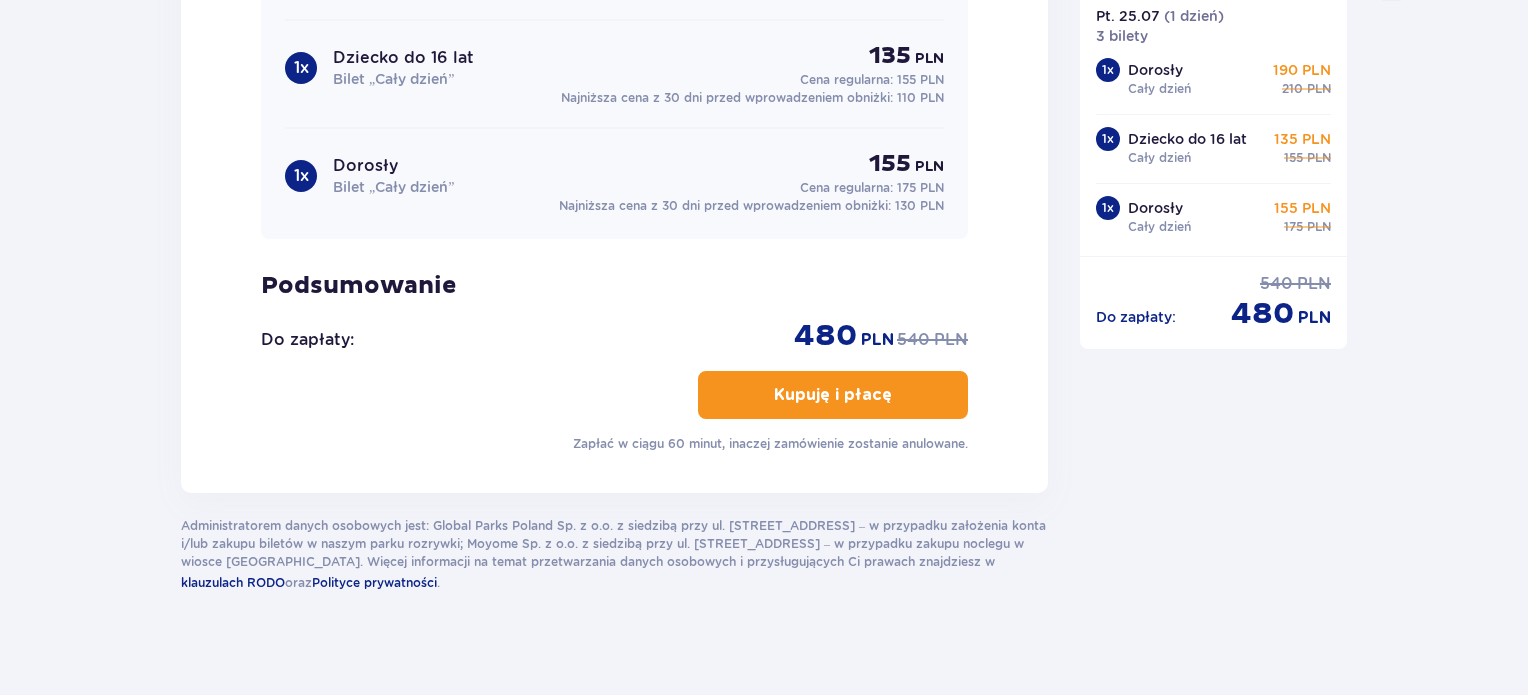 scroll, scrollTop: 2168, scrollLeft: 0, axis: vertical 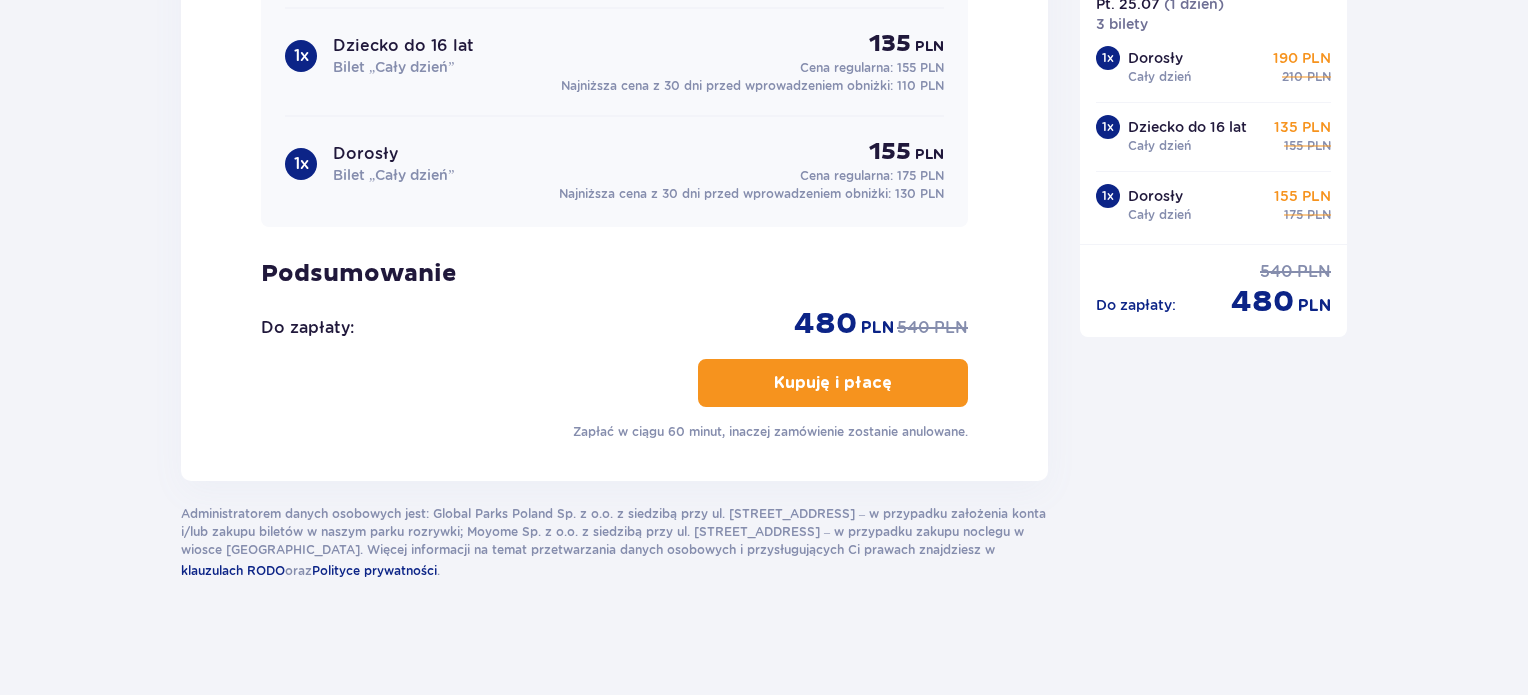 click on "Kupuję i płacę" at bounding box center [833, 383] 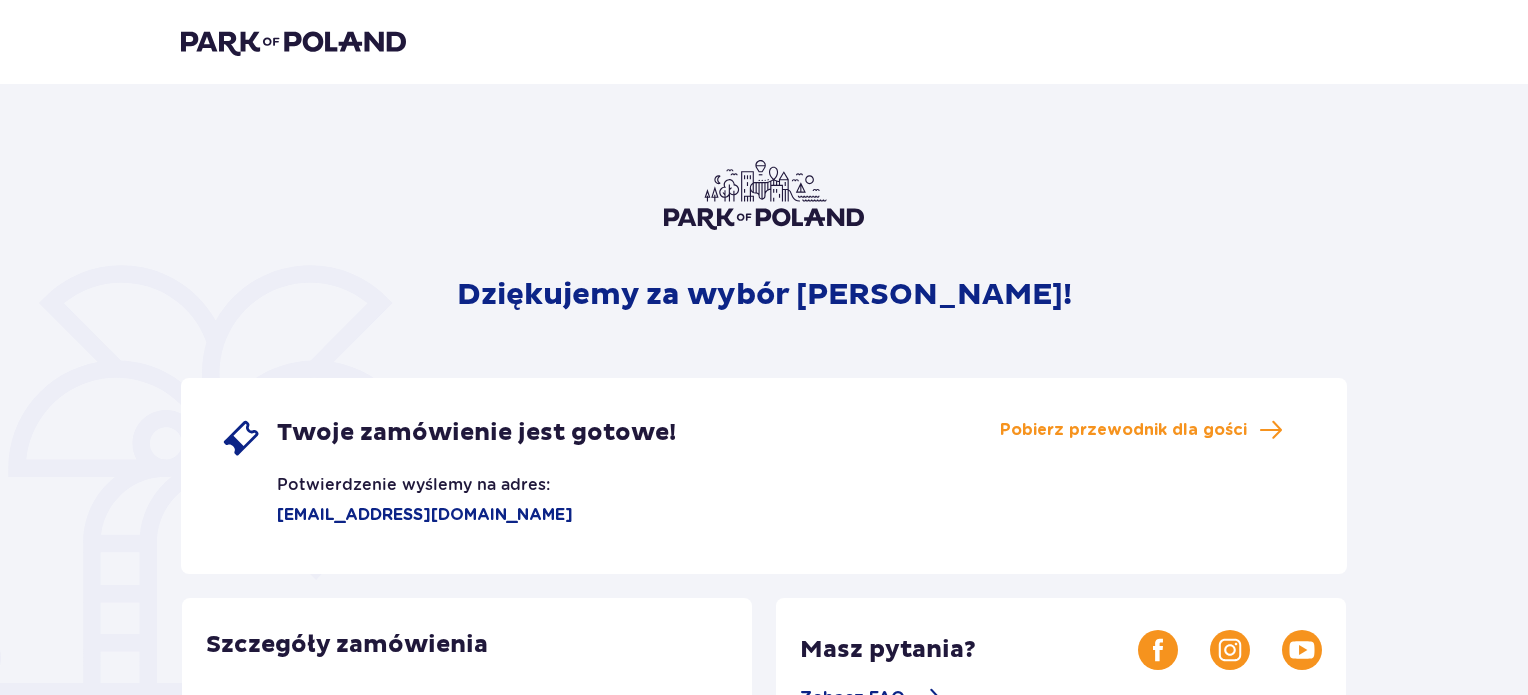 scroll, scrollTop: 0, scrollLeft: 0, axis: both 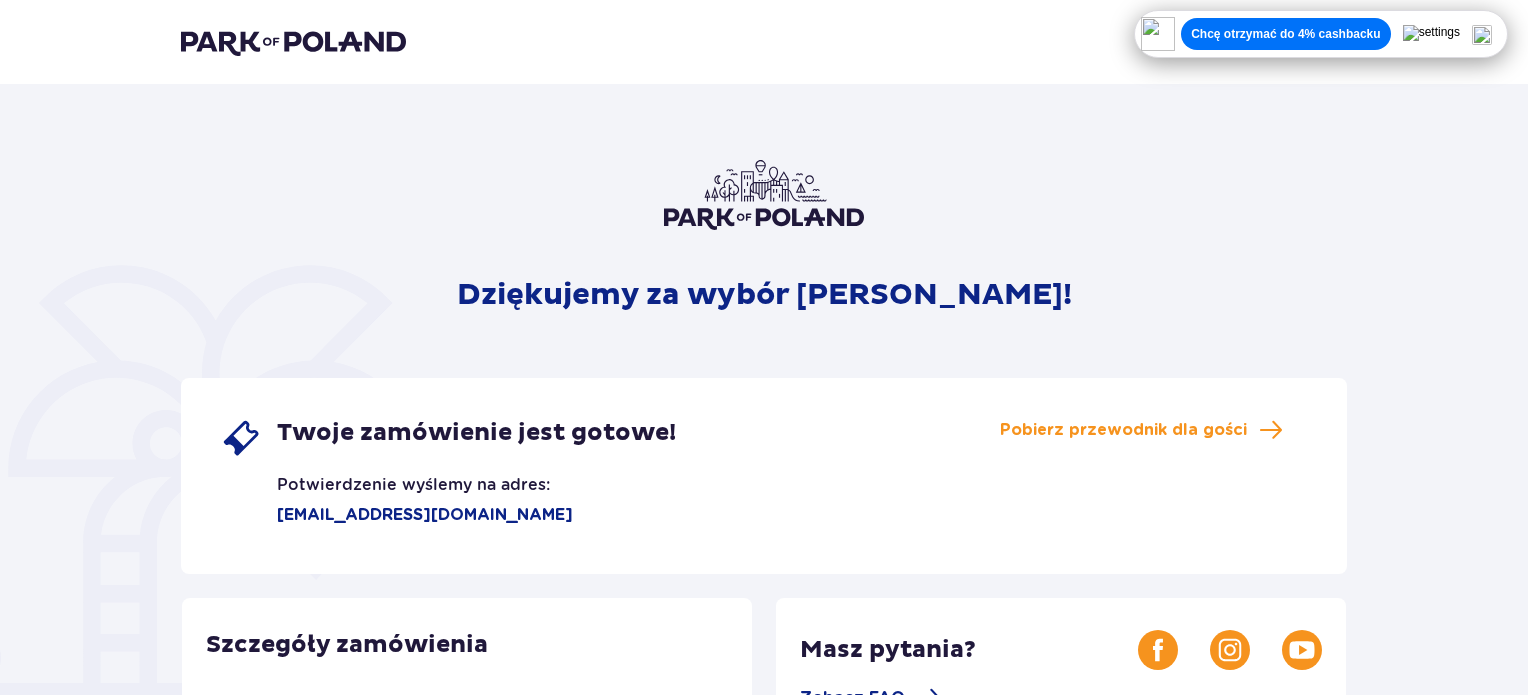 click at bounding box center [293, 42] 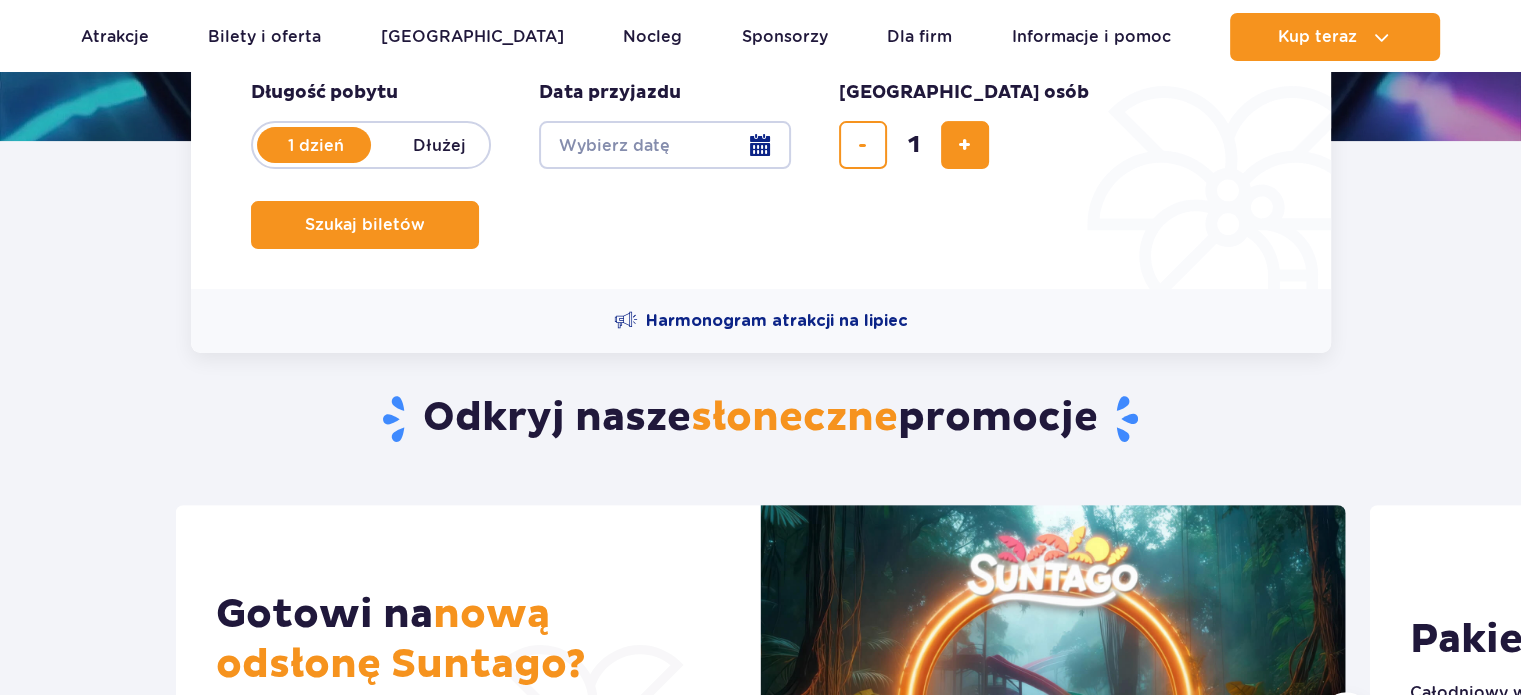 scroll, scrollTop: 1000, scrollLeft: 0, axis: vertical 